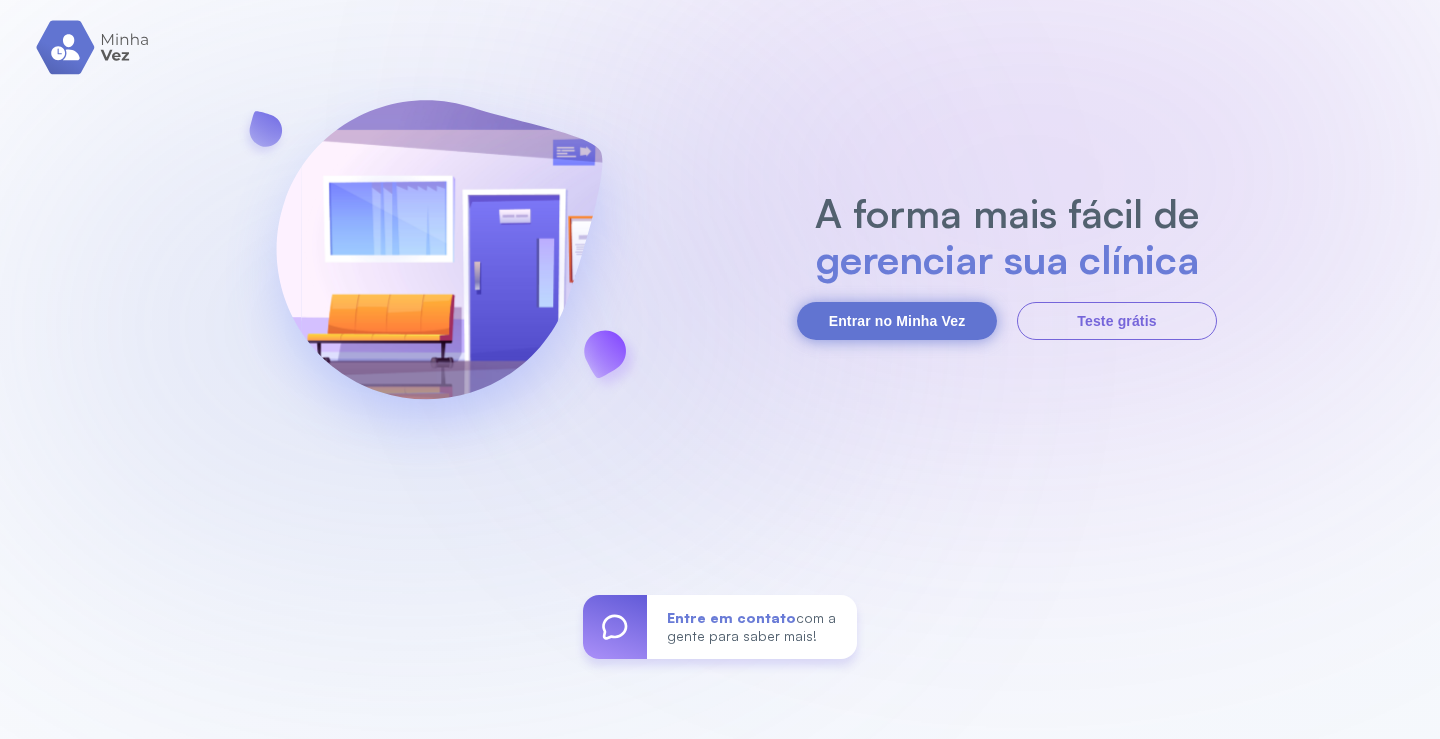 scroll, scrollTop: 0, scrollLeft: 0, axis: both 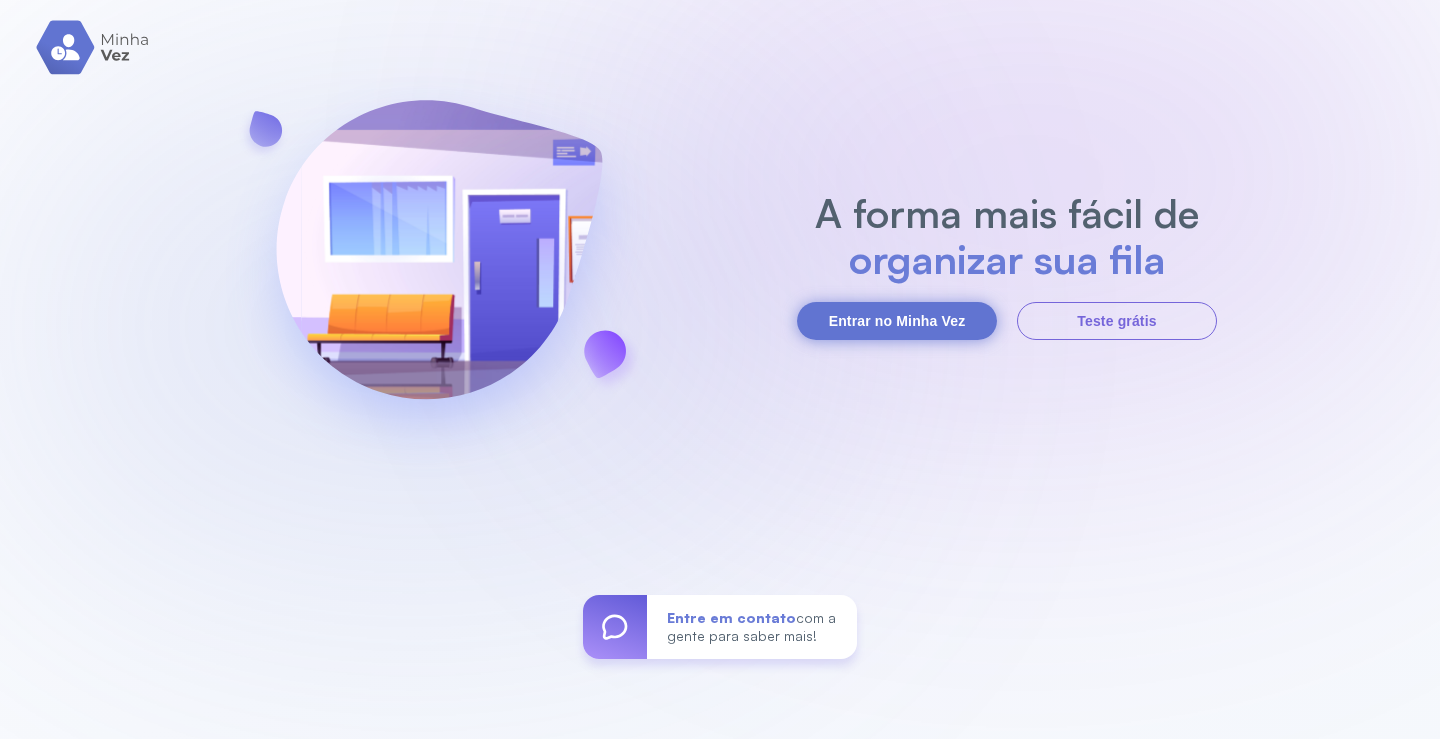 click on "Entrar no Minha Vez" at bounding box center [897, 321] 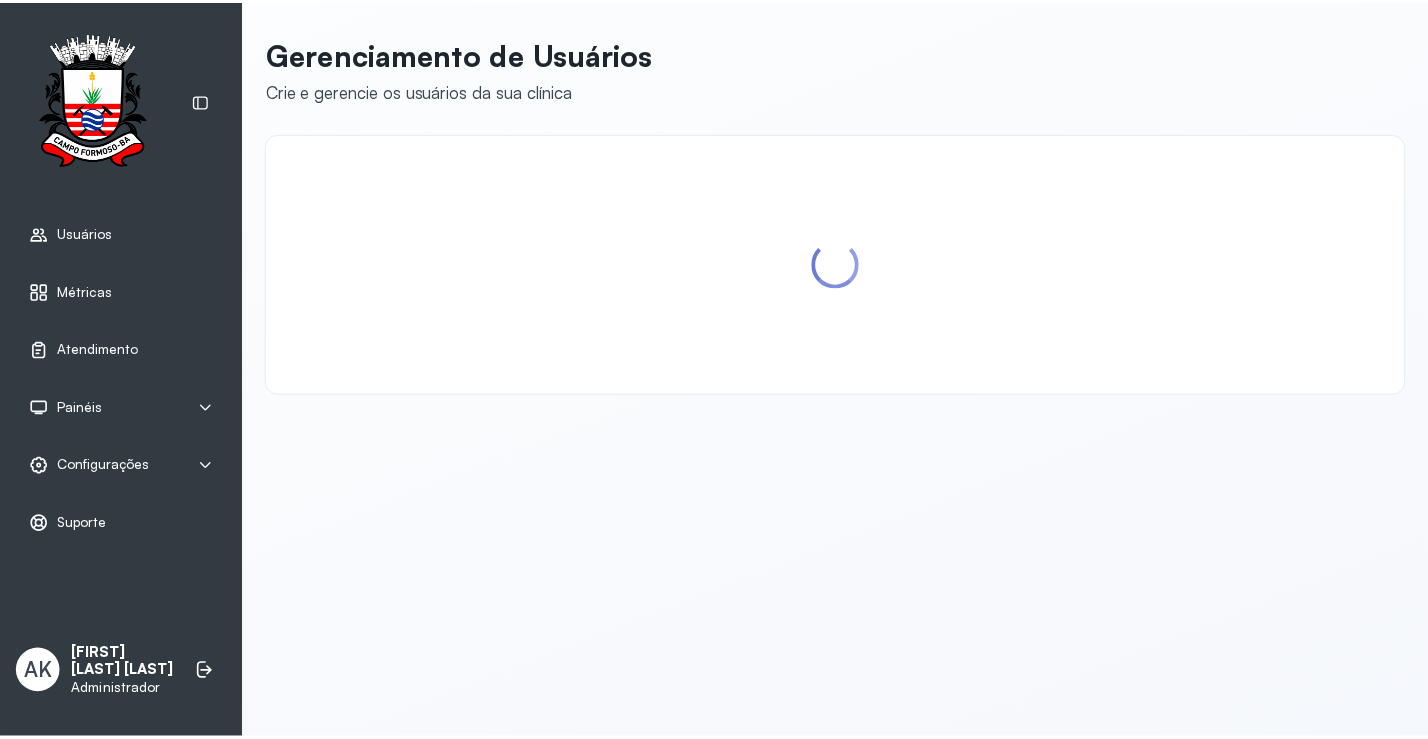 scroll, scrollTop: 0, scrollLeft: 0, axis: both 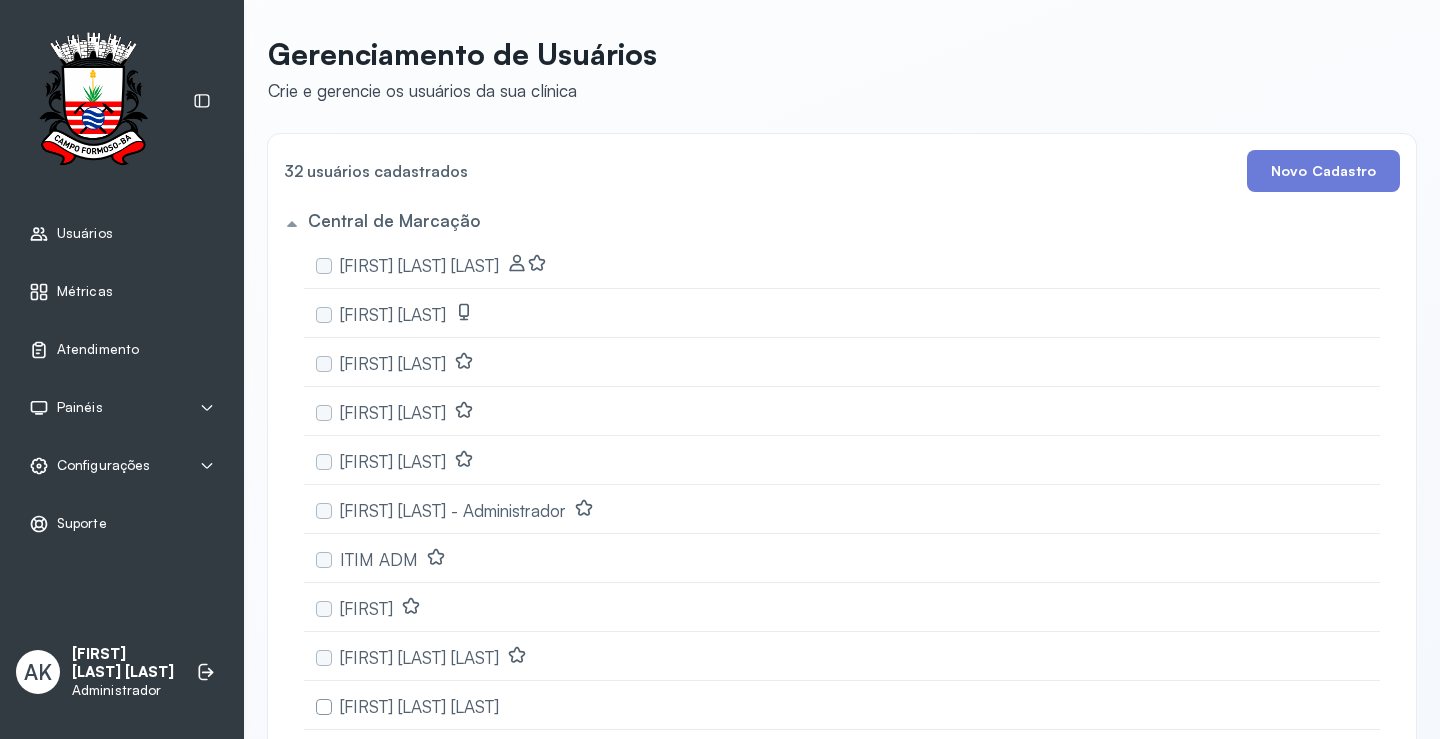 click on "Configurações" at bounding box center [103, 465] 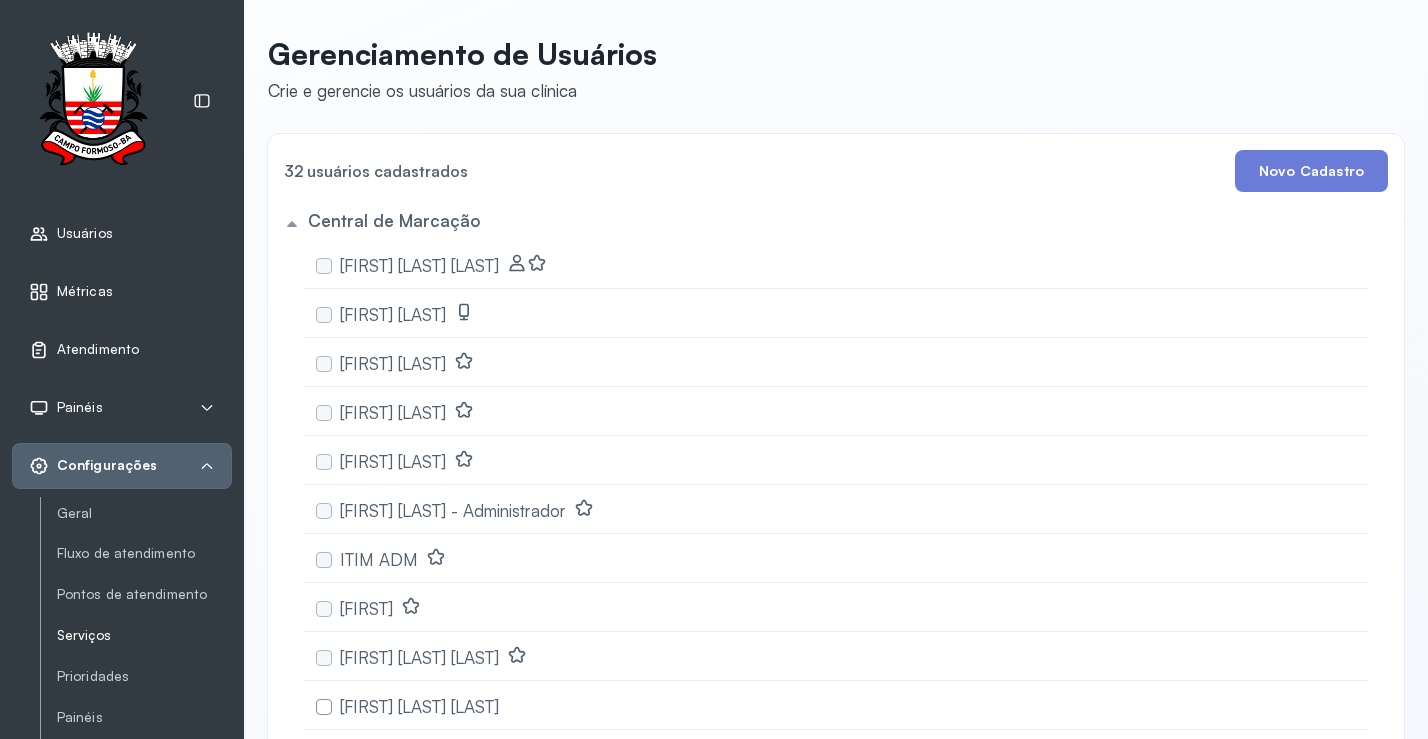 click on "Serviços" at bounding box center [144, 635] 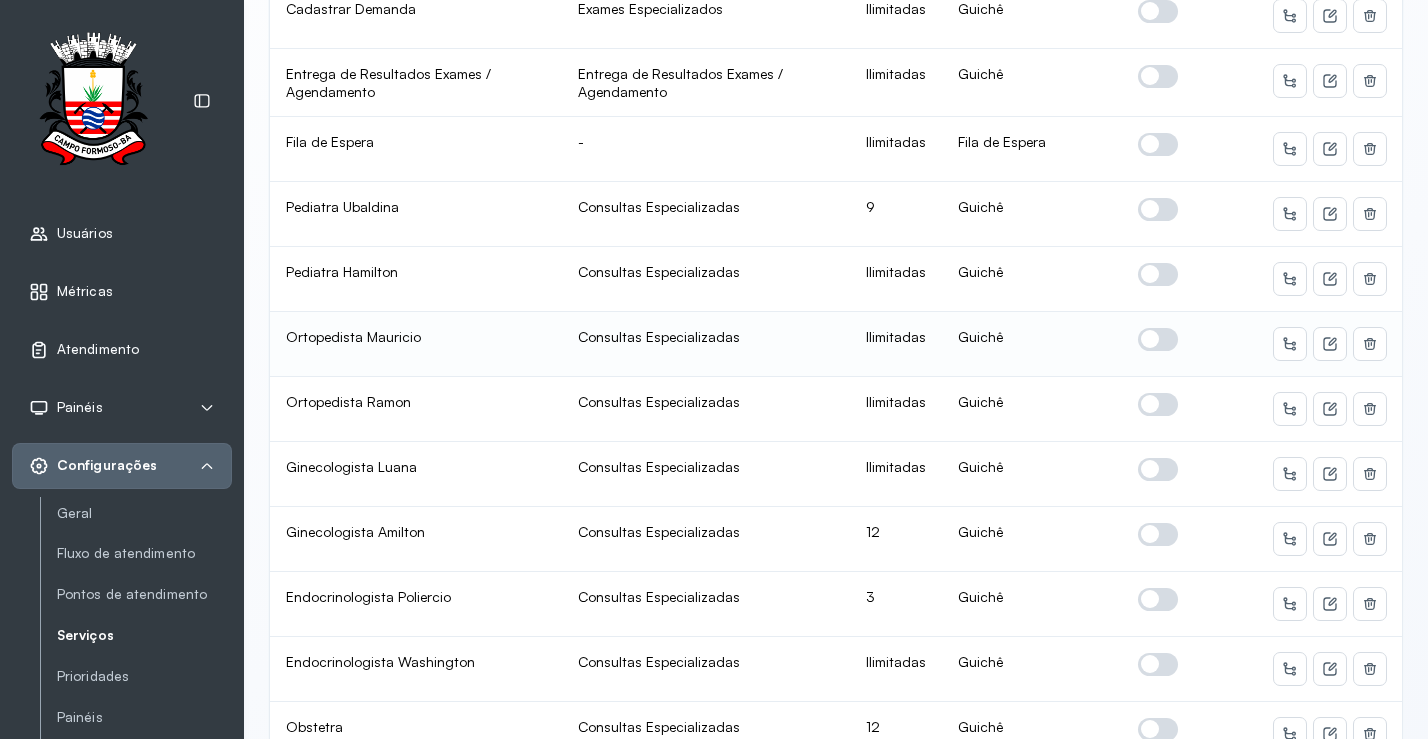 scroll, scrollTop: 800, scrollLeft: 0, axis: vertical 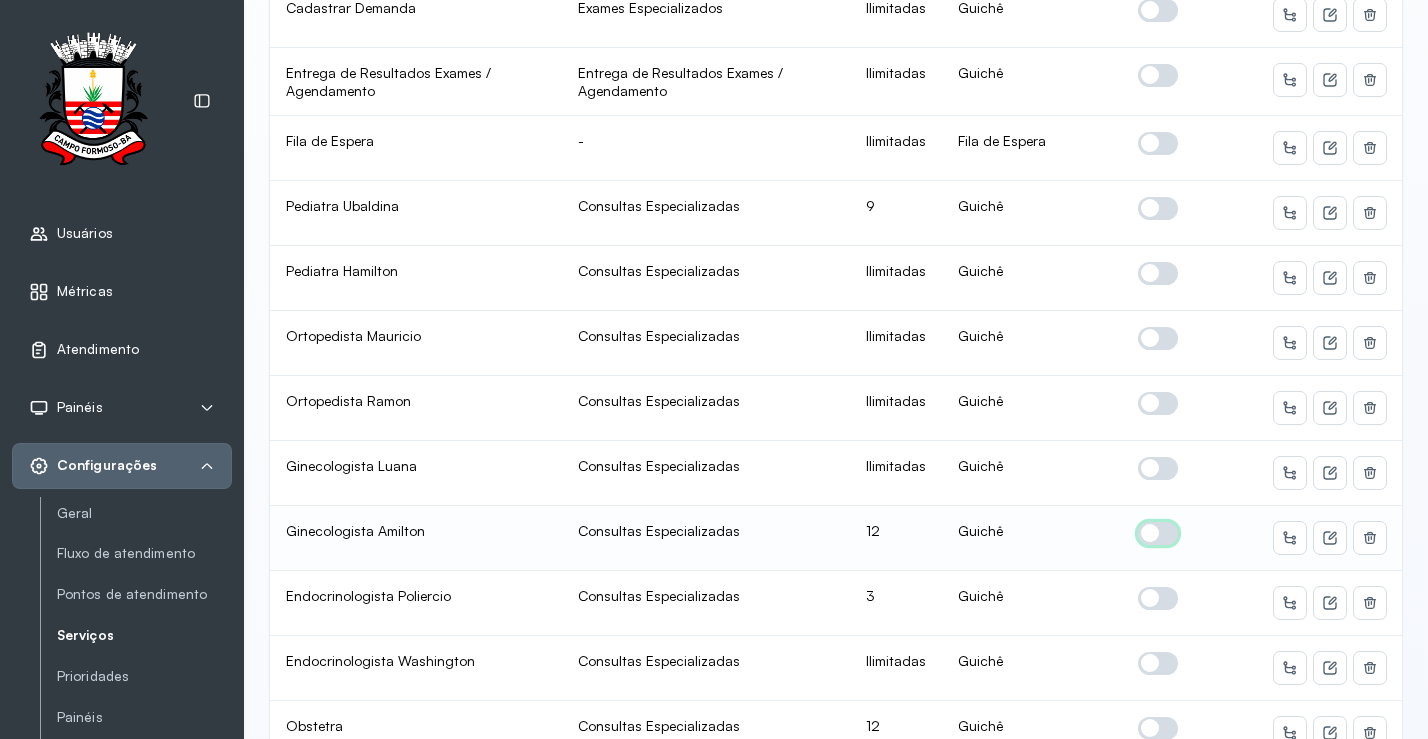 click at bounding box center [1158, 533] 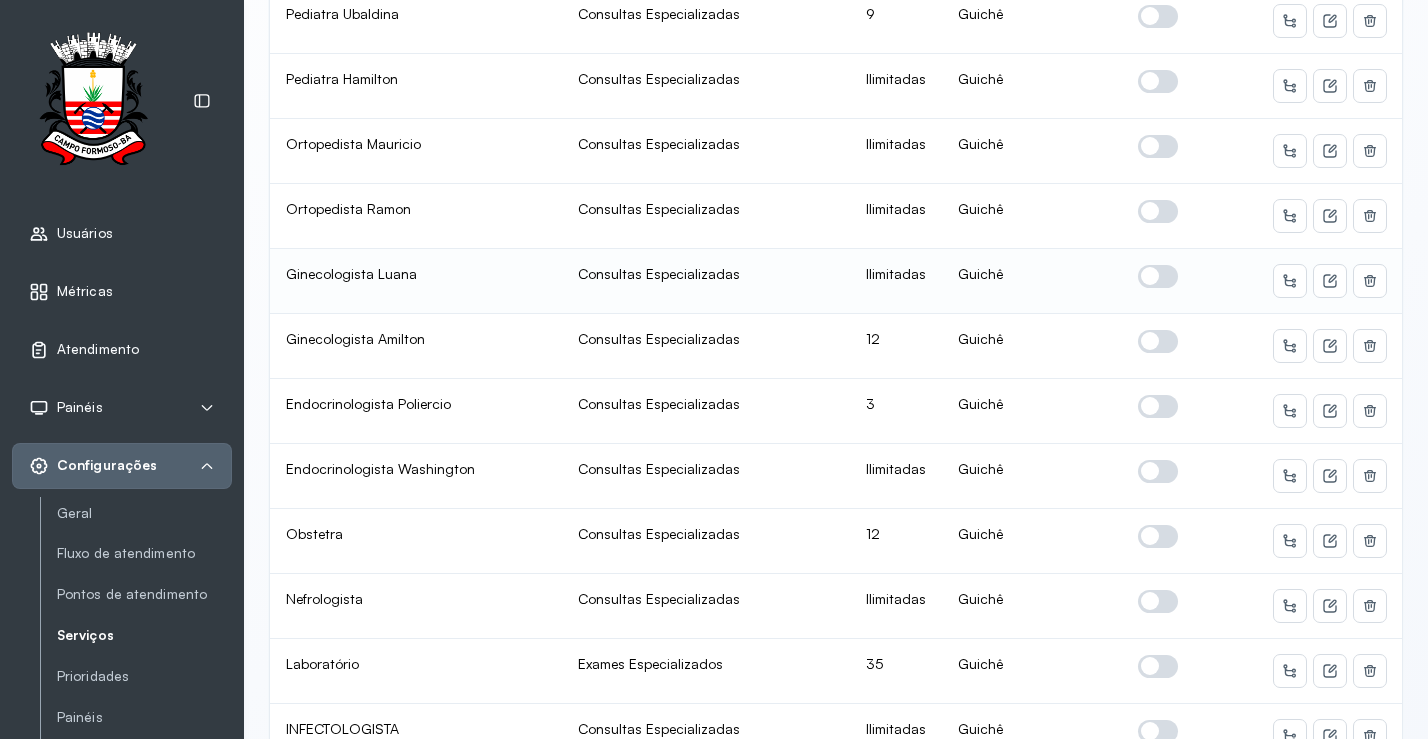 scroll, scrollTop: 1000, scrollLeft: 0, axis: vertical 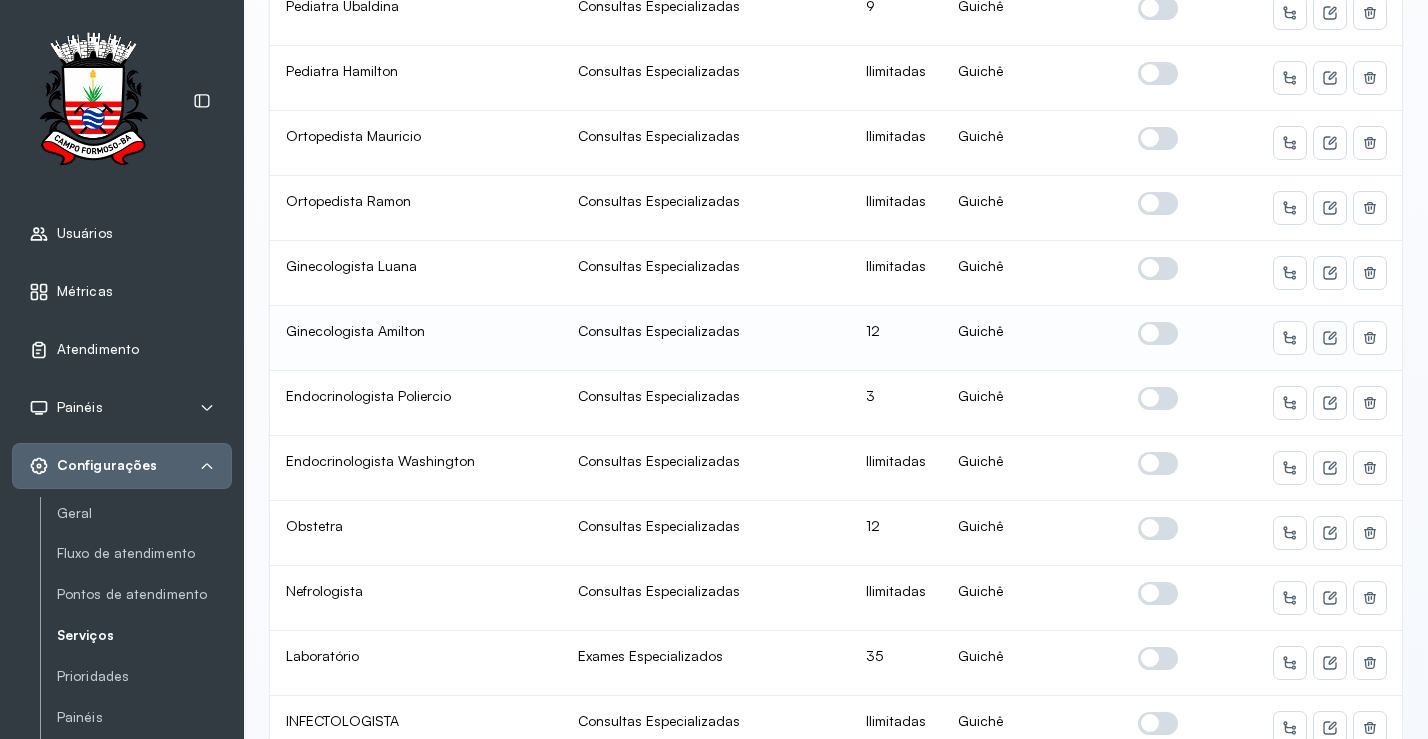 click 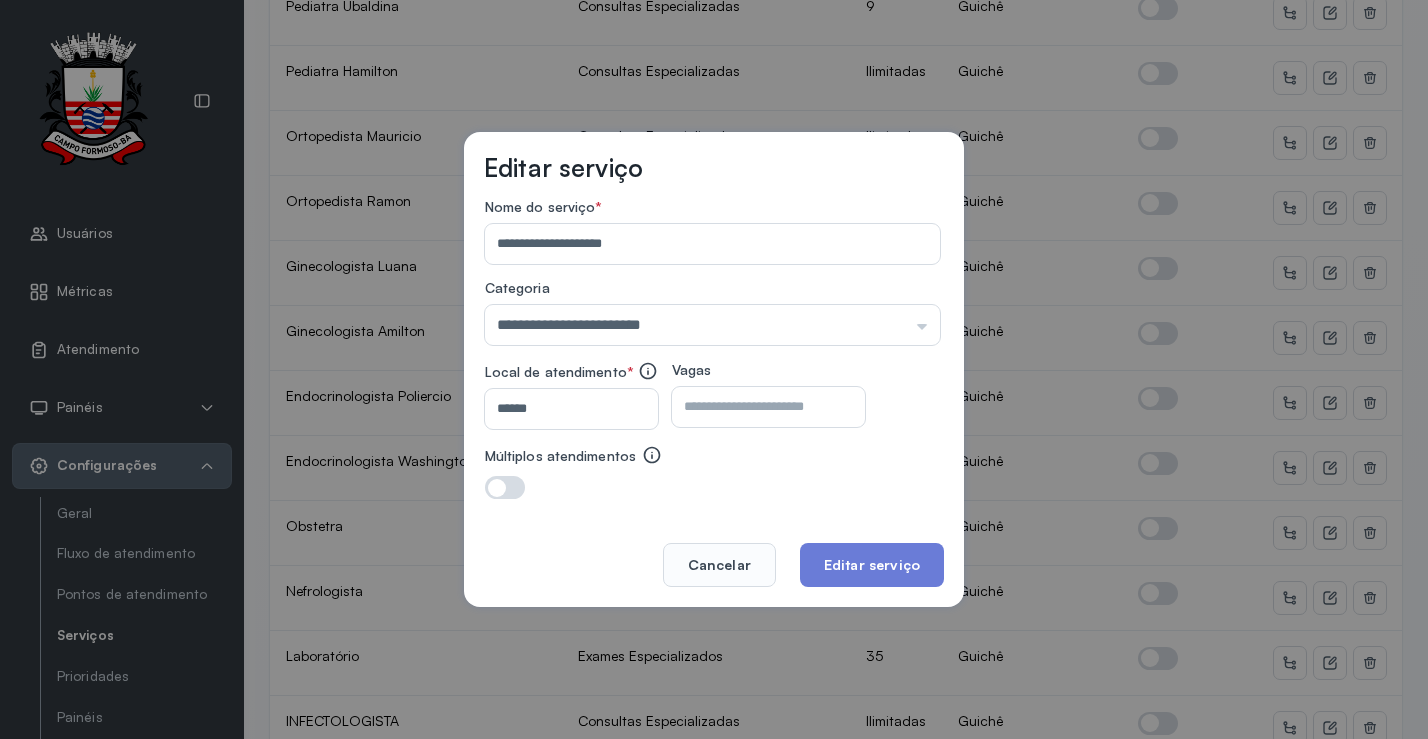click on "**" at bounding box center [751, 407] 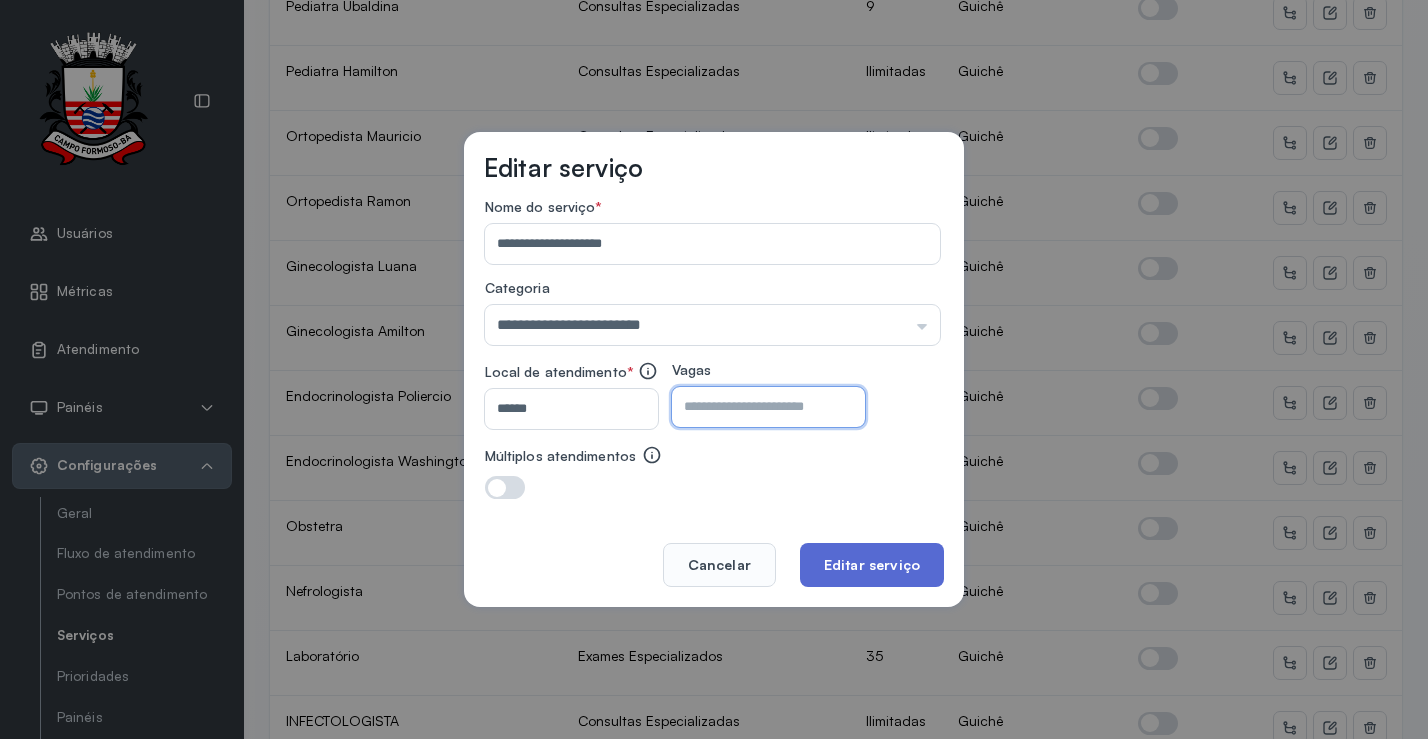 type on "*" 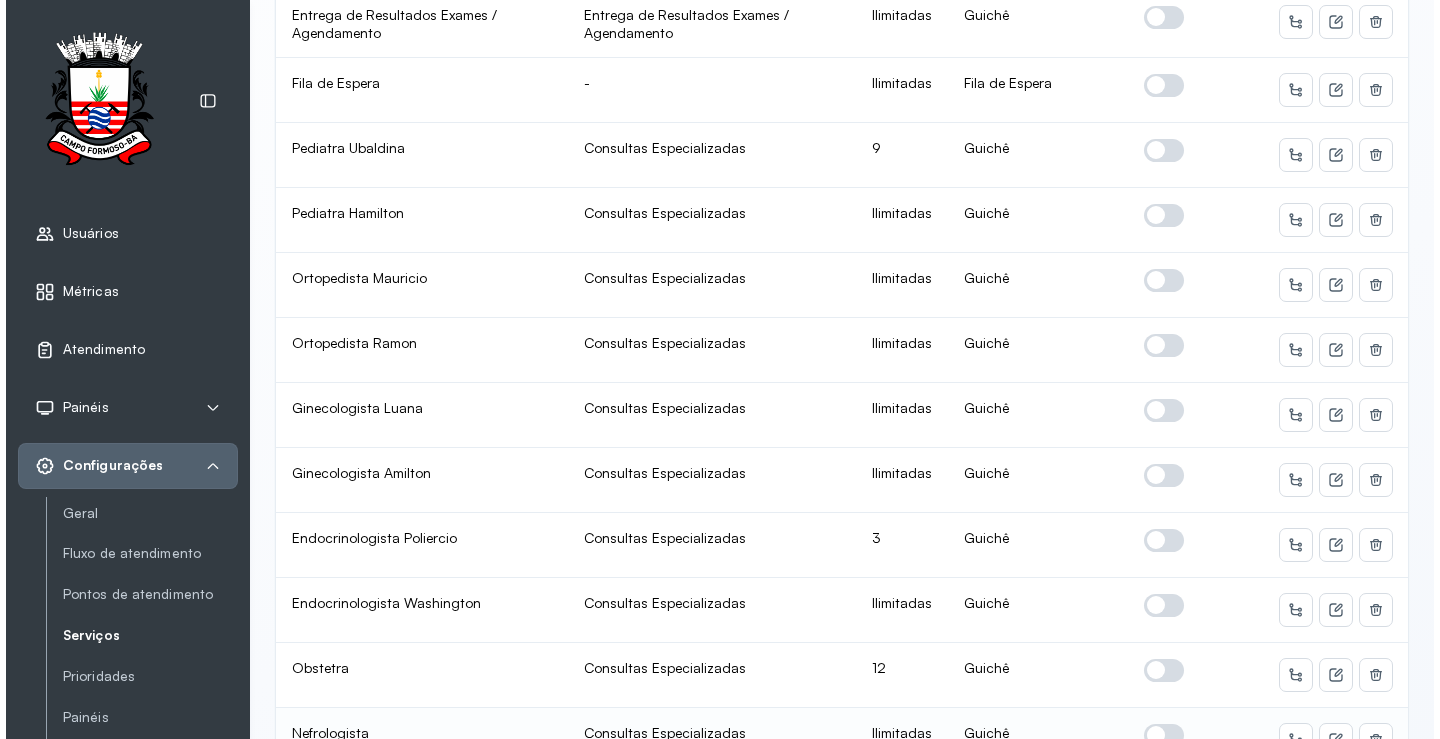 scroll, scrollTop: 759, scrollLeft: 0, axis: vertical 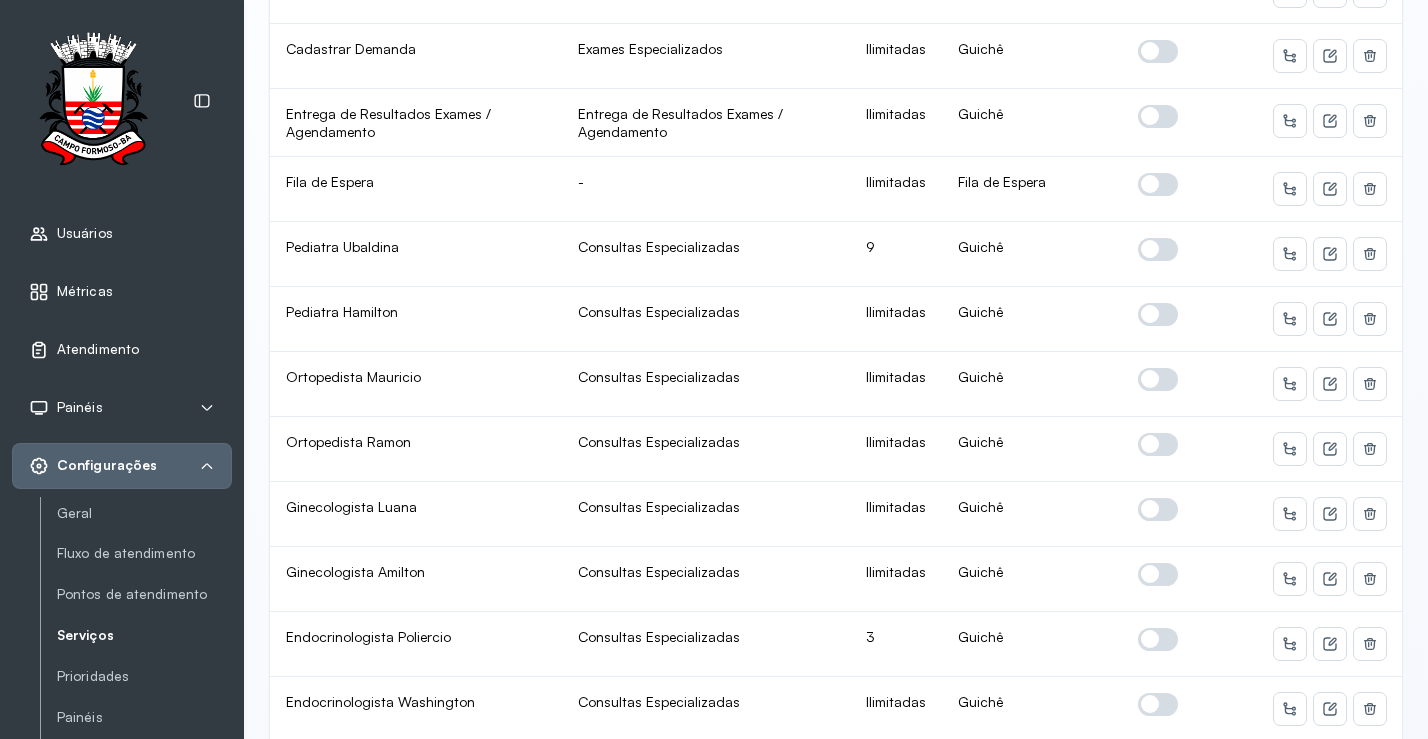 click on "Atendimento" at bounding box center (84, 350) 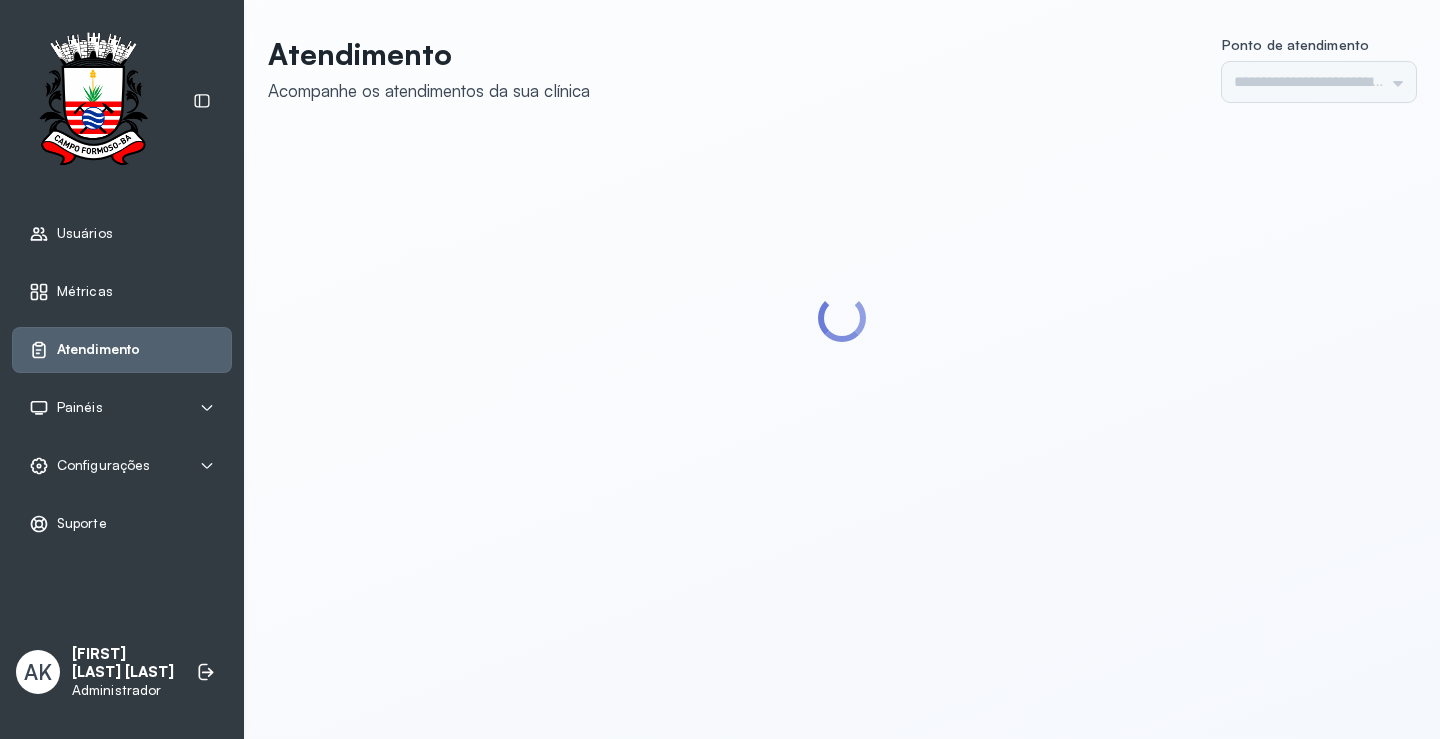 type on "*********" 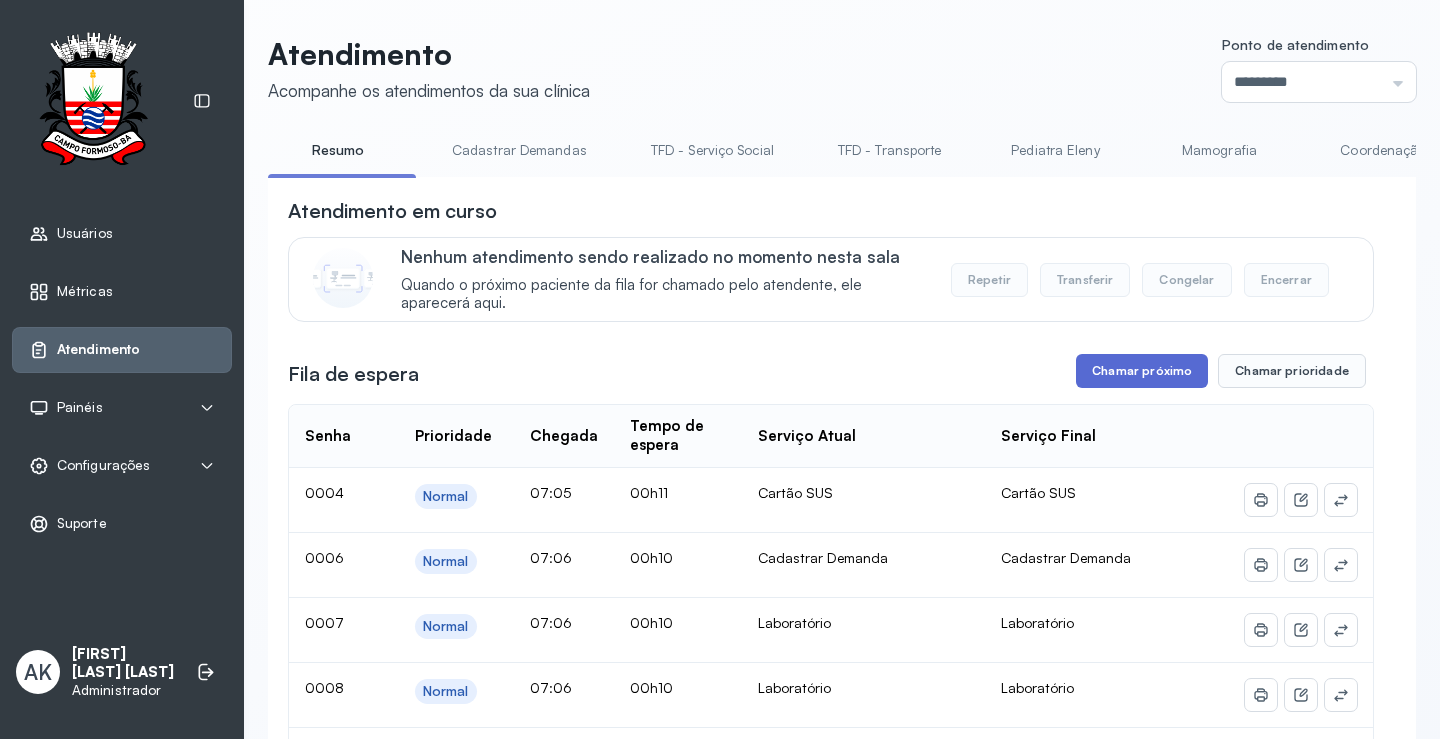 click on "Chamar próximo" at bounding box center (1142, 371) 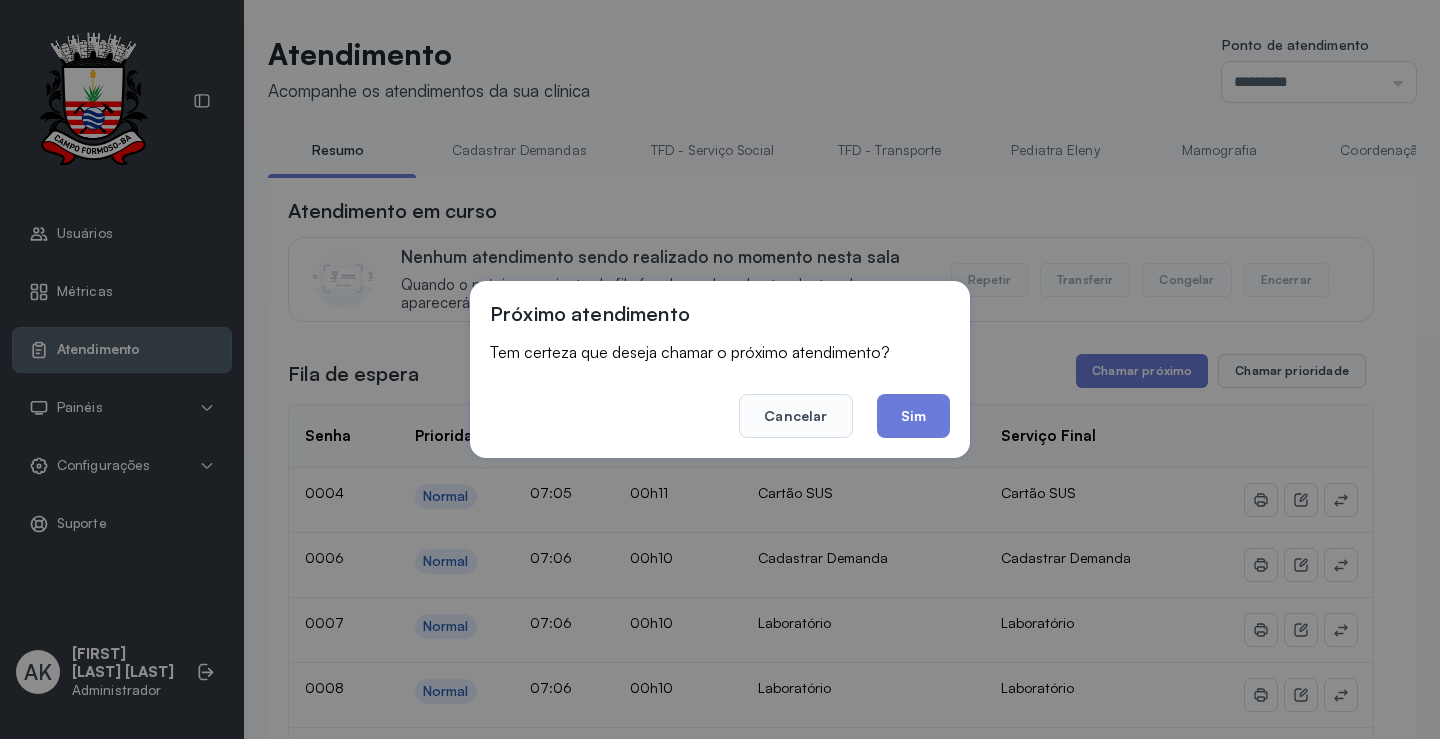 click on "Próximo atendimento Tem certeza que deseja chamar o próximo atendimento? Cancelar Sim" at bounding box center [720, 369] 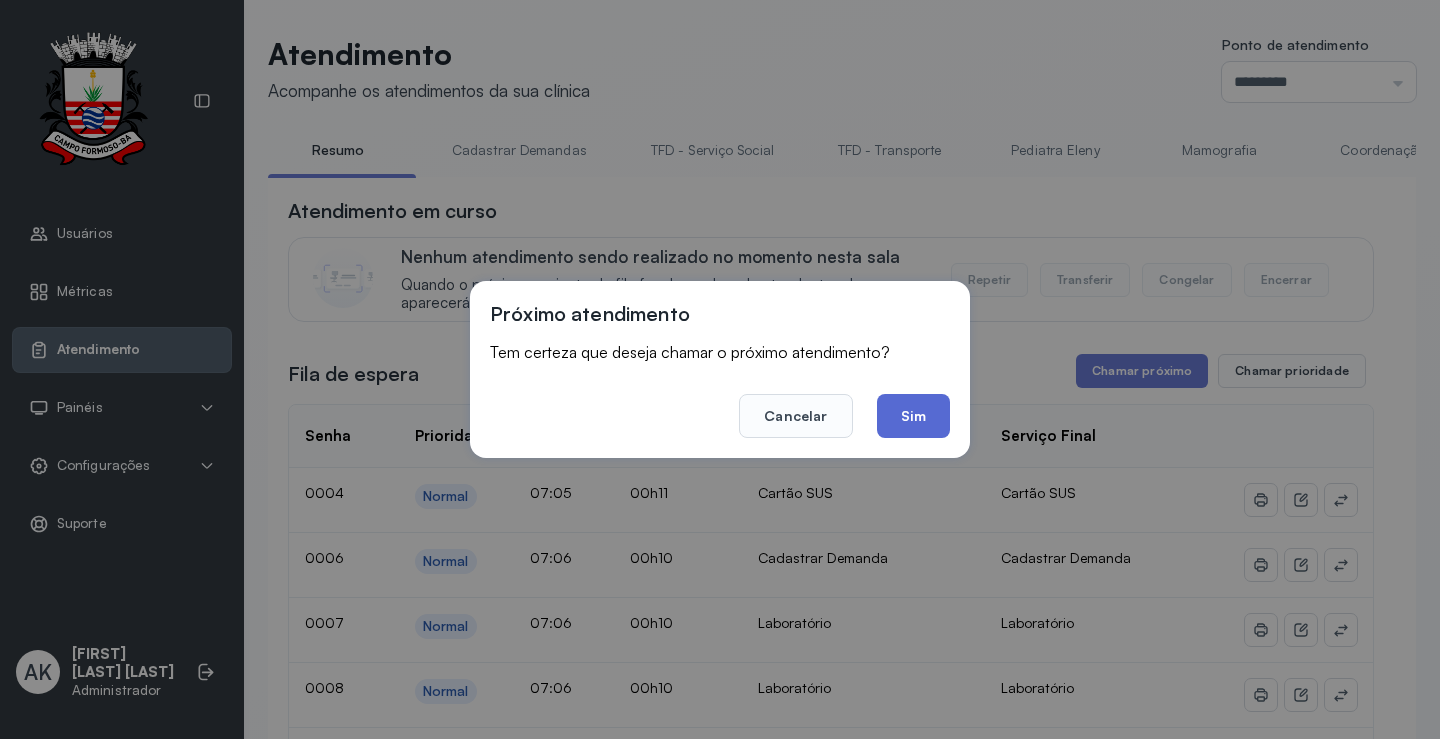 click on "Sim" 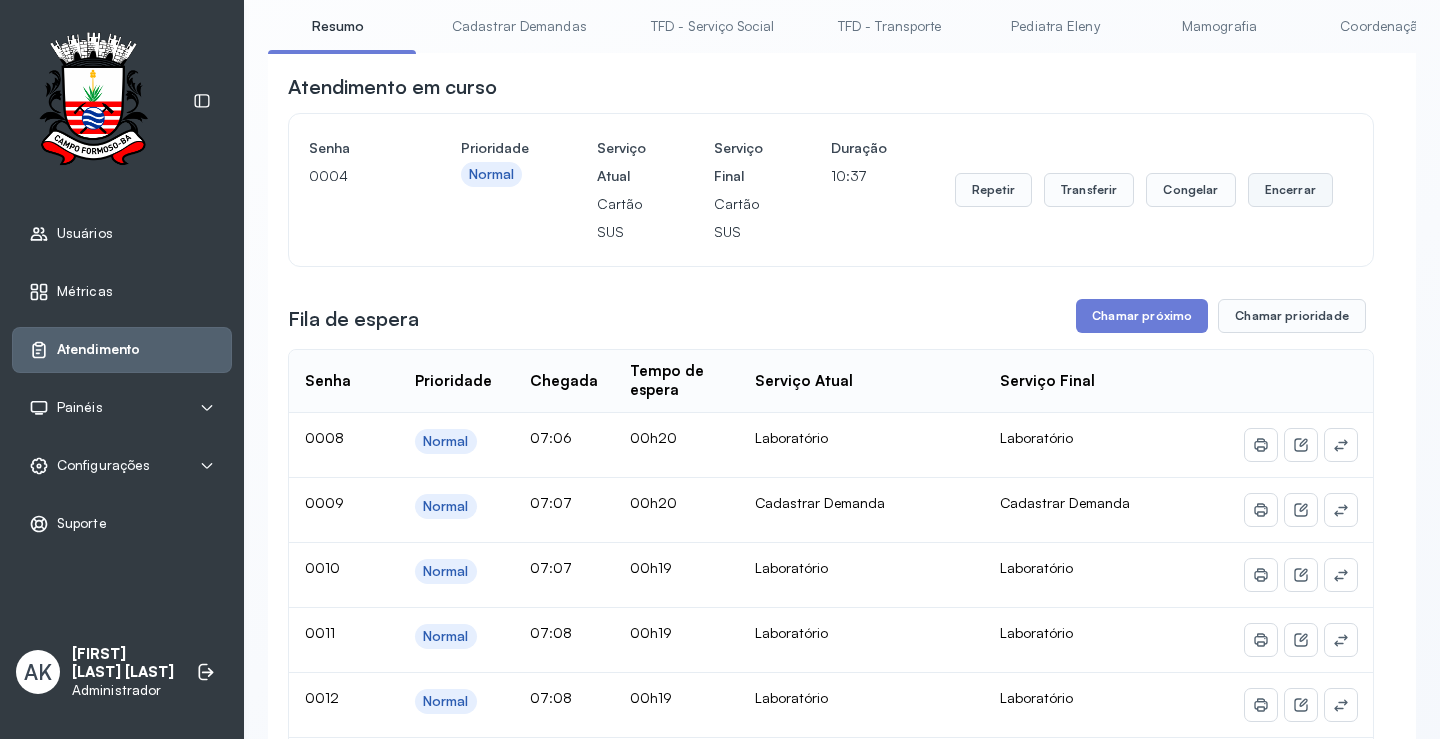 scroll, scrollTop: 100, scrollLeft: 0, axis: vertical 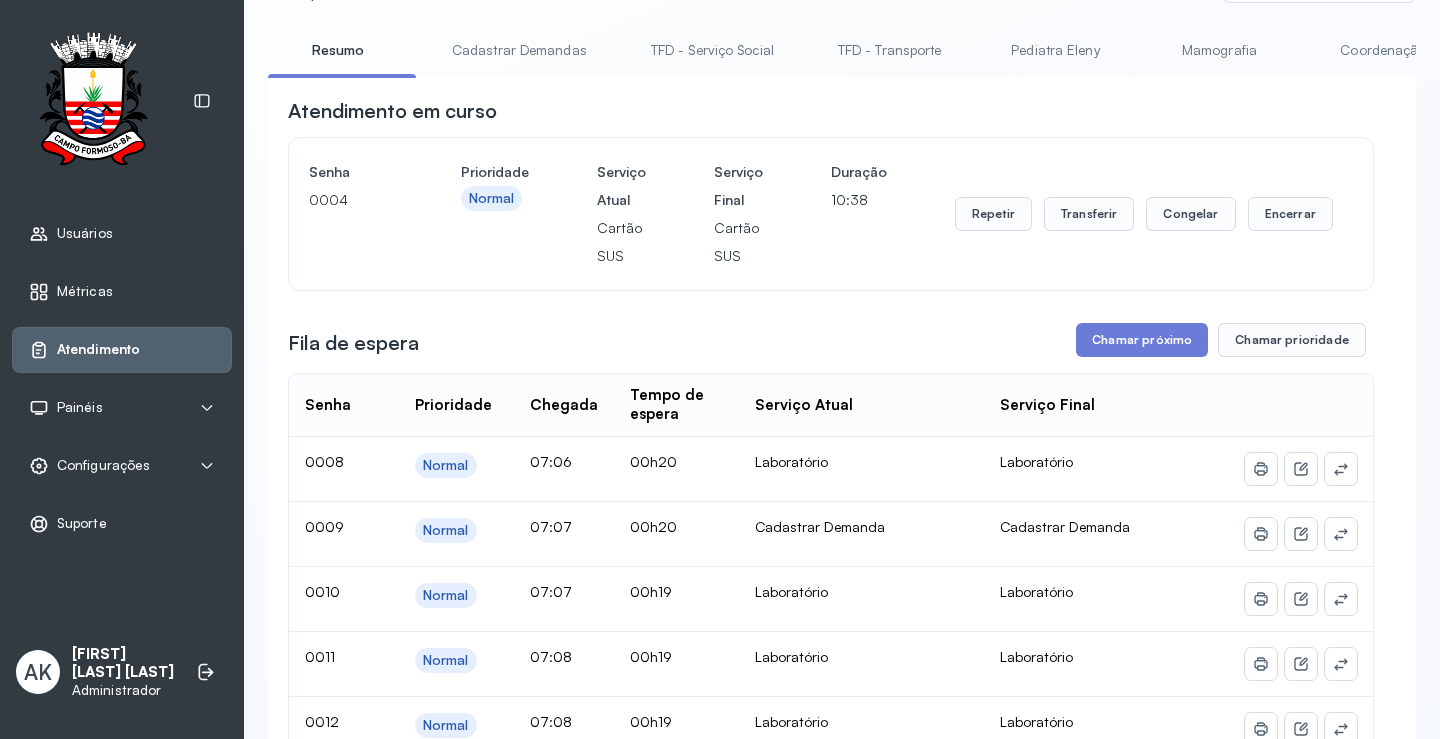 click on "Repetir Transferir Congelar Encerrar" at bounding box center [1144, 214] 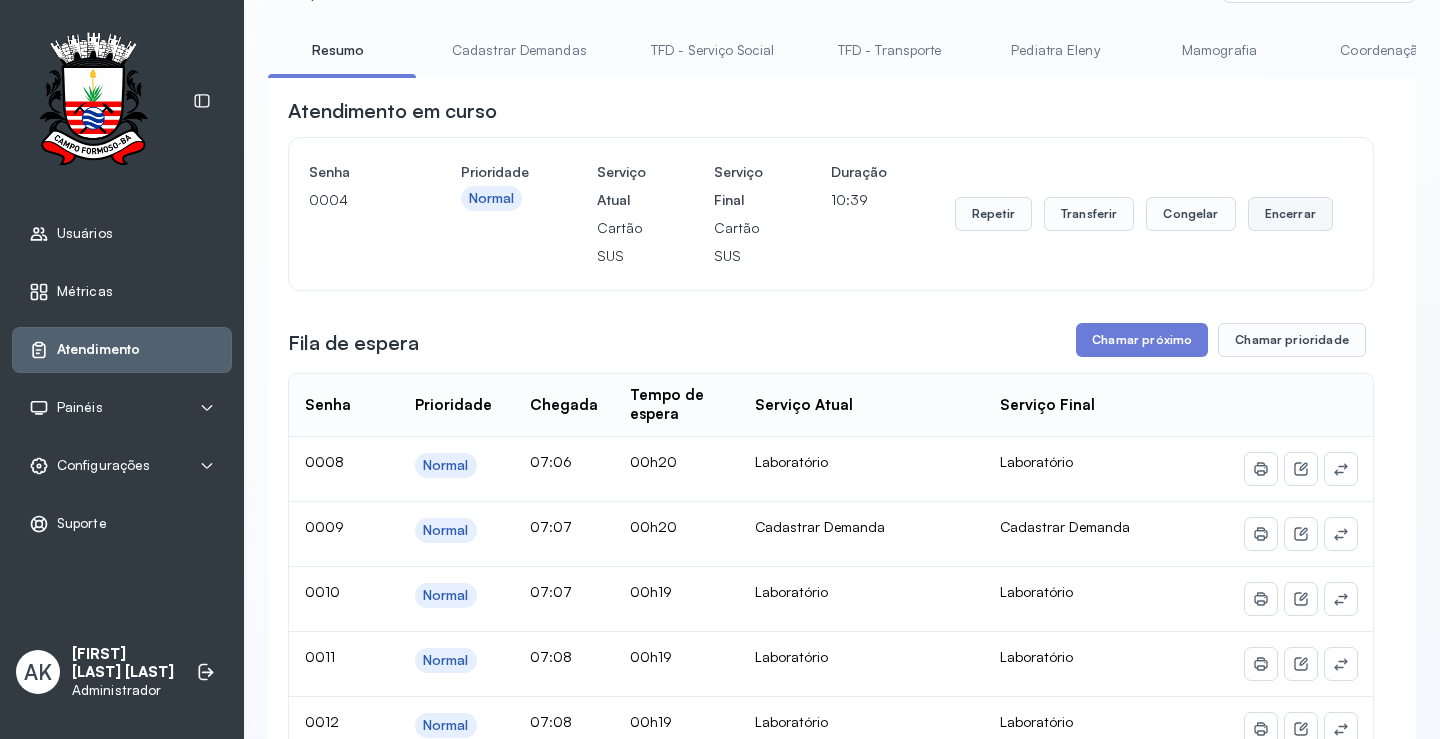 click on "Encerrar" at bounding box center (1290, 214) 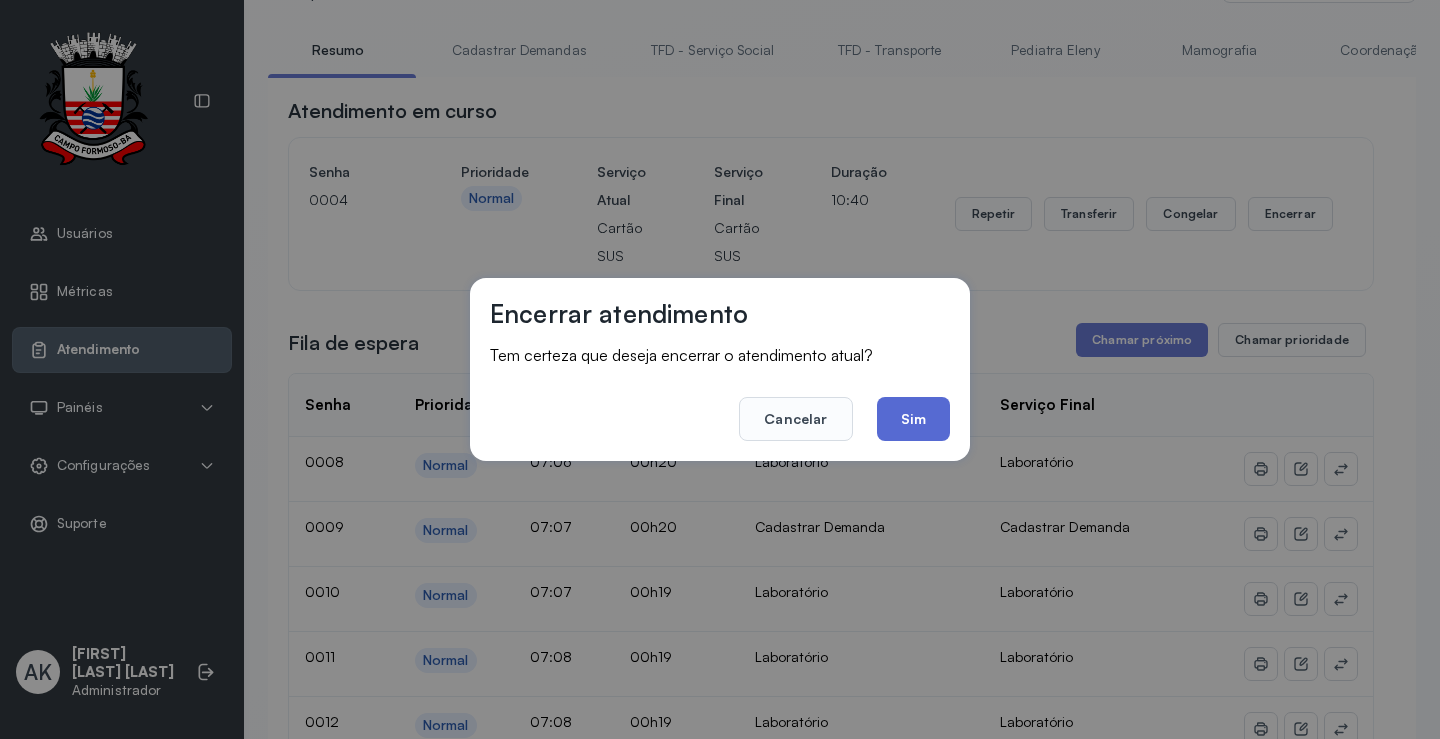 click on "Sim" 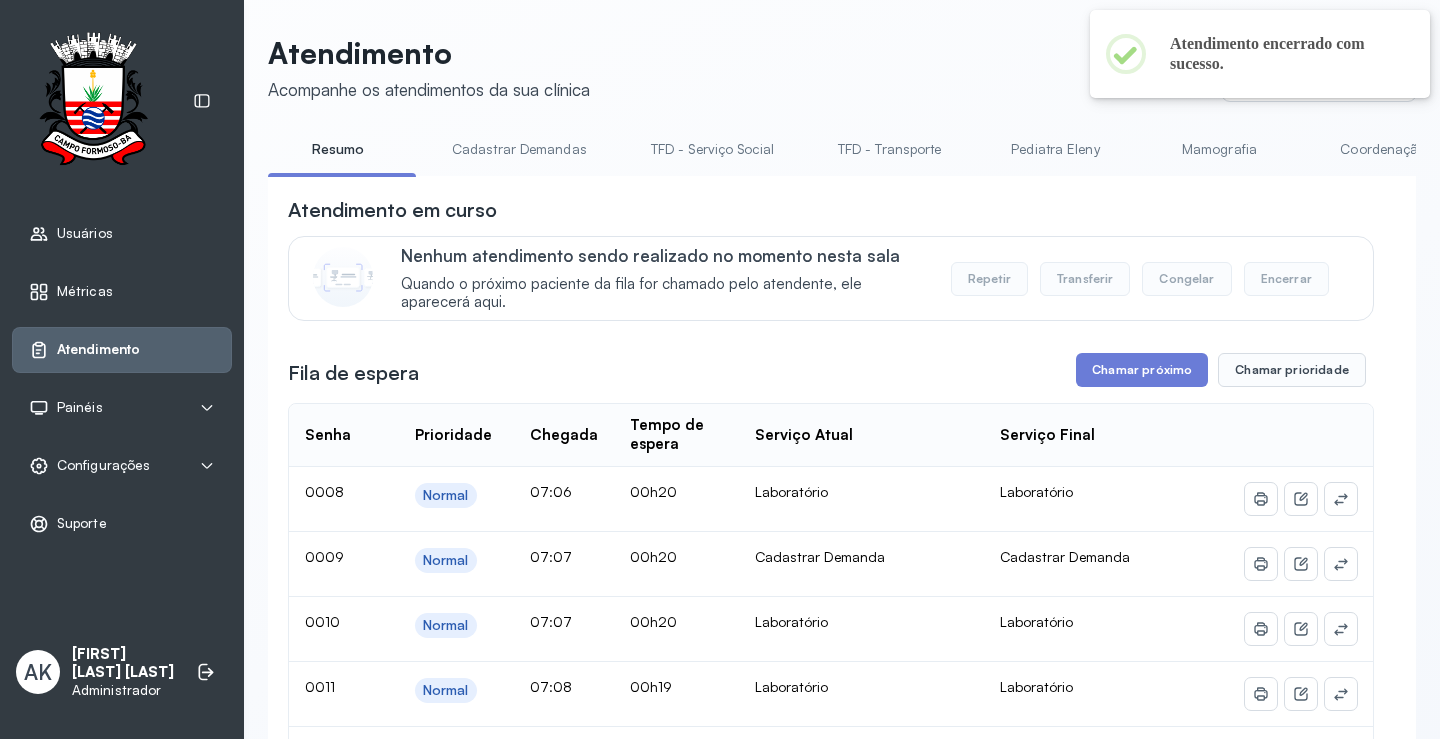scroll, scrollTop: 100, scrollLeft: 0, axis: vertical 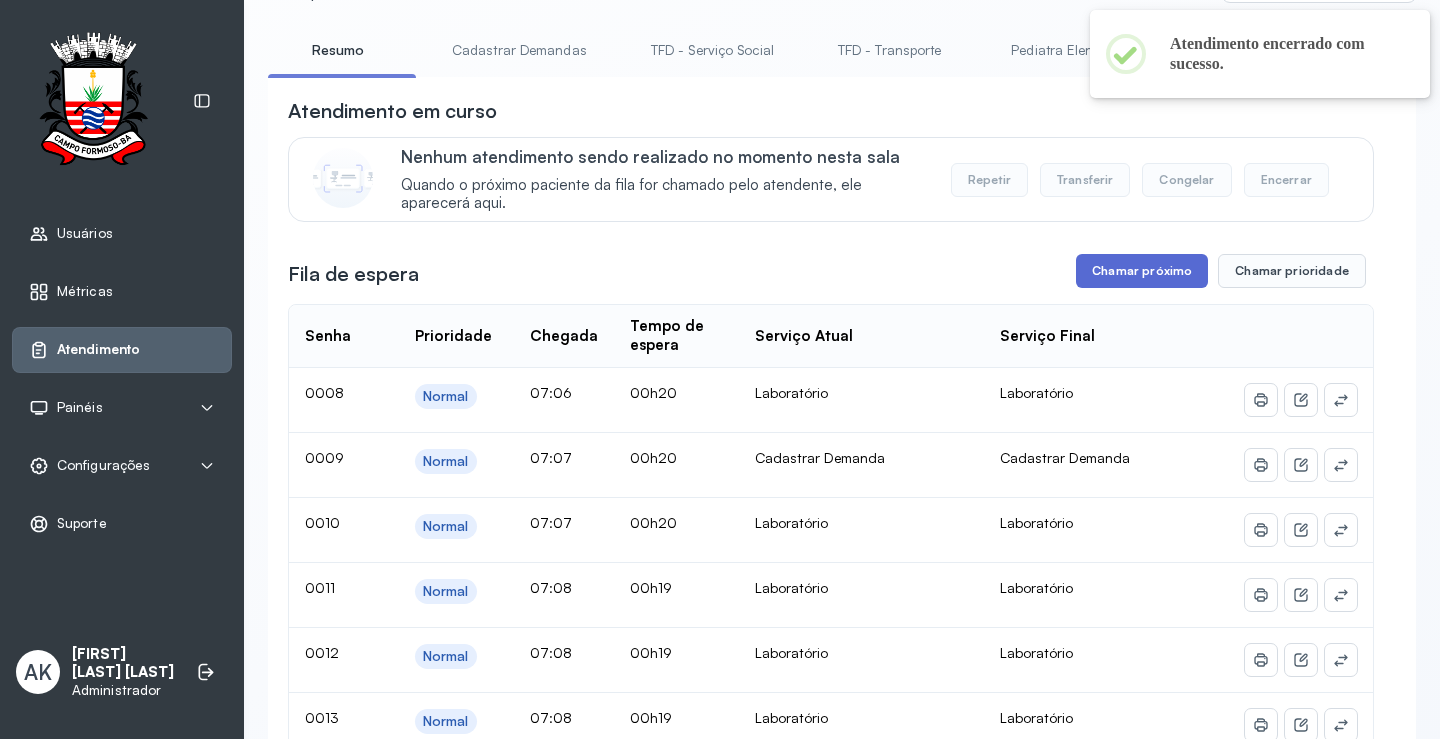 click on "Chamar próximo" at bounding box center (1142, 271) 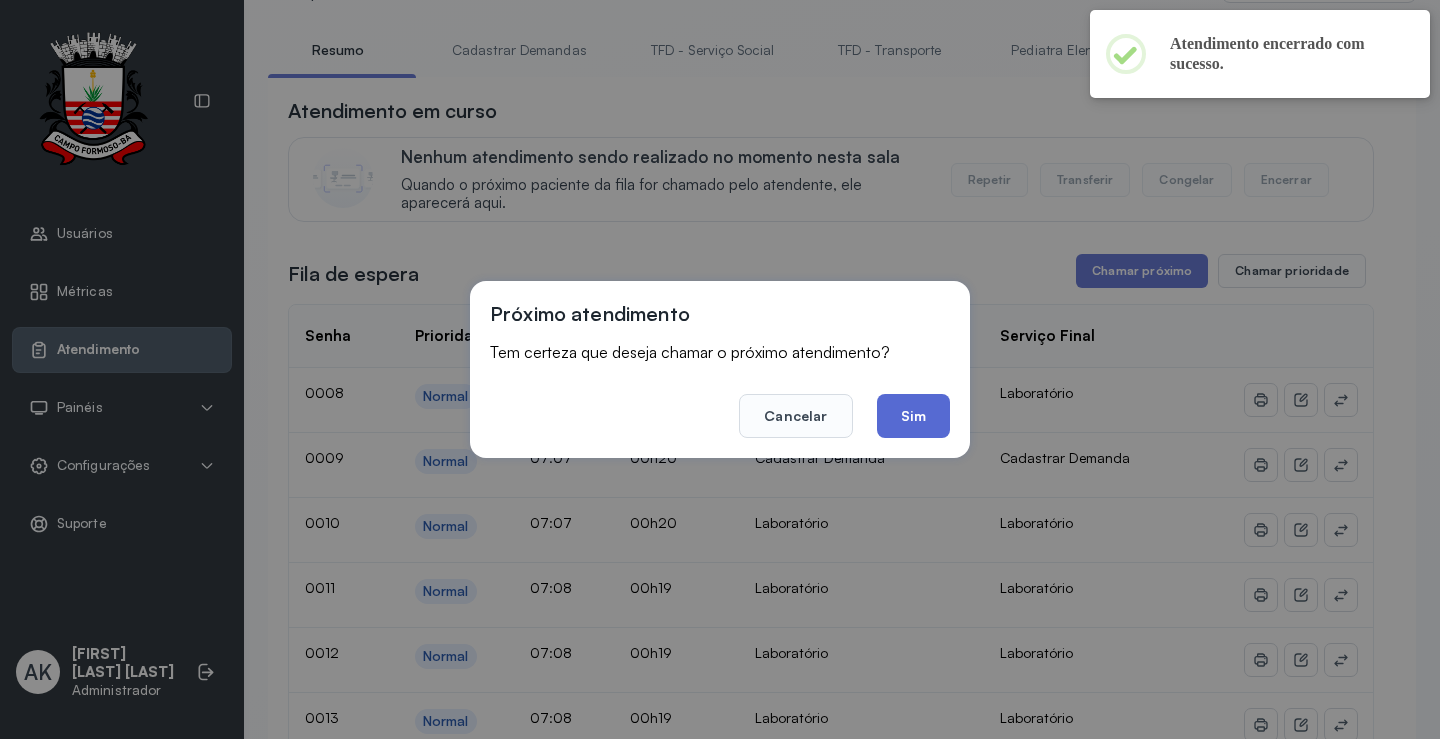 click on "Sim" 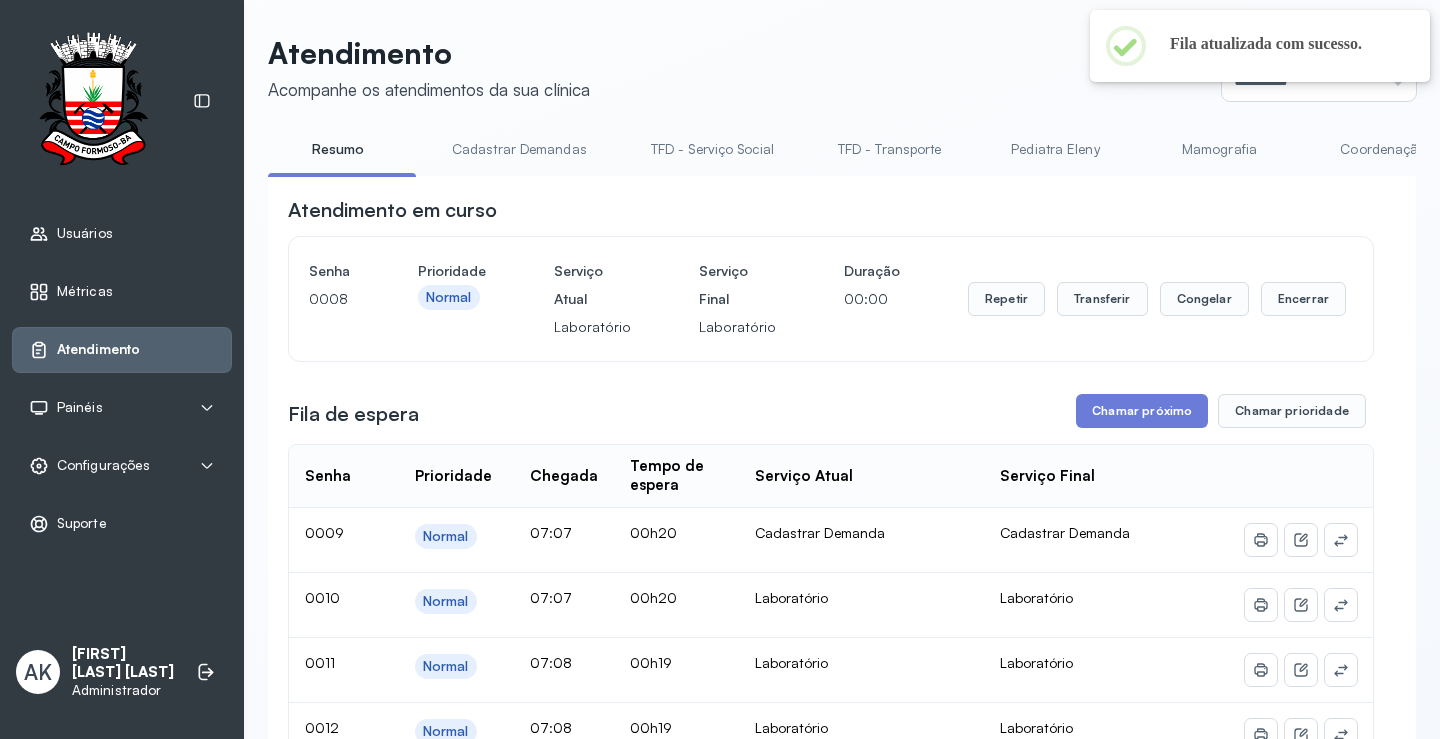 scroll, scrollTop: 100, scrollLeft: 0, axis: vertical 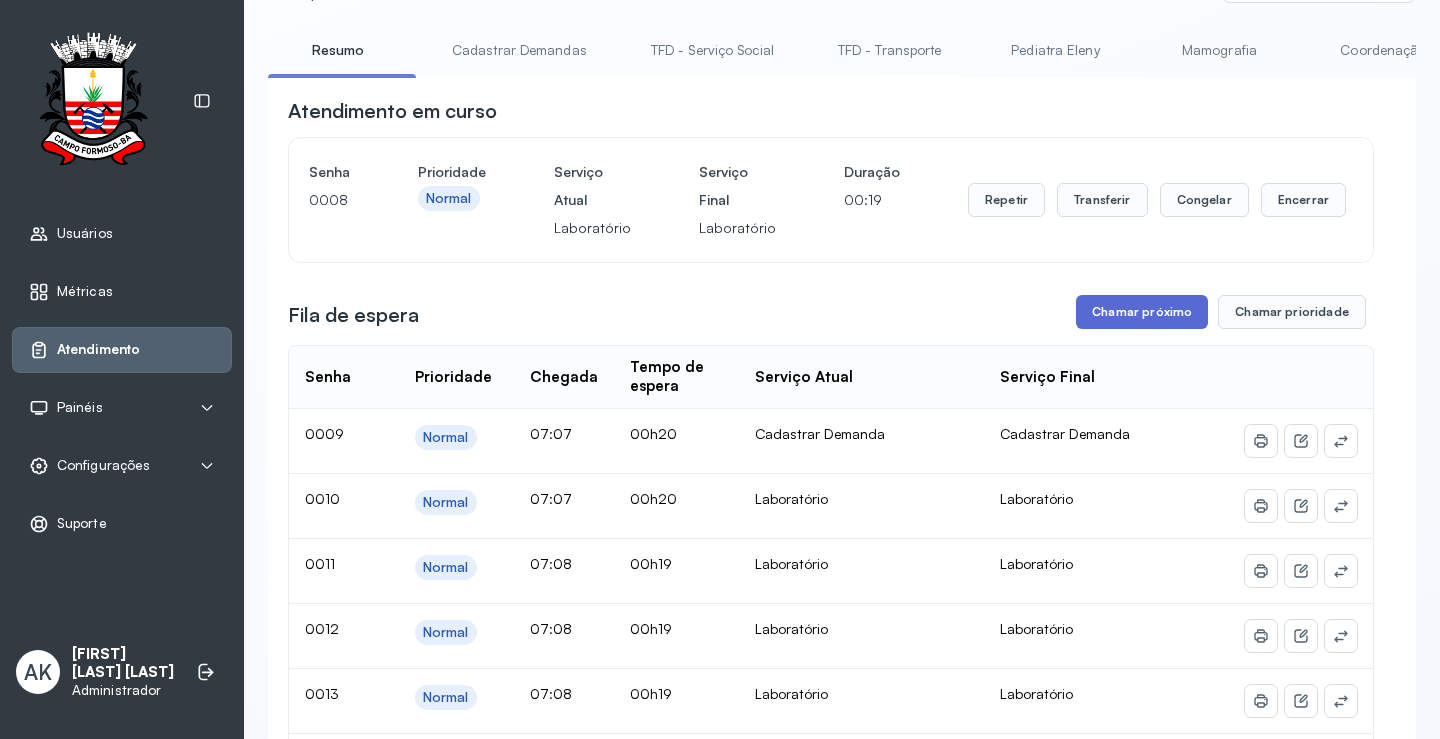 click on "Chamar próximo" at bounding box center (1142, 312) 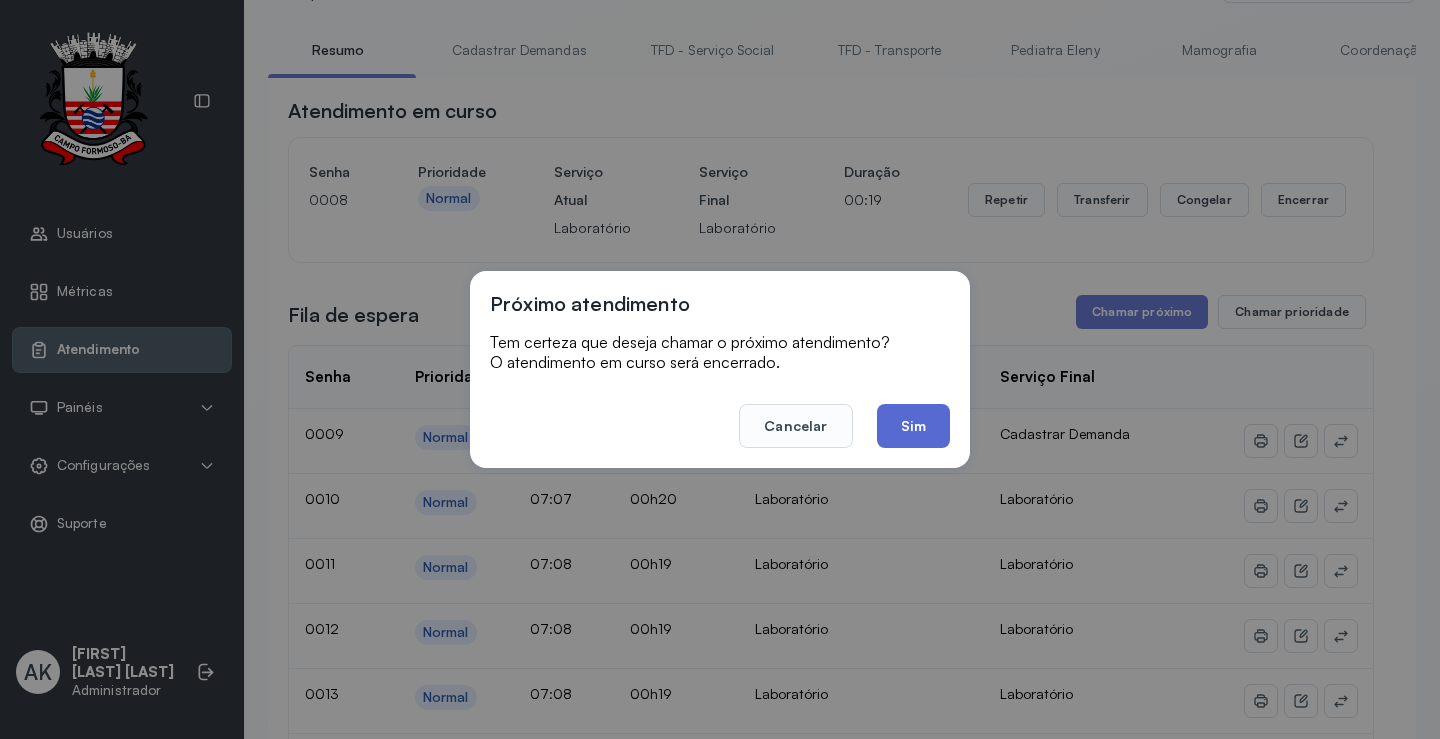 click on "Sim" 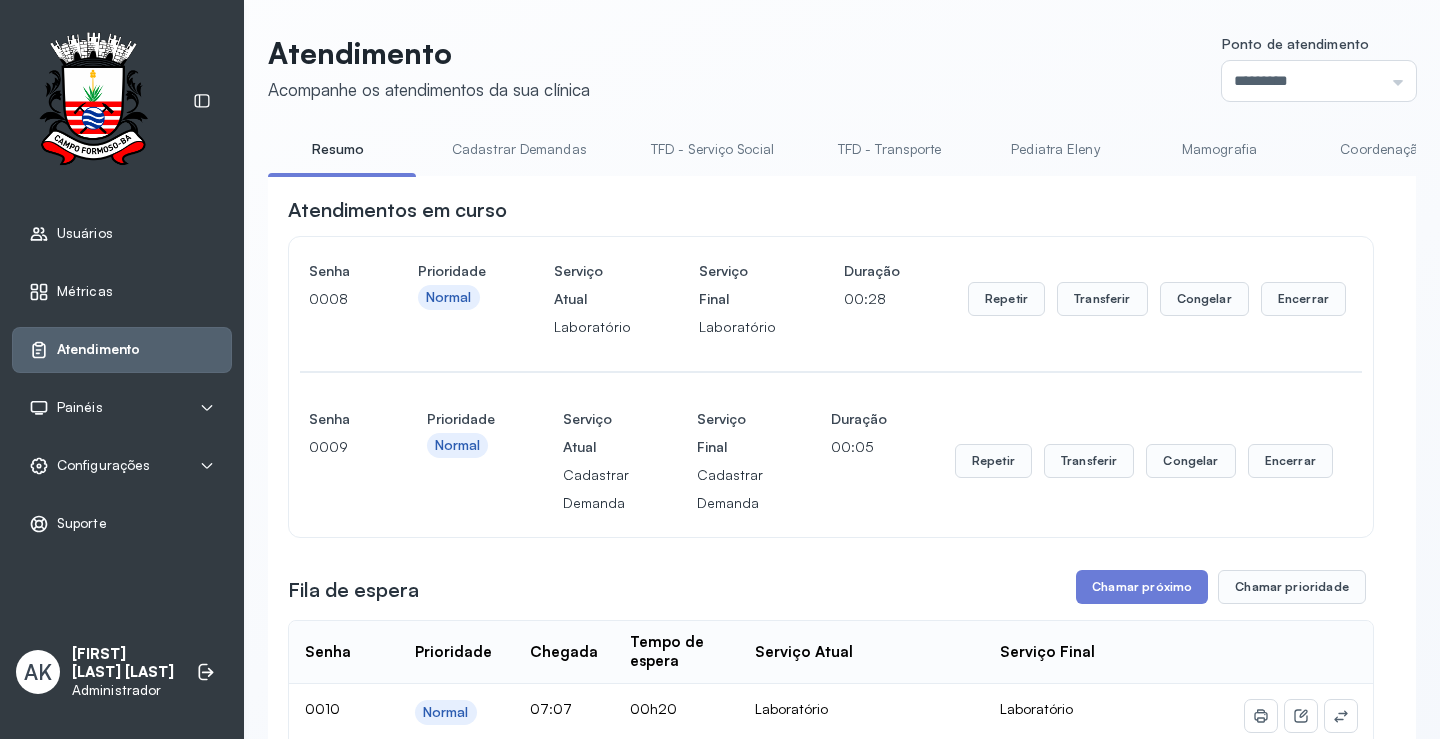 scroll, scrollTop: 100, scrollLeft: 0, axis: vertical 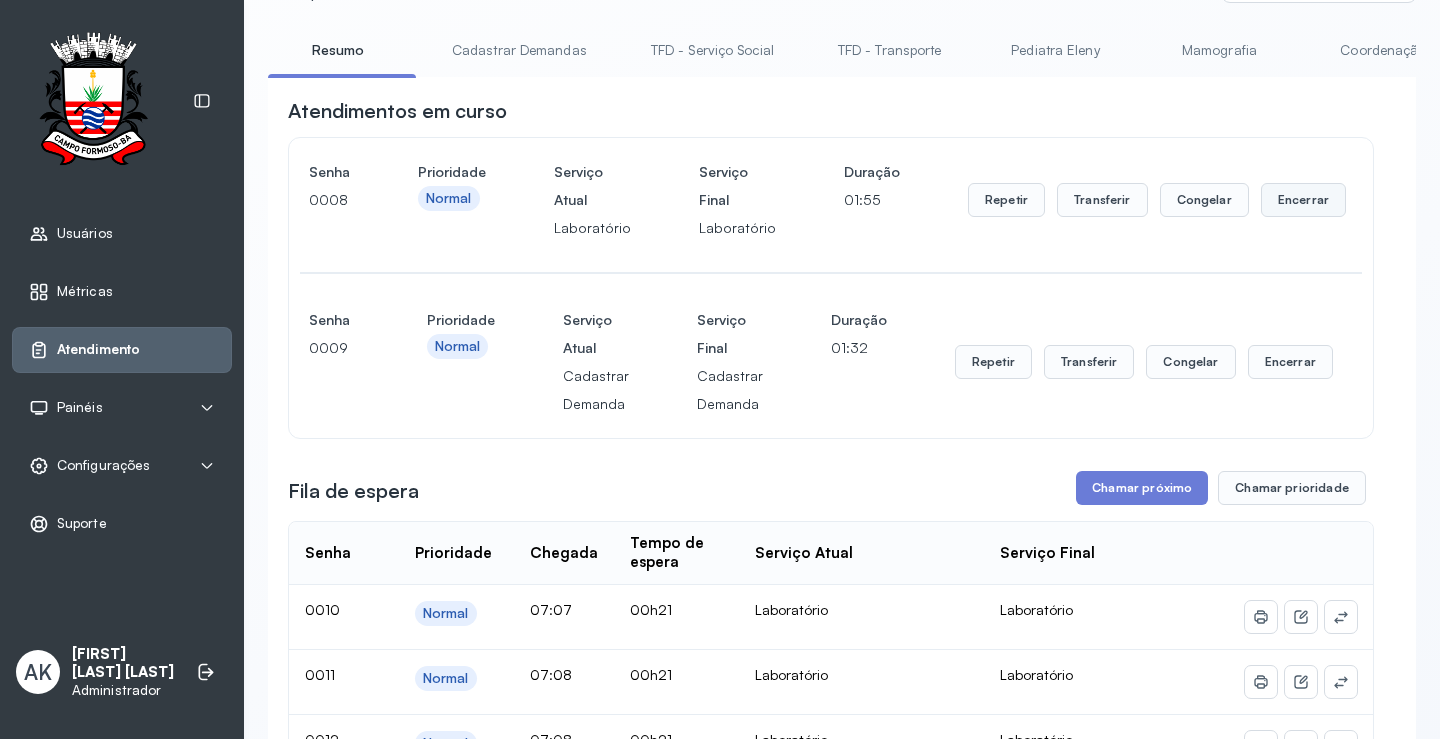 click on "Encerrar" at bounding box center (1303, 200) 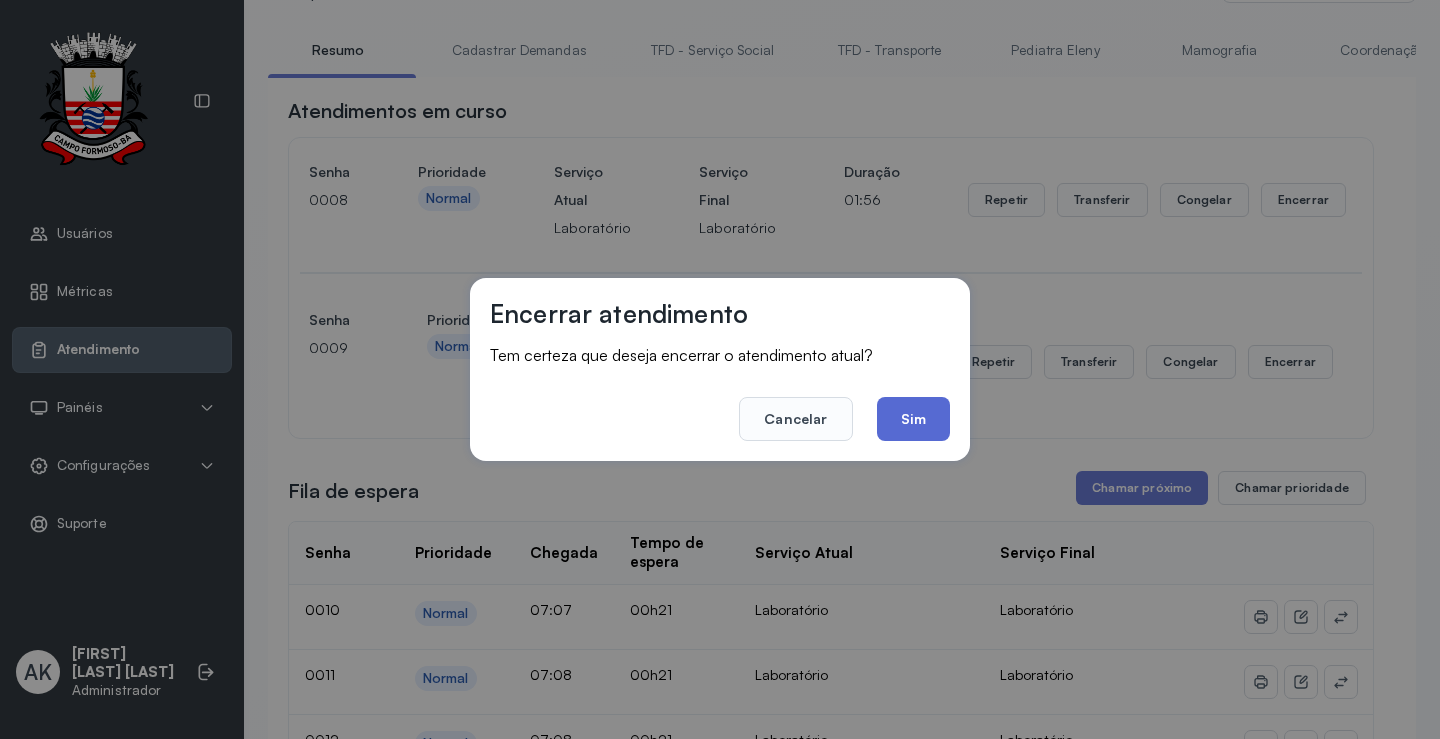 click on "Sim" 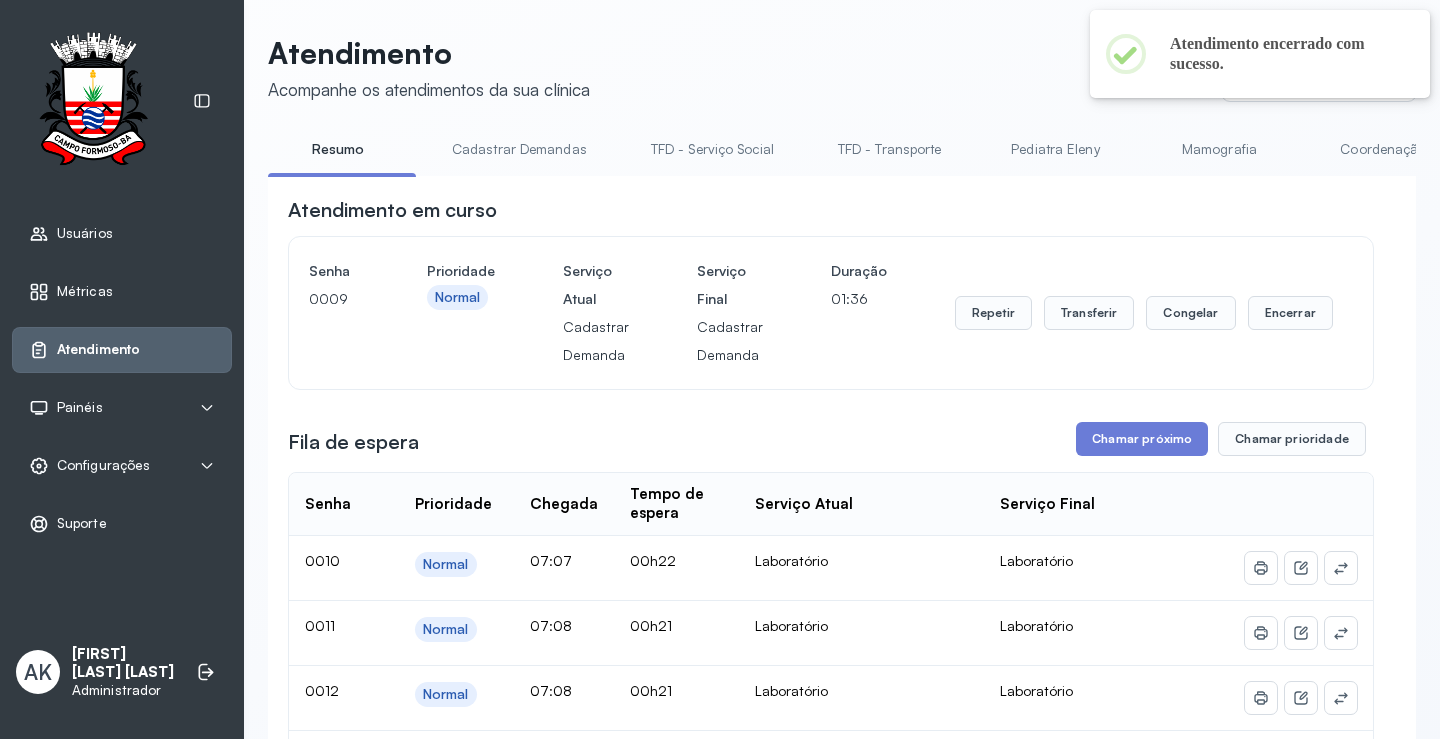 scroll, scrollTop: 100, scrollLeft: 0, axis: vertical 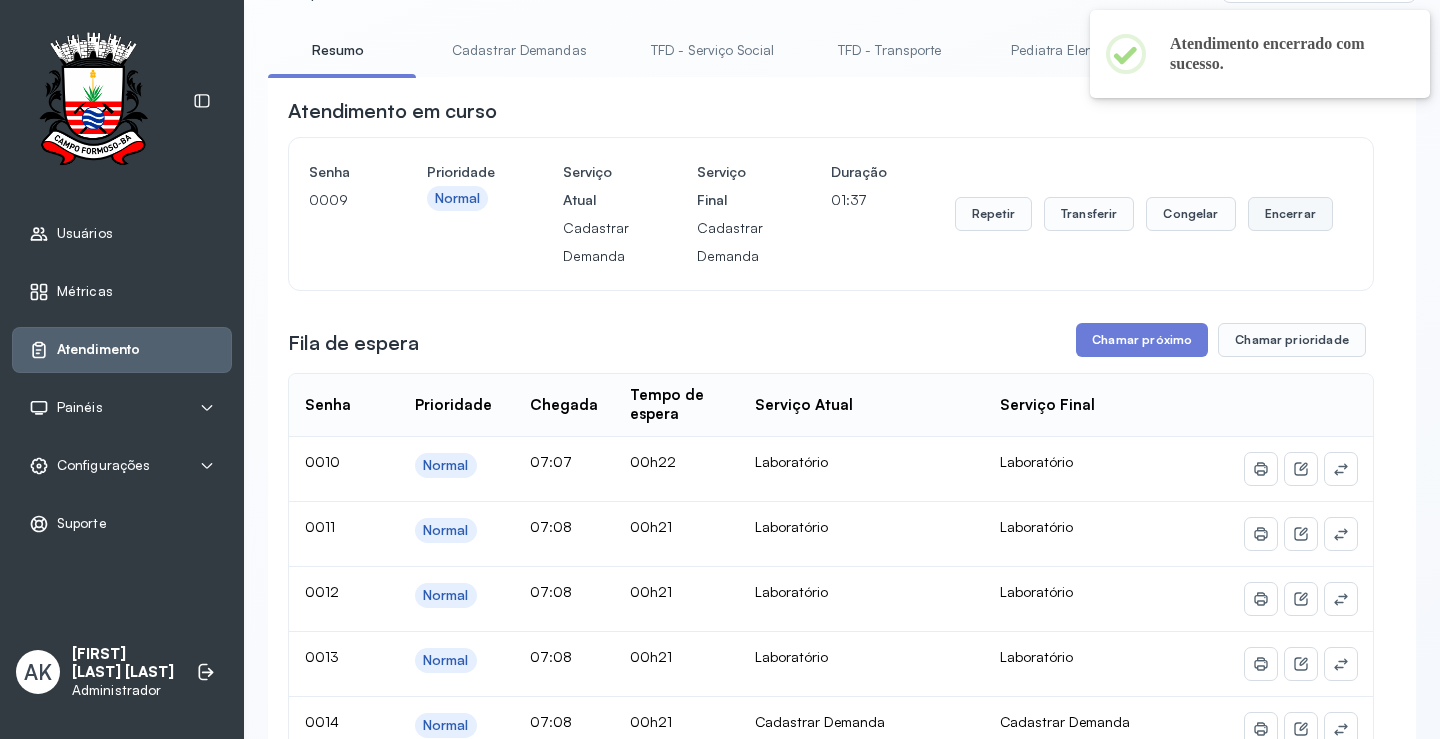 click on "Encerrar" at bounding box center [1290, 214] 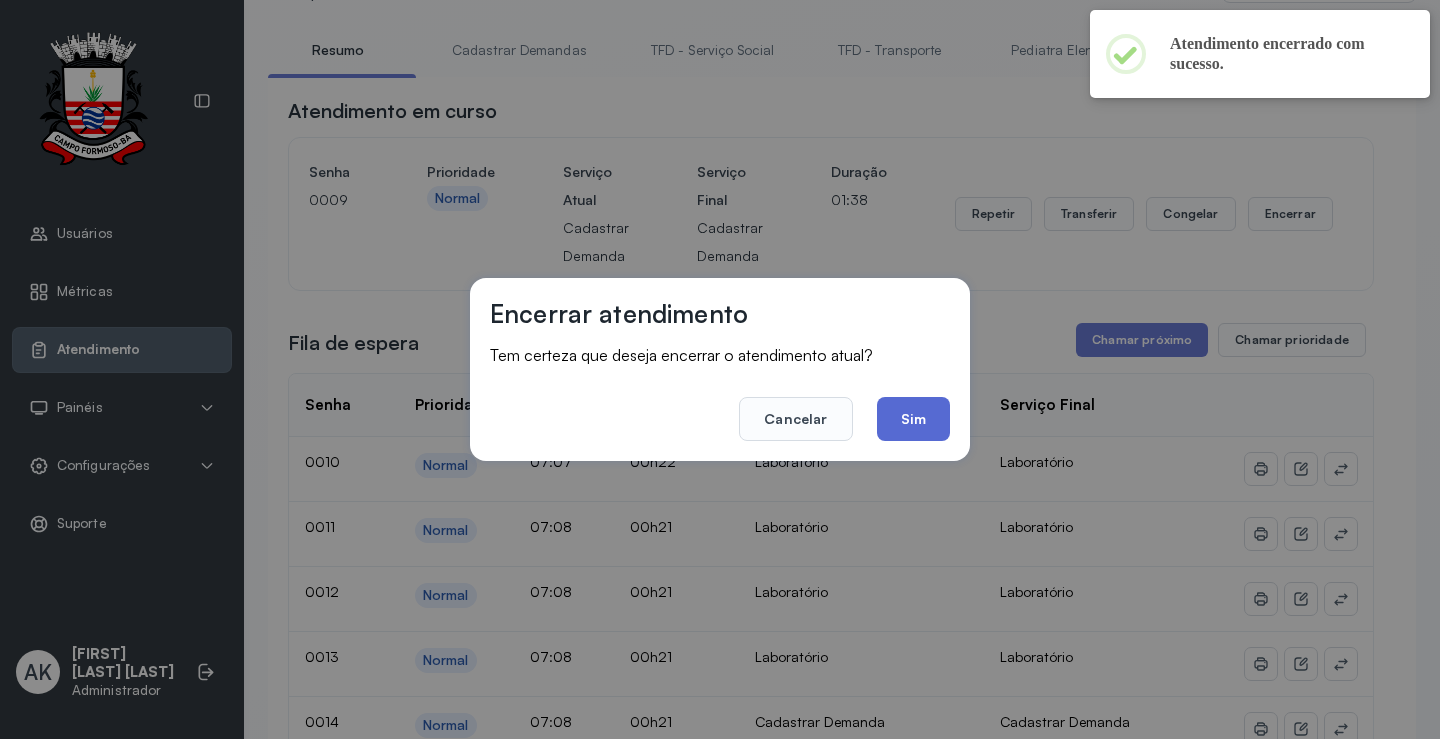 click on "Sim" 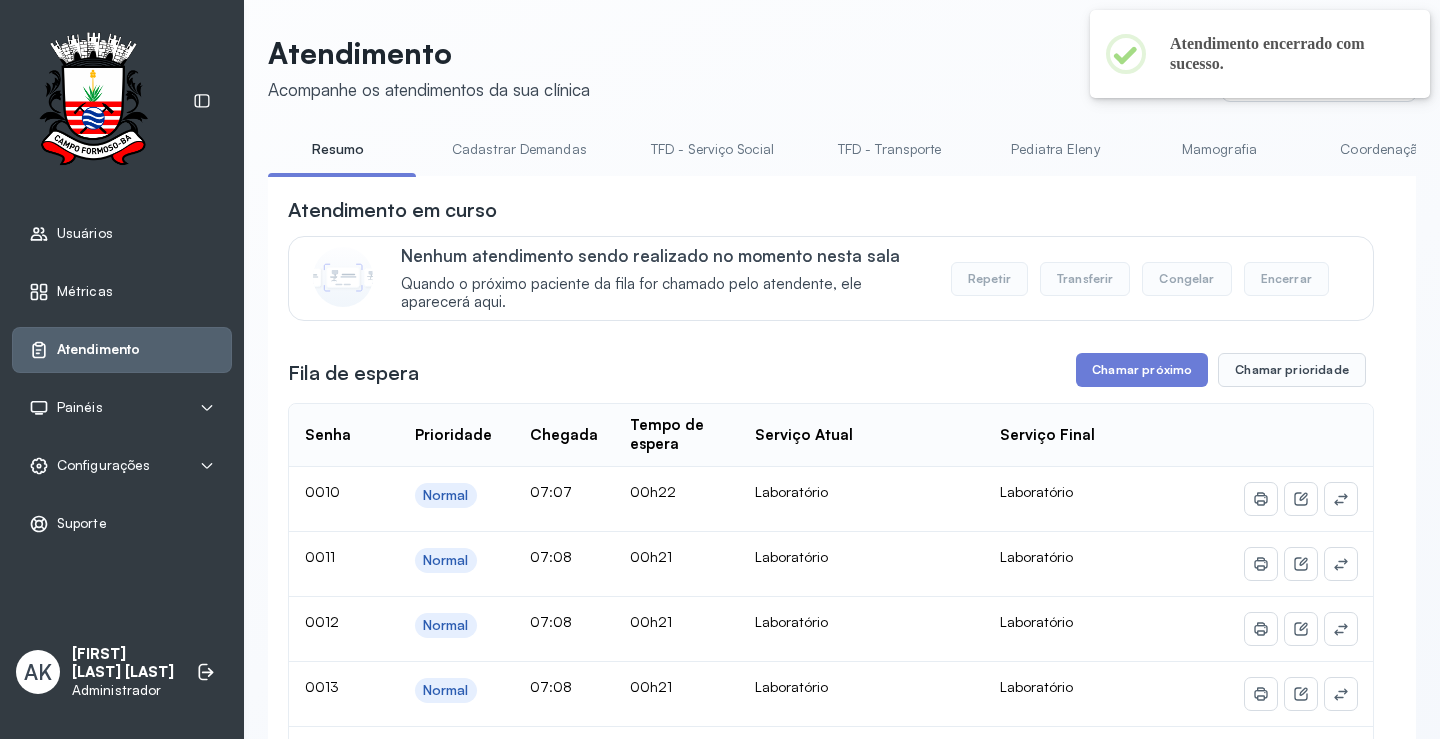 scroll, scrollTop: 100, scrollLeft: 0, axis: vertical 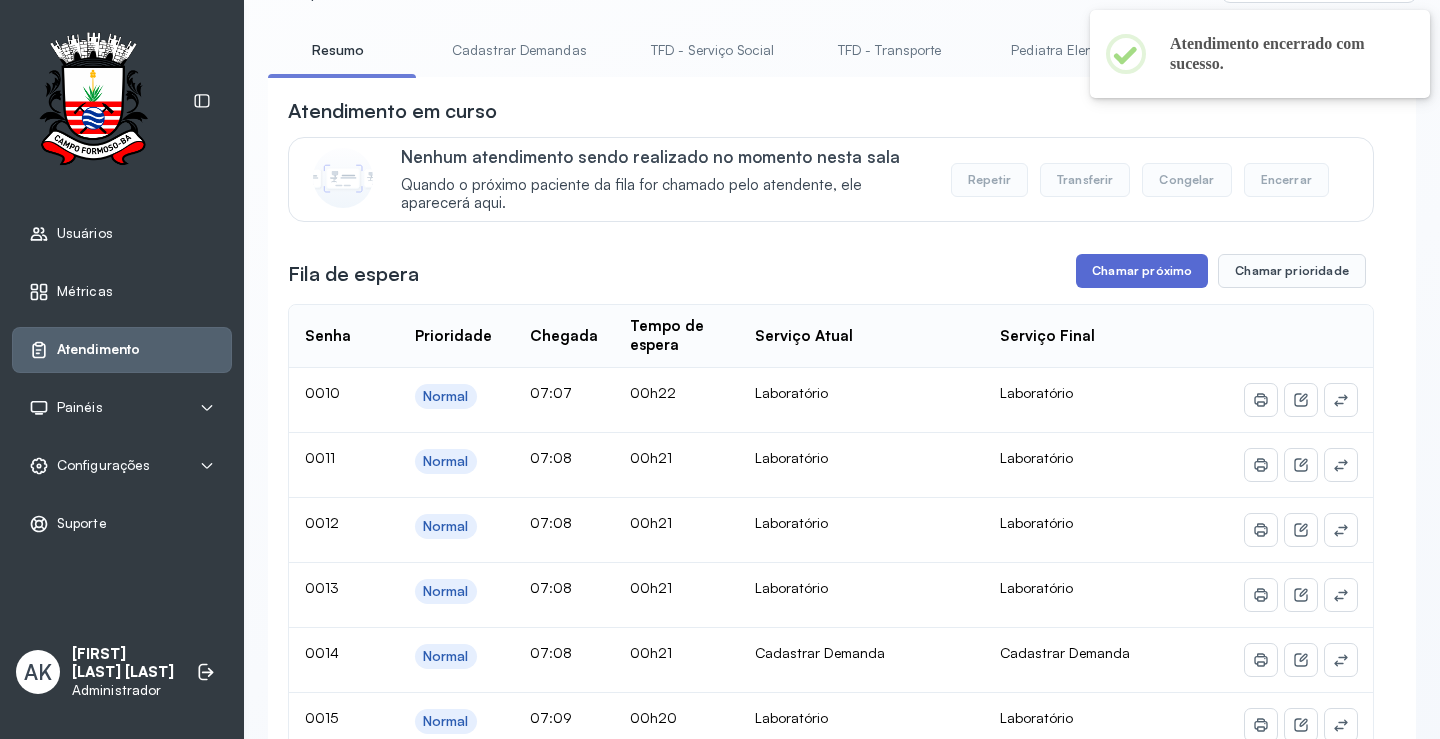 click on "Chamar próximo" at bounding box center (1142, 271) 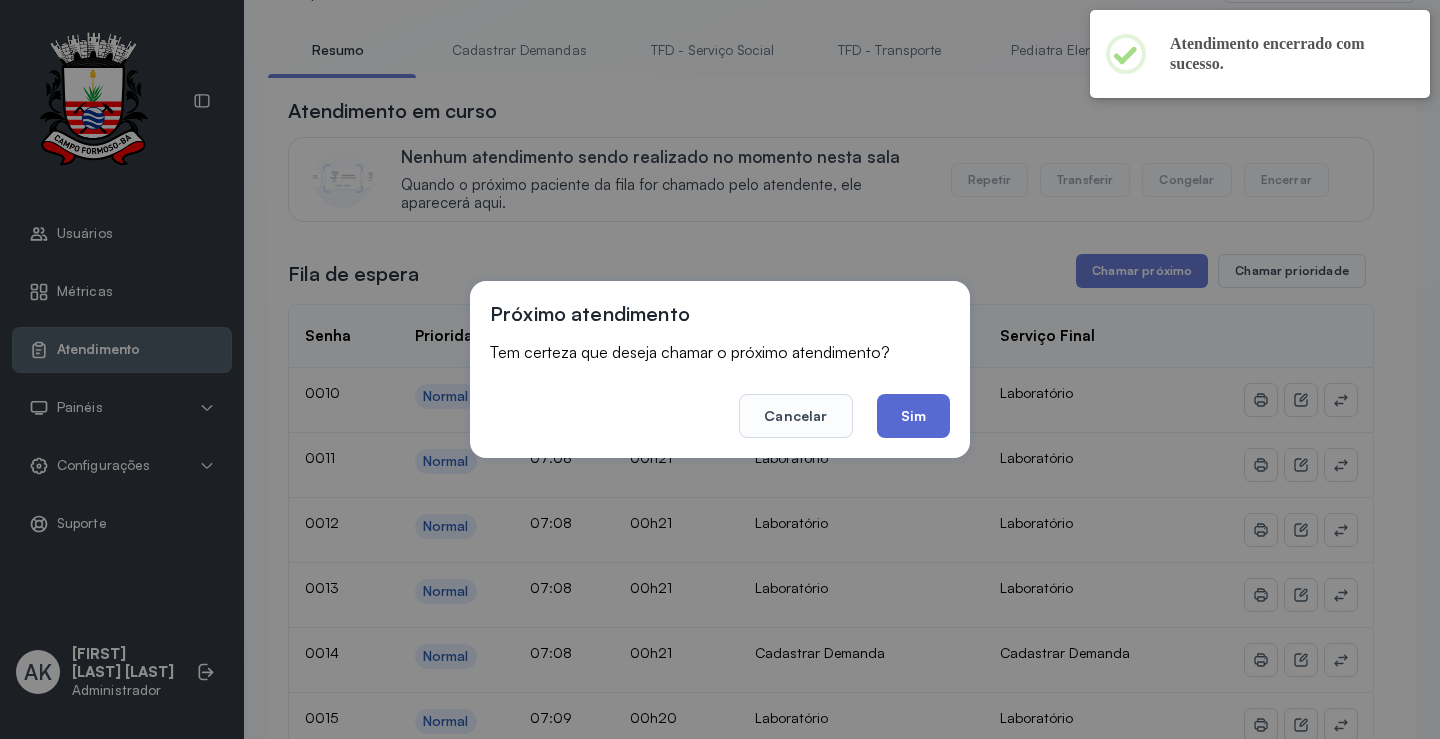 click on "Sim" 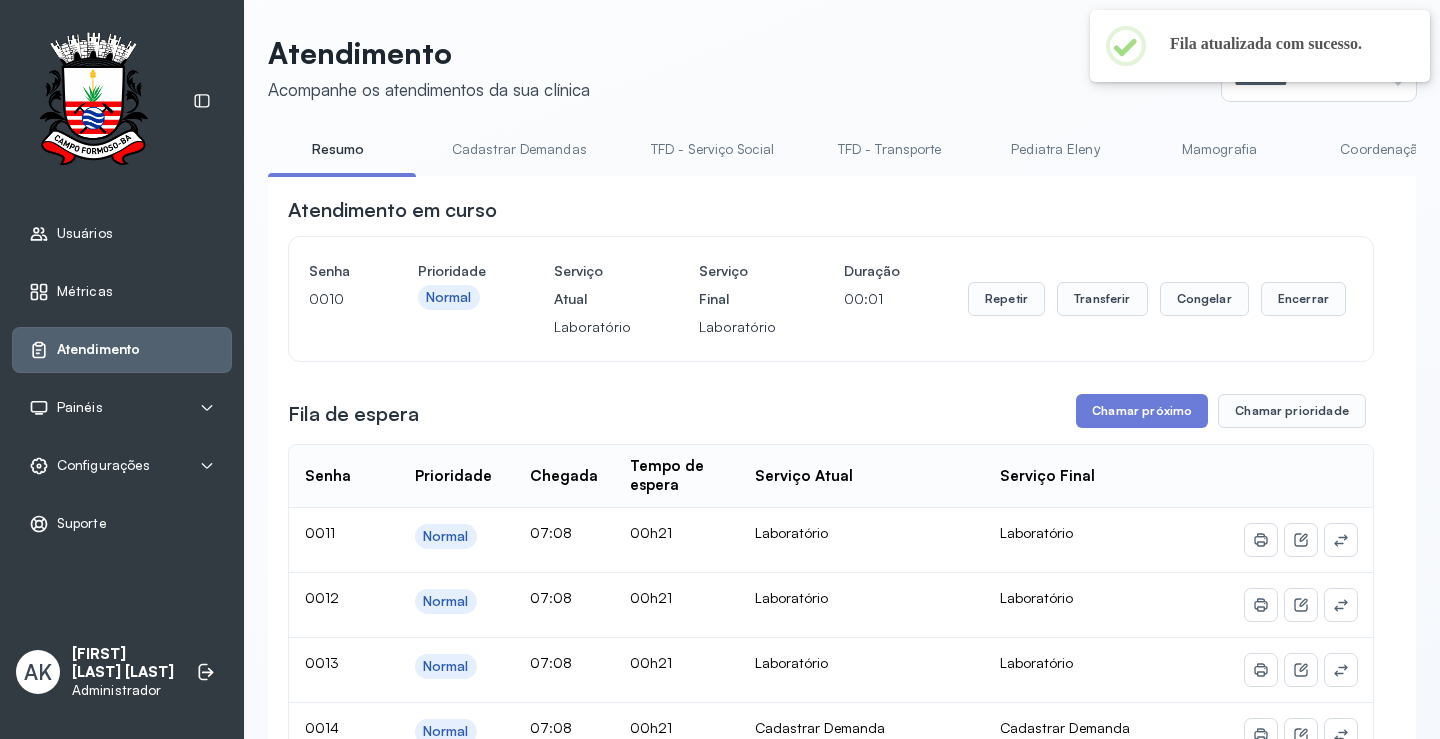 scroll, scrollTop: 100, scrollLeft: 0, axis: vertical 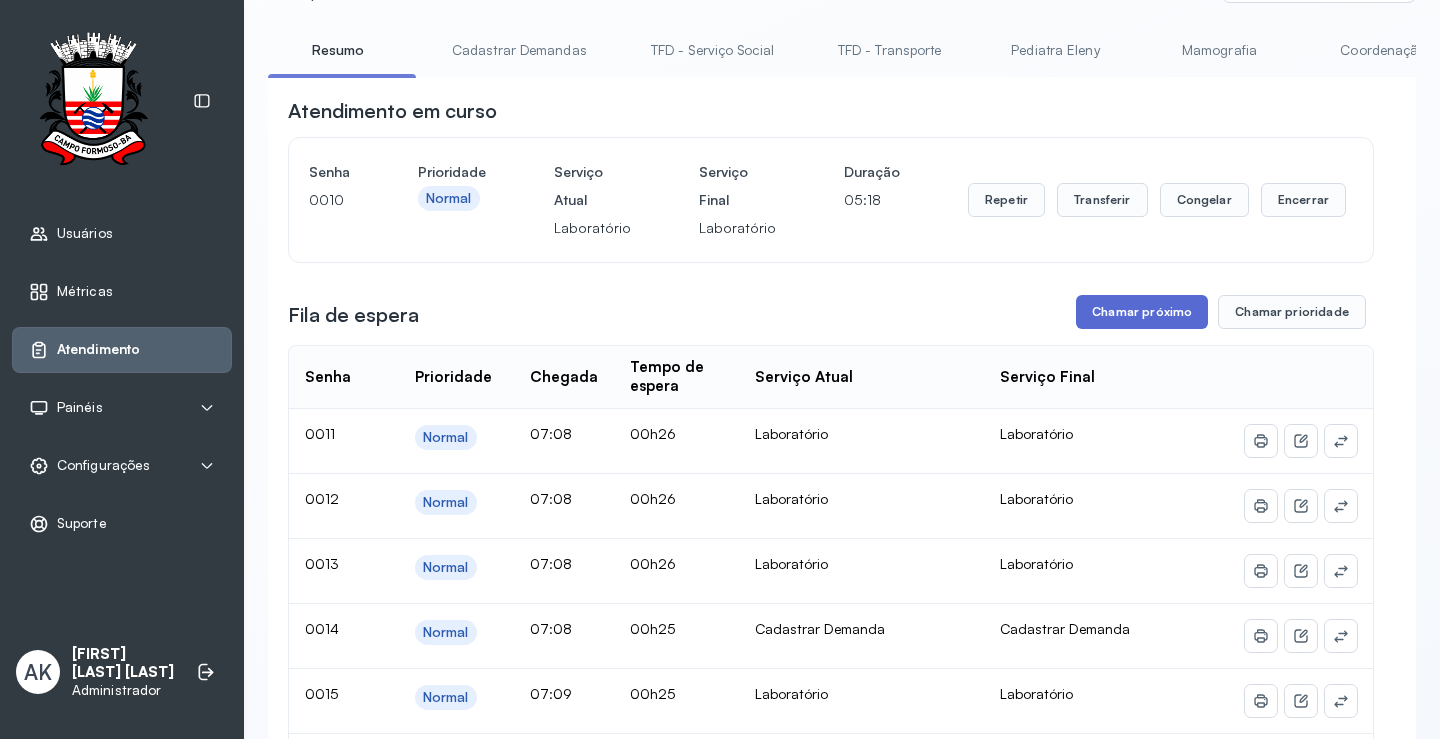 click on "Chamar próximo" at bounding box center (1142, 312) 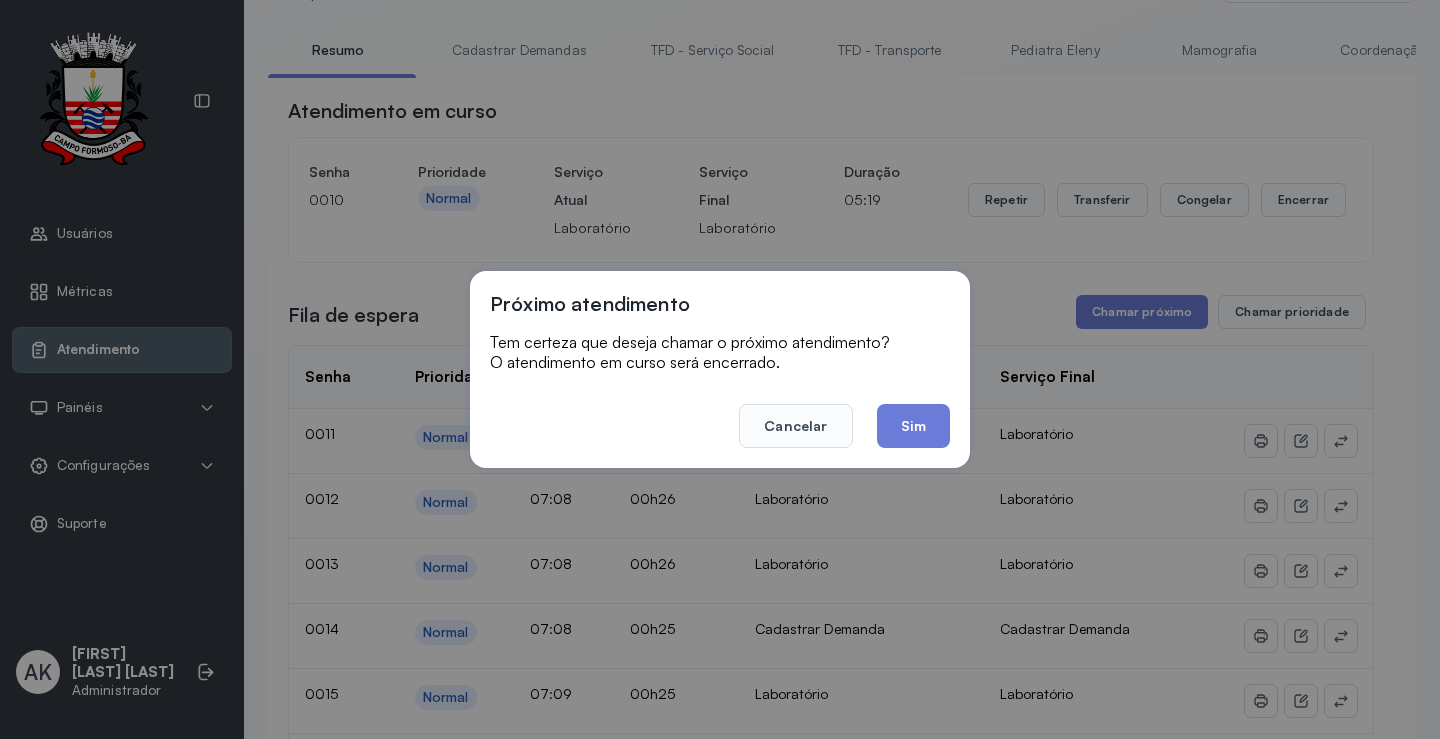 click on "Sim" 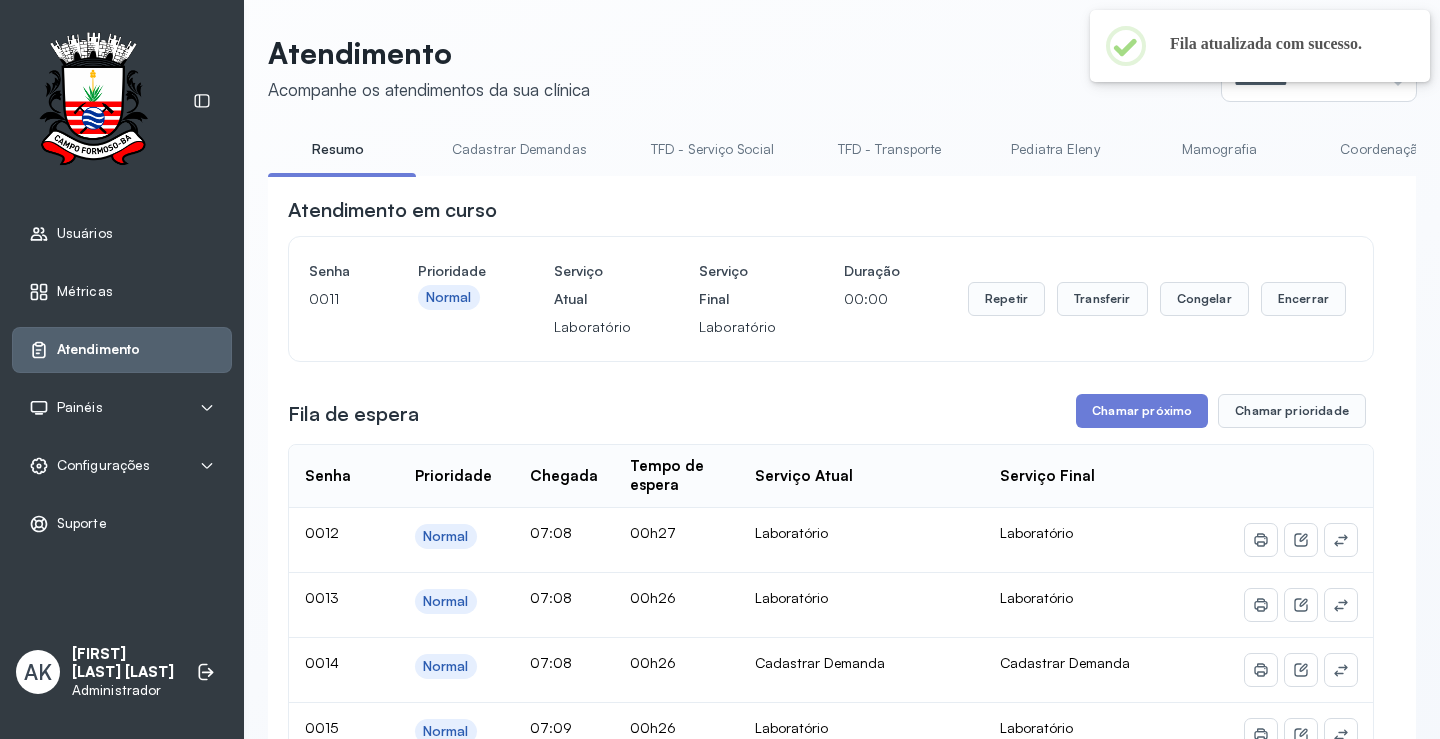 scroll, scrollTop: 100, scrollLeft: 0, axis: vertical 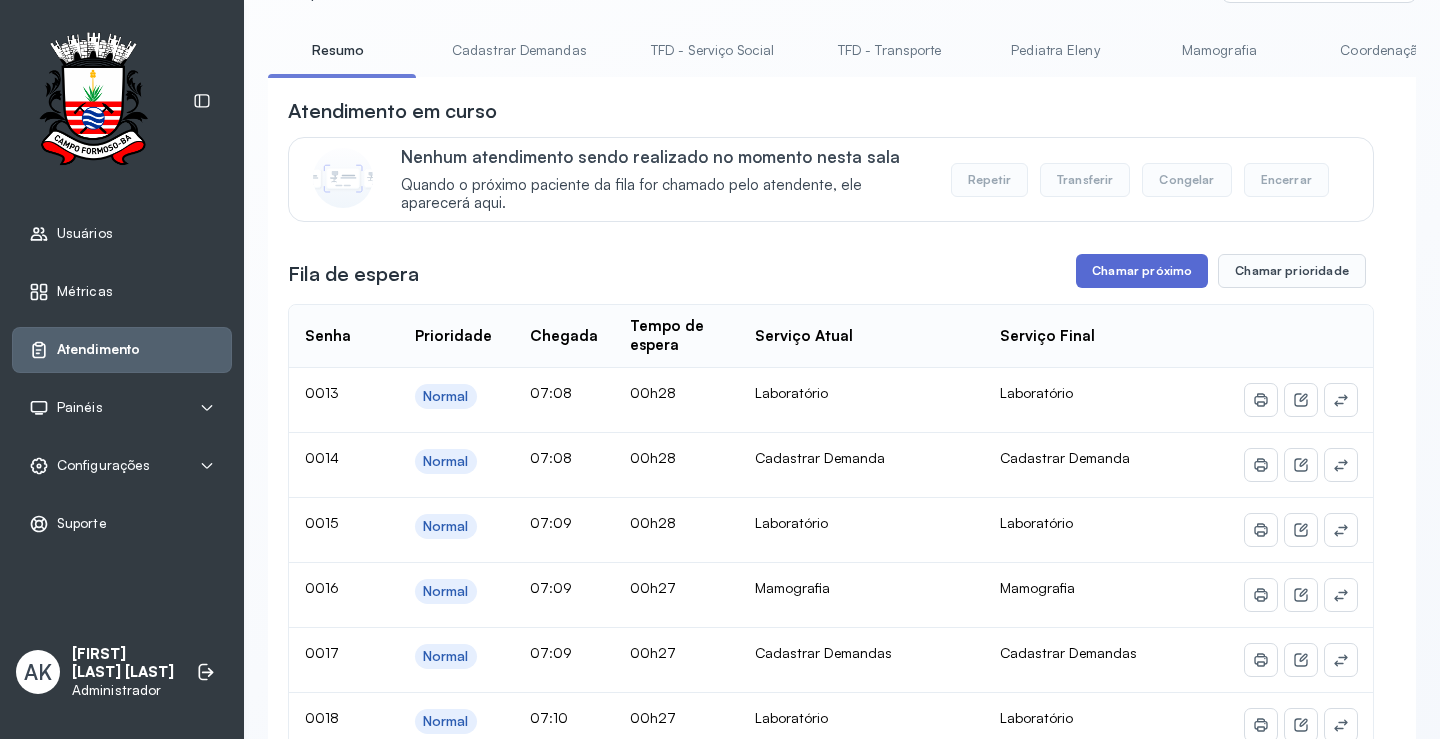 click on "Chamar próximo" at bounding box center (1142, 271) 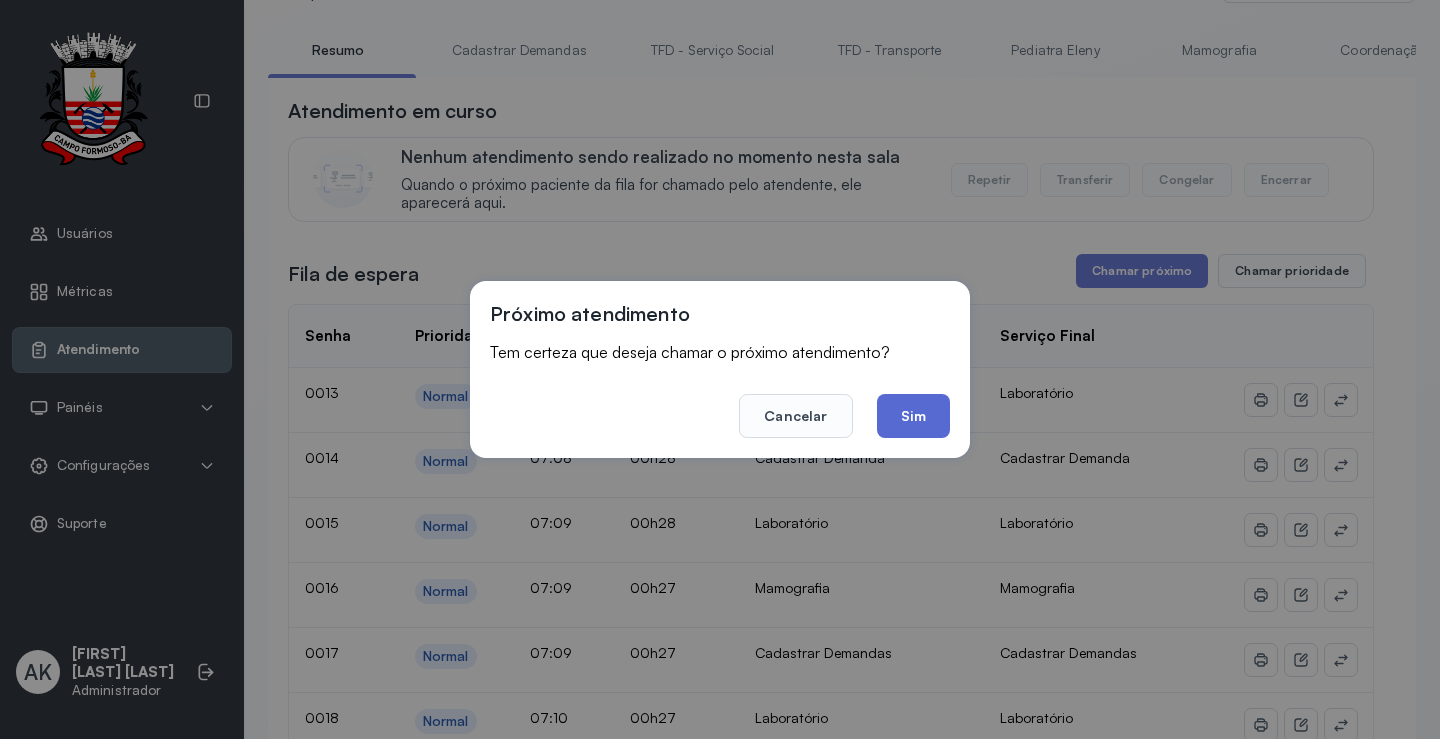 click on "Sim" 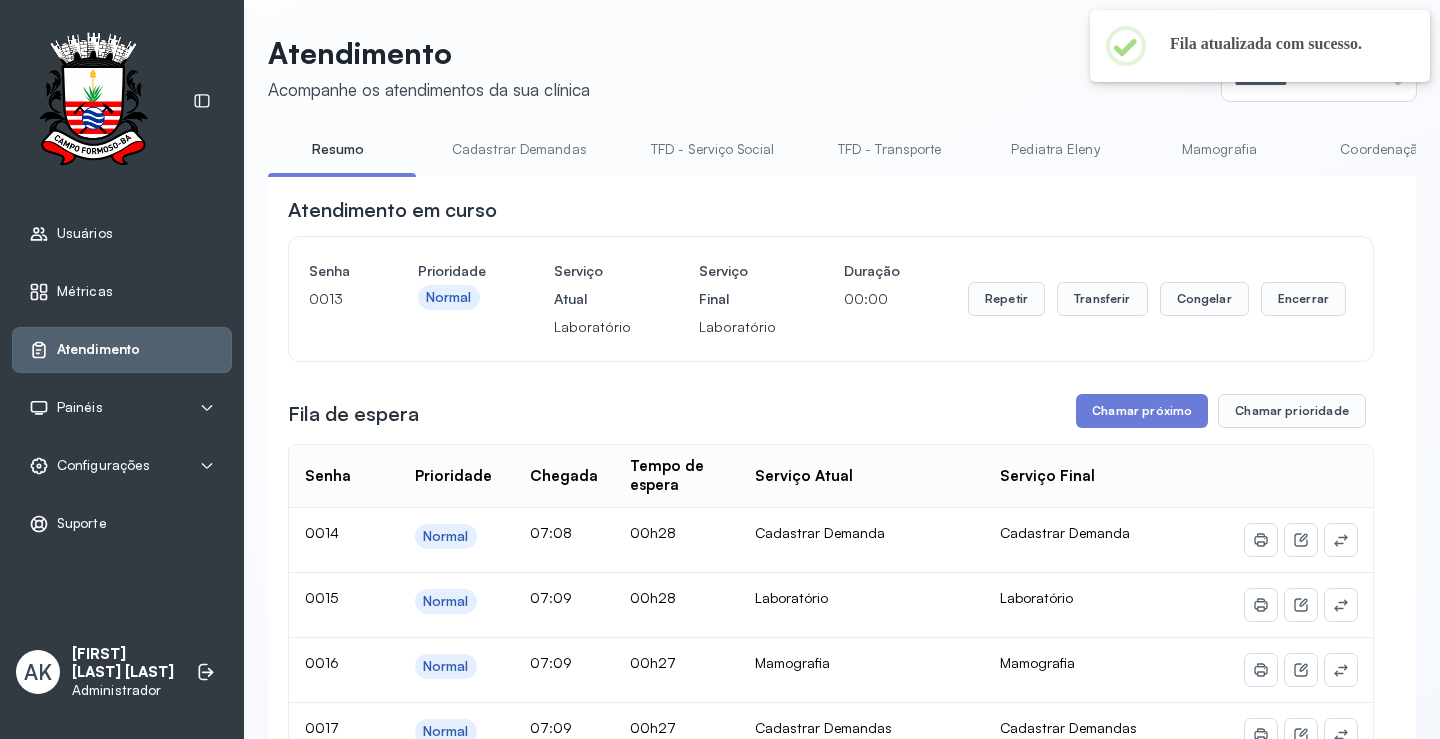 scroll, scrollTop: 100, scrollLeft: 0, axis: vertical 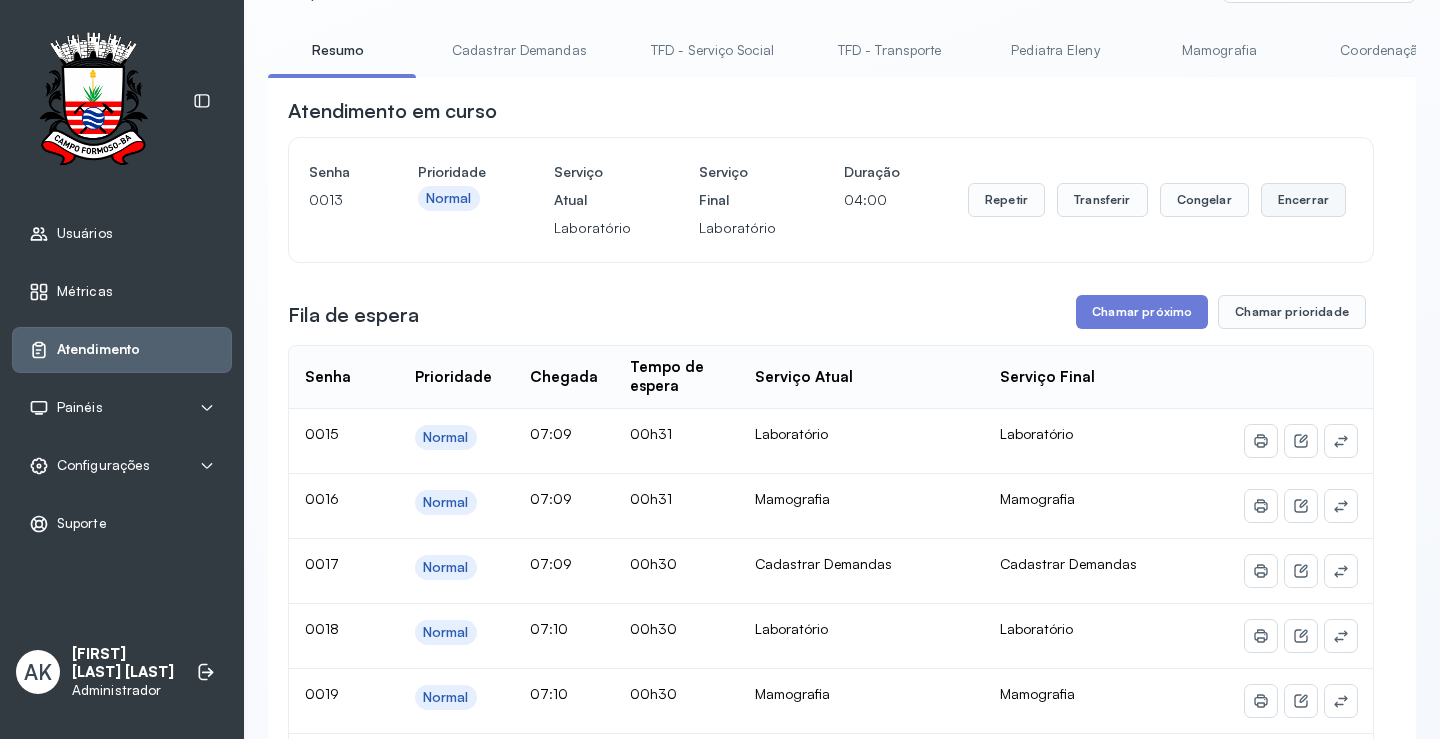 click on "Encerrar" at bounding box center (1303, 200) 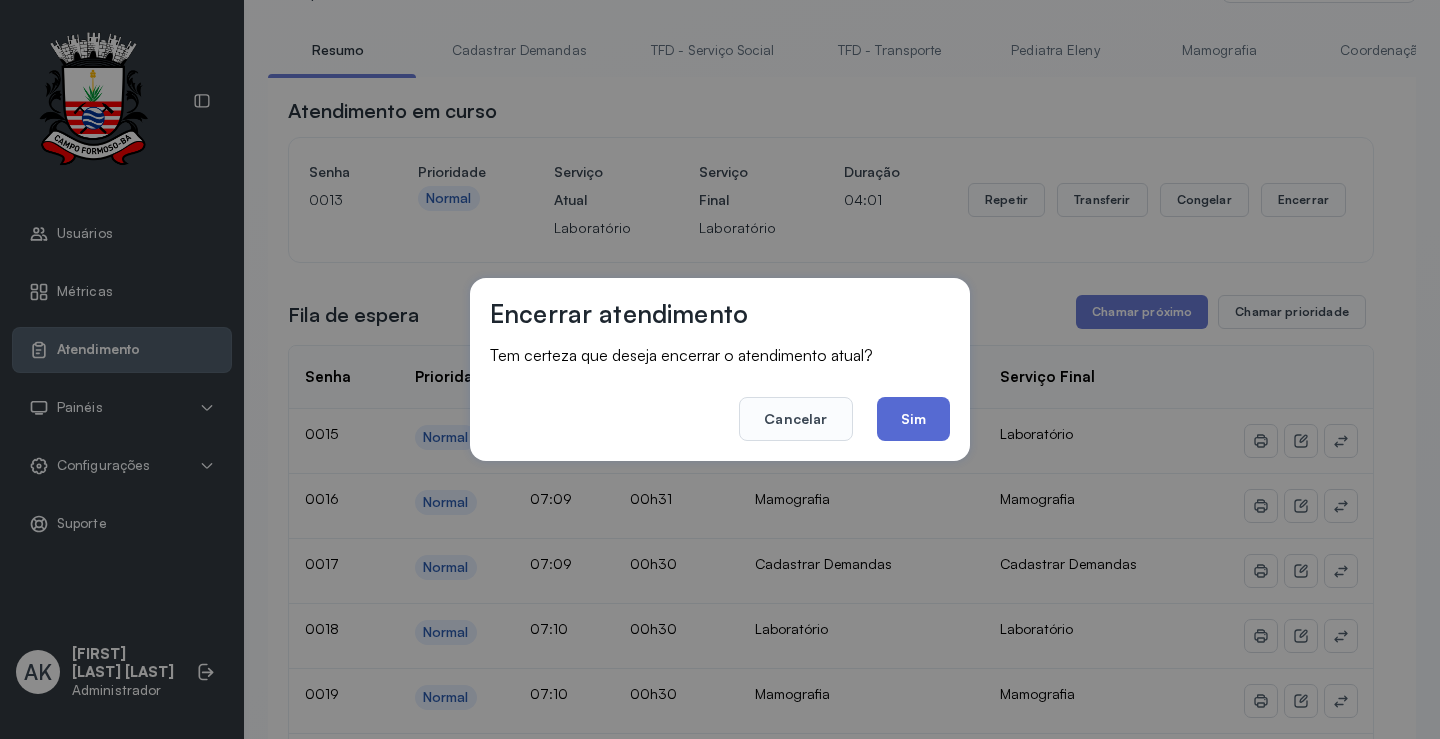 click on "Sim" 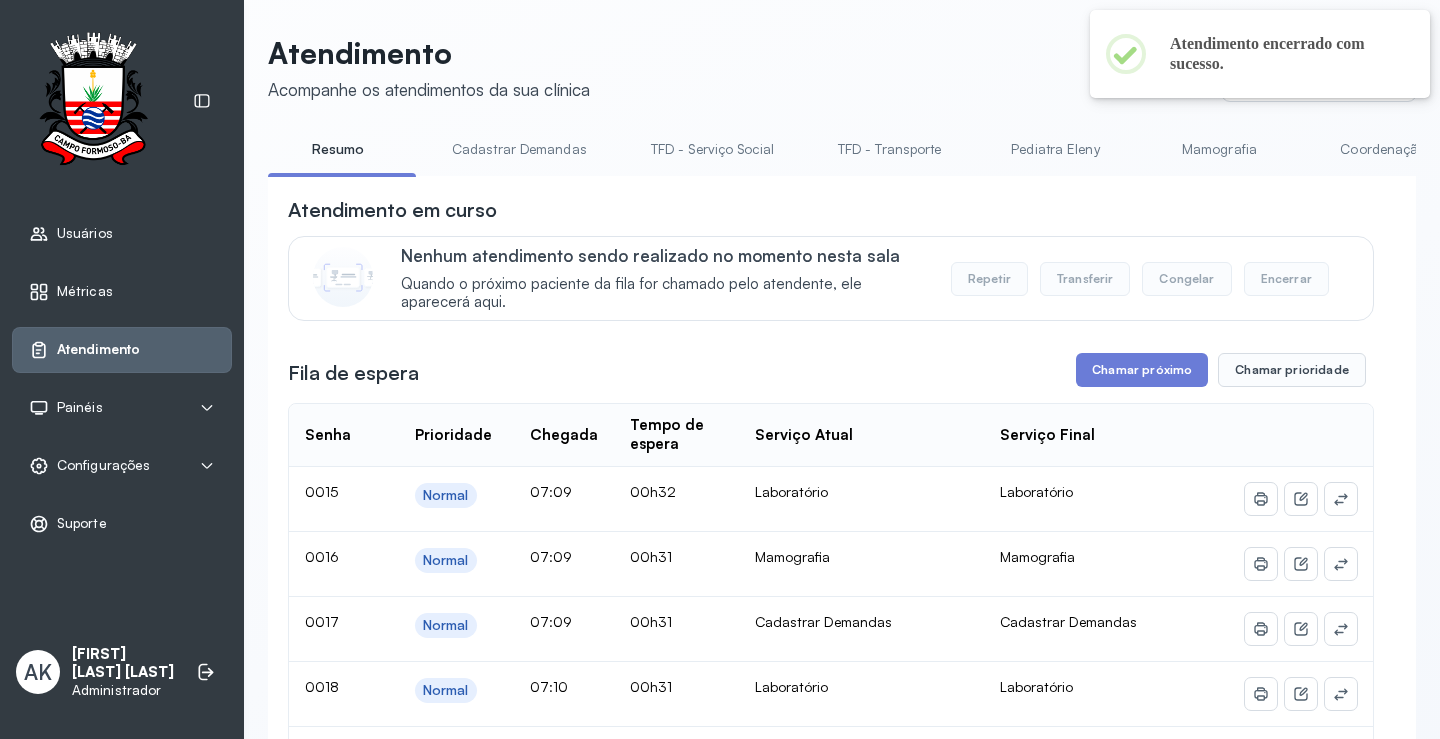 scroll, scrollTop: 100, scrollLeft: 0, axis: vertical 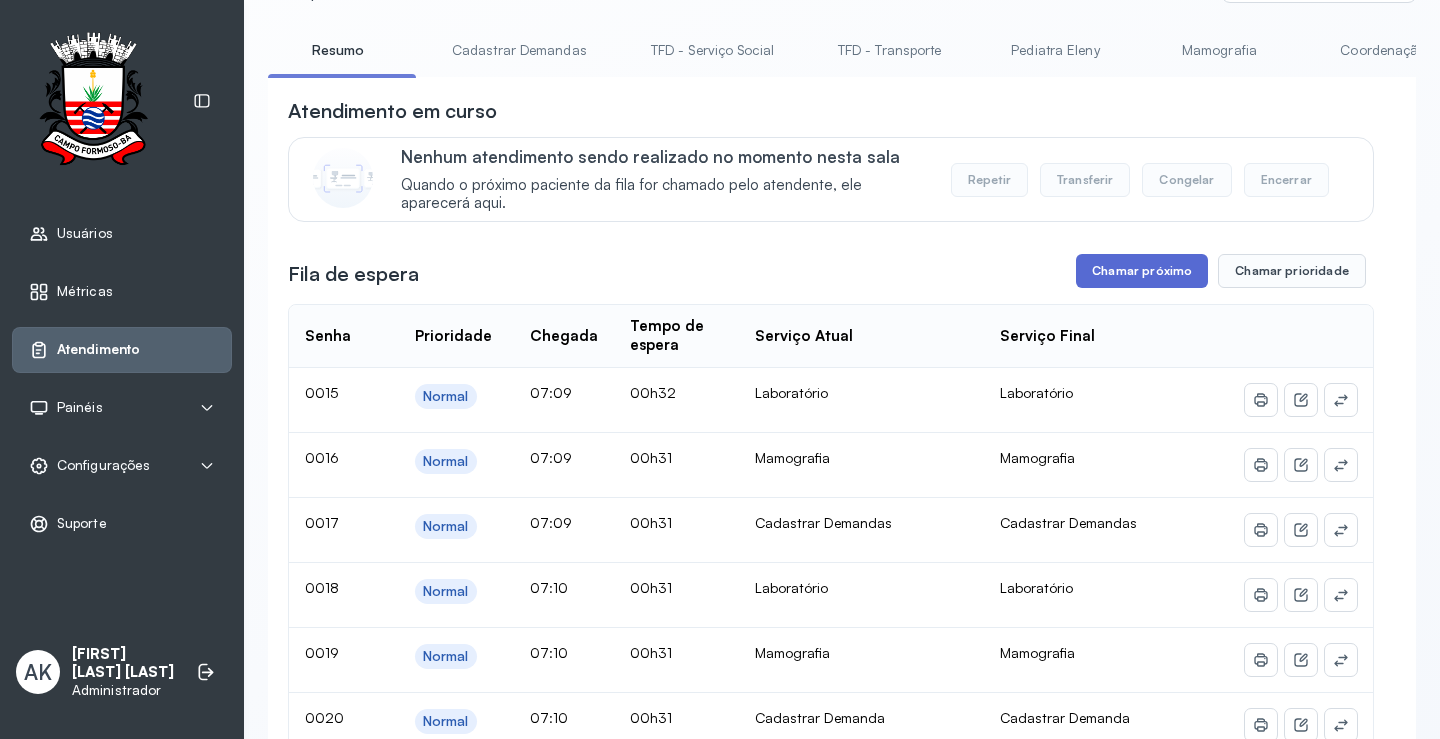 click on "Chamar próximo" at bounding box center (1142, 271) 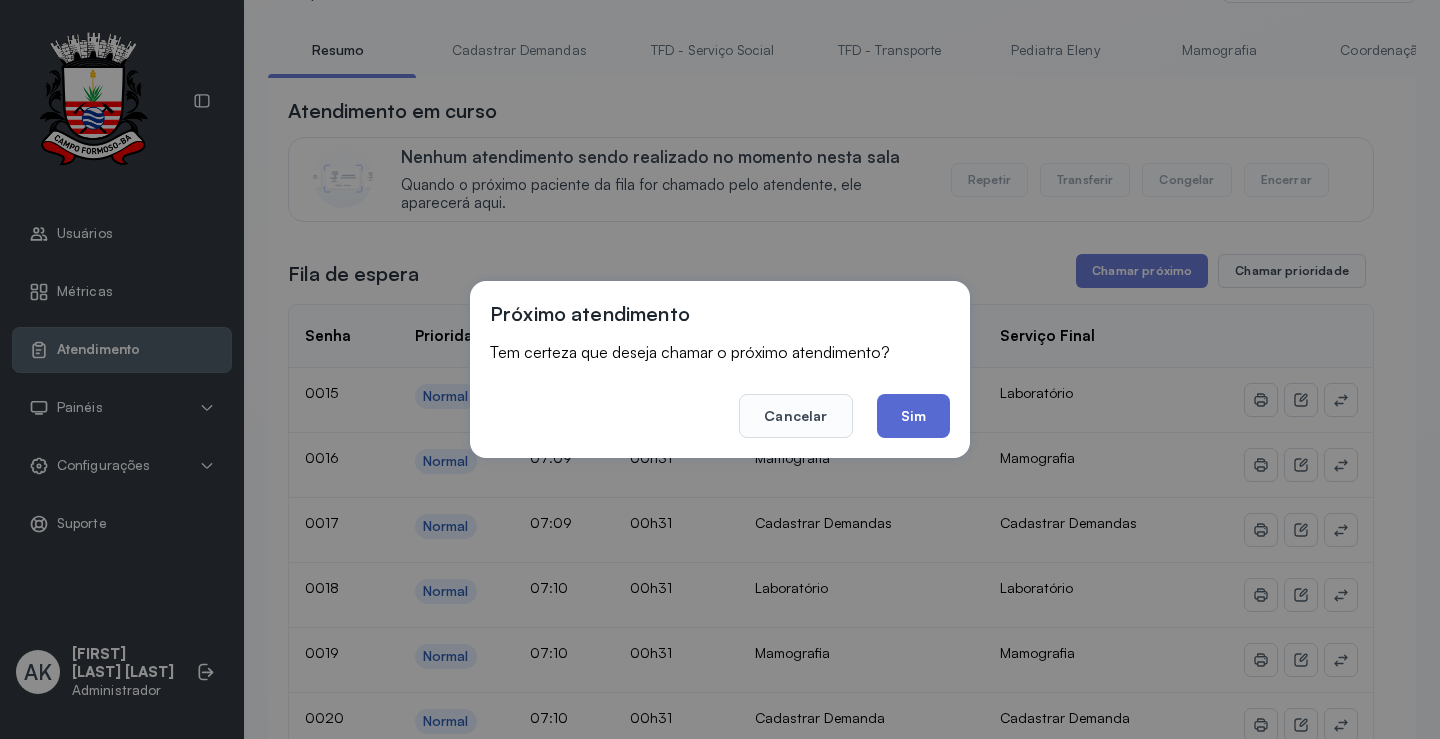 click on "Sim" 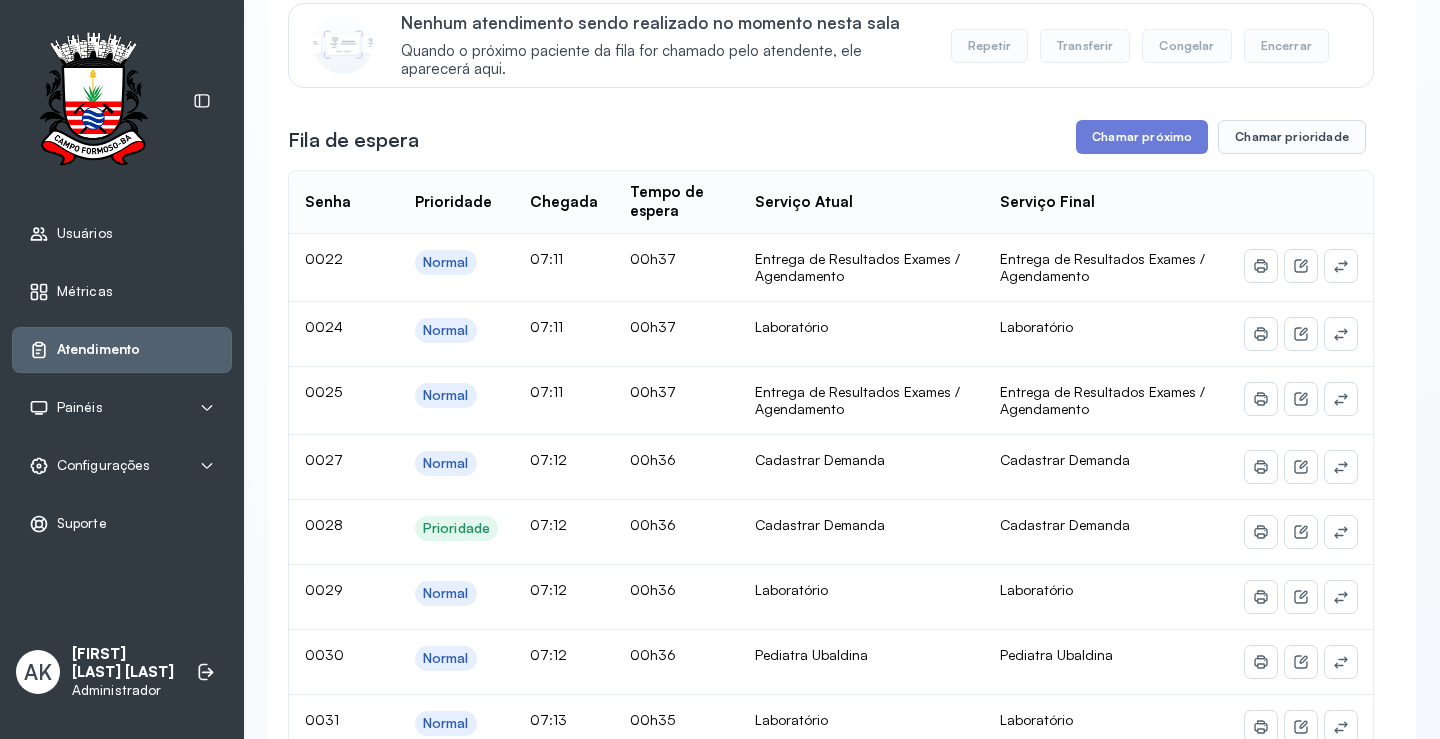 scroll, scrollTop: 1, scrollLeft: 0, axis: vertical 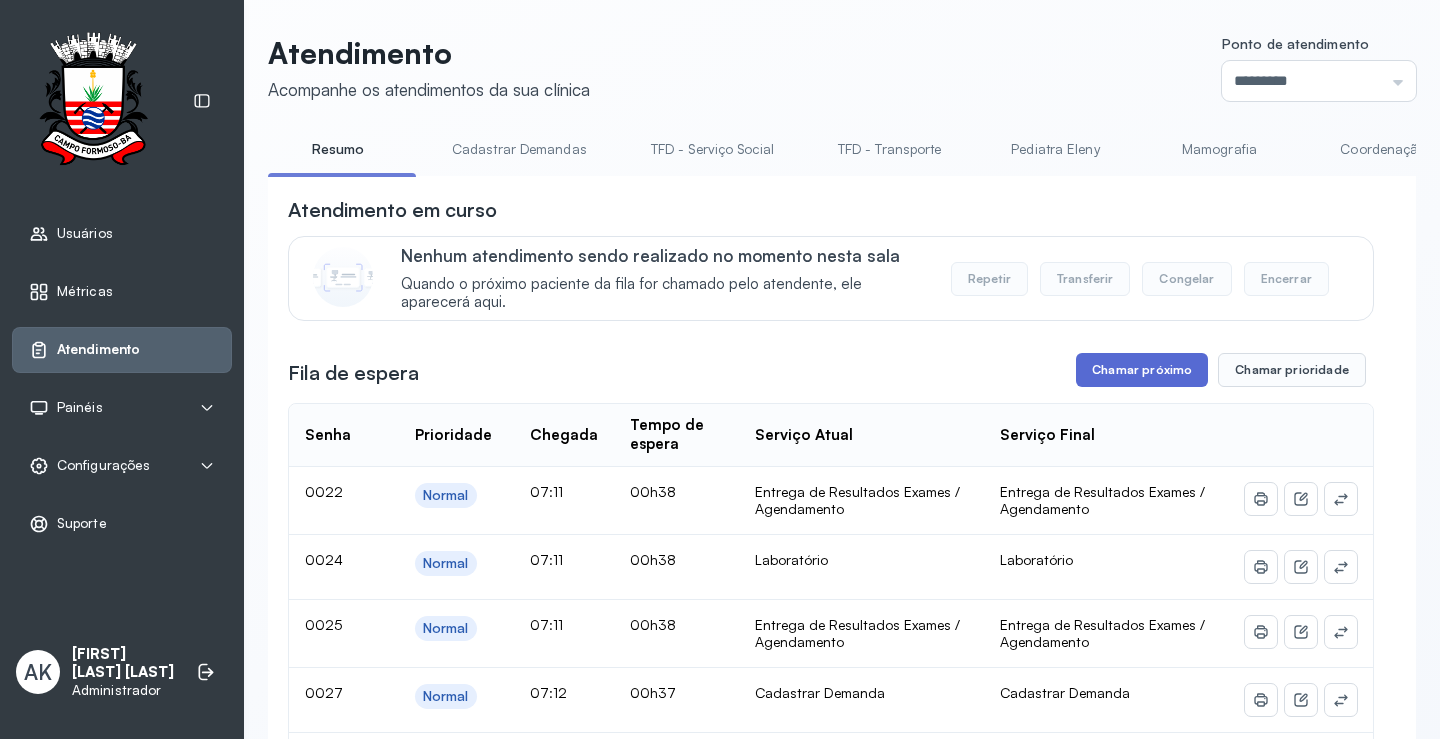 click on "Chamar próximo" at bounding box center (1142, 370) 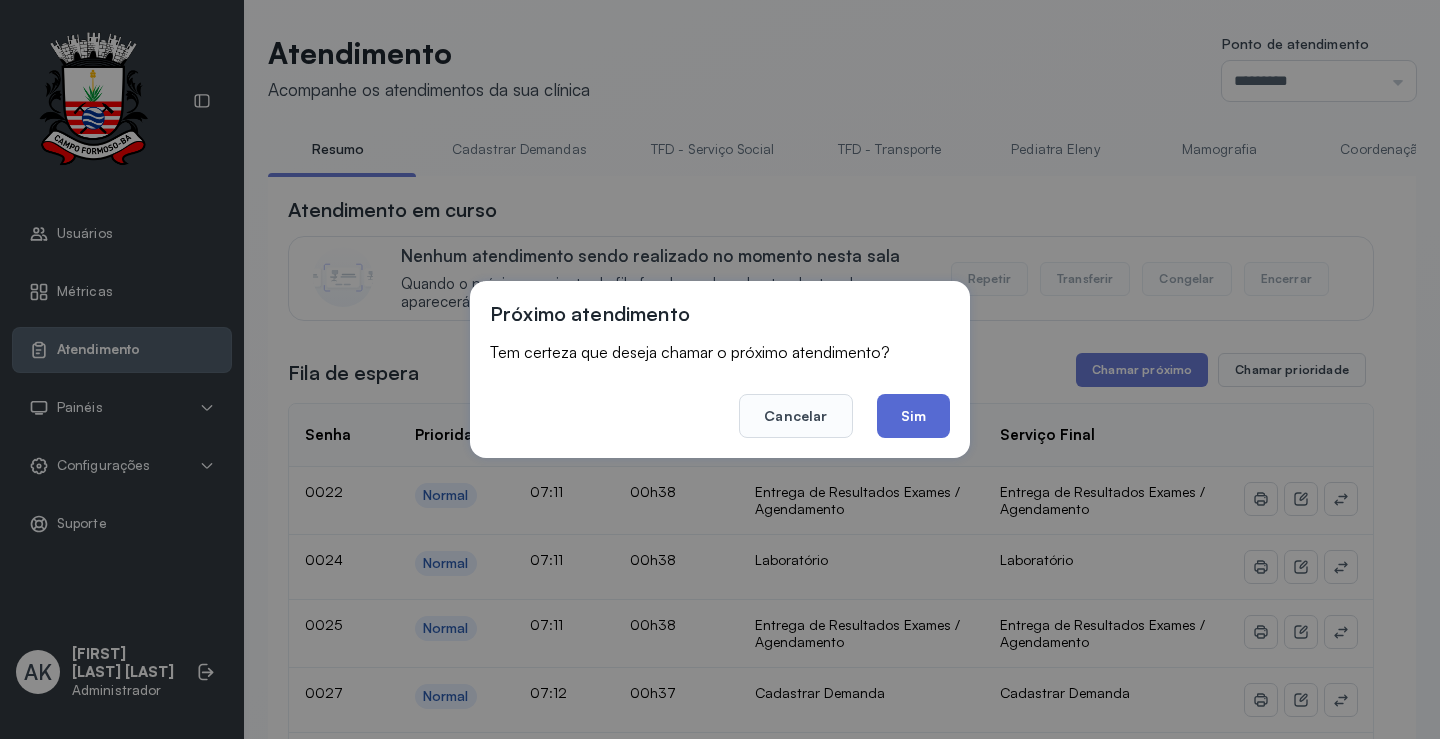 click on "Sim" 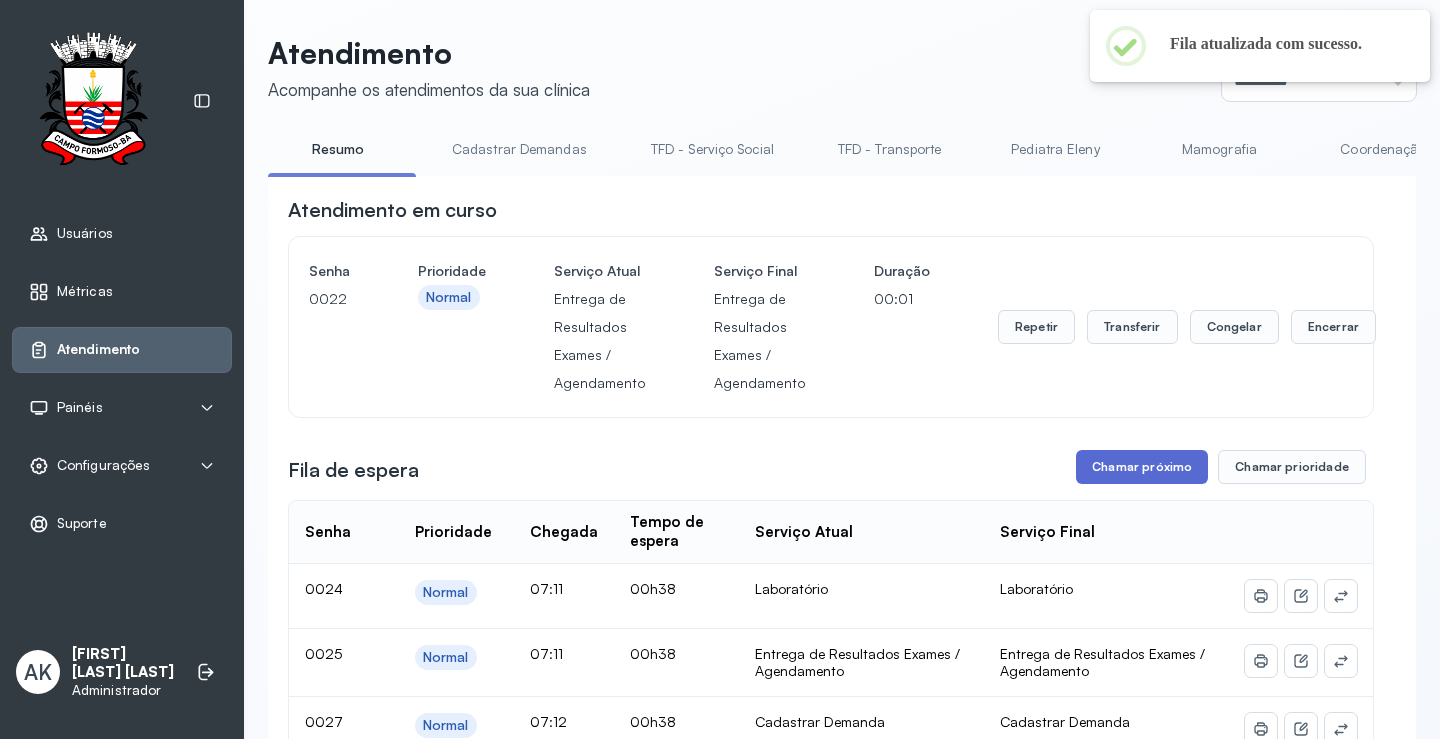 click on "Chamar próximo" at bounding box center (1142, 467) 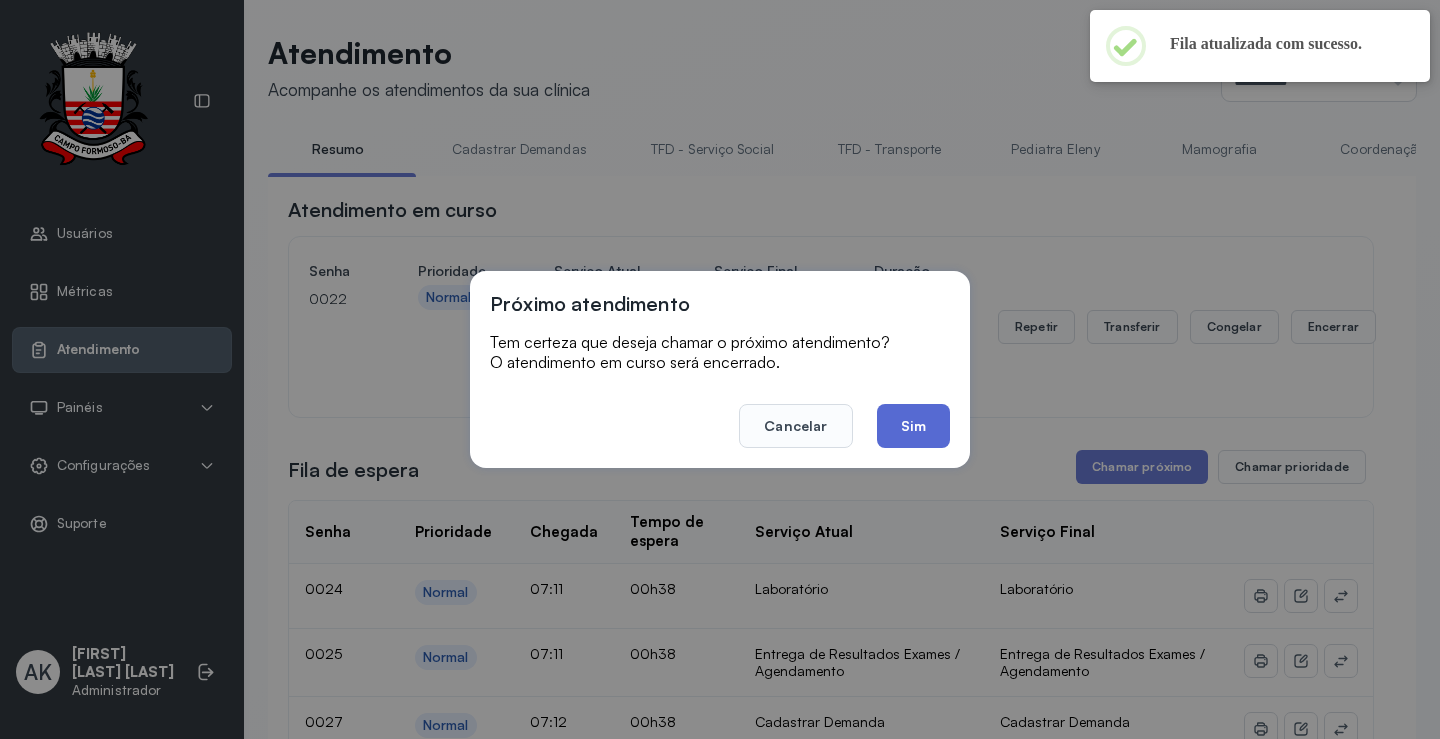 click on "Sim" 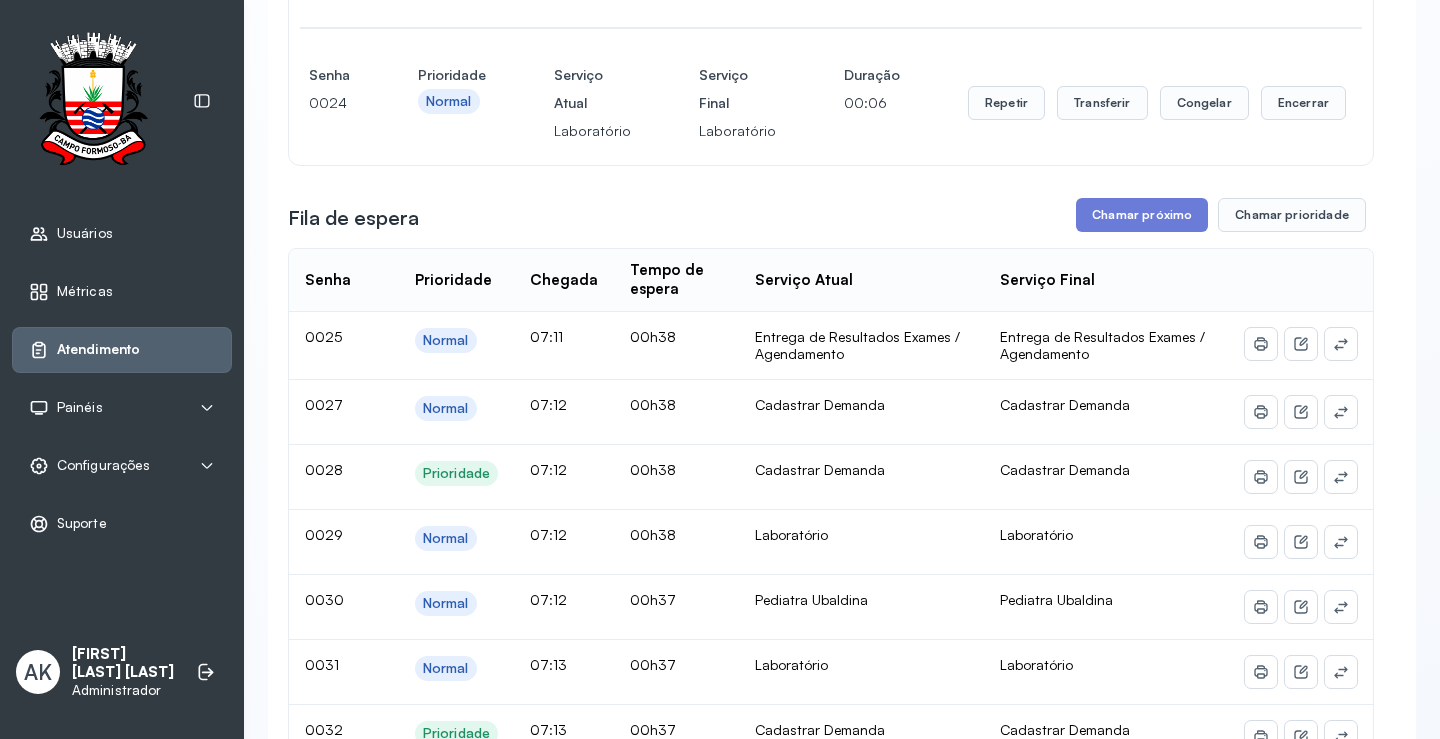 scroll, scrollTop: 301, scrollLeft: 0, axis: vertical 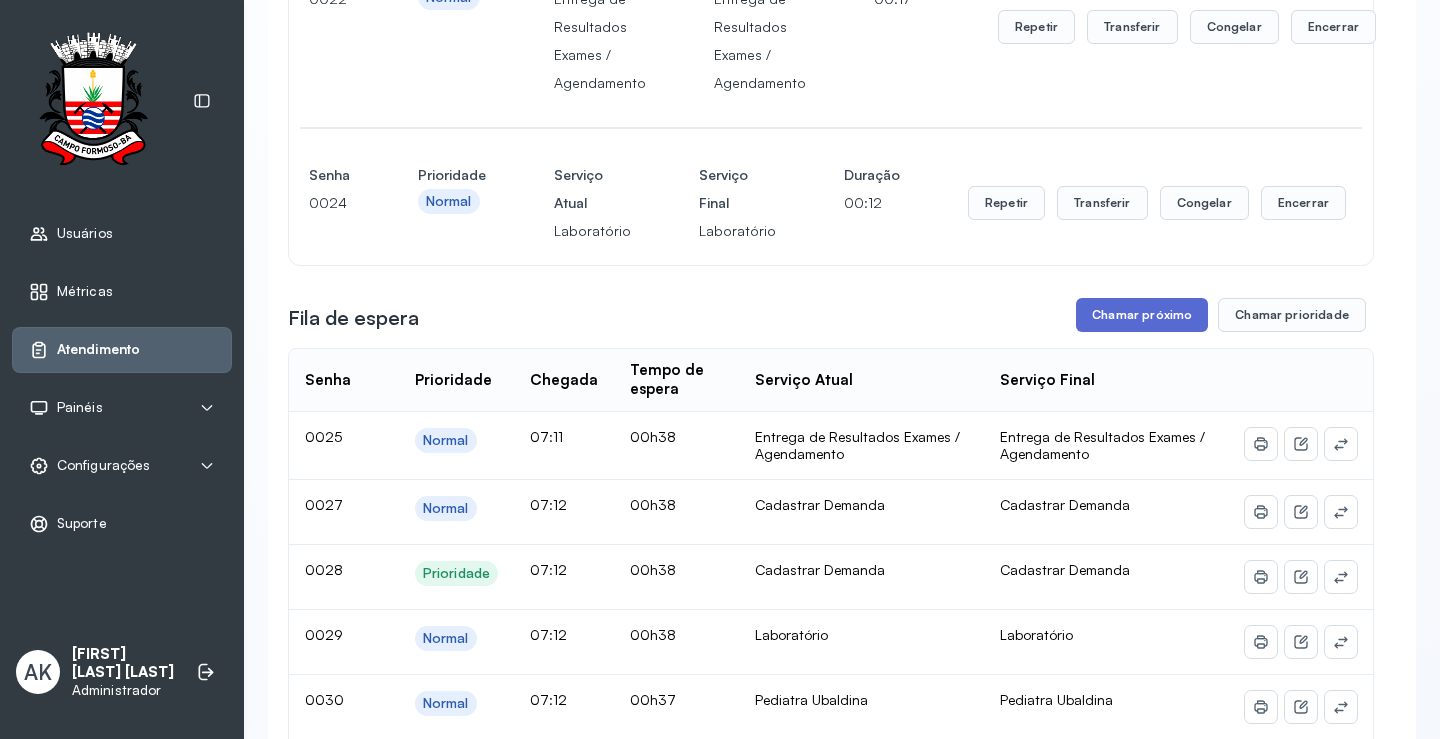 click on "Chamar próximo" at bounding box center (1142, 315) 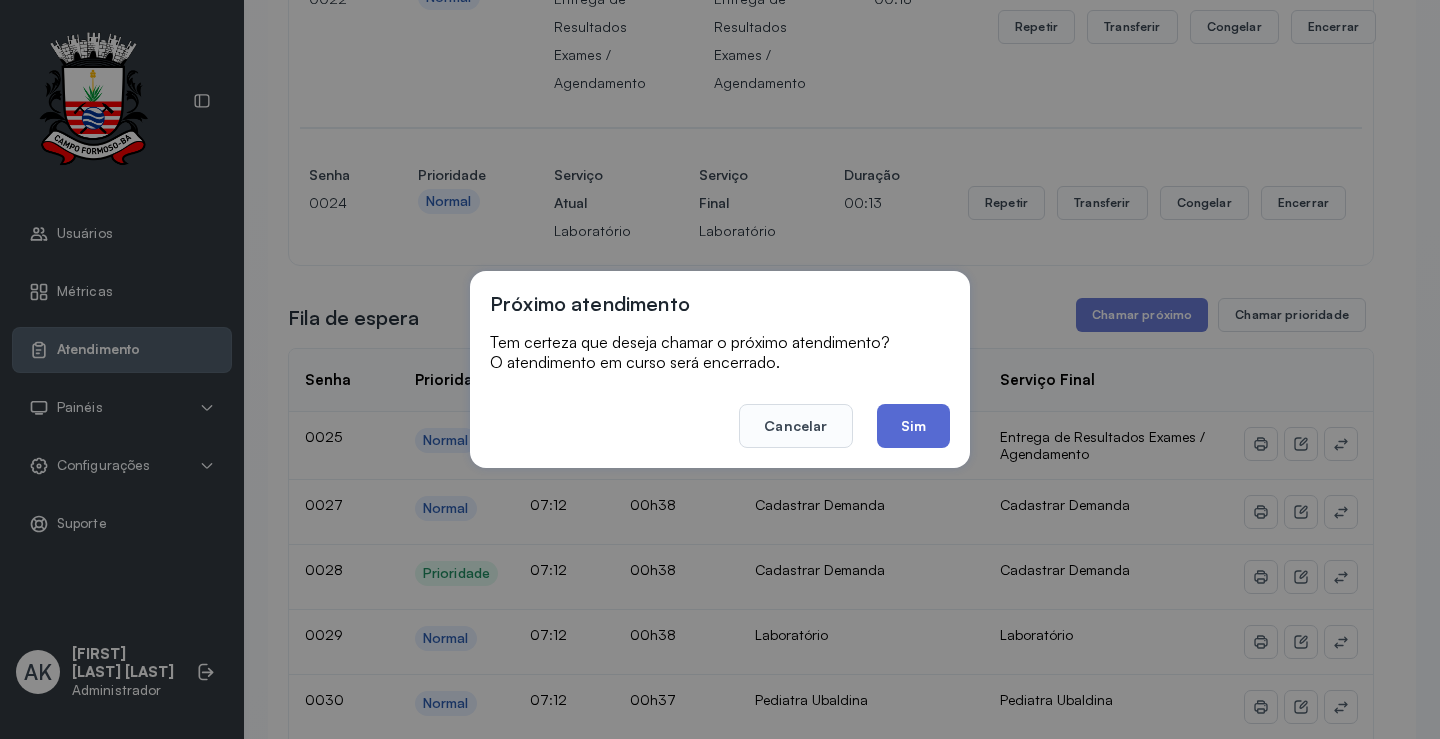 click on "Sim" 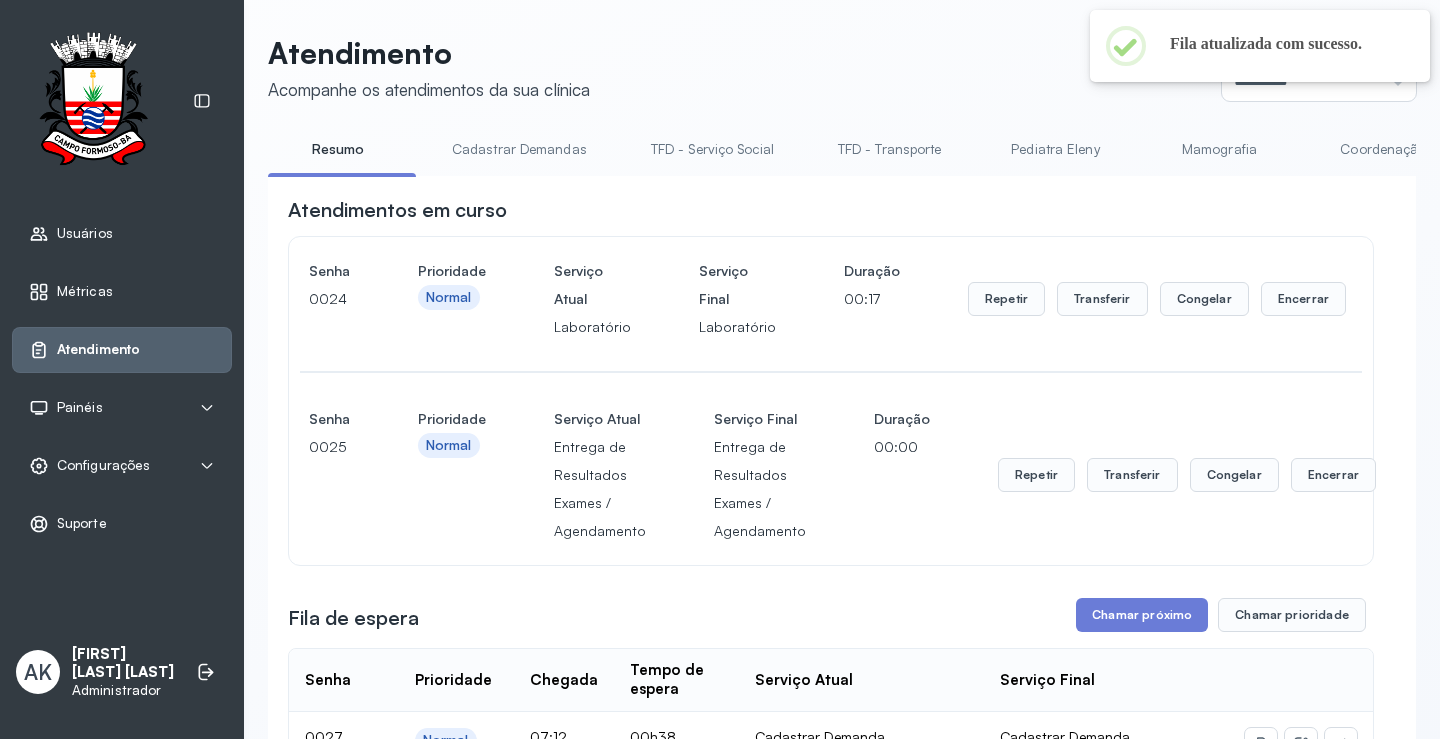scroll, scrollTop: 301, scrollLeft: 0, axis: vertical 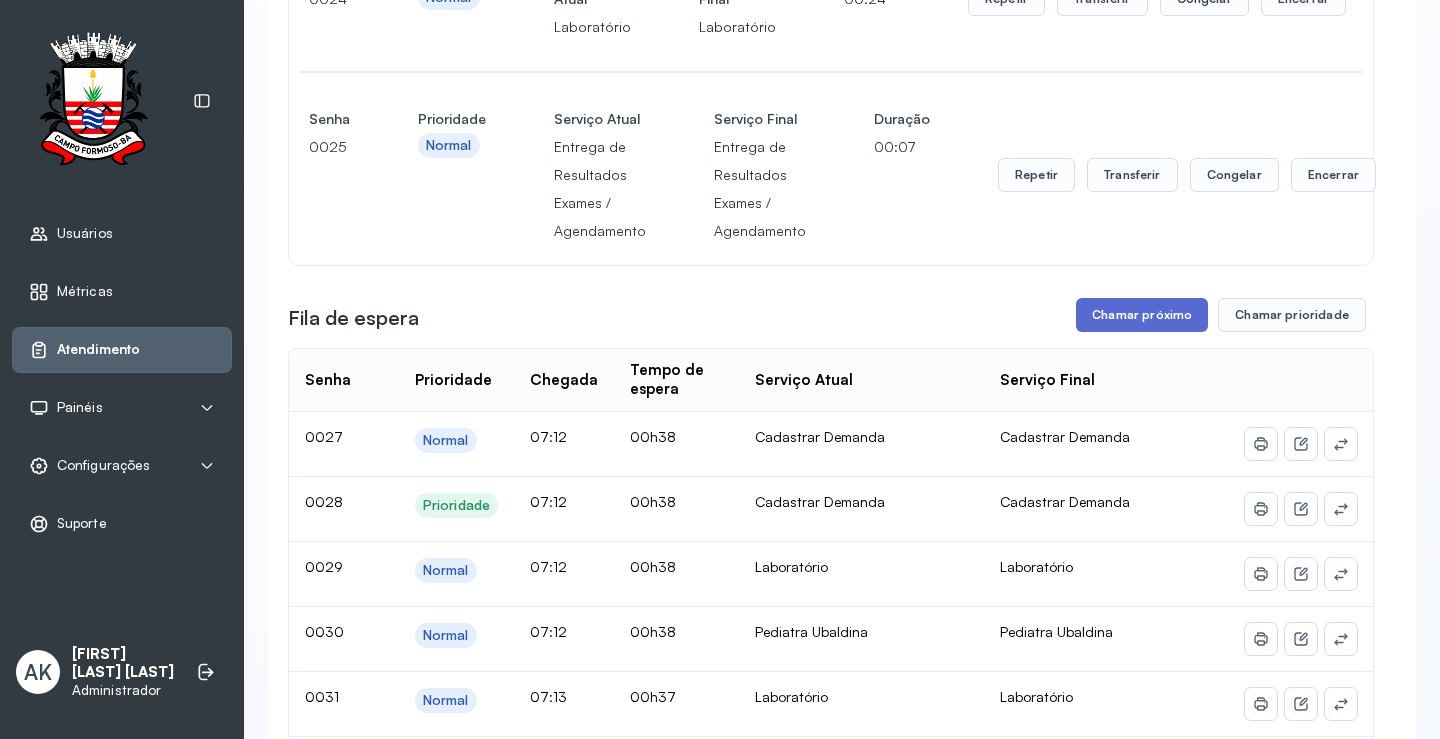 click on "Chamar próximo" at bounding box center (1142, 315) 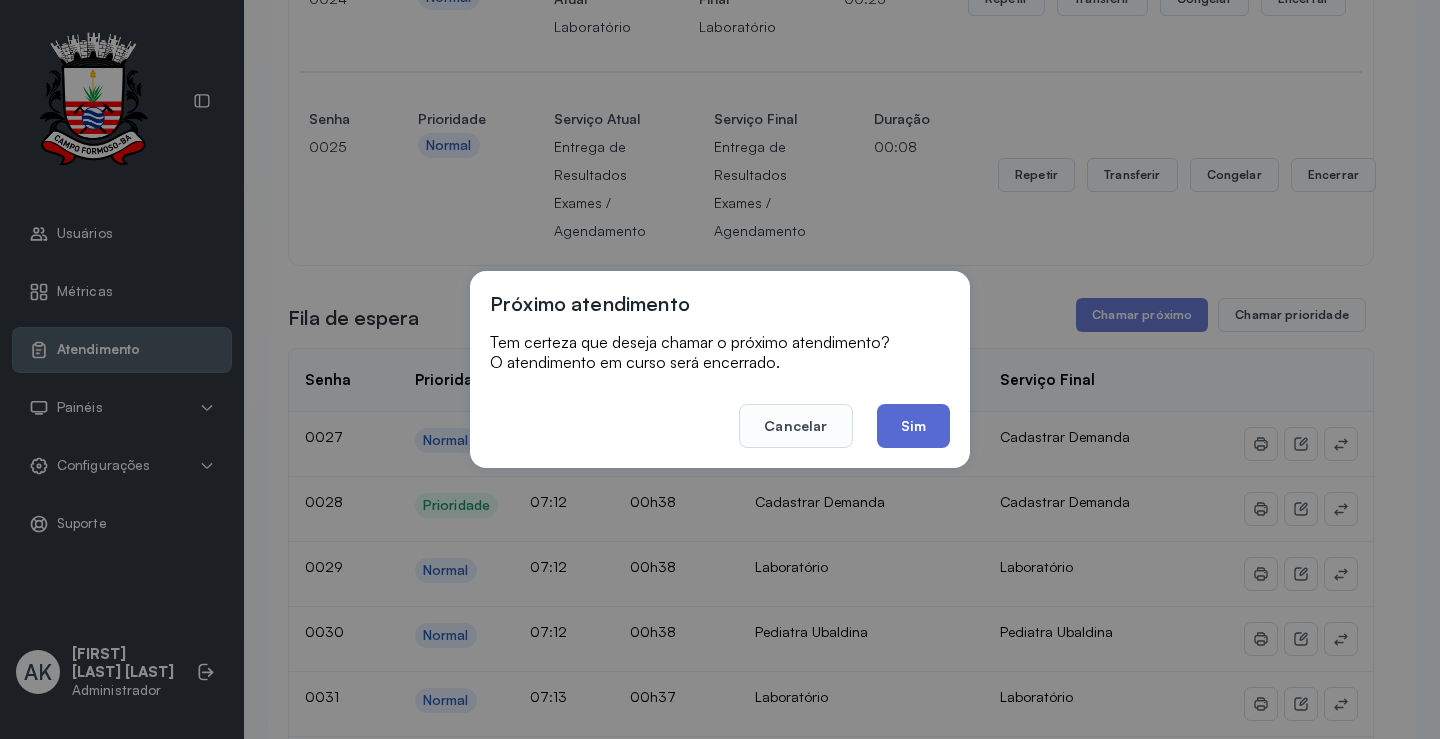 click on "Sim" 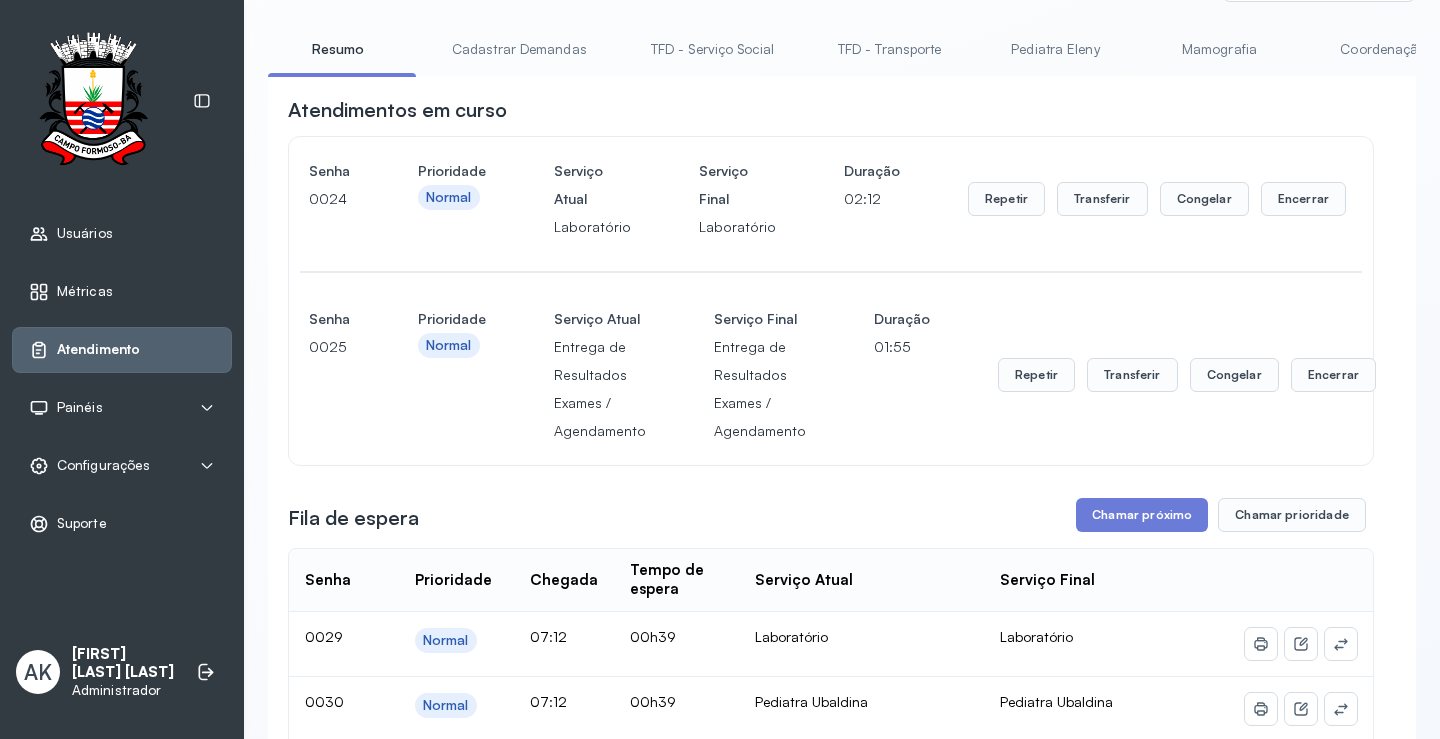 scroll, scrollTop: 100, scrollLeft: 0, axis: vertical 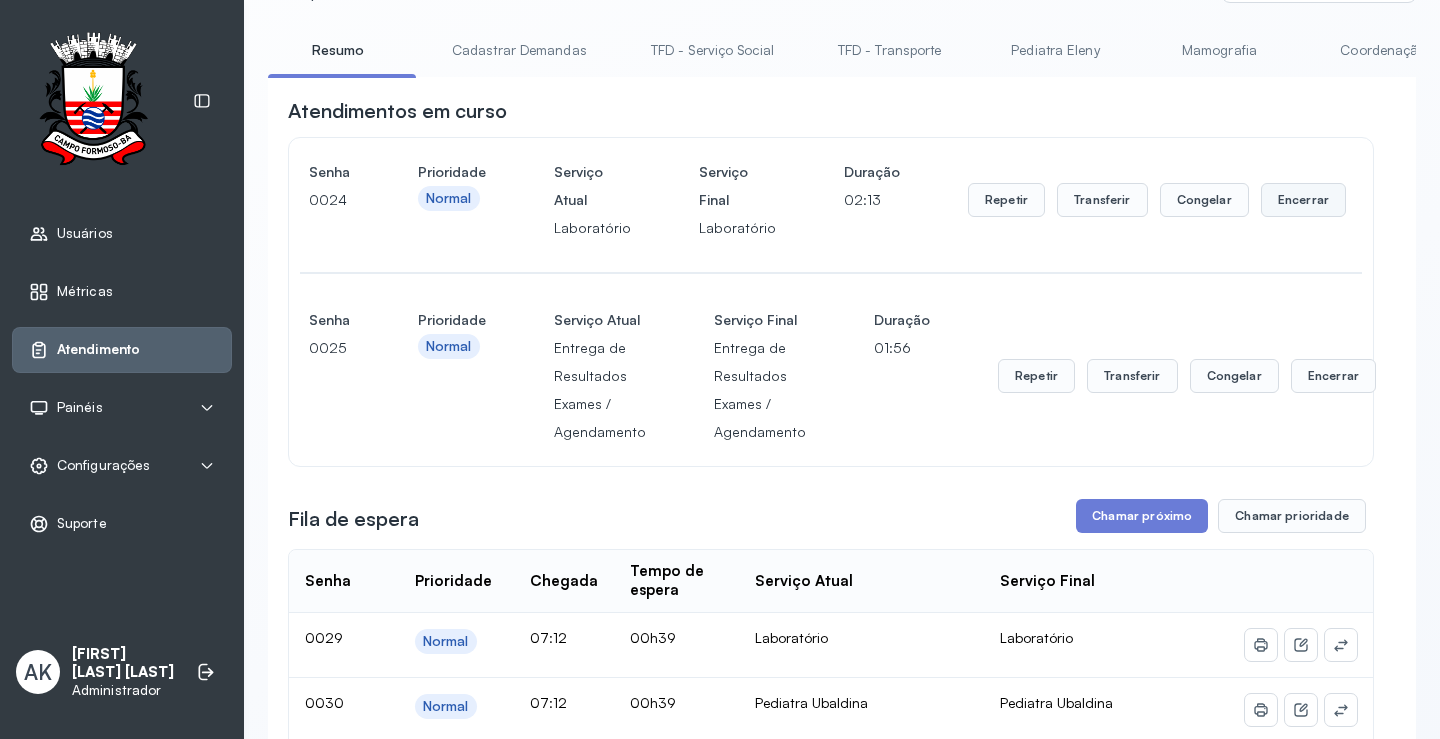 click on "Encerrar" at bounding box center [1303, 200] 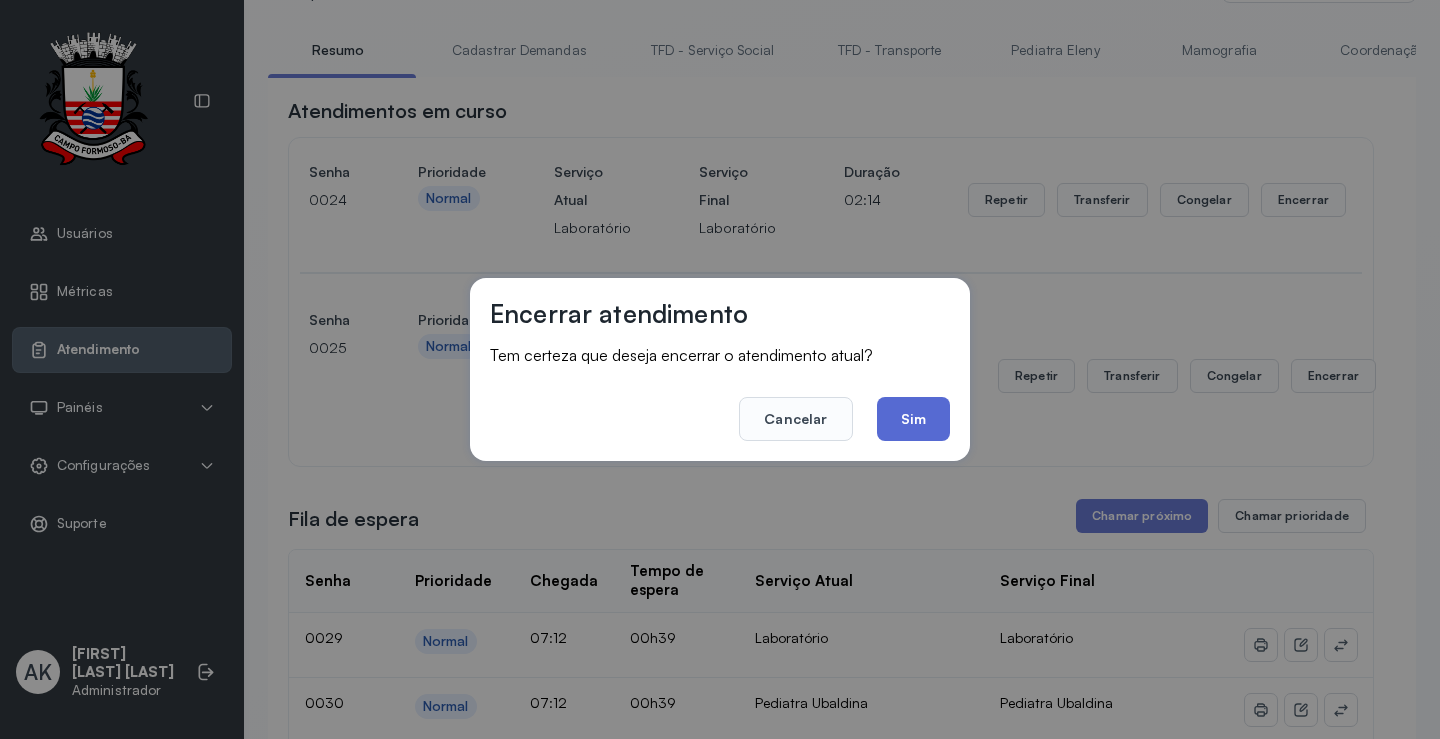 click on "Sim" 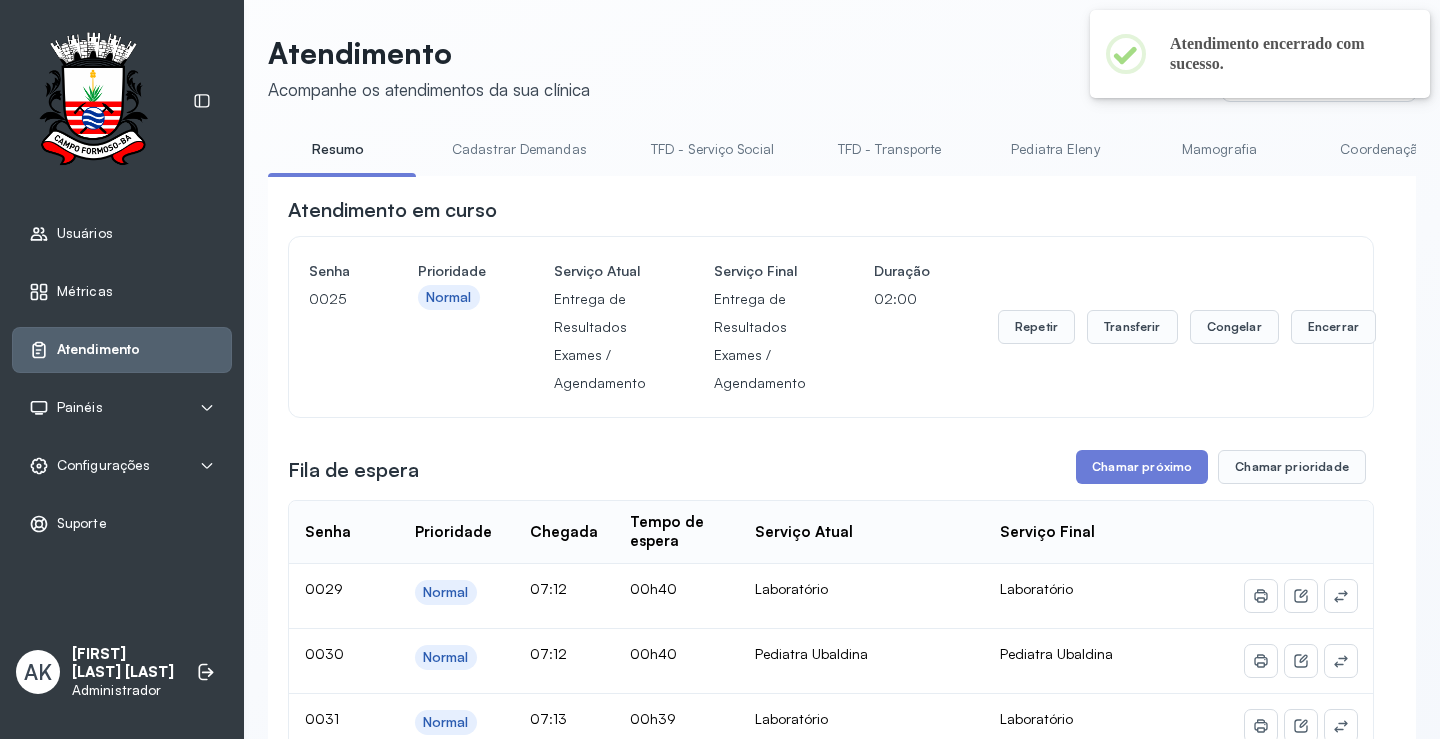 scroll, scrollTop: 100, scrollLeft: 0, axis: vertical 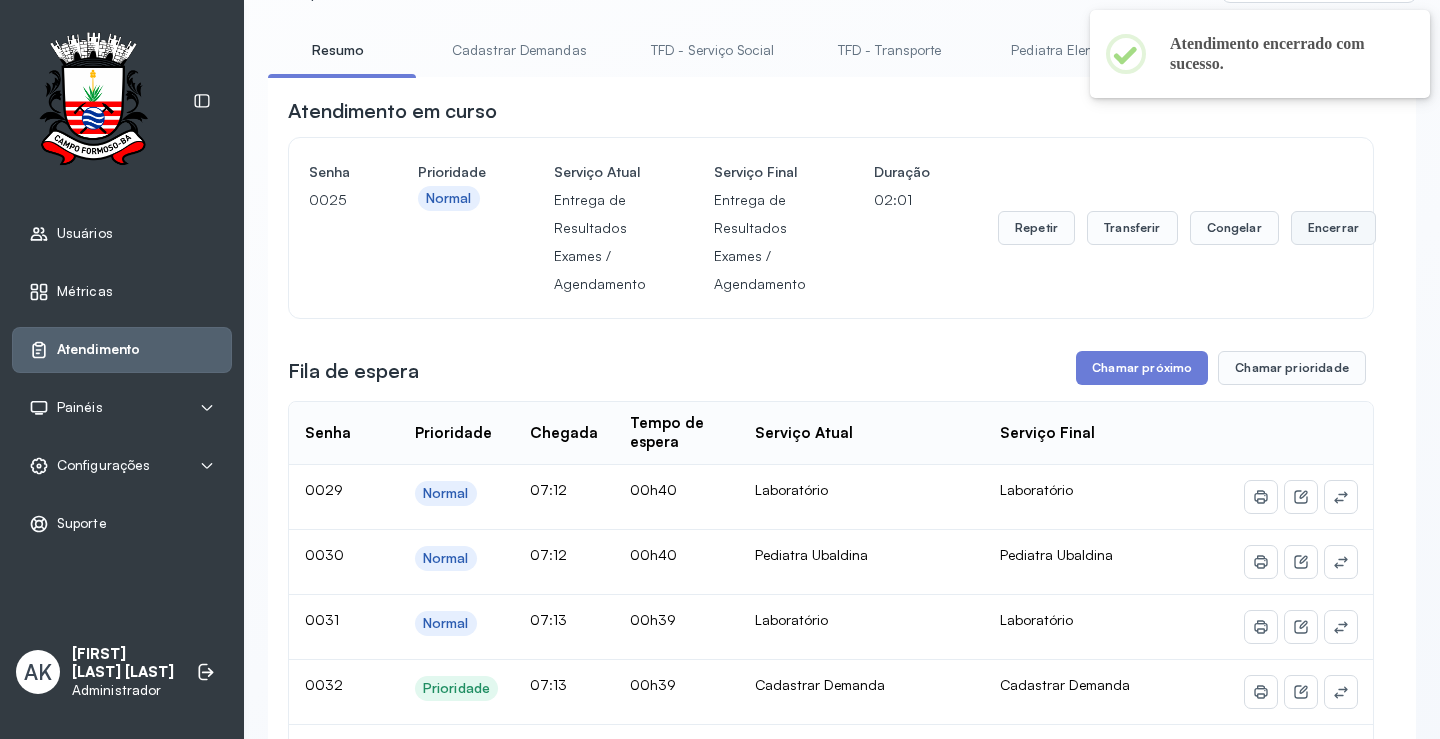 click on "Encerrar" at bounding box center [1333, 228] 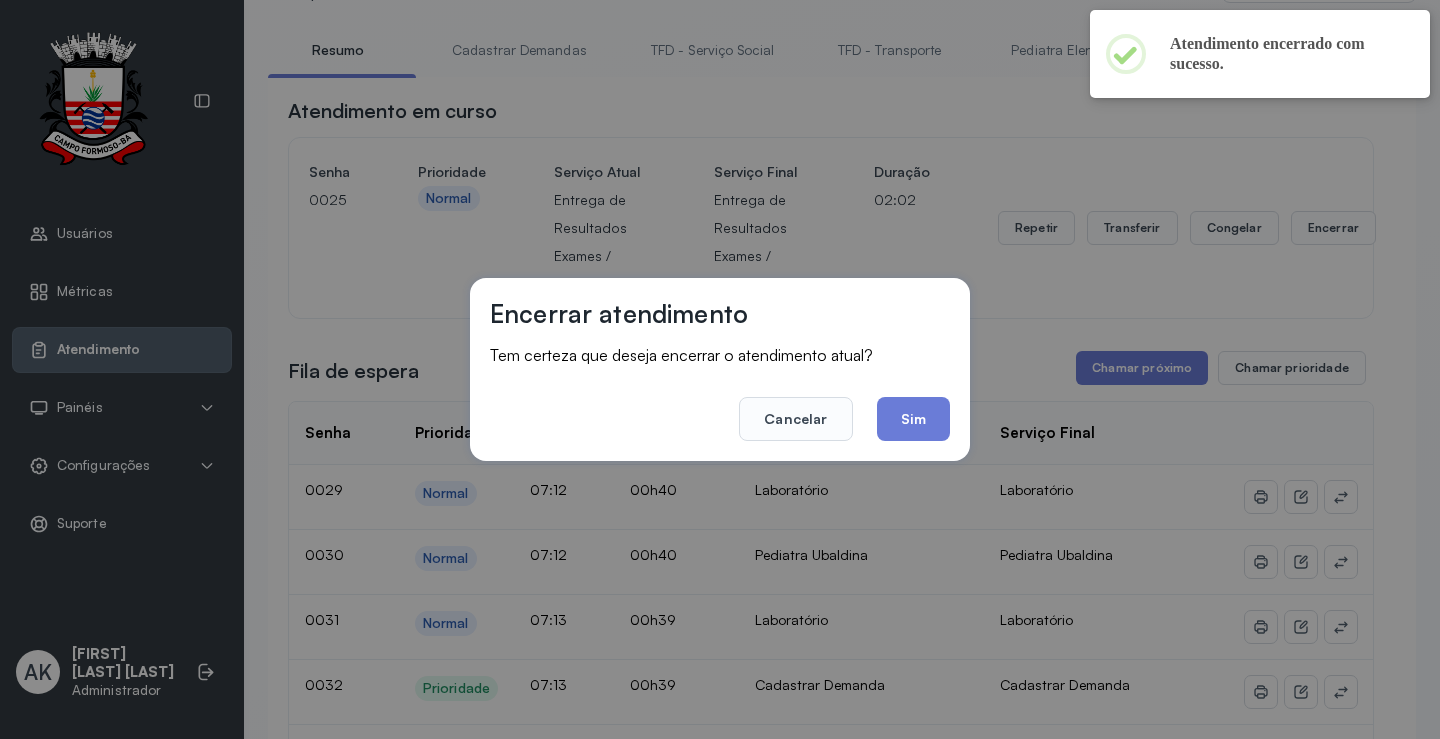 click on "Cancelar Sim" at bounding box center (720, 405) 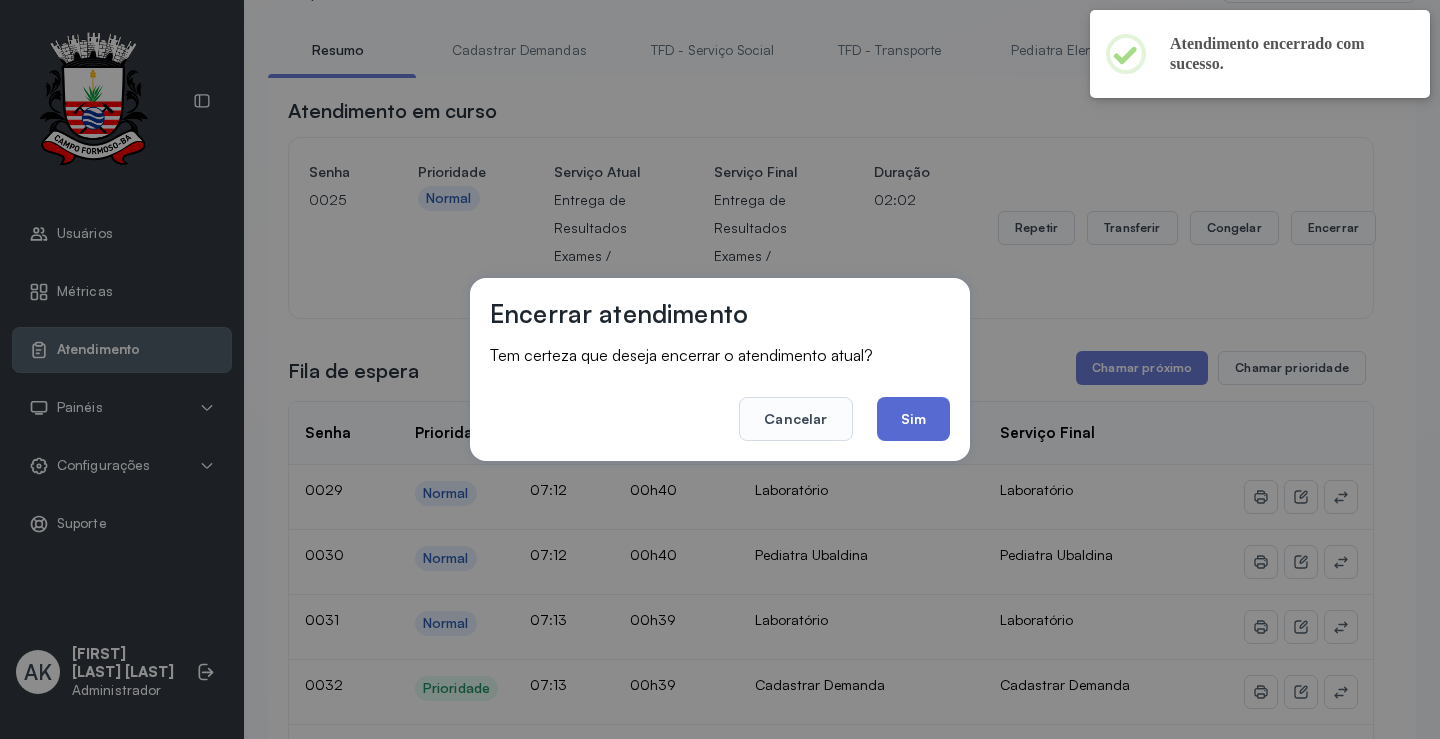 click on "Sim" 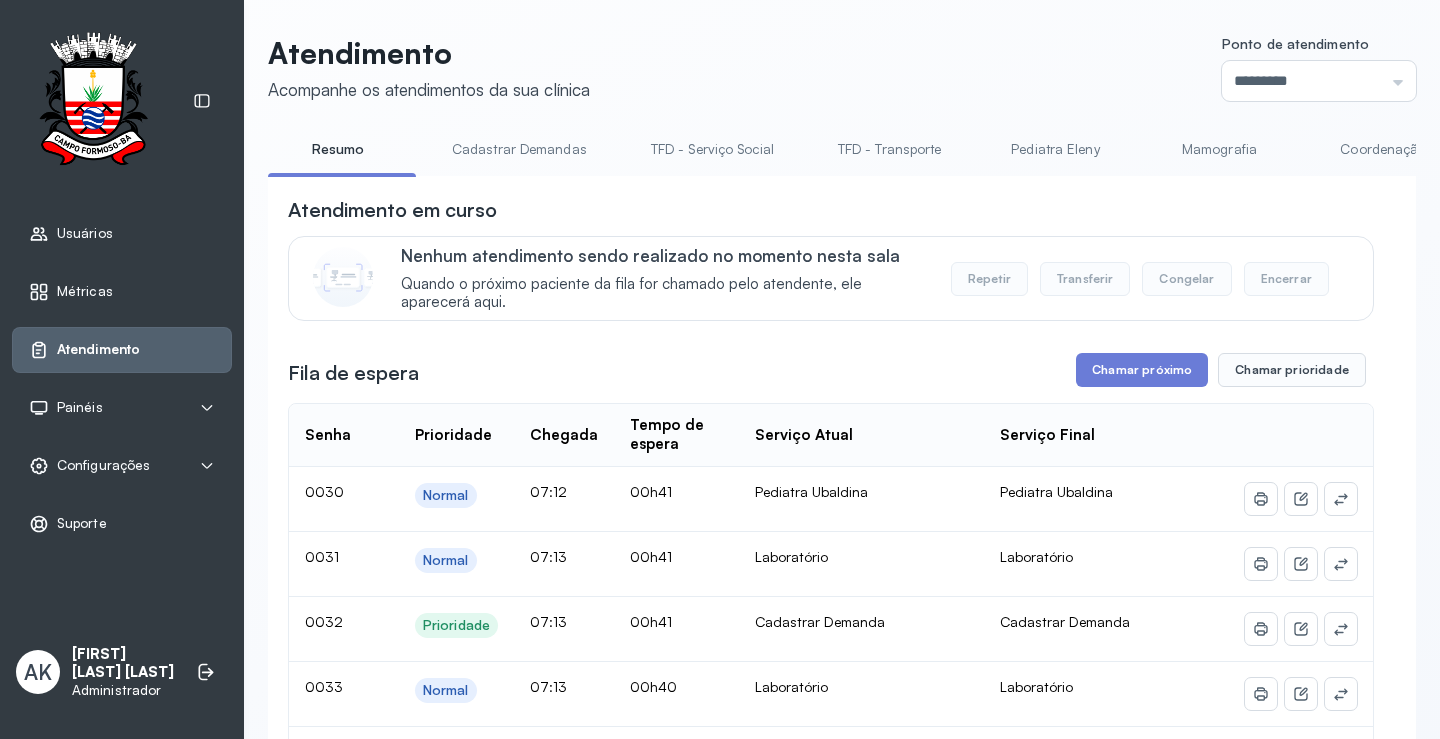 scroll, scrollTop: 100, scrollLeft: 0, axis: vertical 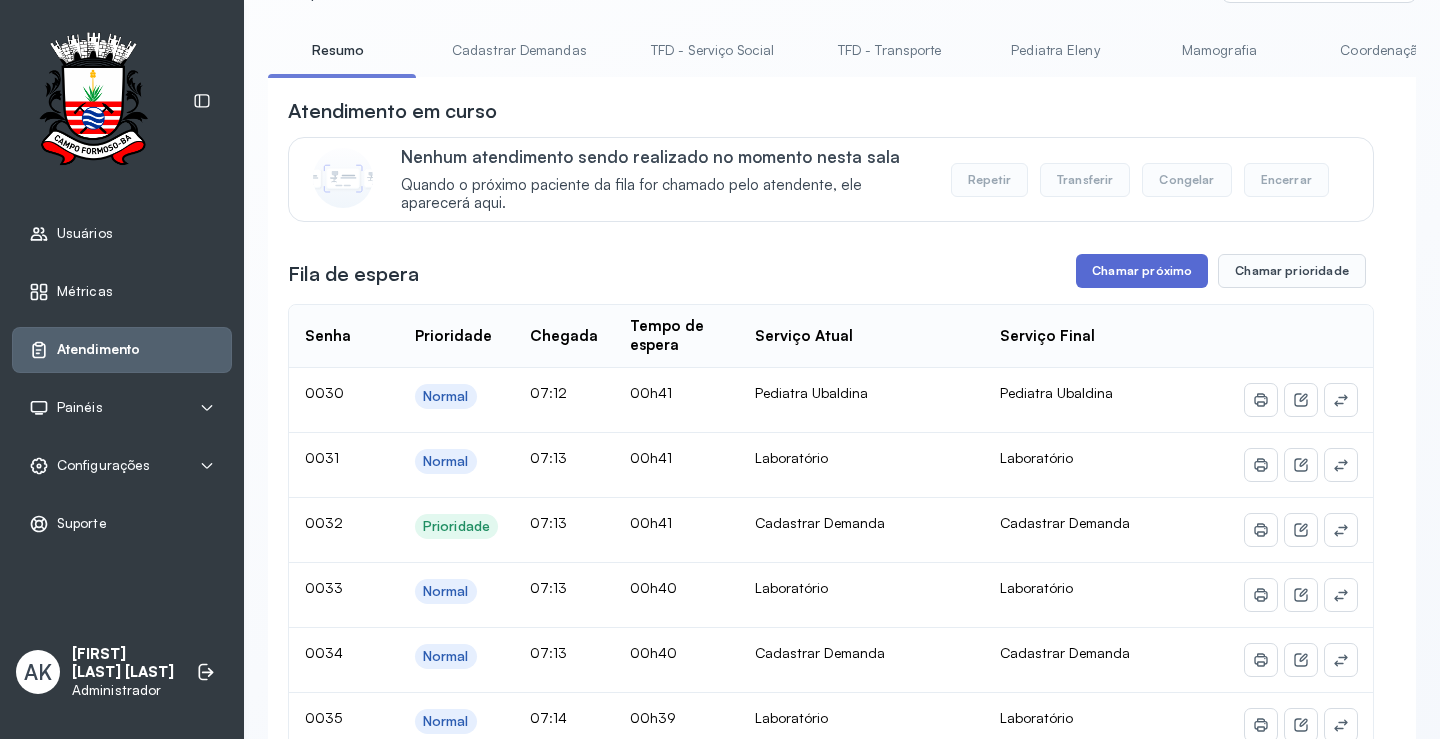 click on "Chamar próximo" at bounding box center [1142, 271] 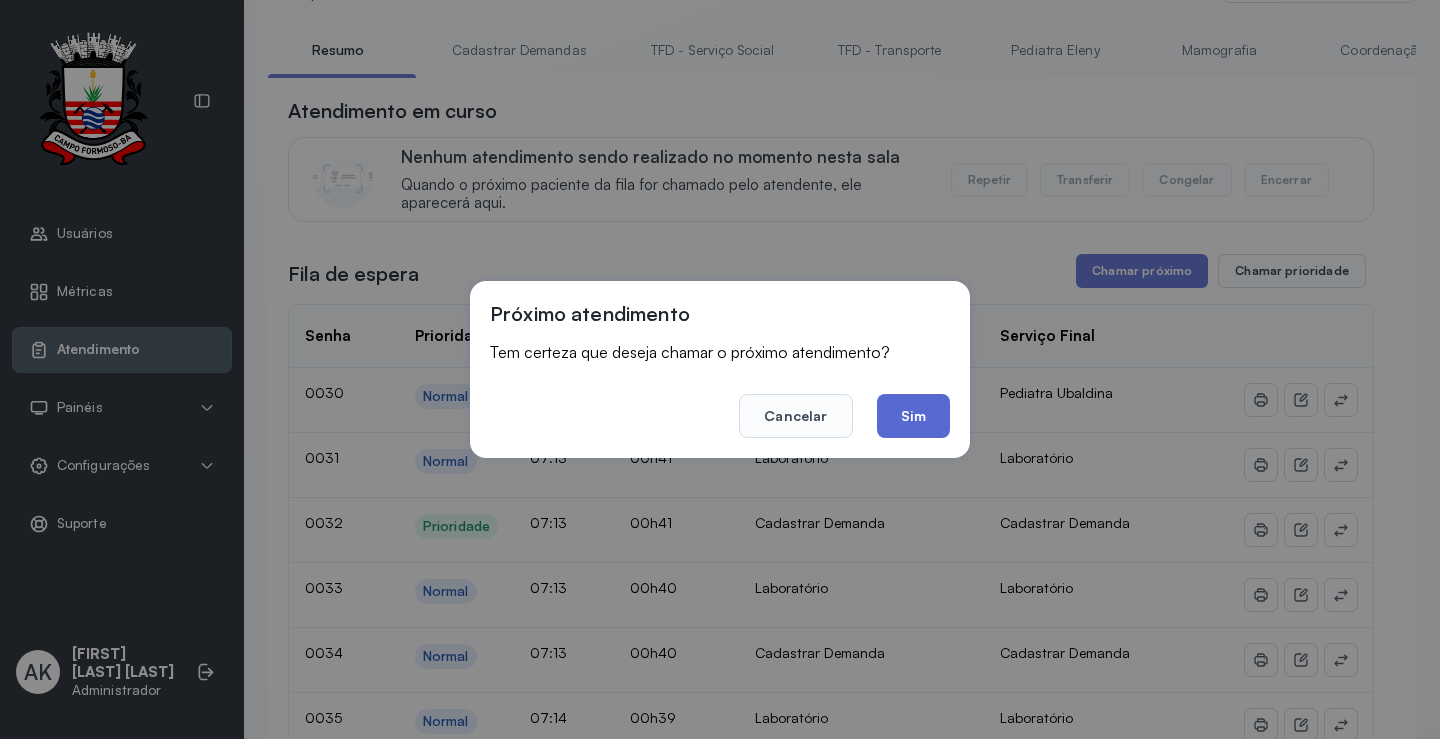 click on "Sim" 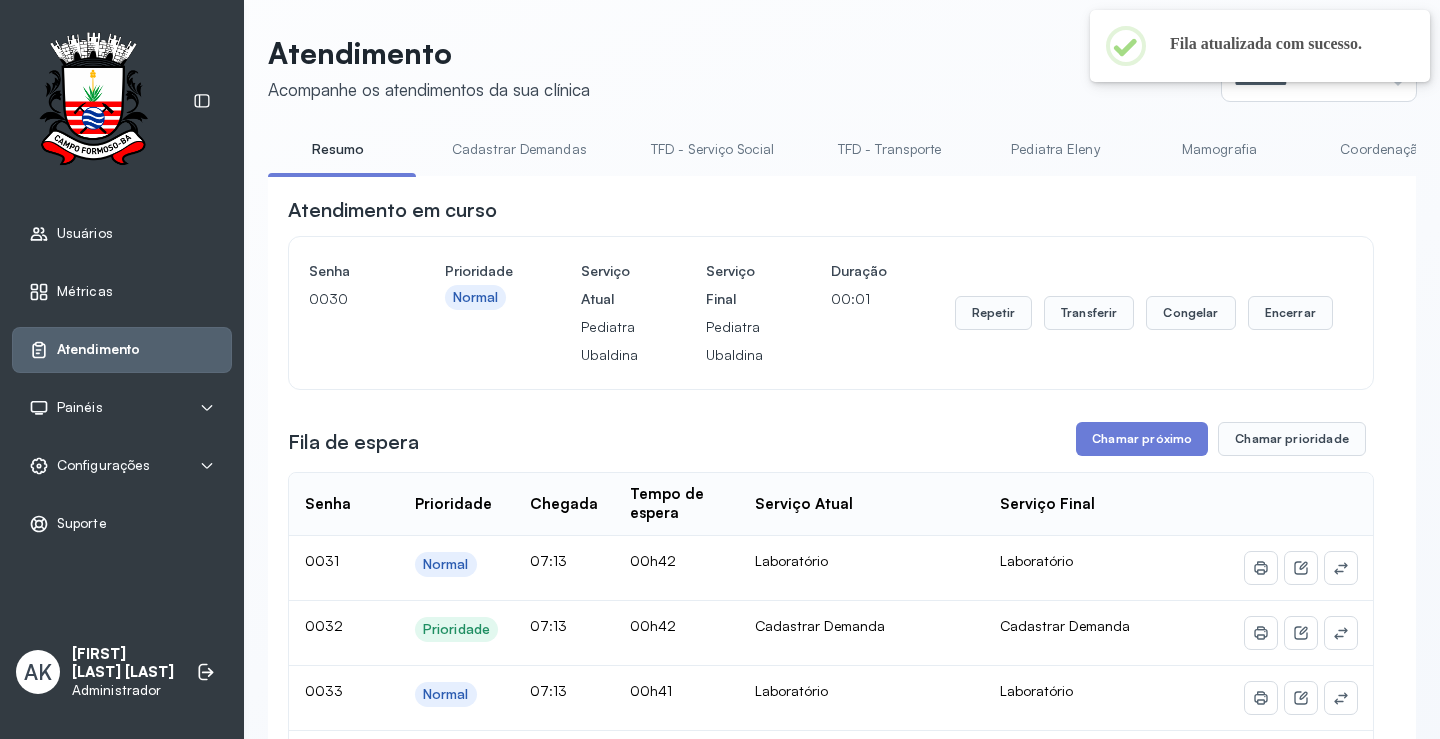 scroll, scrollTop: 100, scrollLeft: 0, axis: vertical 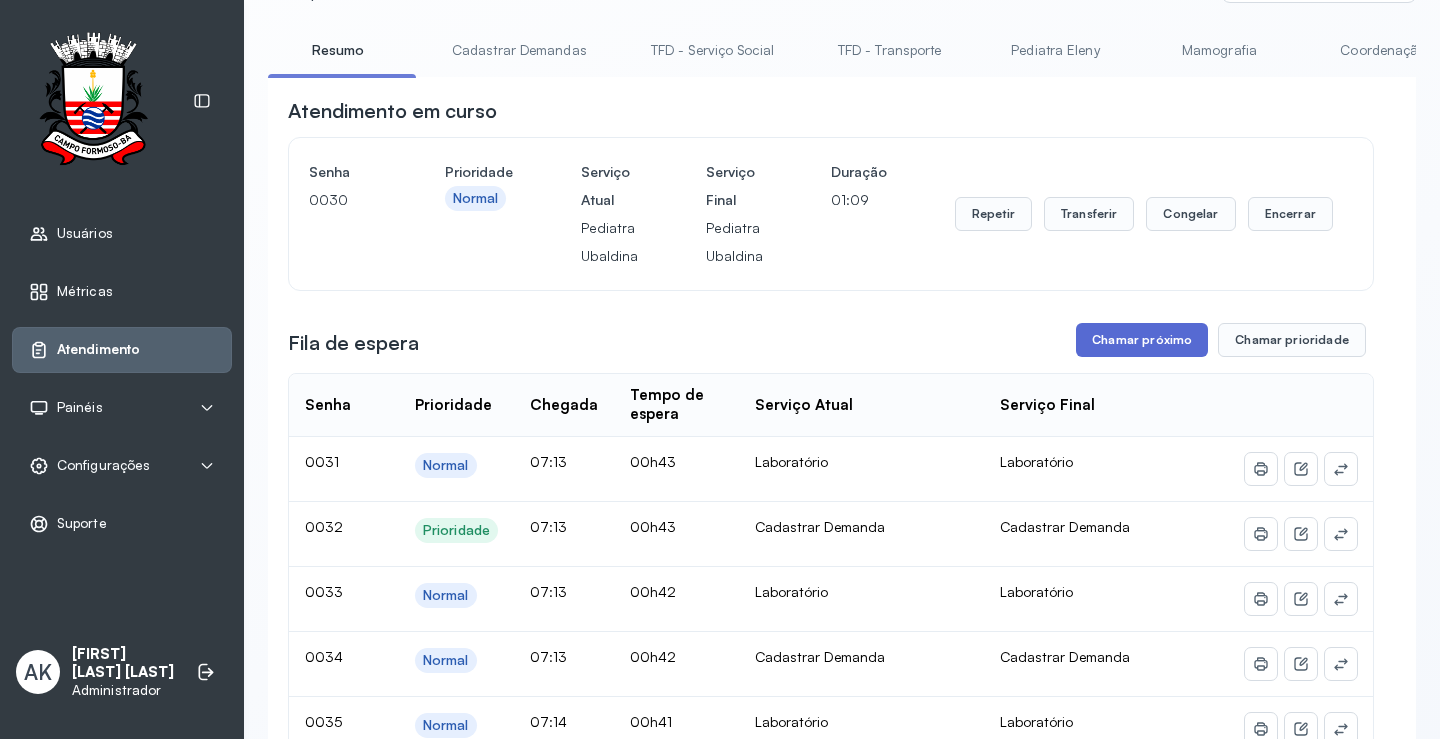 click on "Chamar próximo" at bounding box center [1142, 340] 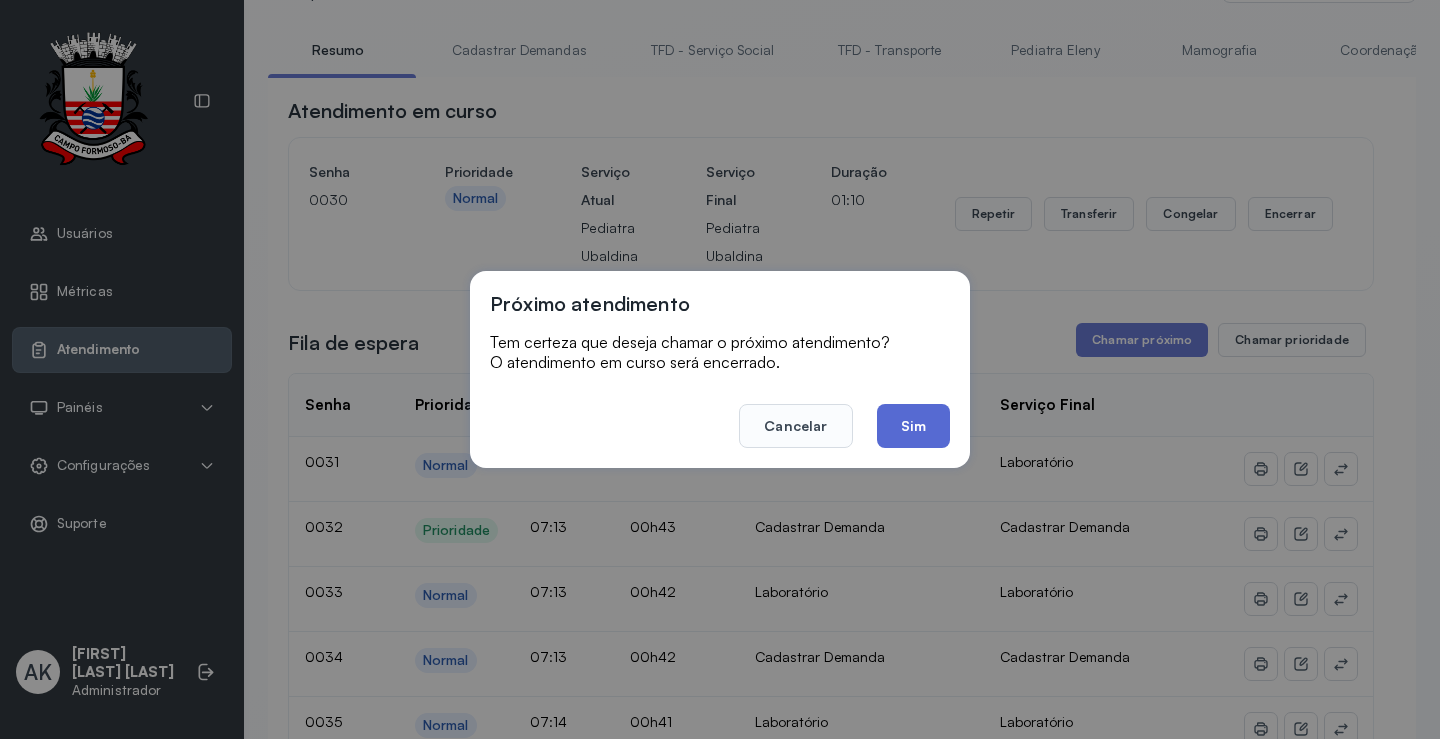 click on "Sim" 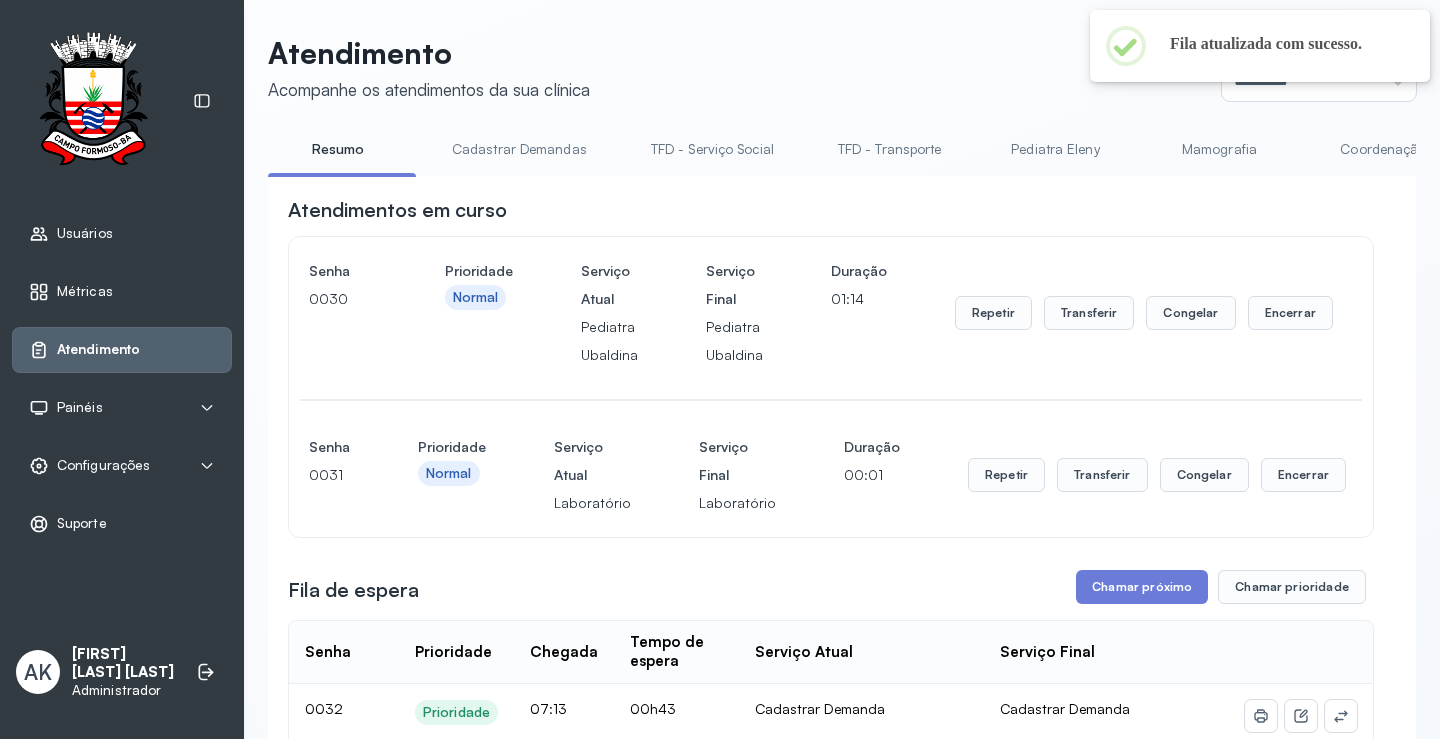 scroll, scrollTop: 100, scrollLeft: 0, axis: vertical 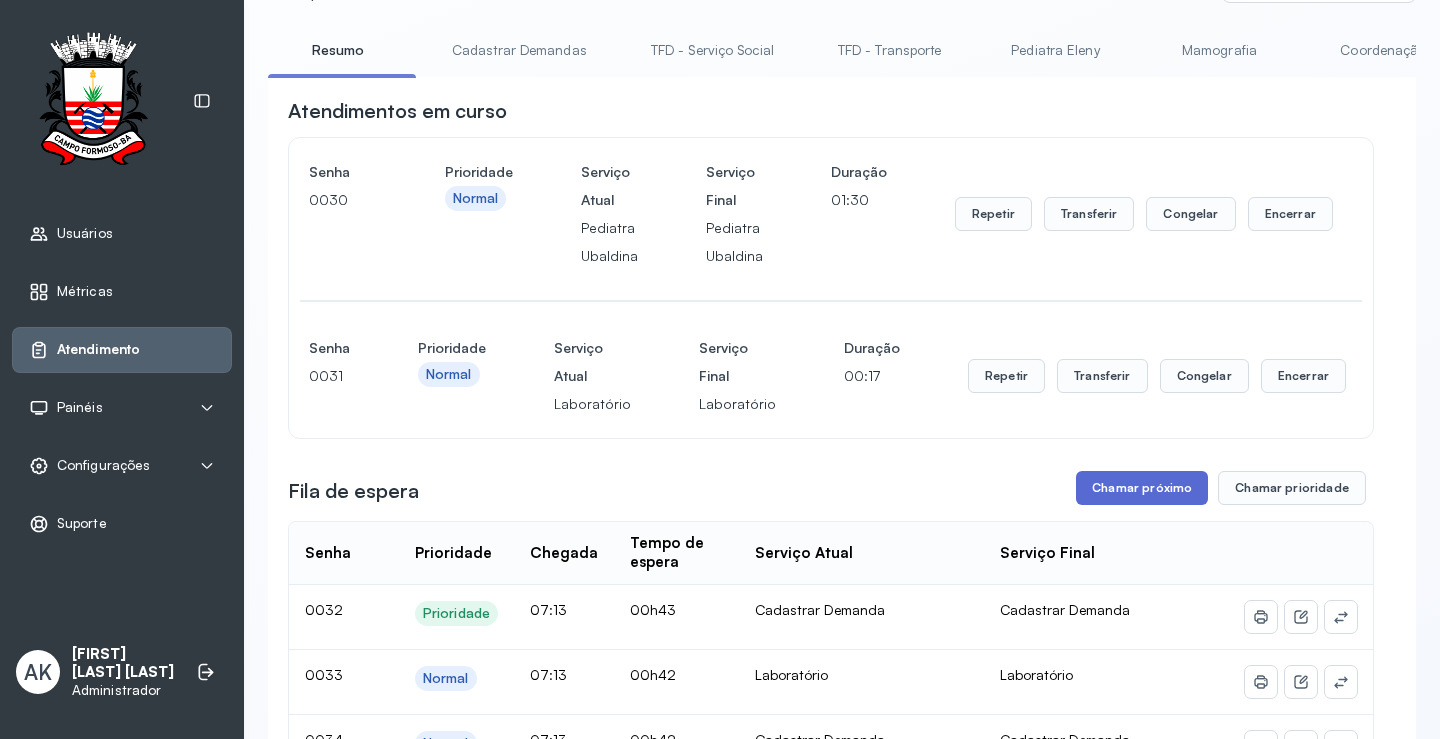 click on "Chamar próximo" at bounding box center [1142, 488] 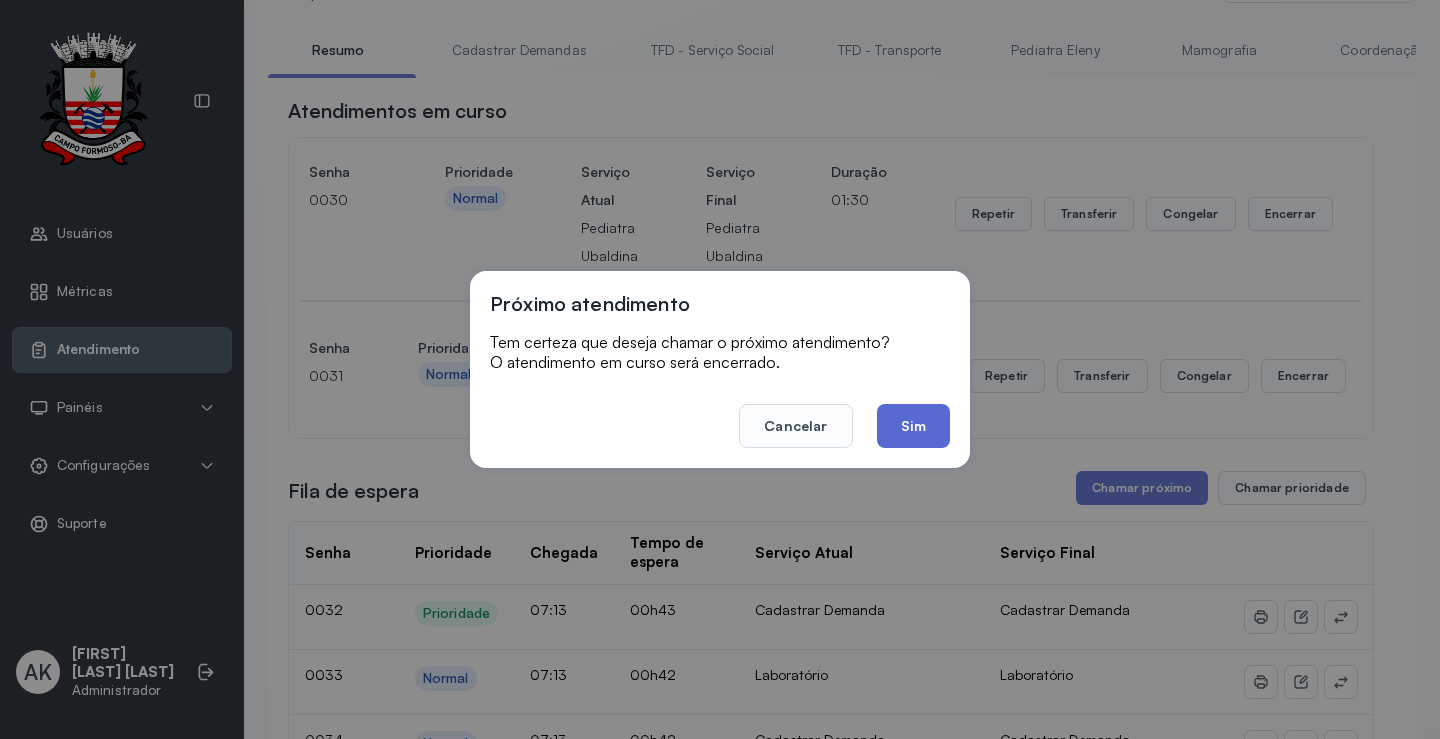 click on "Sim" 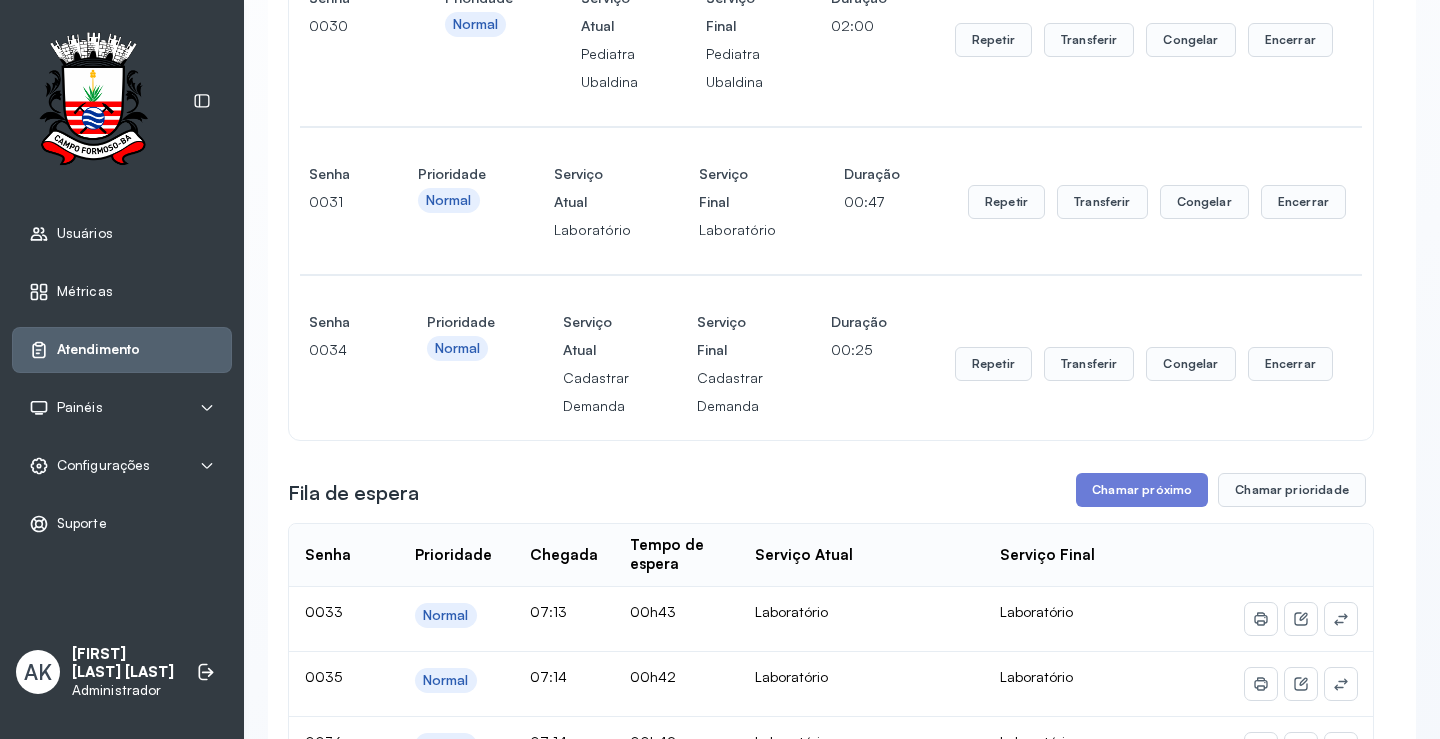 scroll, scrollTop: 300, scrollLeft: 0, axis: vertical 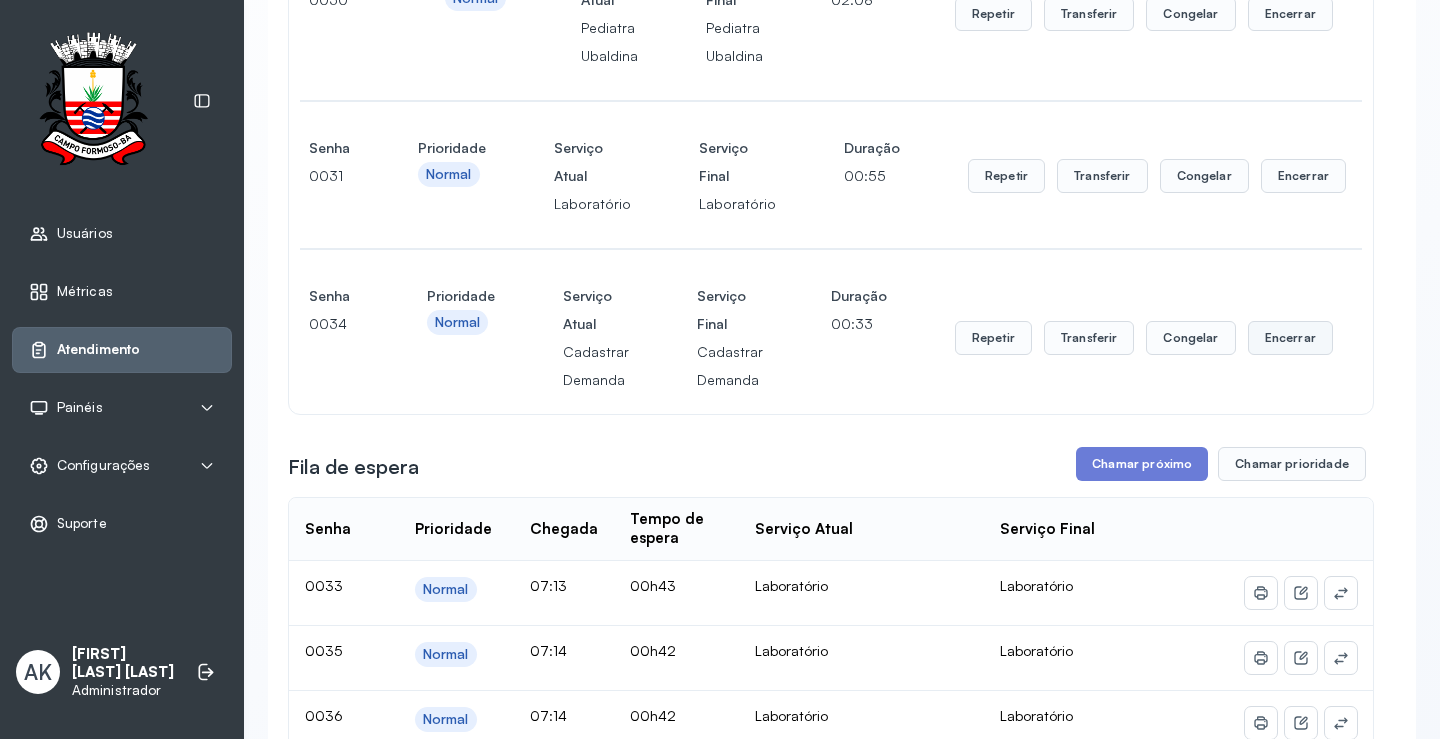 click on "Encerrar" at bounding box center (1290, 14) 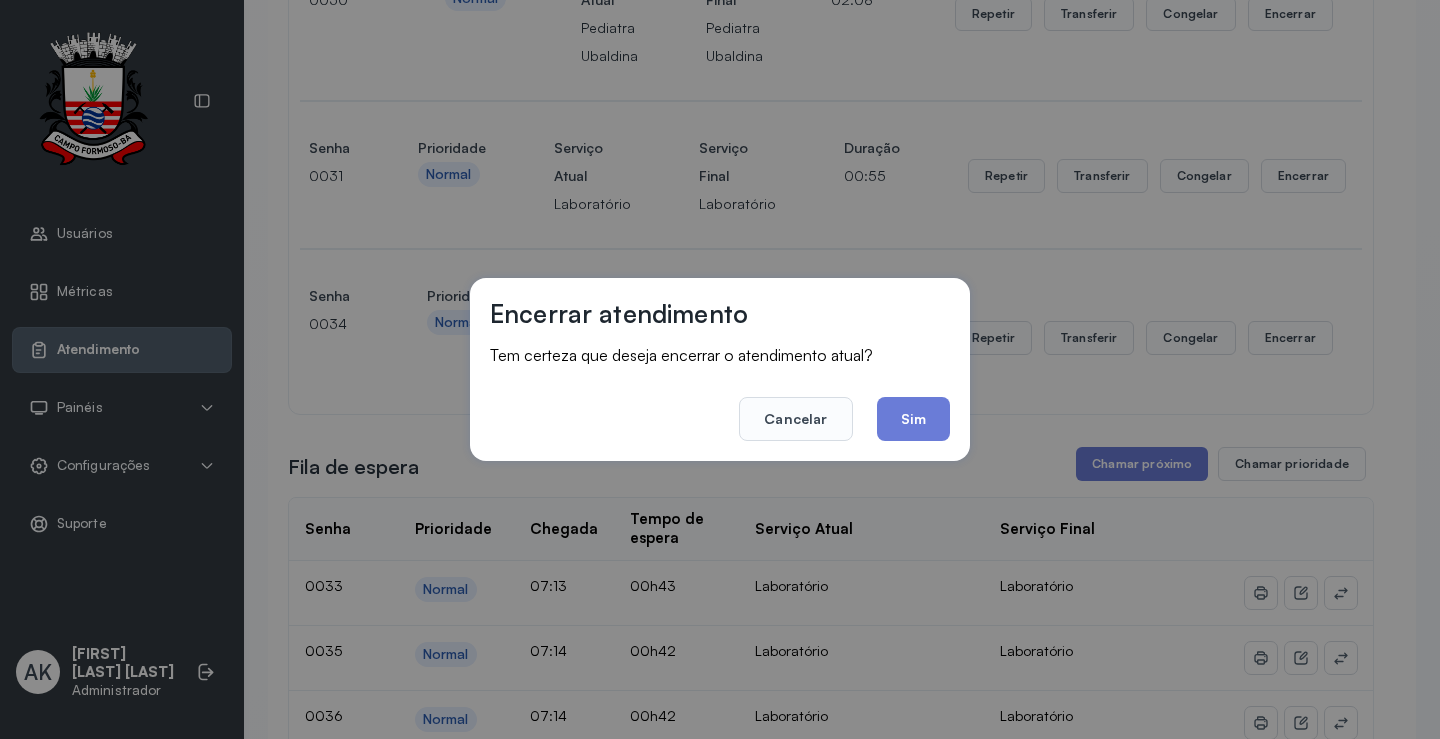 scroll, scrollTop: 1, scrollLeft: 0, axis: vertical 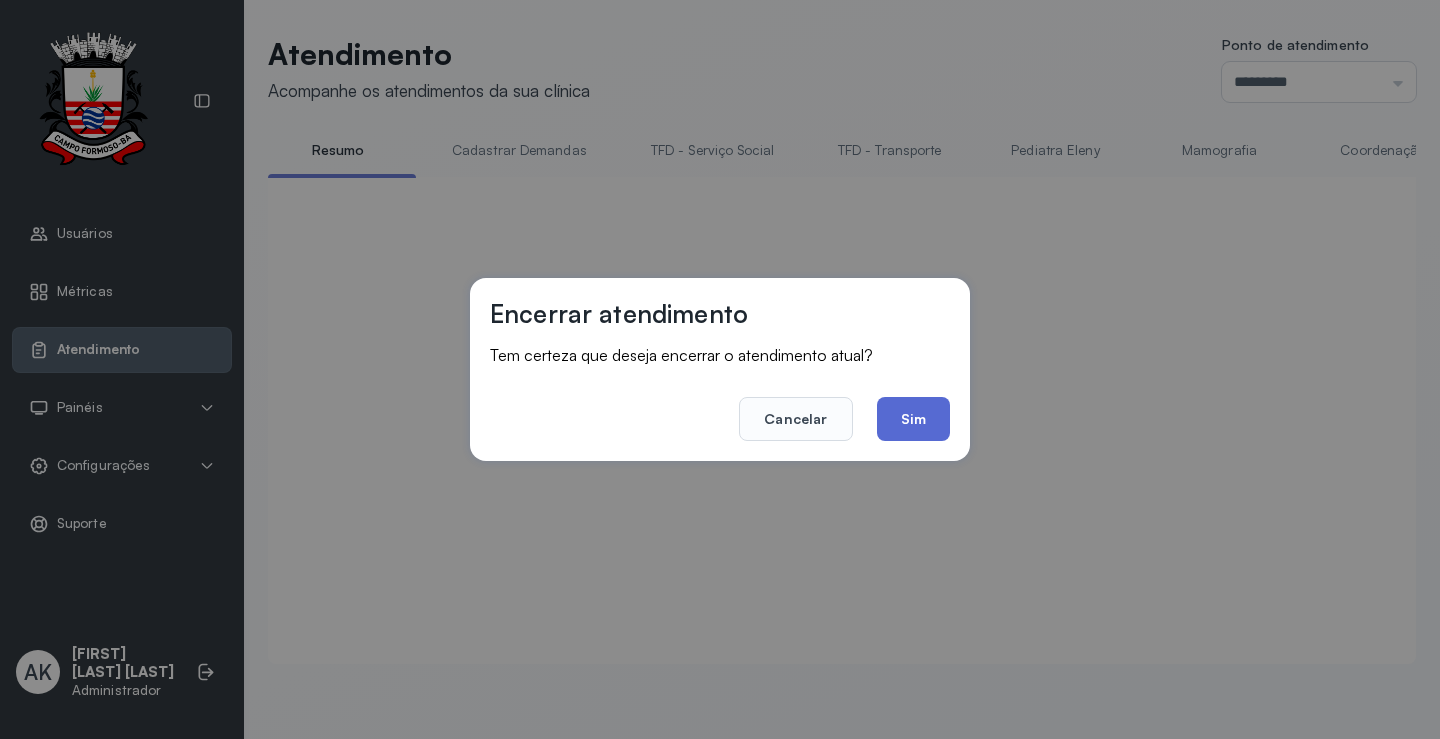 click on "Sim" 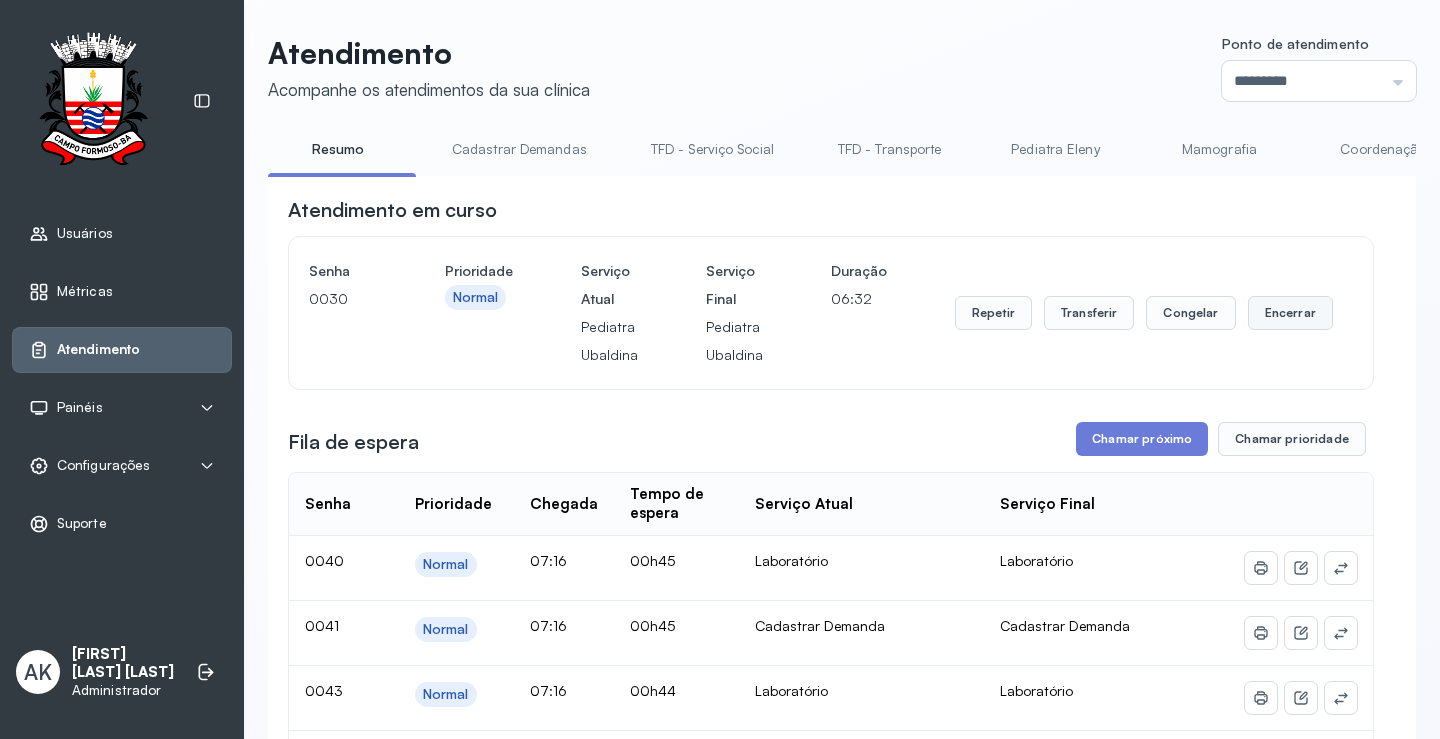 click on "Encerrar" at bounding box center (1290, 313) 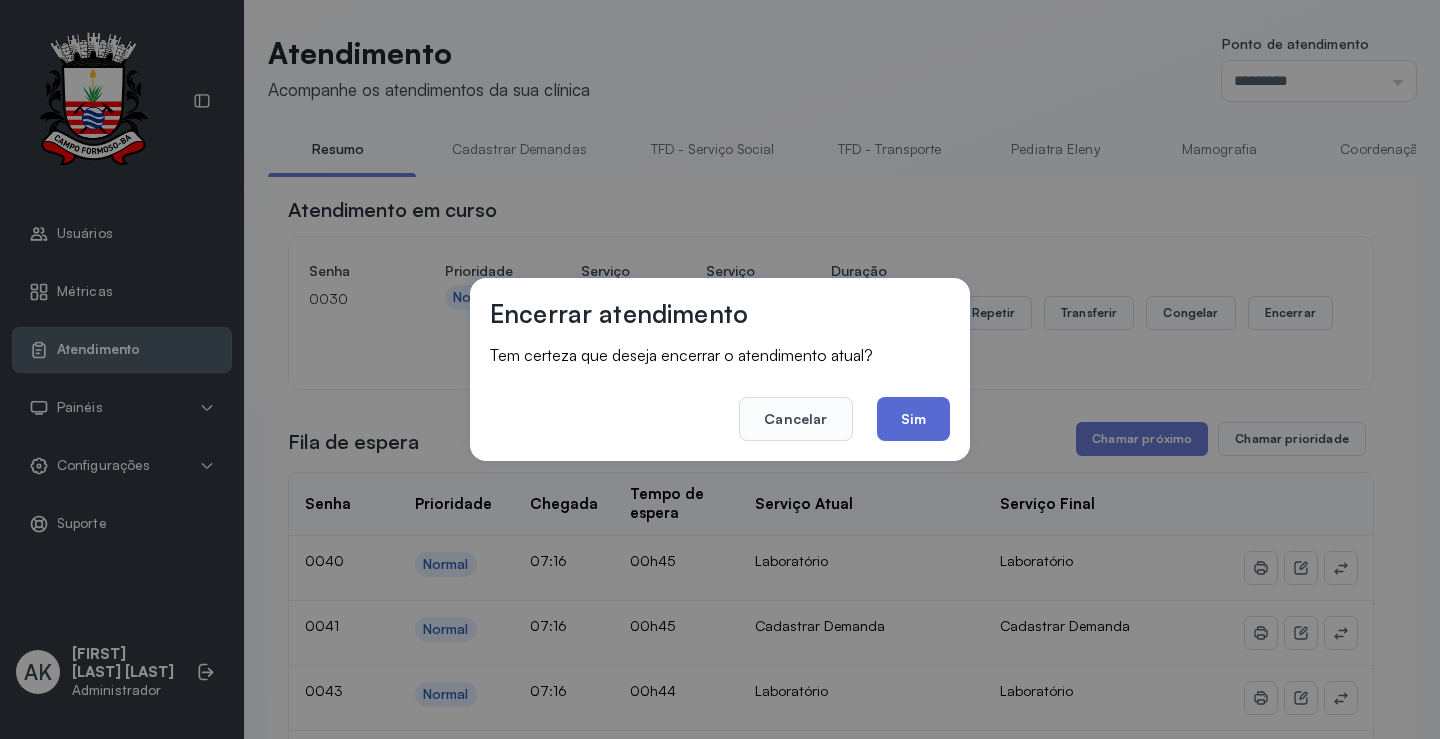 click on "Sim" 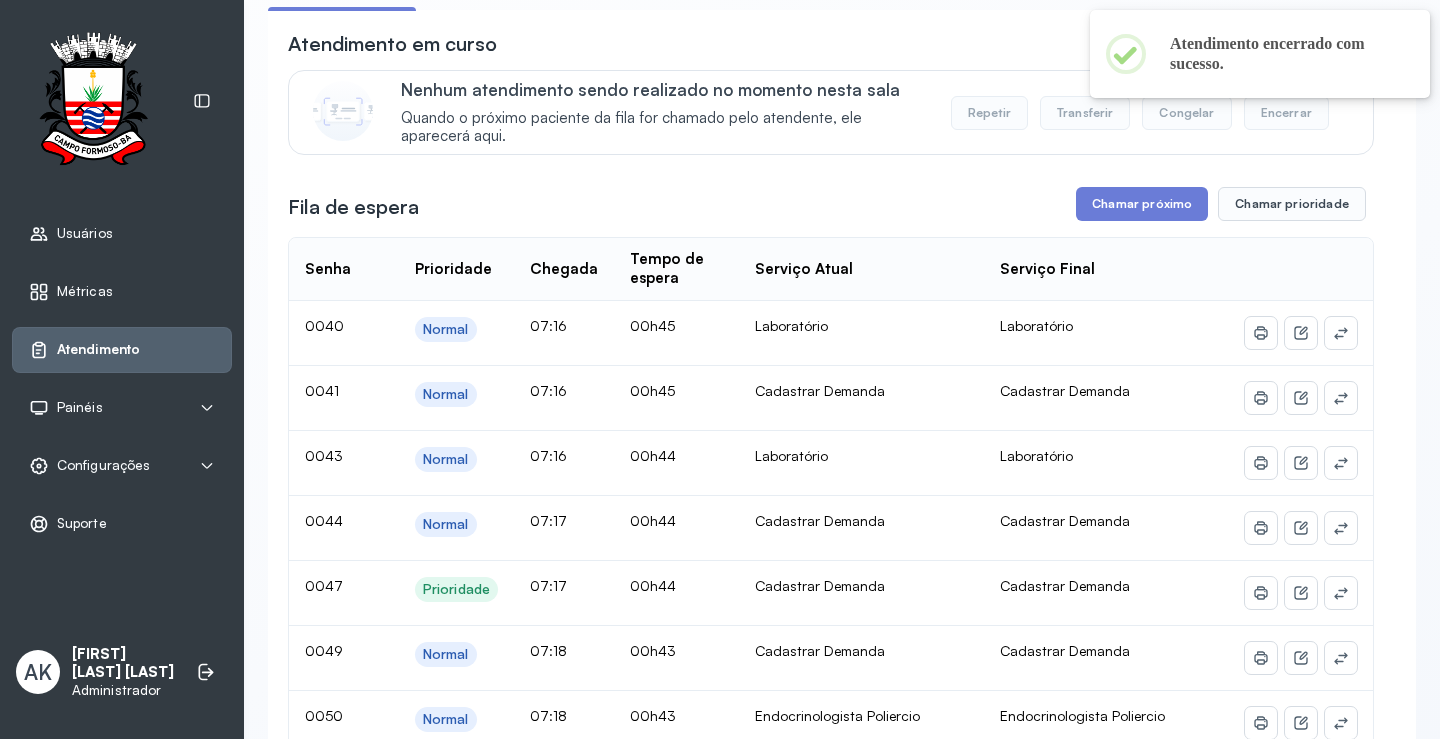 scroll, scrollTop: 201, scrollLeft: 0, axis: vertical 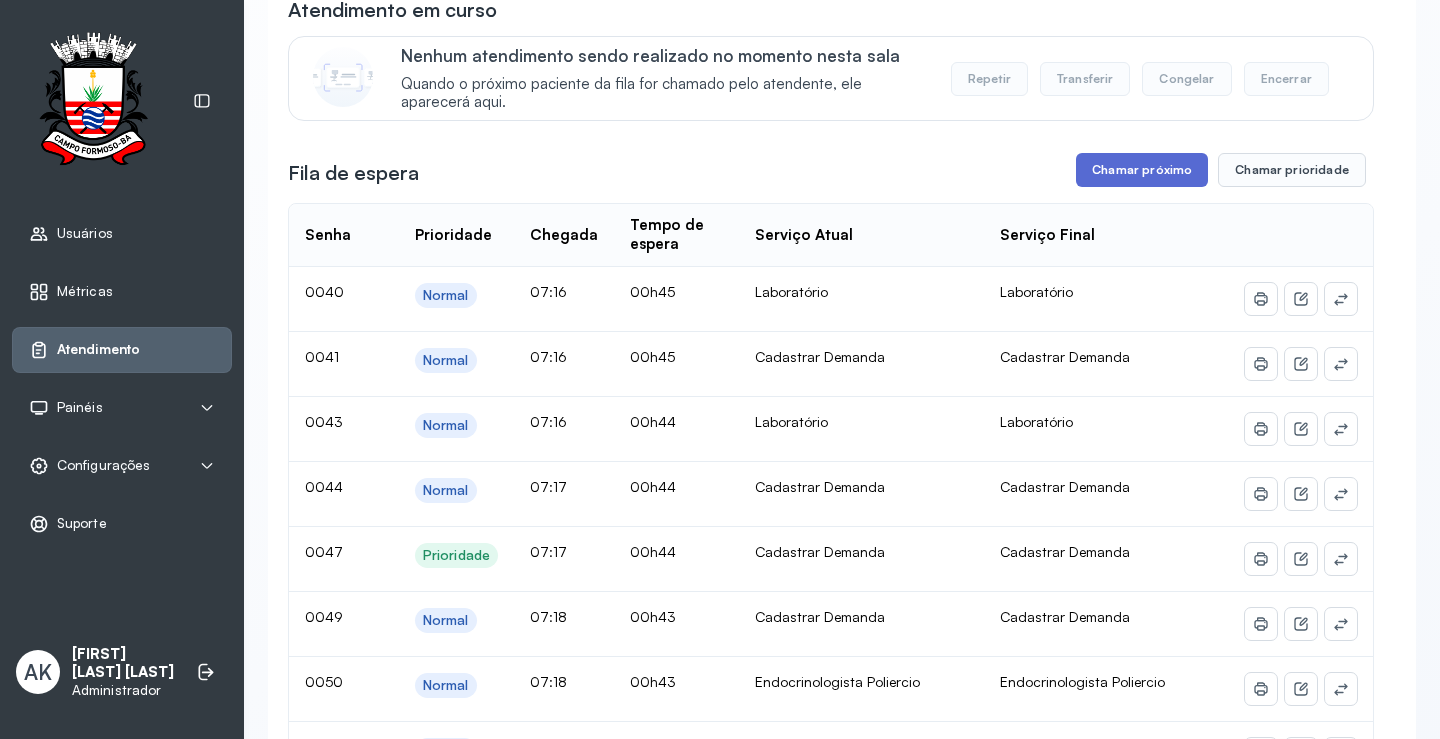 click on "Chamar próximo" at bounding box center [1142, 170] 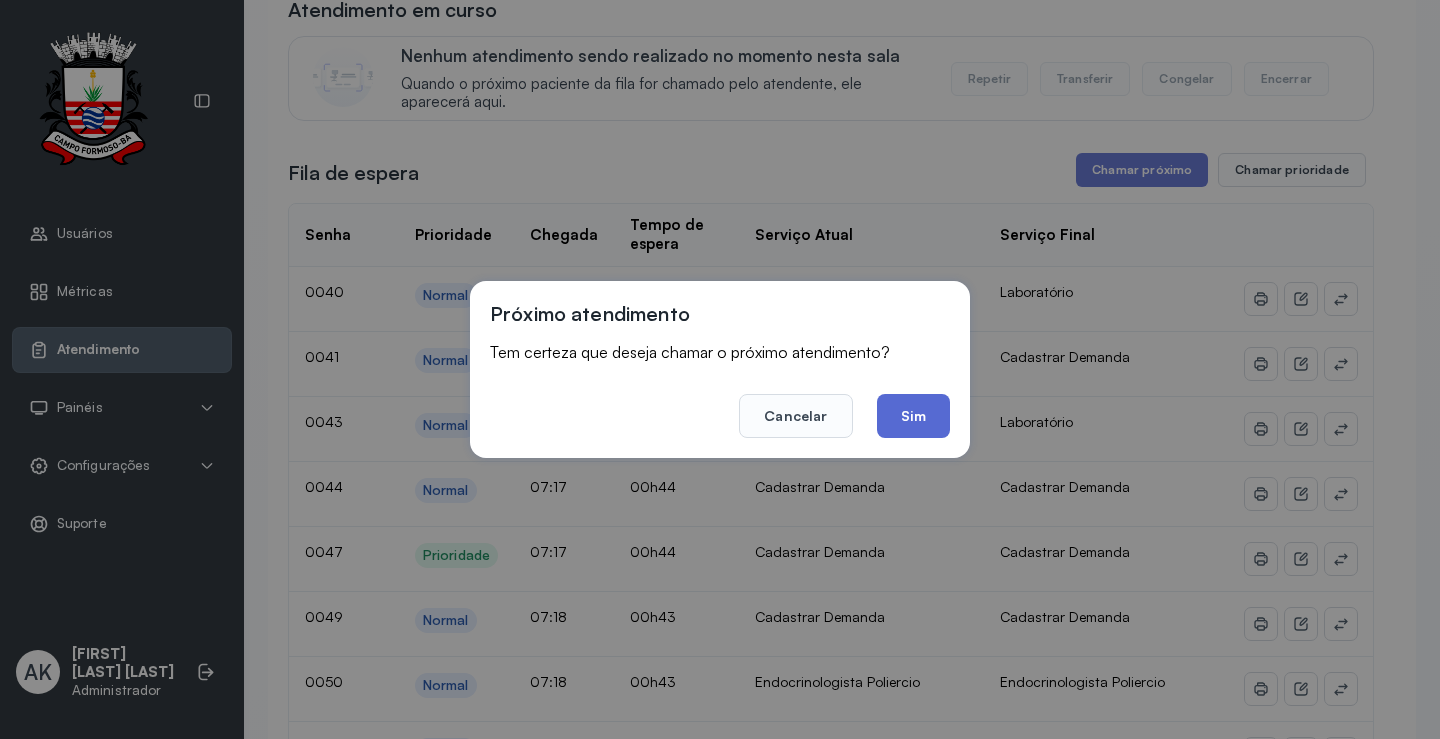 click on "Sim" 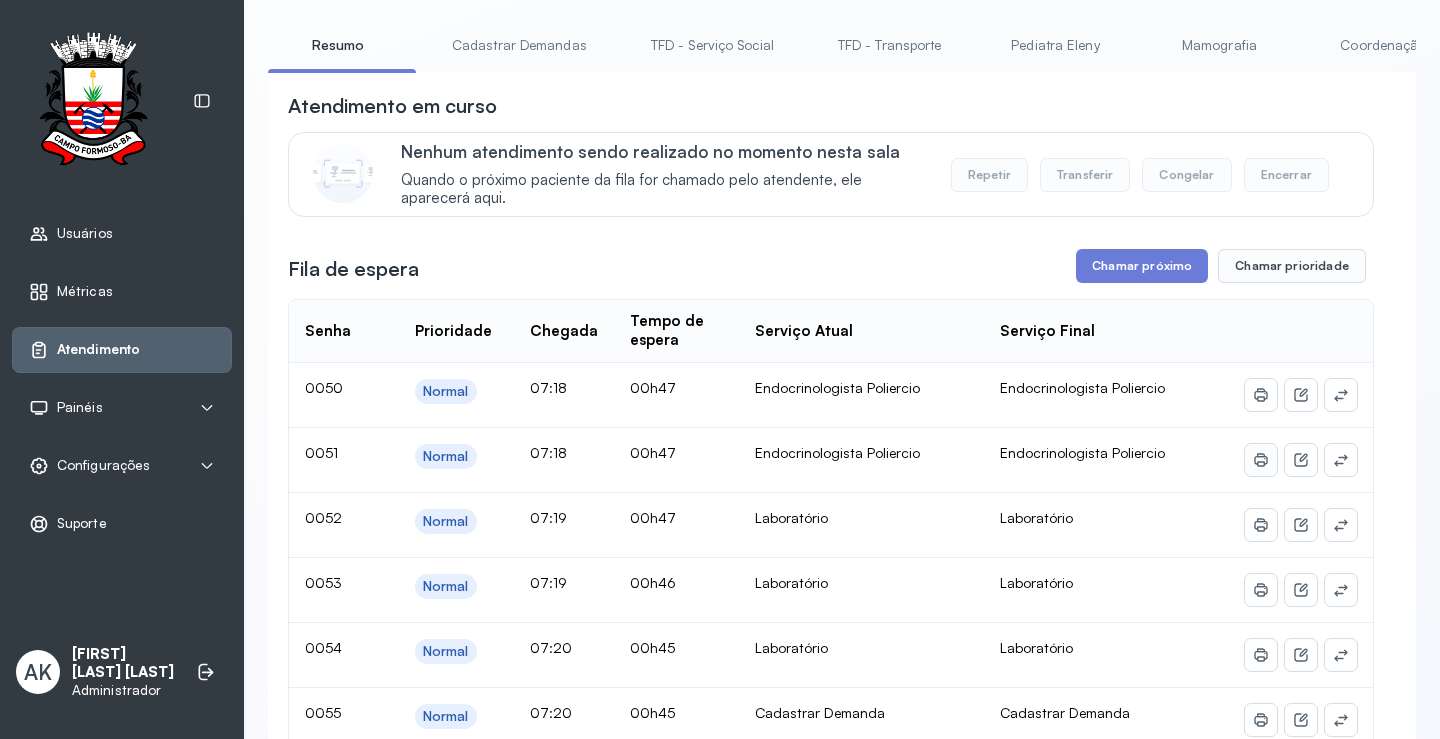 scroll, scrollTop: 0, scrollLeft: 0, axis: both 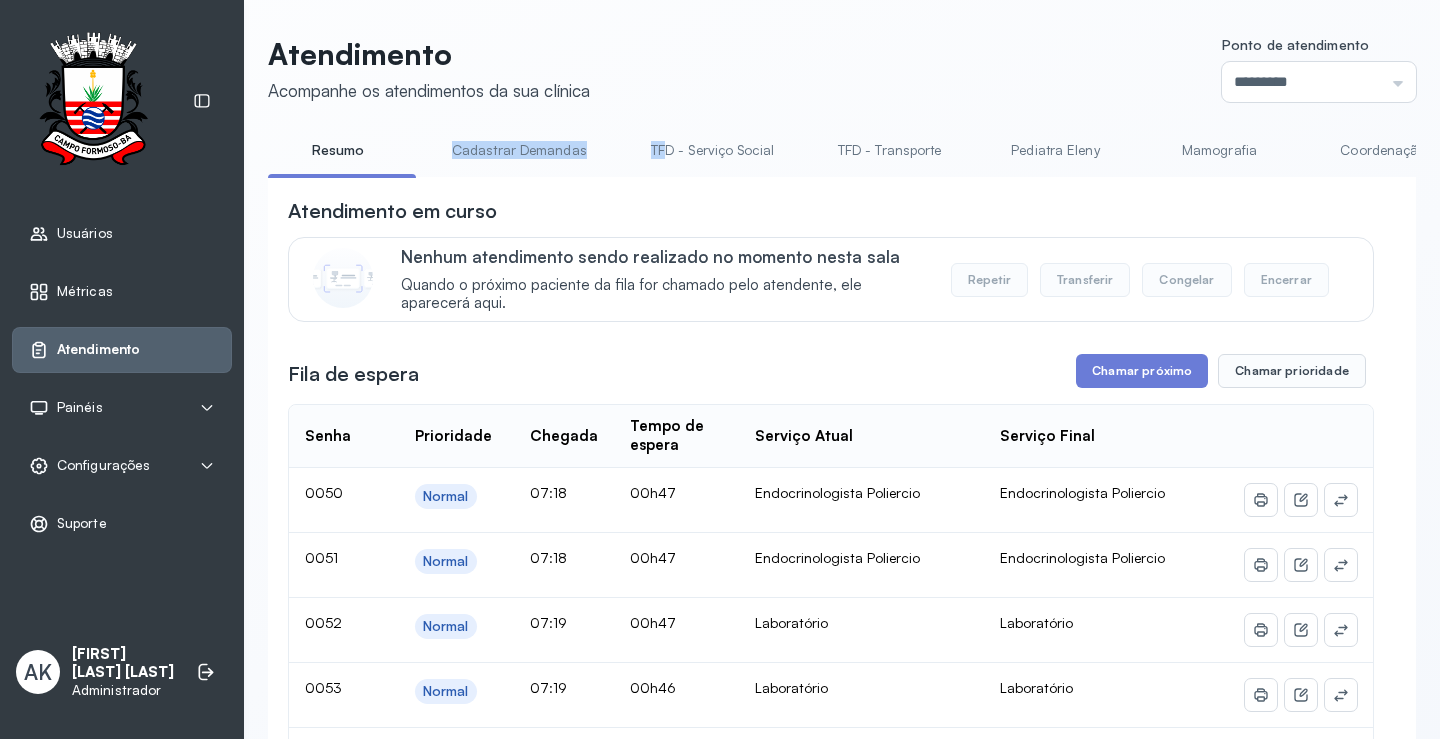 drag, startPoint x: 450, startPoint y: 175, endPoint x: 655, endPoint y: 174, distance: 205.00244 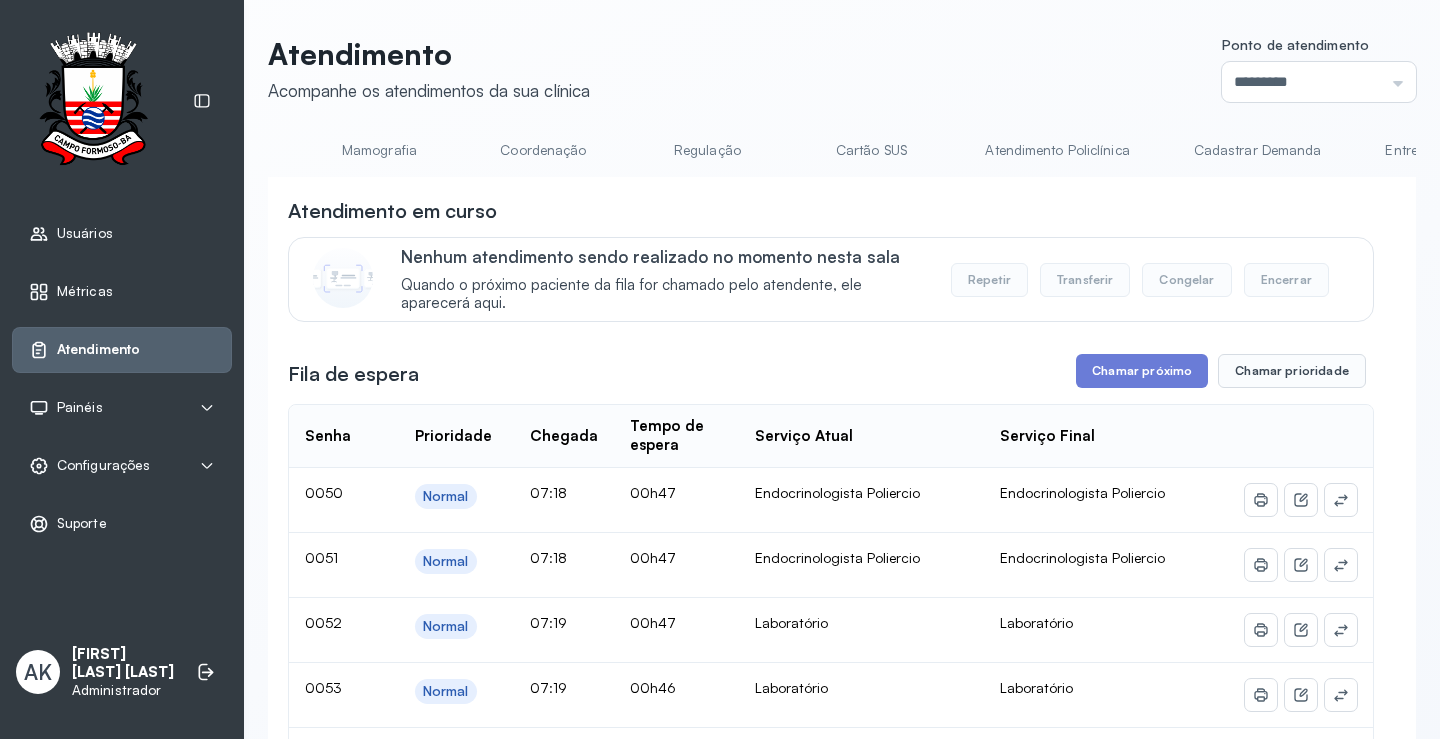 scroll, scrollTop: 0, scrollLeft: 1096, axis: horizontal 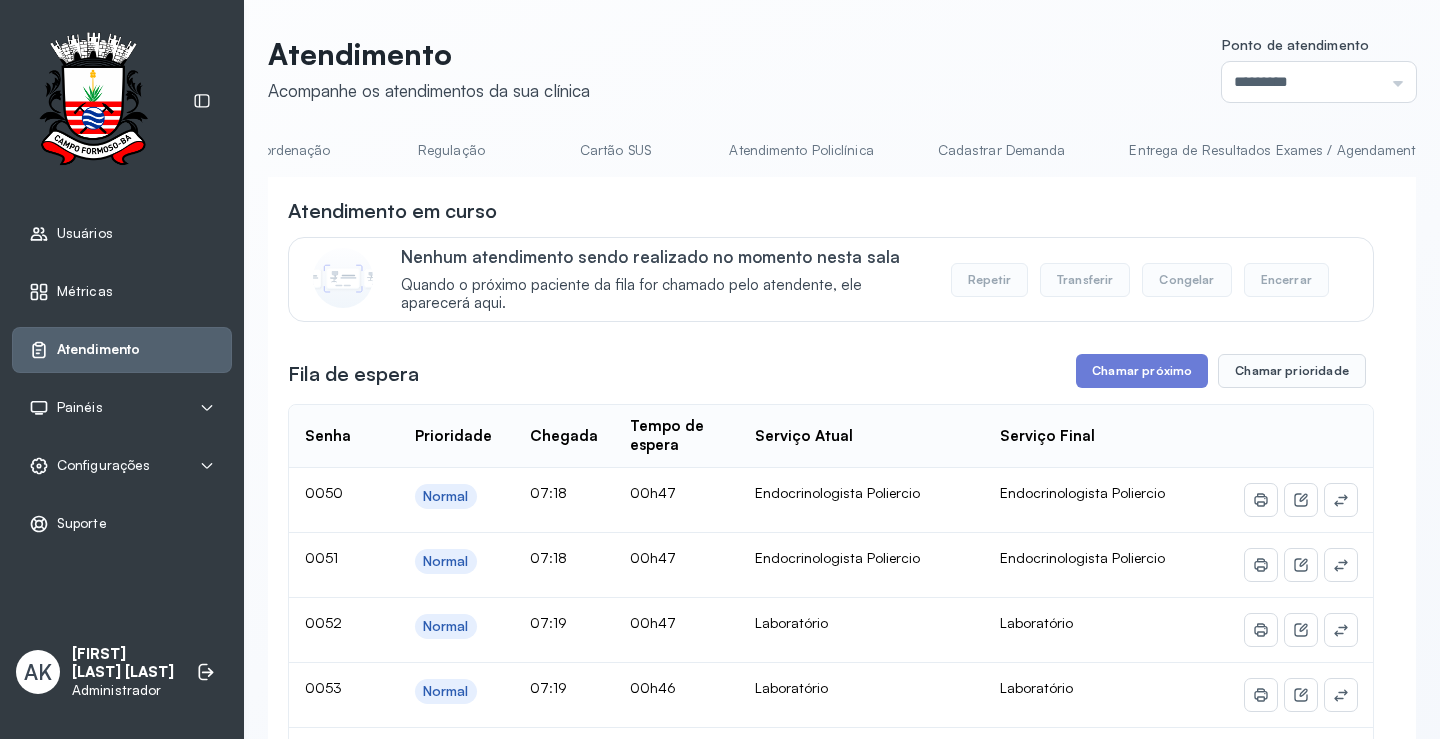 click on "Cartão SUS" at bounding box center [615, 150] 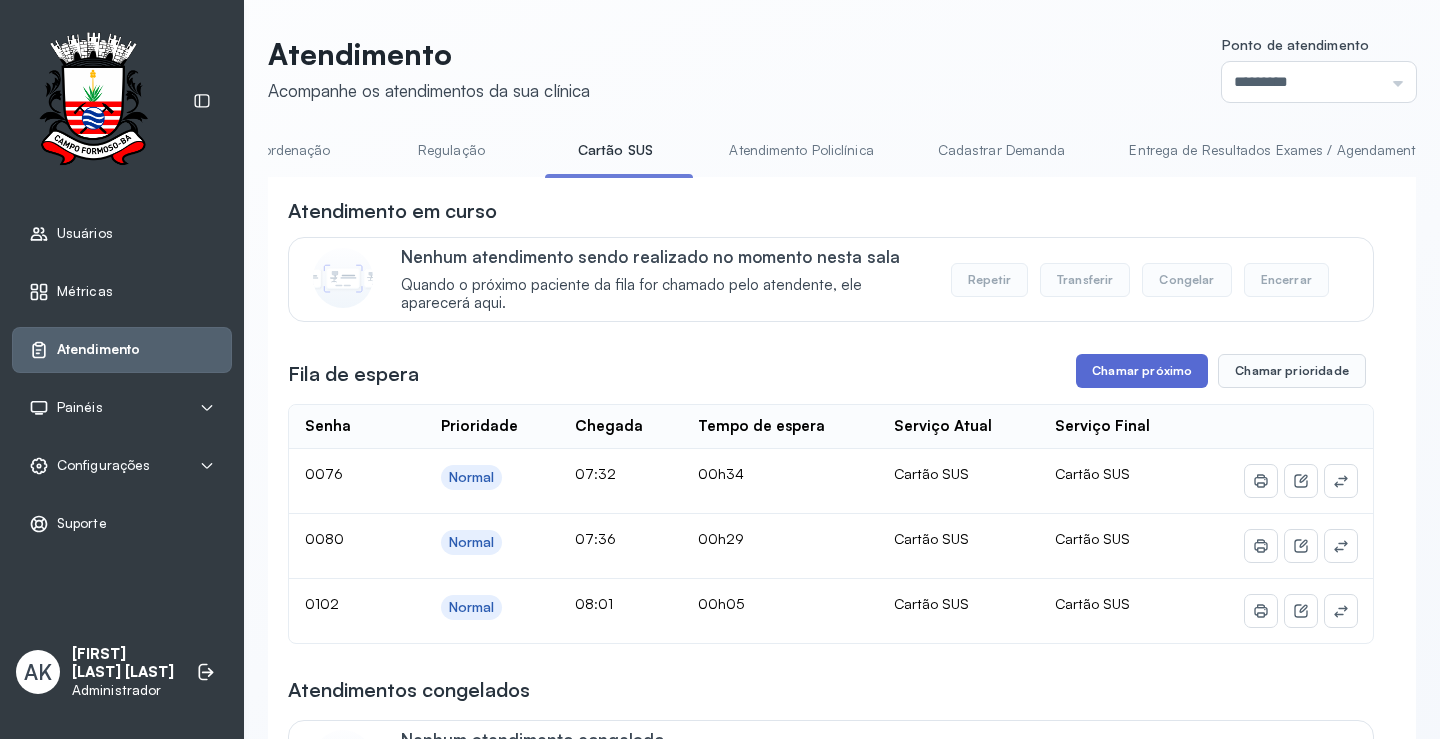 click on "Chamar próximo" at bounding box center (1142, 371) 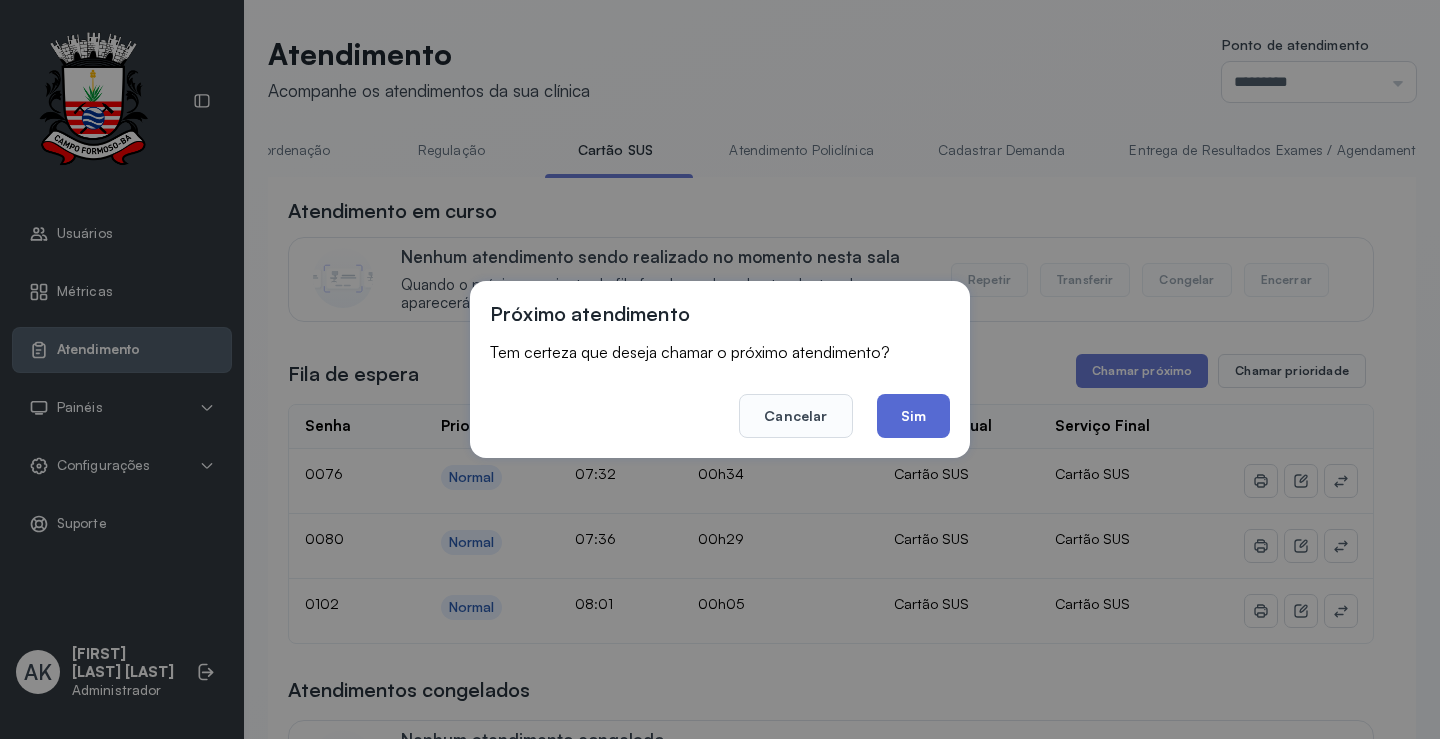 click on "Sim" 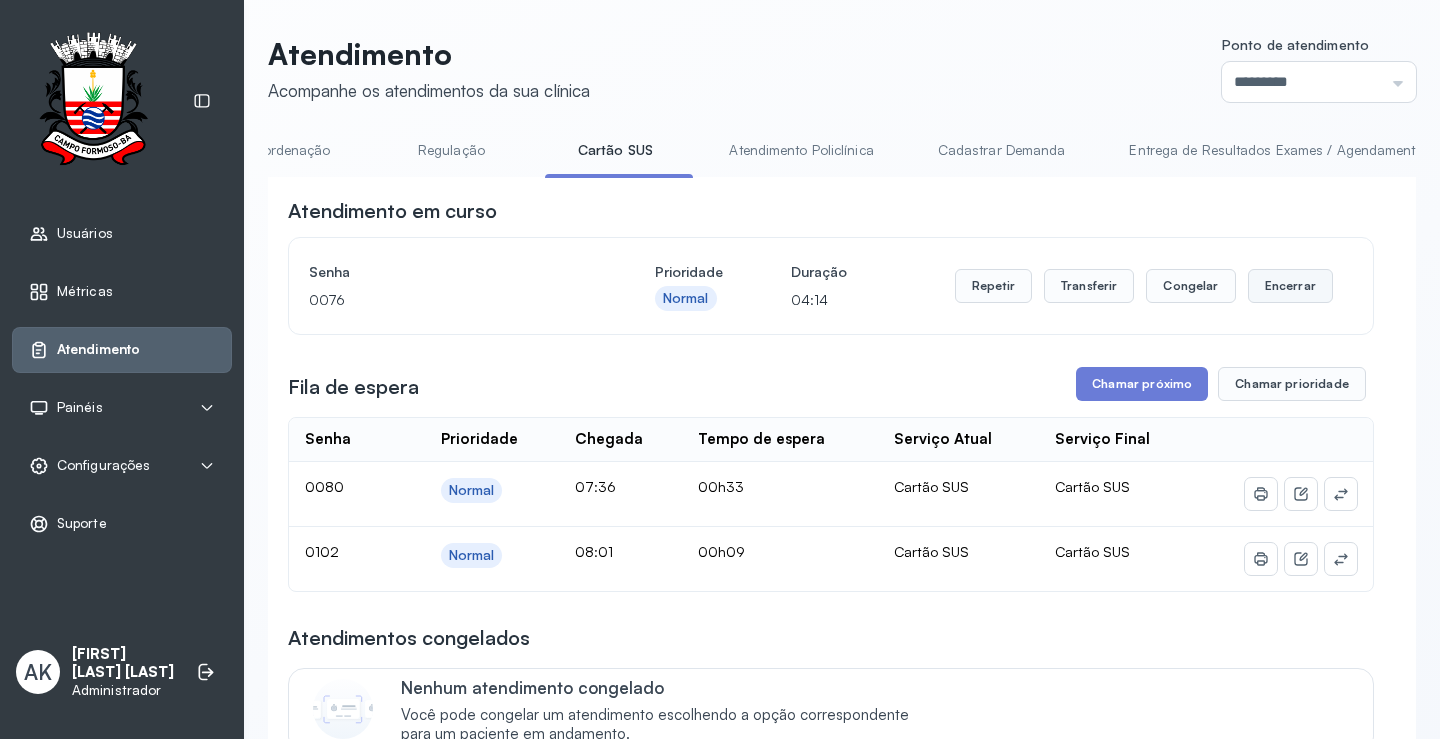 click on "Encerrar" at bounding box center [1290, 286] 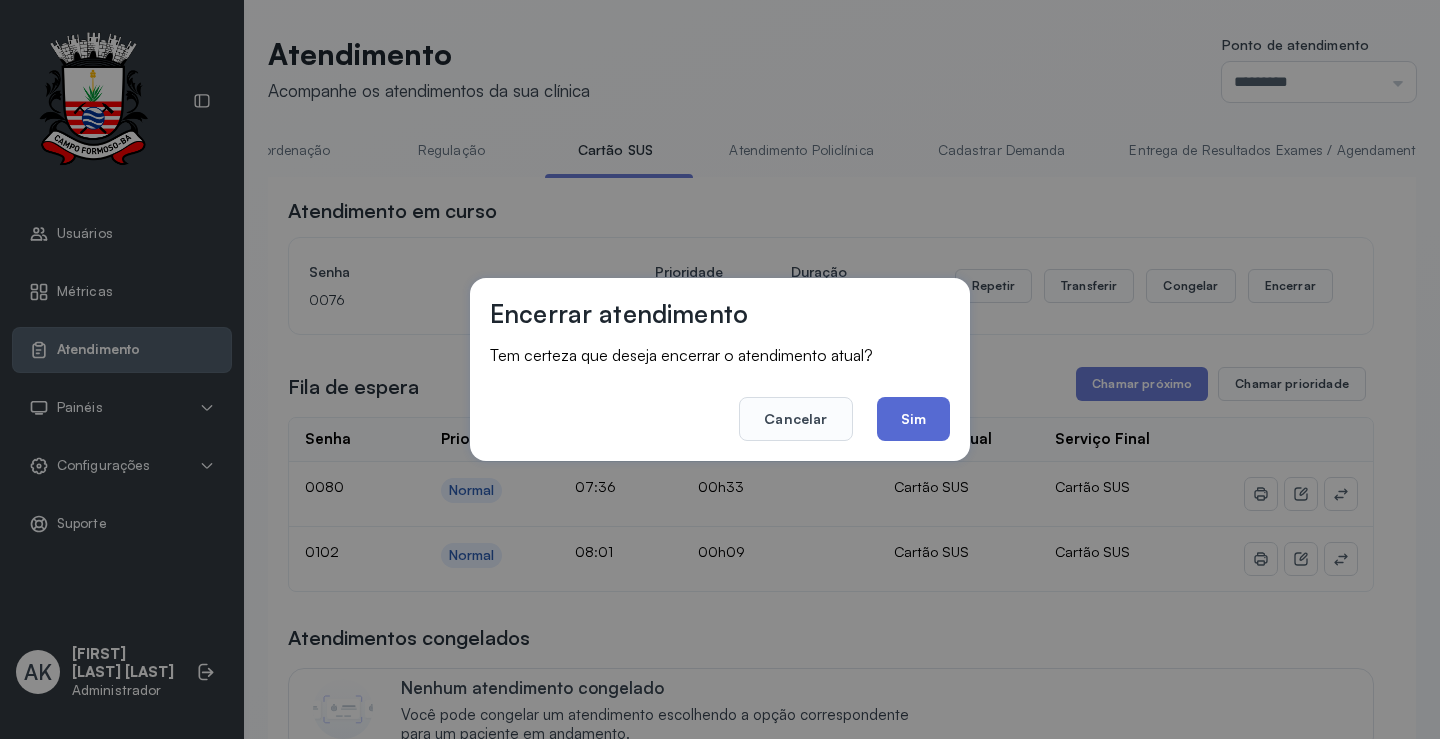 click on "Sim" 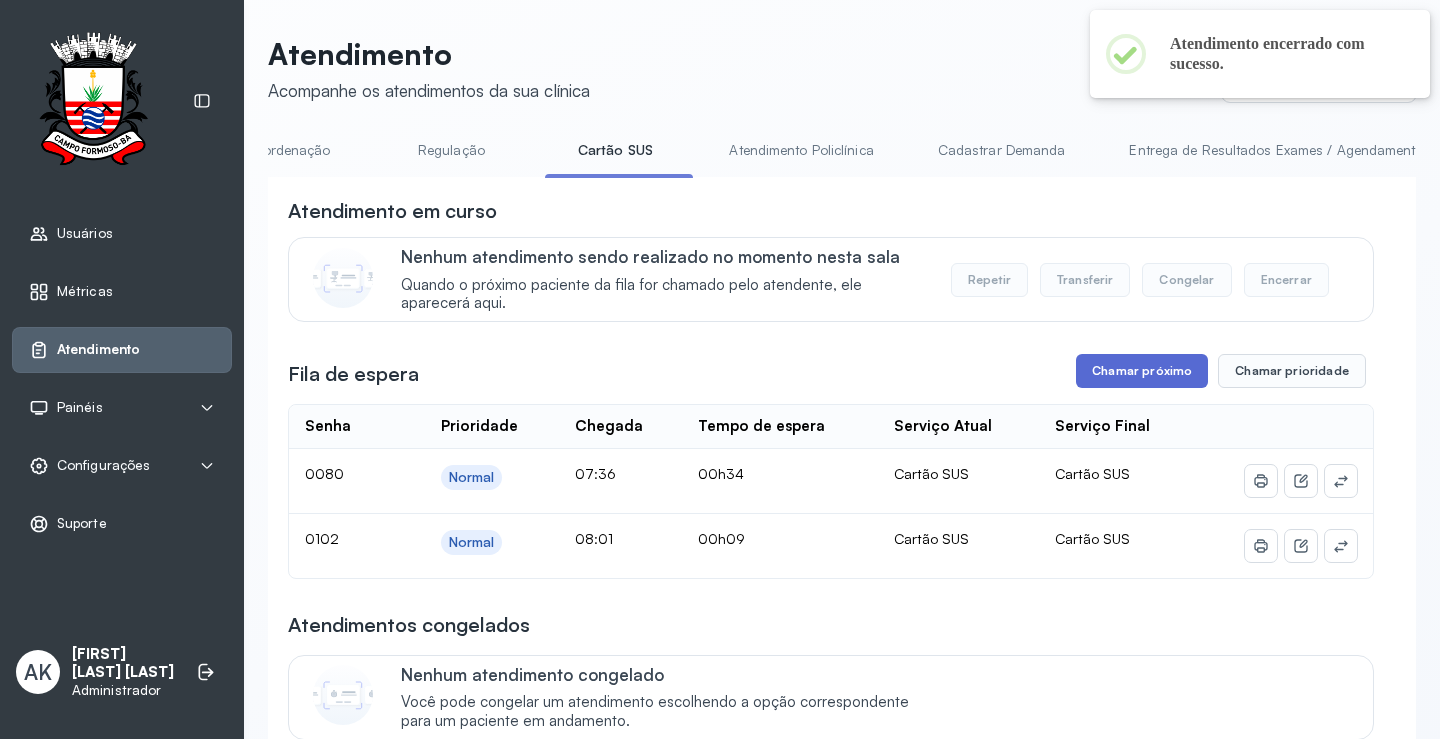 click on "Chamar próximo" at bounding box center [1142, 371] 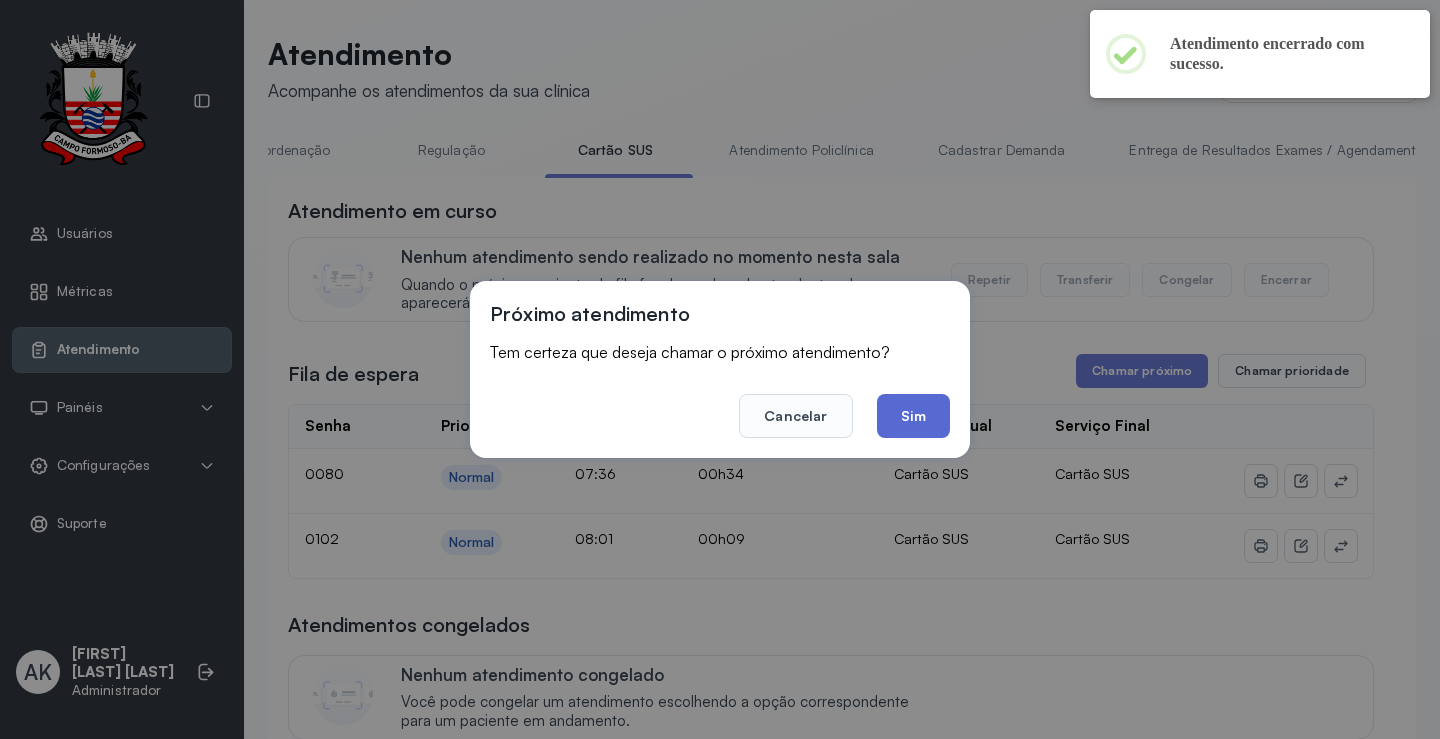 click on "Sim" 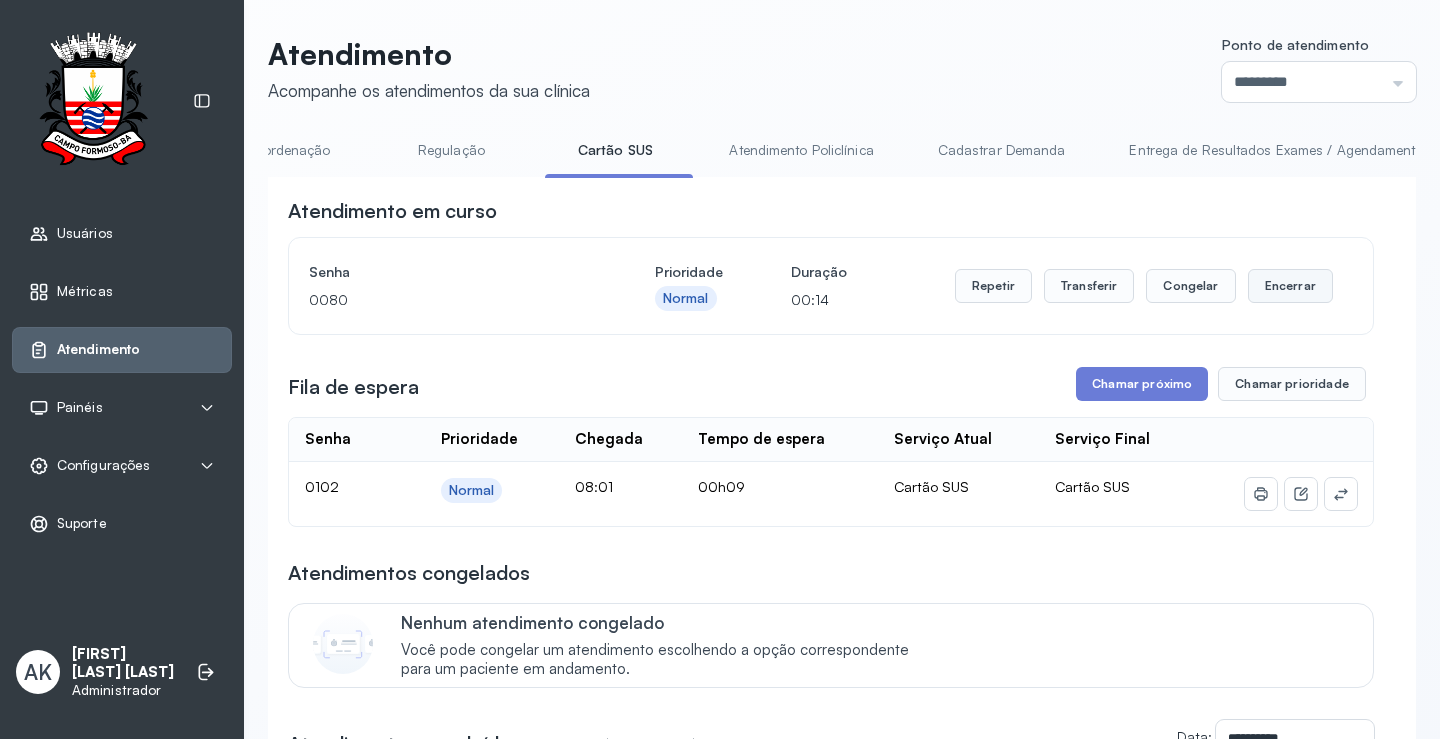 click on "Encerrar" at bounding box center [1290, 286] 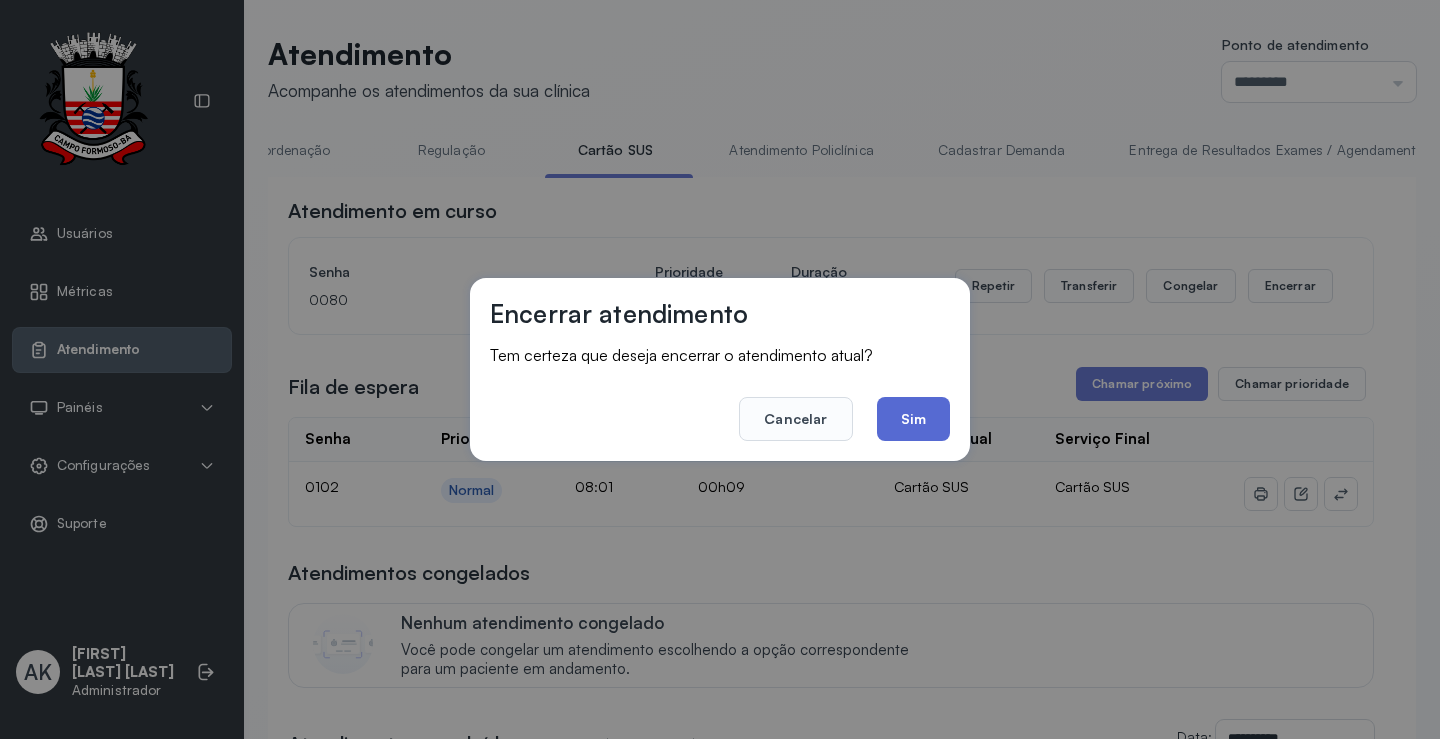 click on "Sim" 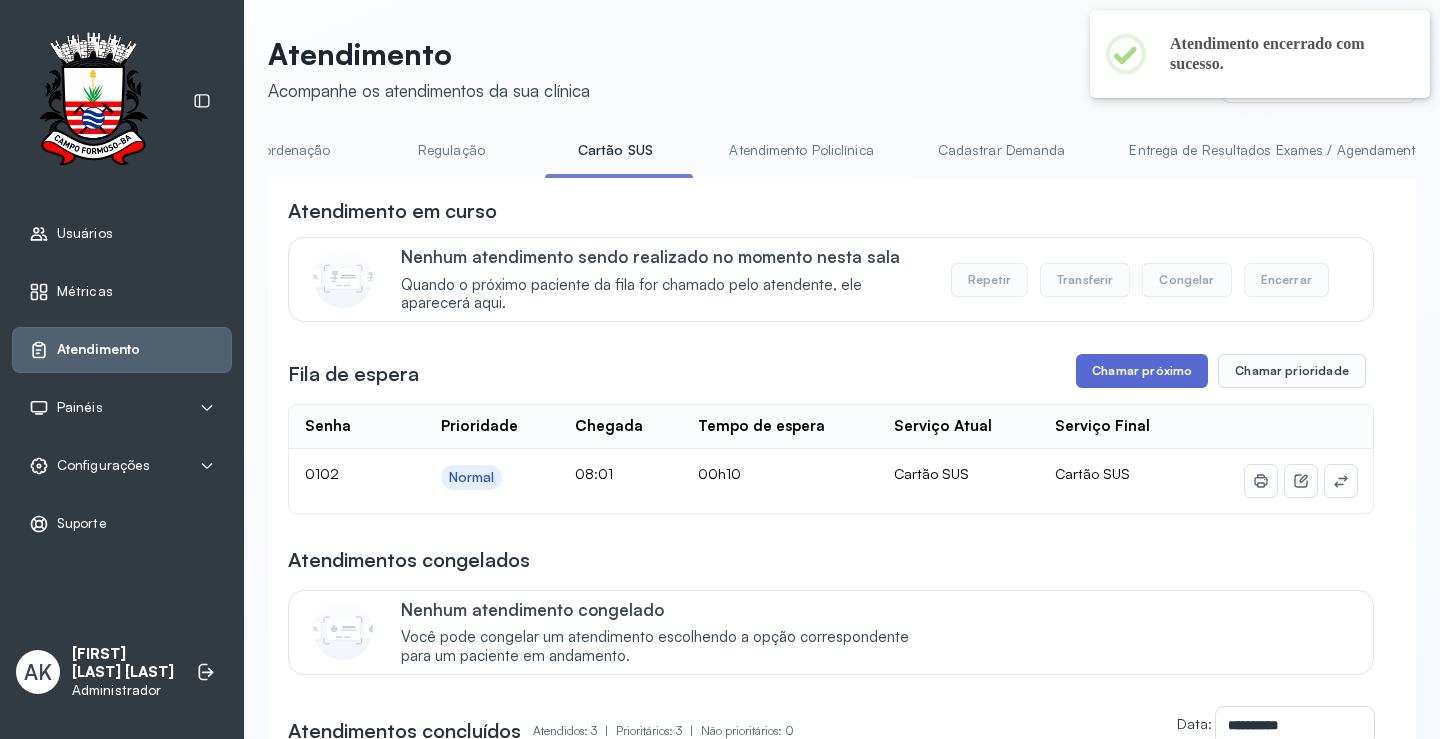 click on "Chamar próximo" at bounding box center (1142, 371) 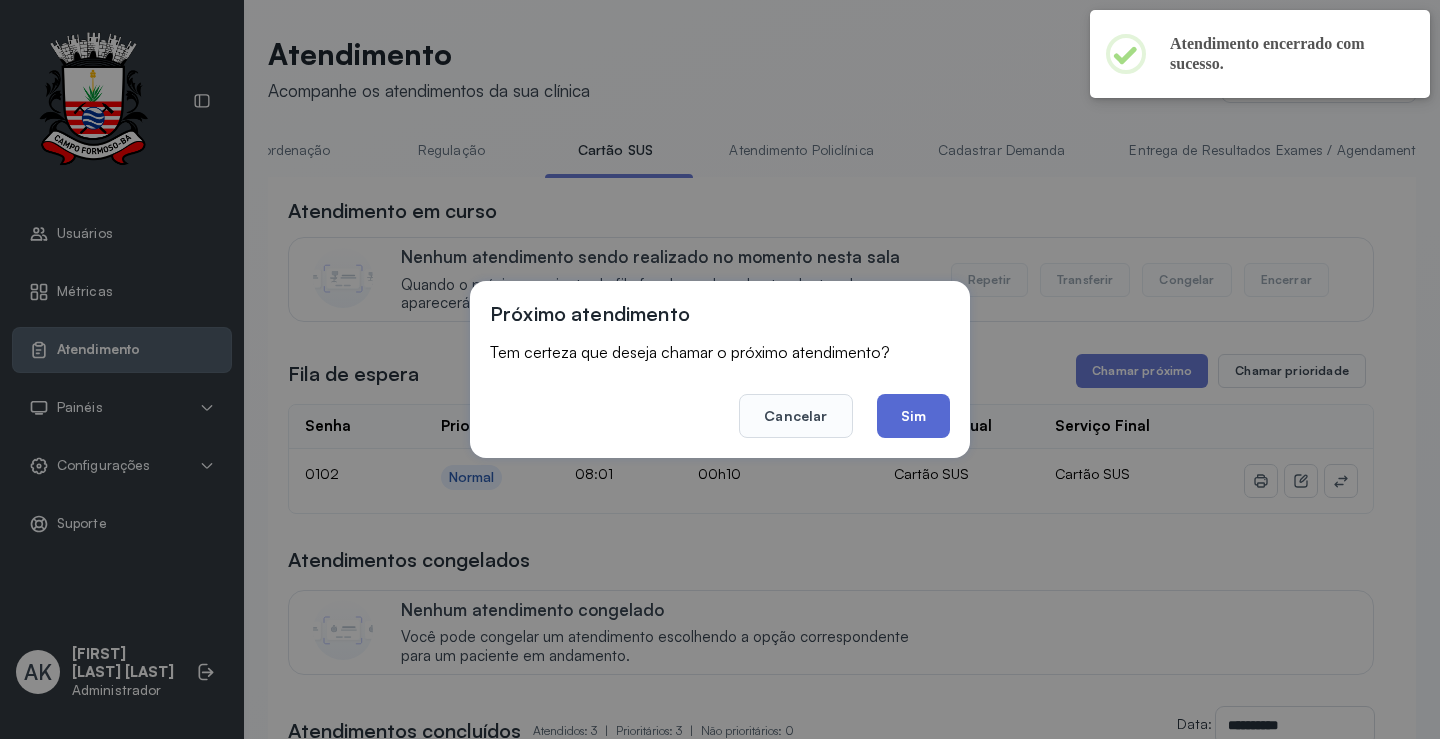 click on "Sim" 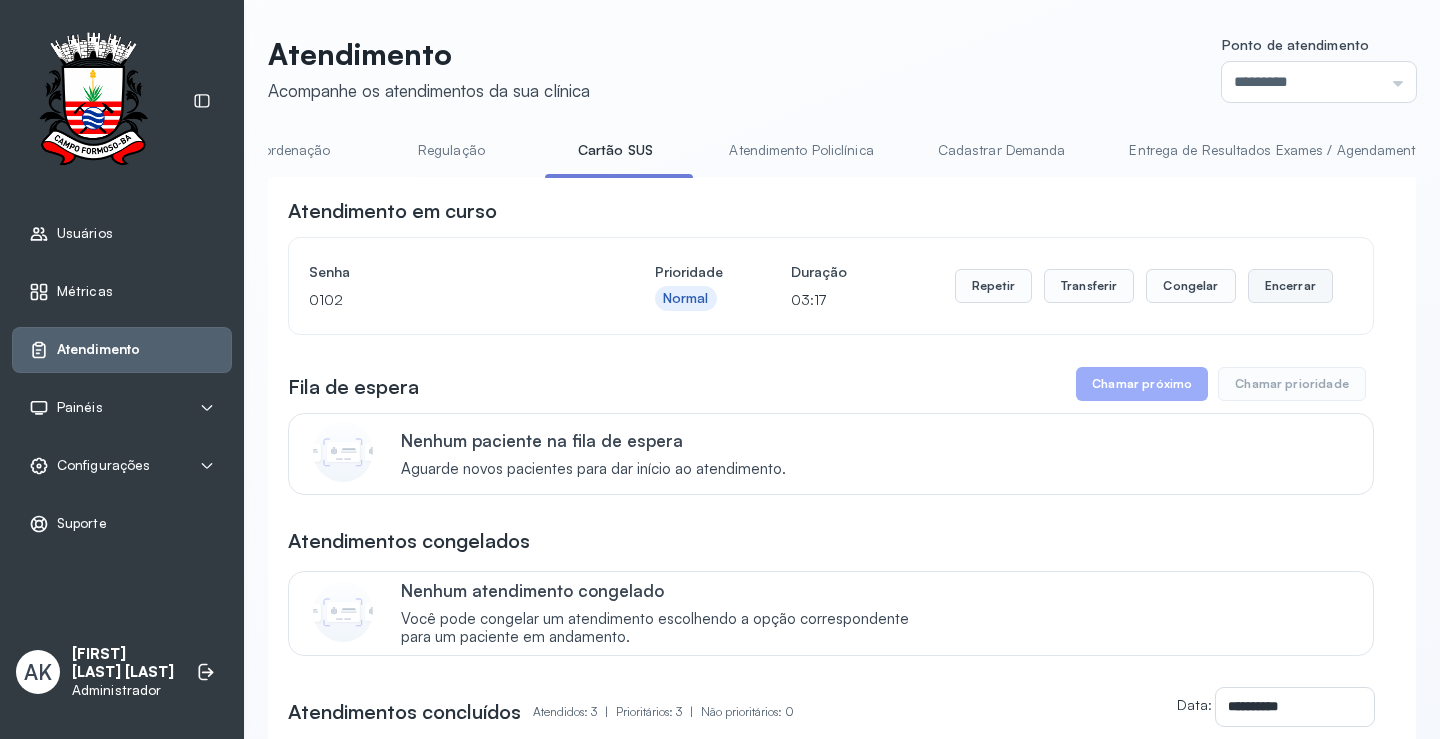 click on "Encerrar" at bounding box center [1290, 286] 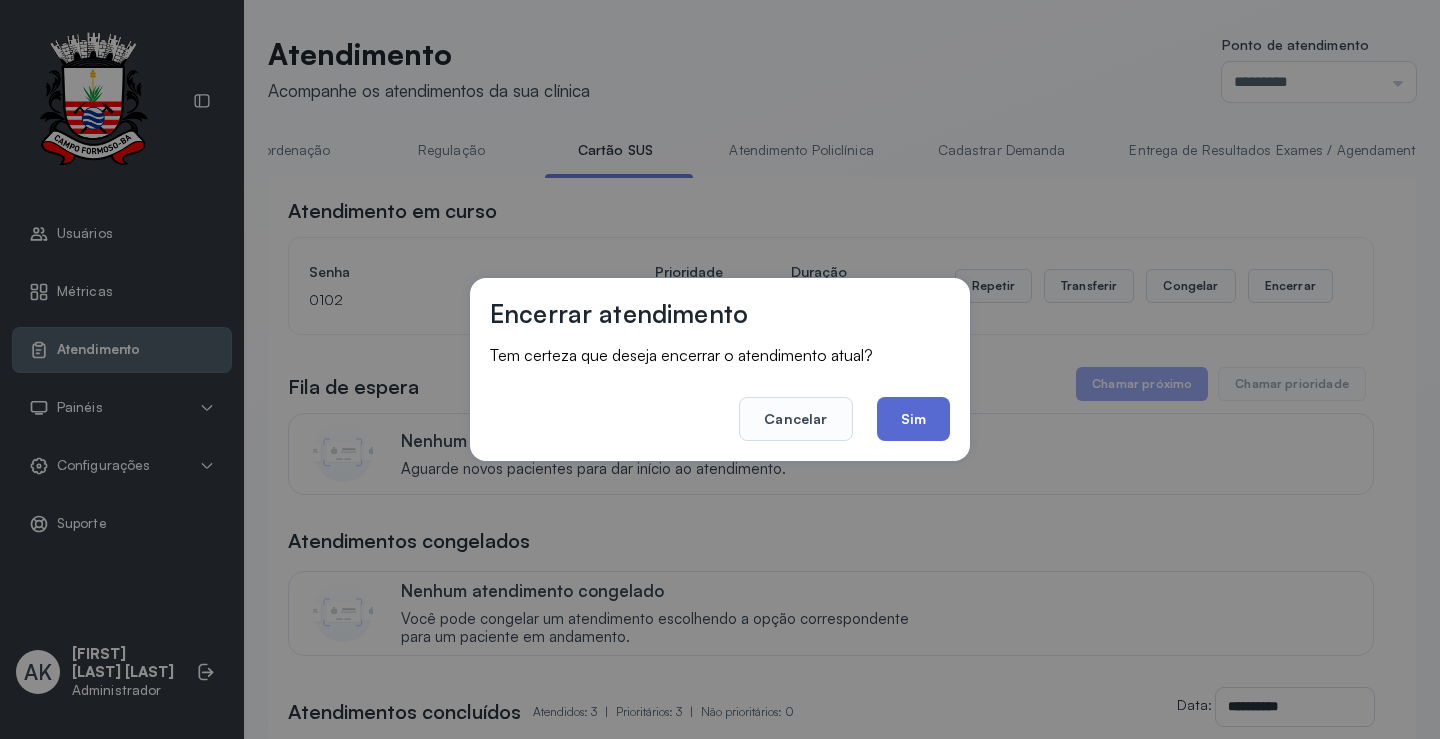 click on "Sim" 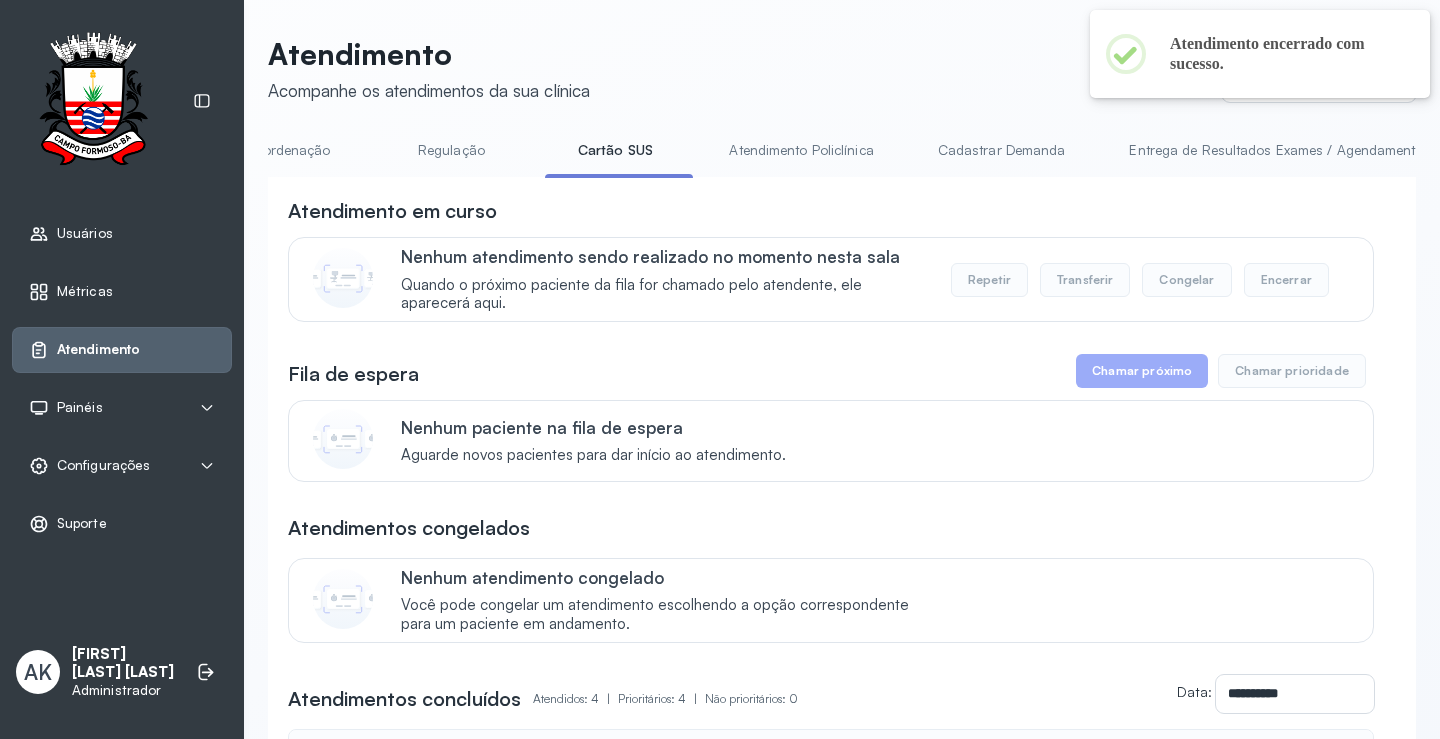 scroll, scrollTop: 0, scrollLeft: 0, axis: both 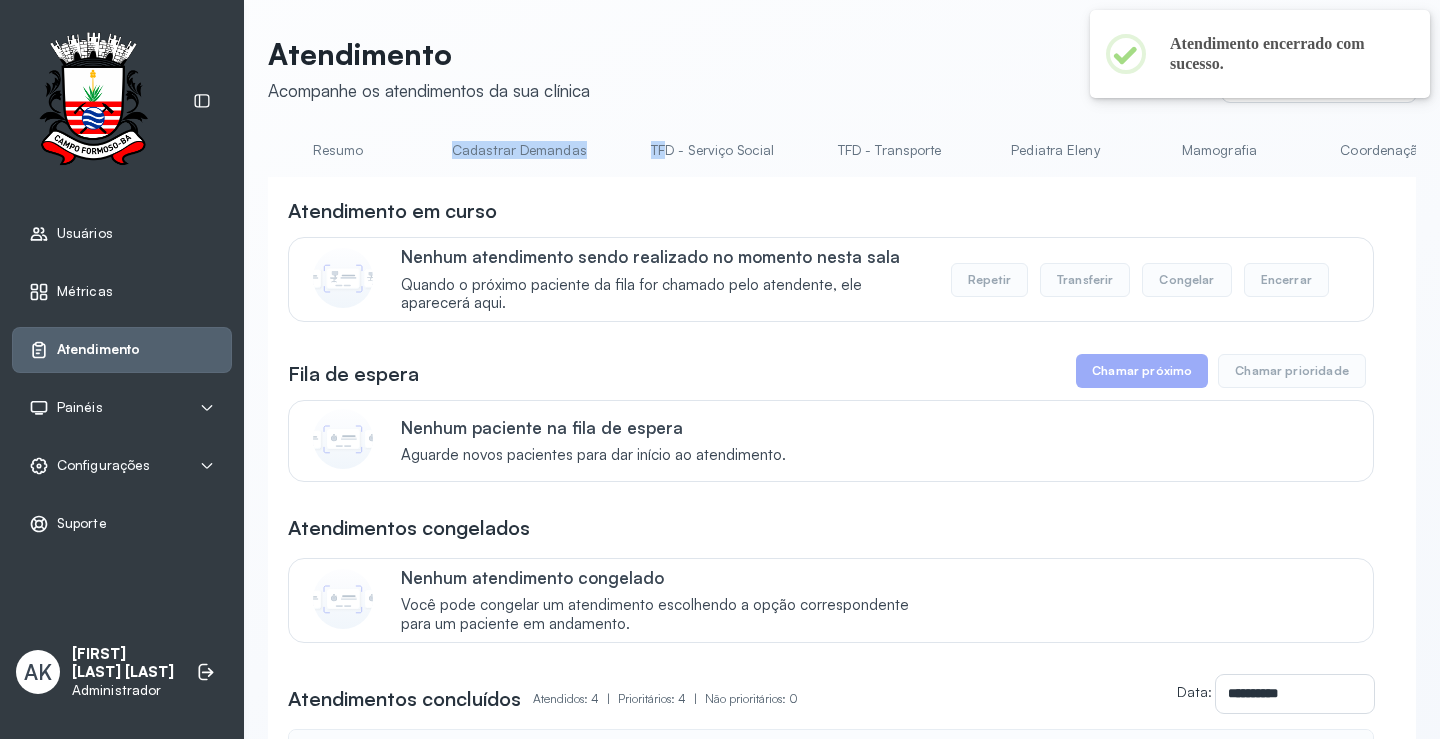 click on "Resumo" at bounding box center [338, 150] 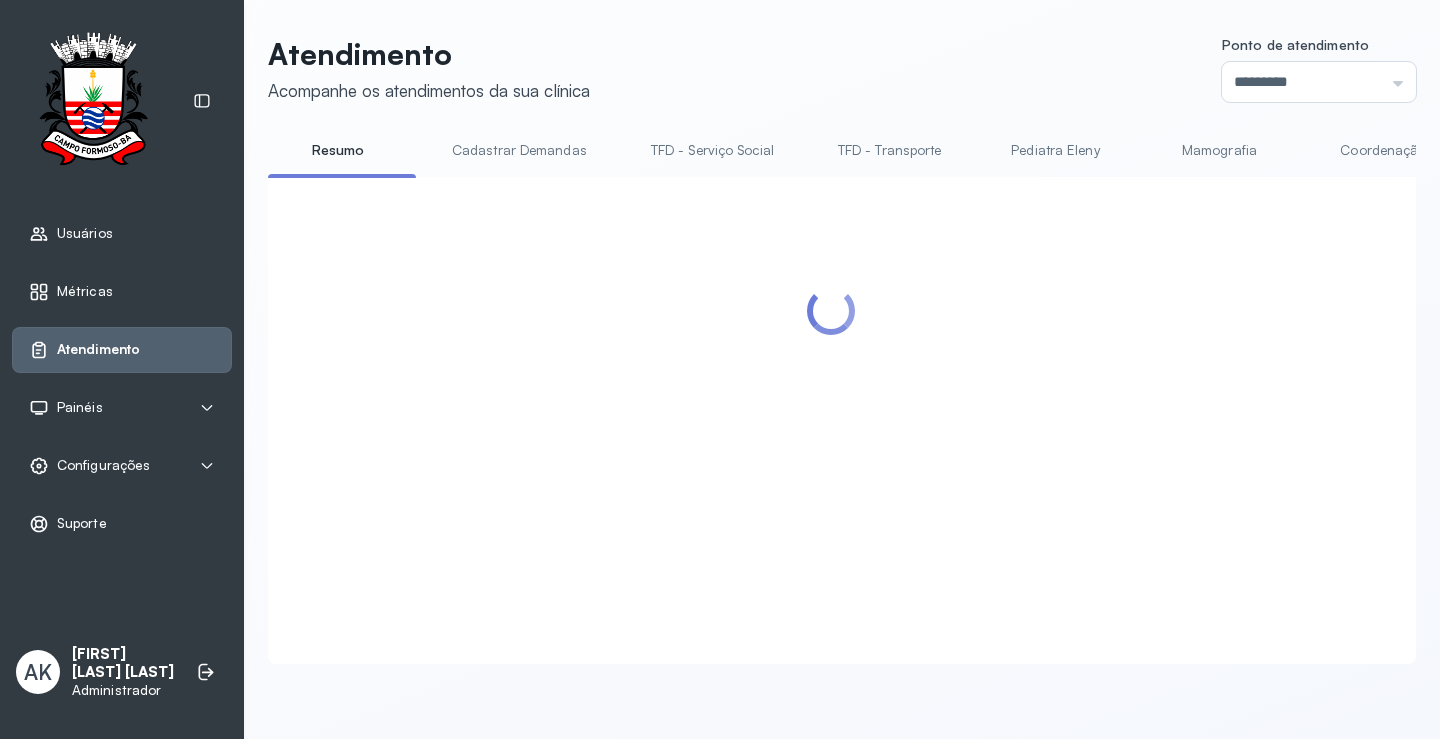 click on "Atendimento Acompanhe os atendimentos da sua clínica Ponto de atendimento ********* Nenhum Guichê 01 Guichê 02 Guichê 03 Guichê 04 Guichê 05 Guichê 06 Guichê 07 Guichê 08 Resumo Cadastrar Demandas TFD - Serviço Social TFD - Transporte Pediatra Eleny Mamografia Coordenação Regulação Cartão SUS Atendimento Policlínica Cadastrar Demanda Entrega de Resultados Exames / Agendamento Fila de Espera Pediatra Ubaldina Pediatra Hamilton Ortopedista Mauricio Ortopedista Ramon Ginecologista Luana Ginecologista Amilton Endocrinologista Poliercio Endocrinologista Washington Obstetra Nefrologista Laboratório INFECTOLOGISTA GERIATRA" 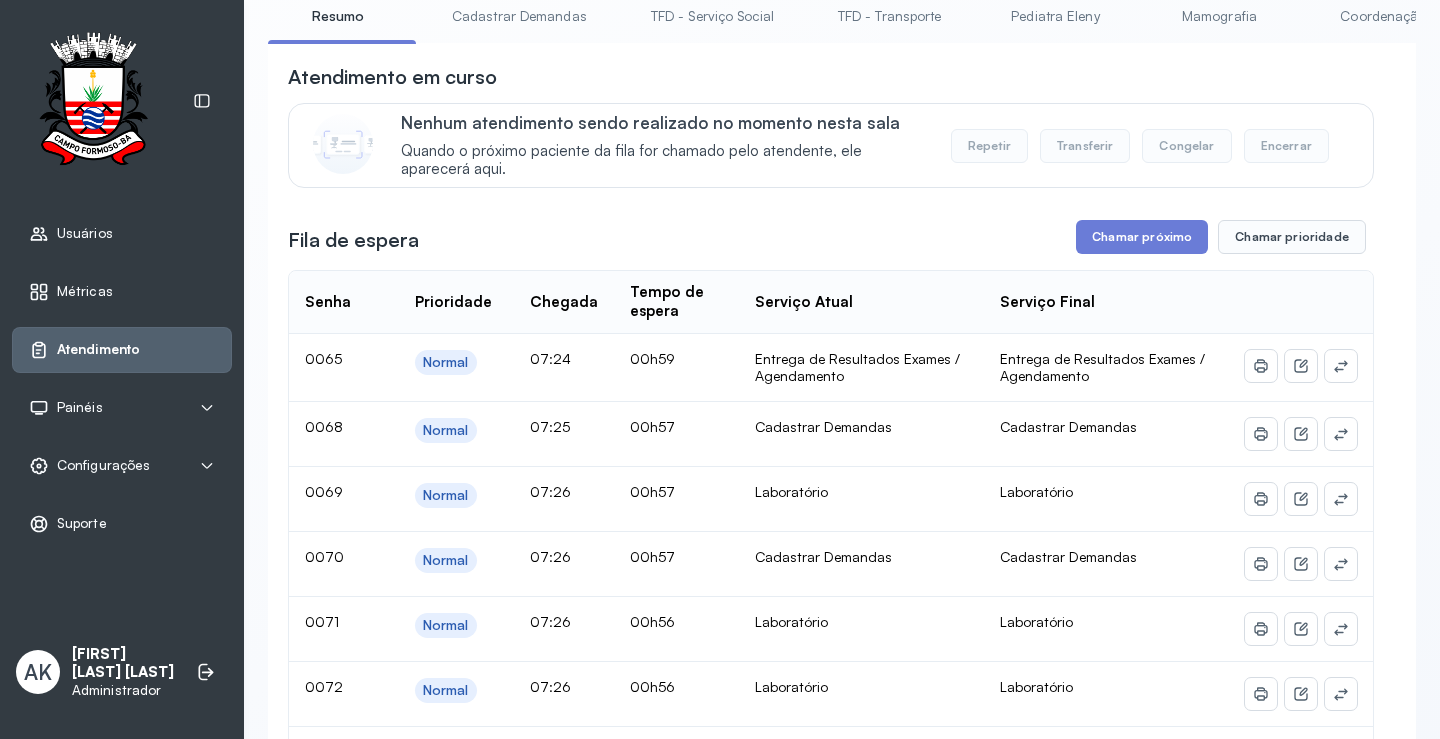 scroll, scrollTop: 0, scrollLeft: 0, axis: both 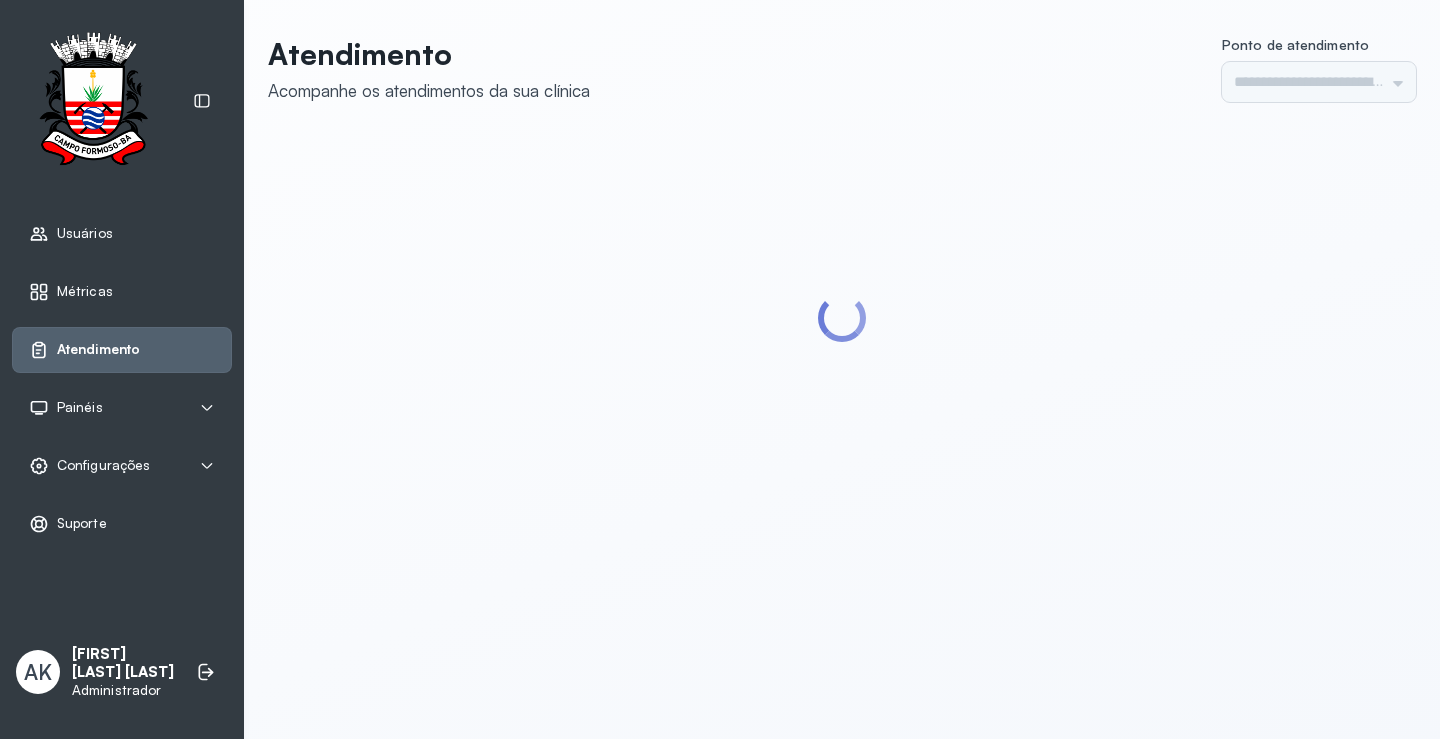 type on "*********" 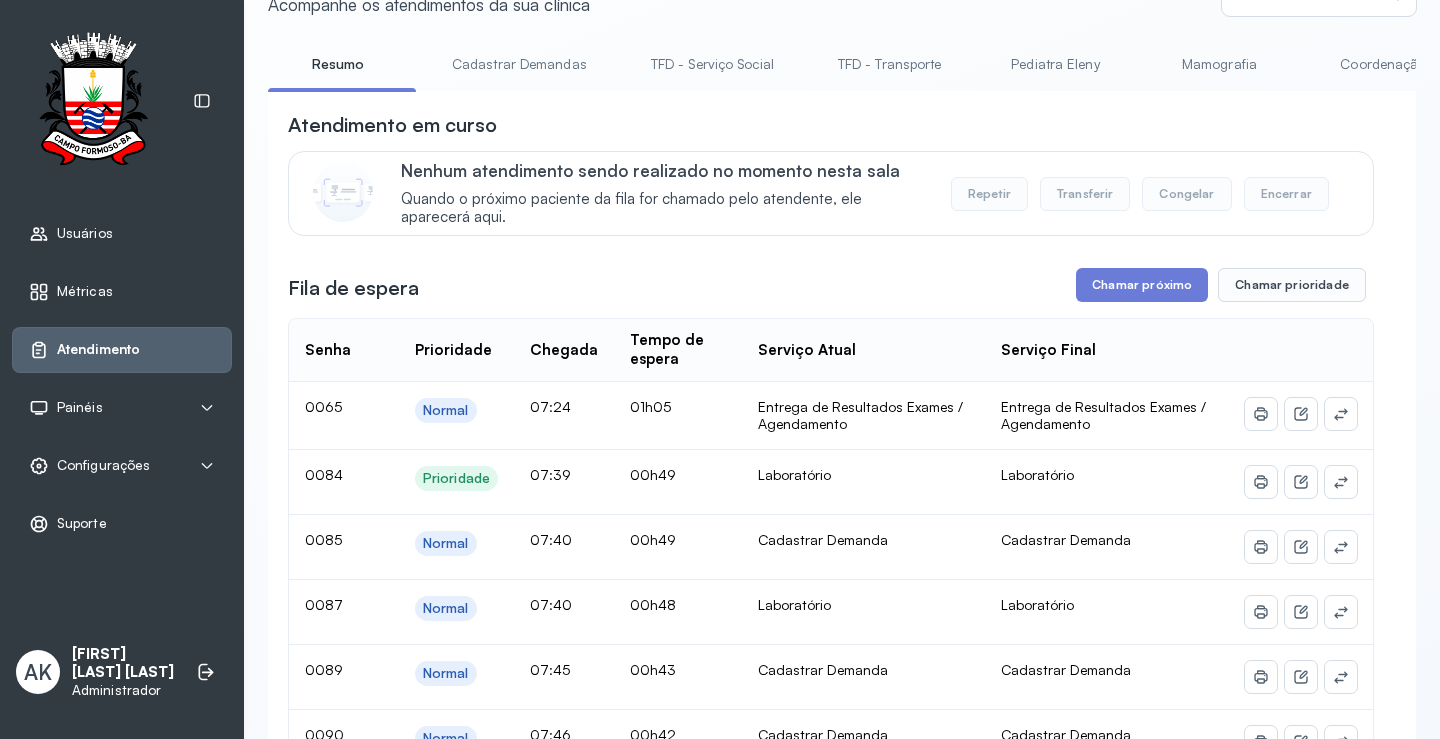 scroll, scrollTop: 0, scrollLeft: 0, axis: both 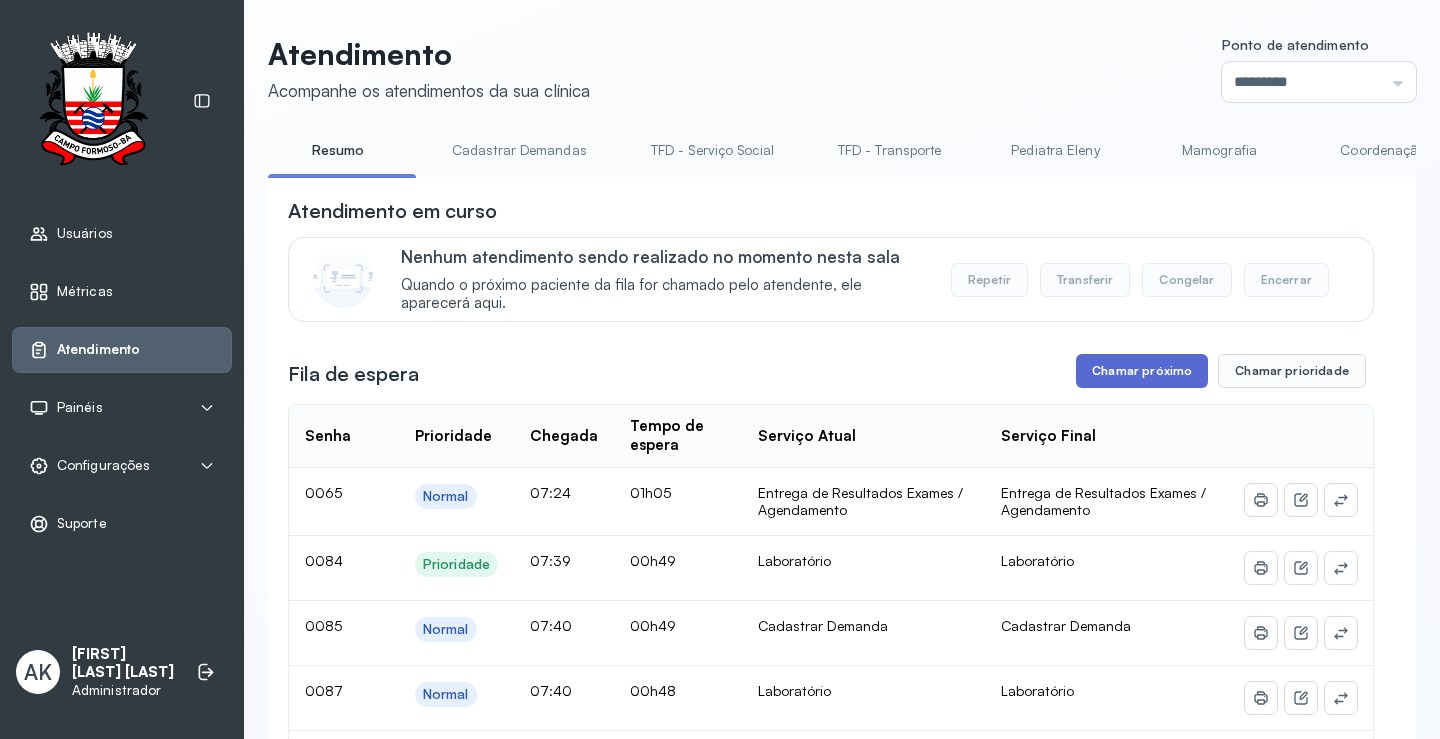 click on "Chamar próximo" at bounding box center [1142, 371] 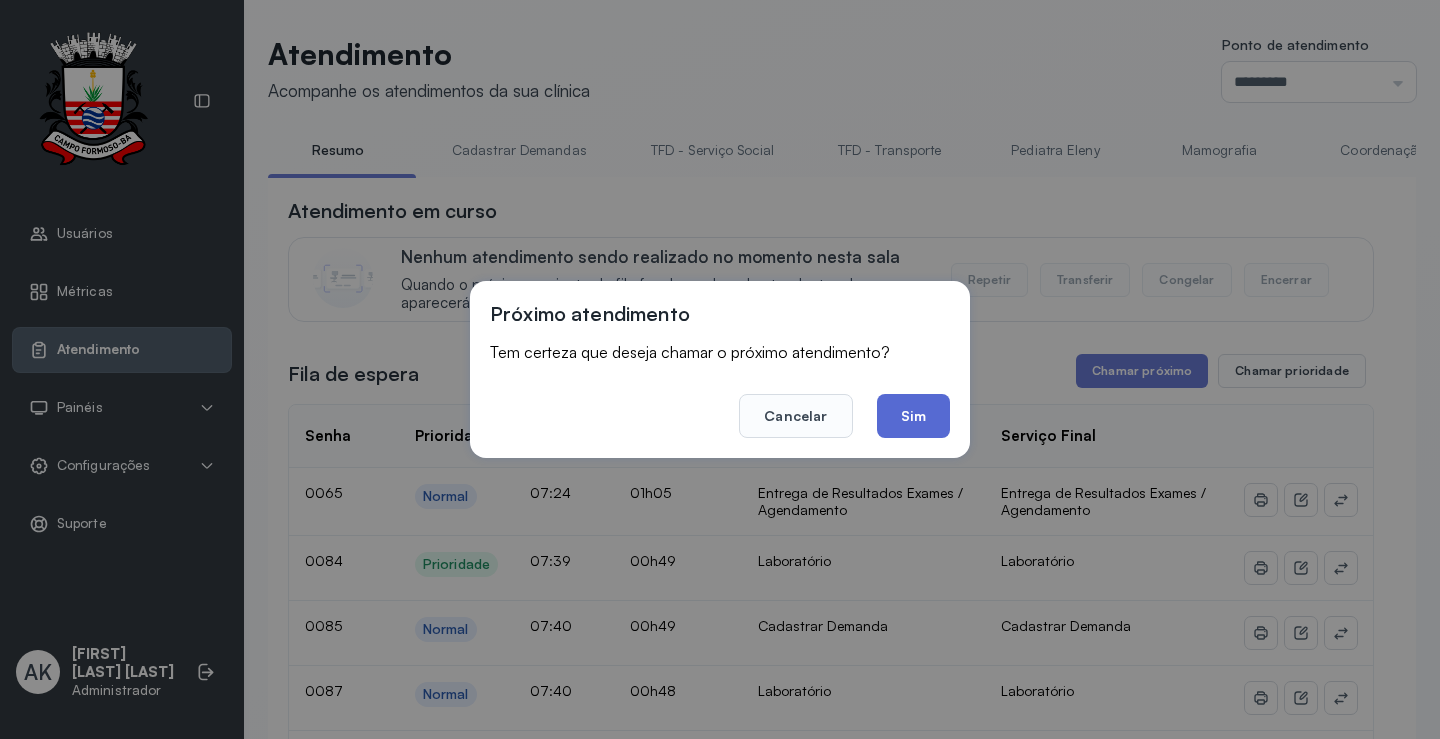 click on "Sim" 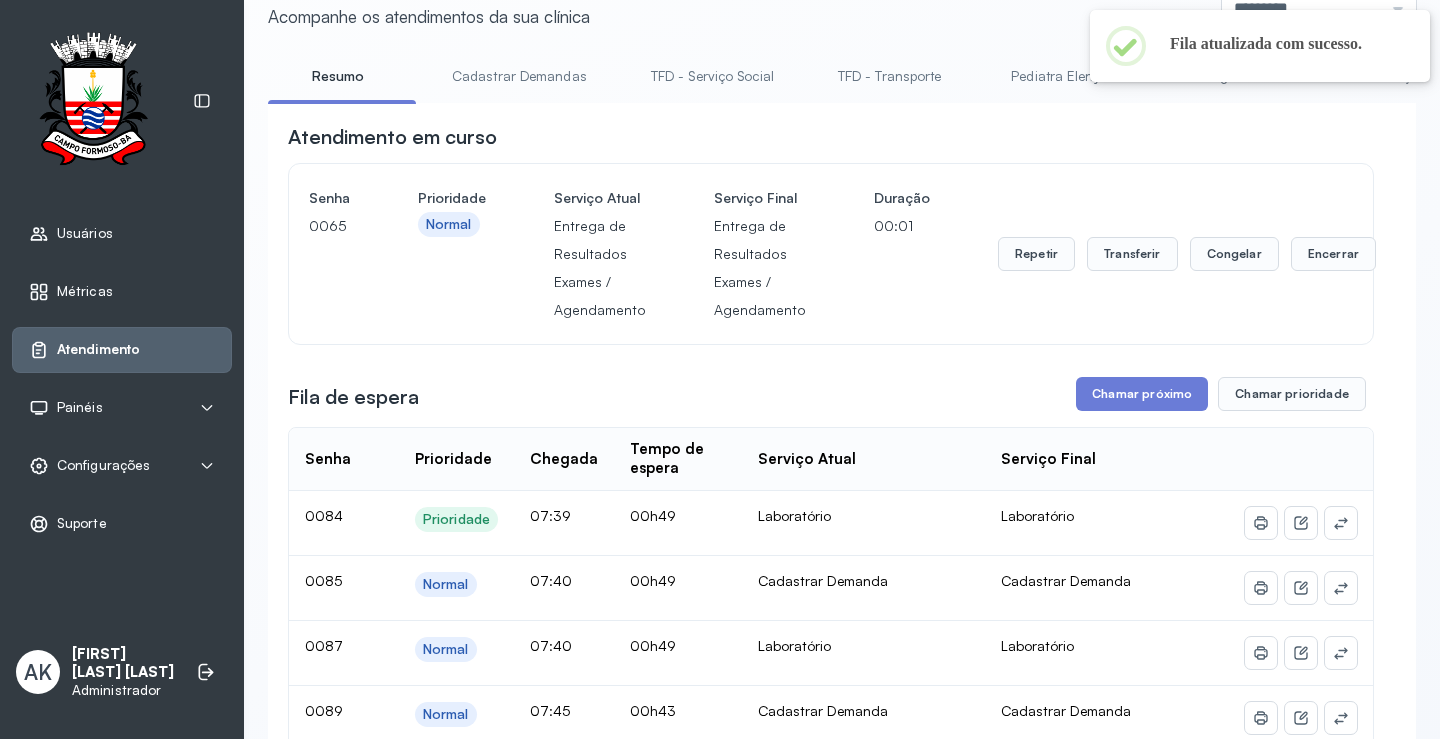 scroll, scrollTop: 200, scrollLeft: 0, axis: vertical 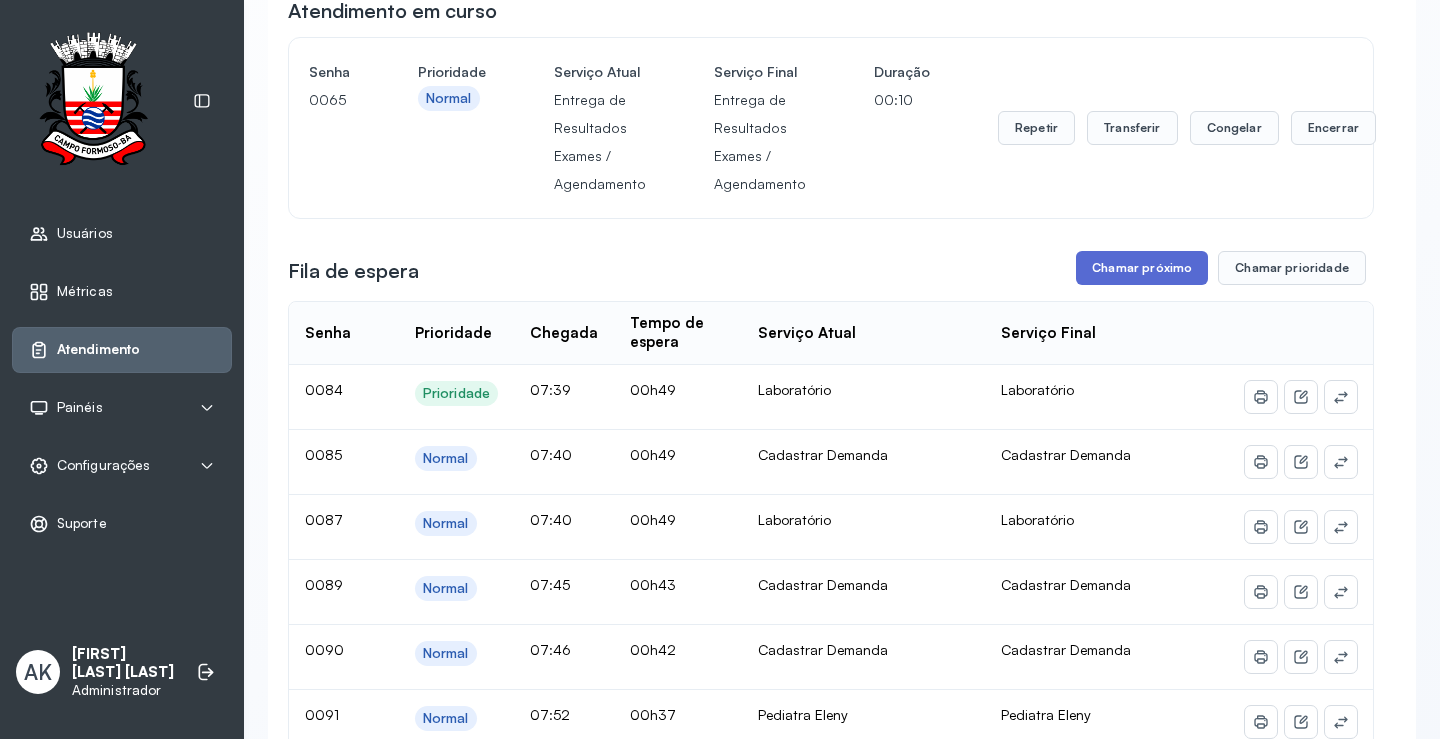 click on "Chamar próximo" at bounding box center (1142, 268) 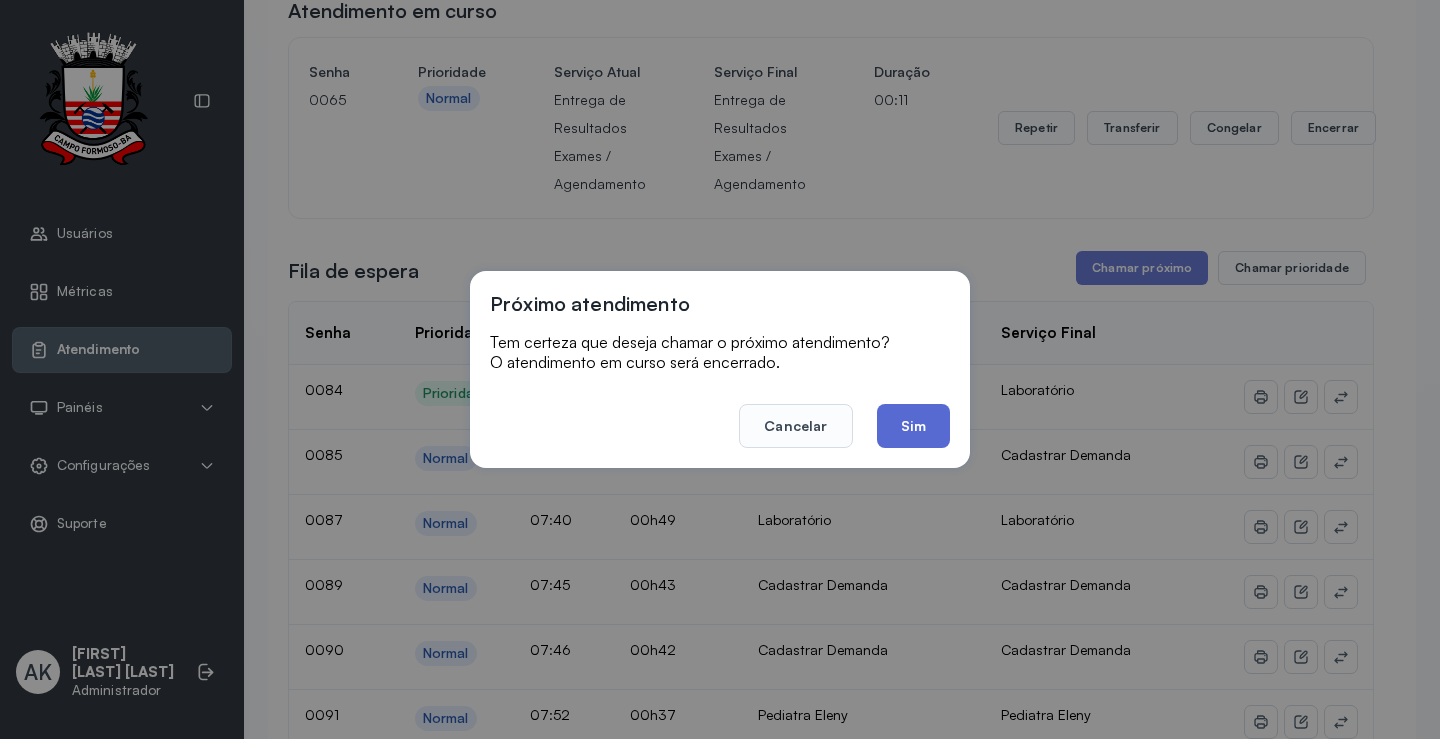 click on "Sim" 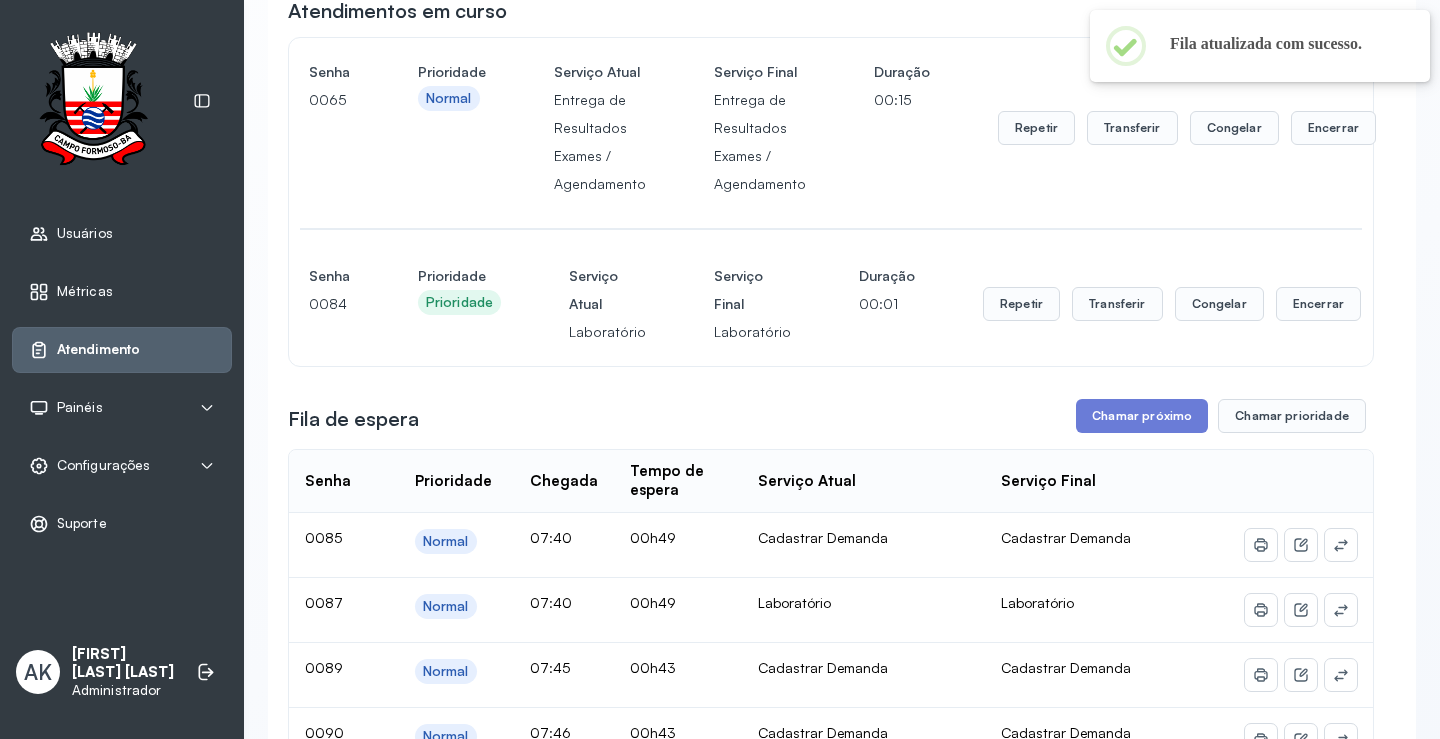 scroll, scrollTop: 0, scrollLeft: 0, axis: both 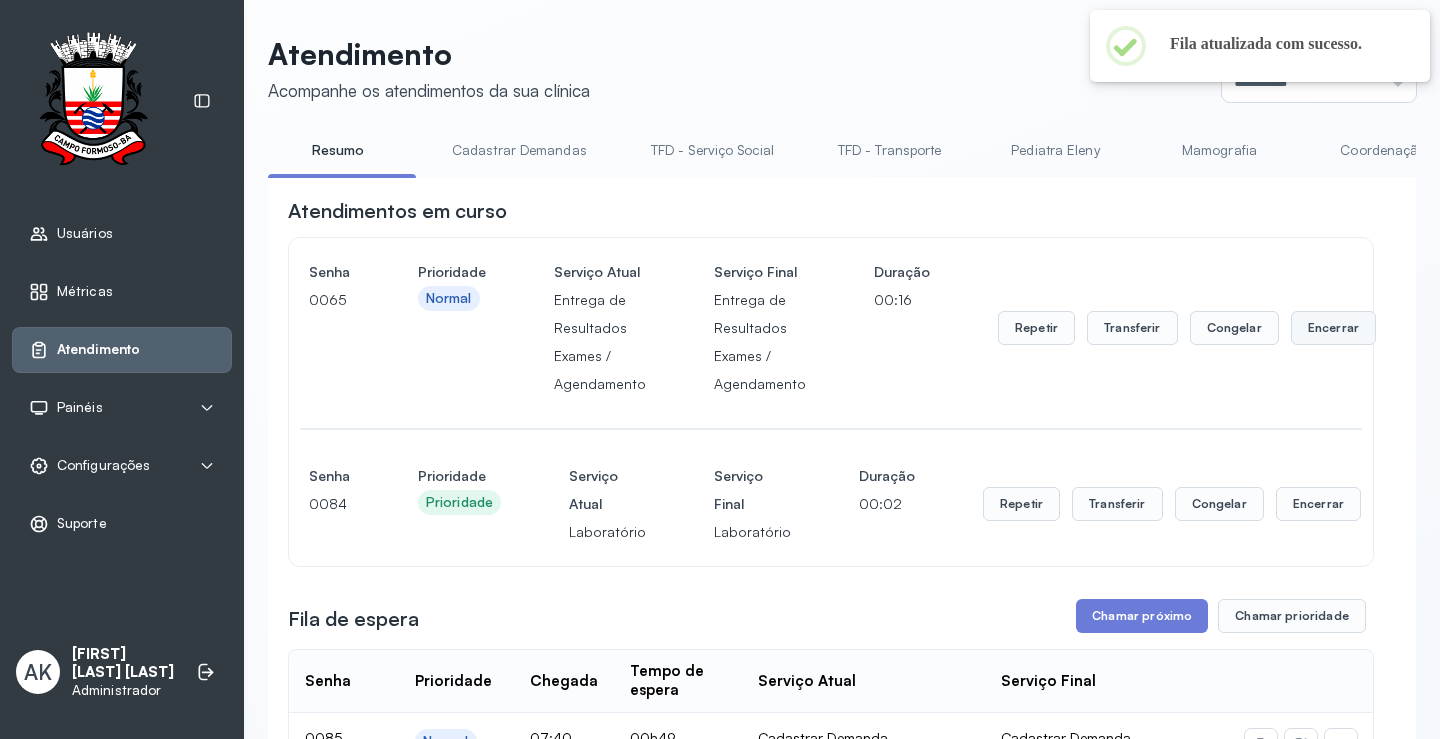 click on "Encerrar" at bounding box center (1333, 328) 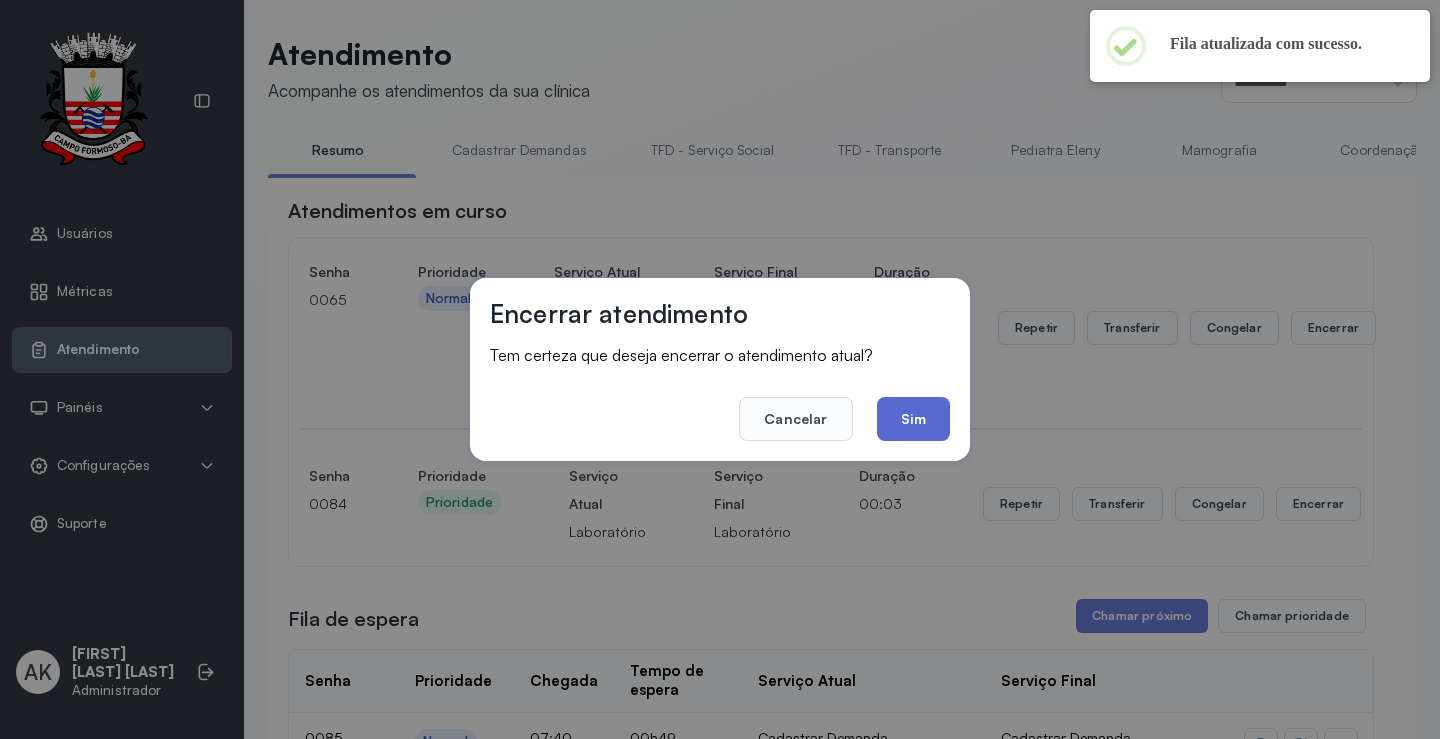 click on "Sim" 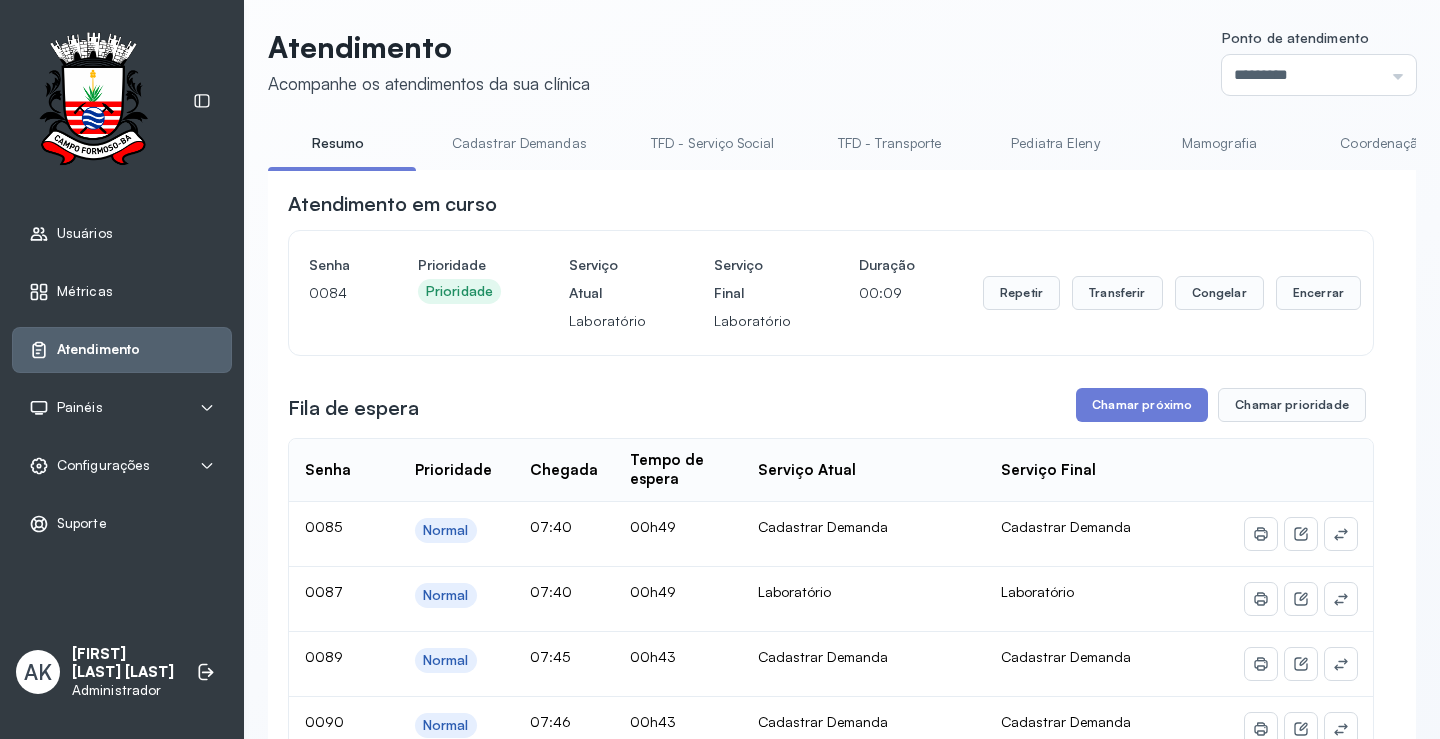scroll, scrollTop: 0, scrollLeft: 0, axis: both 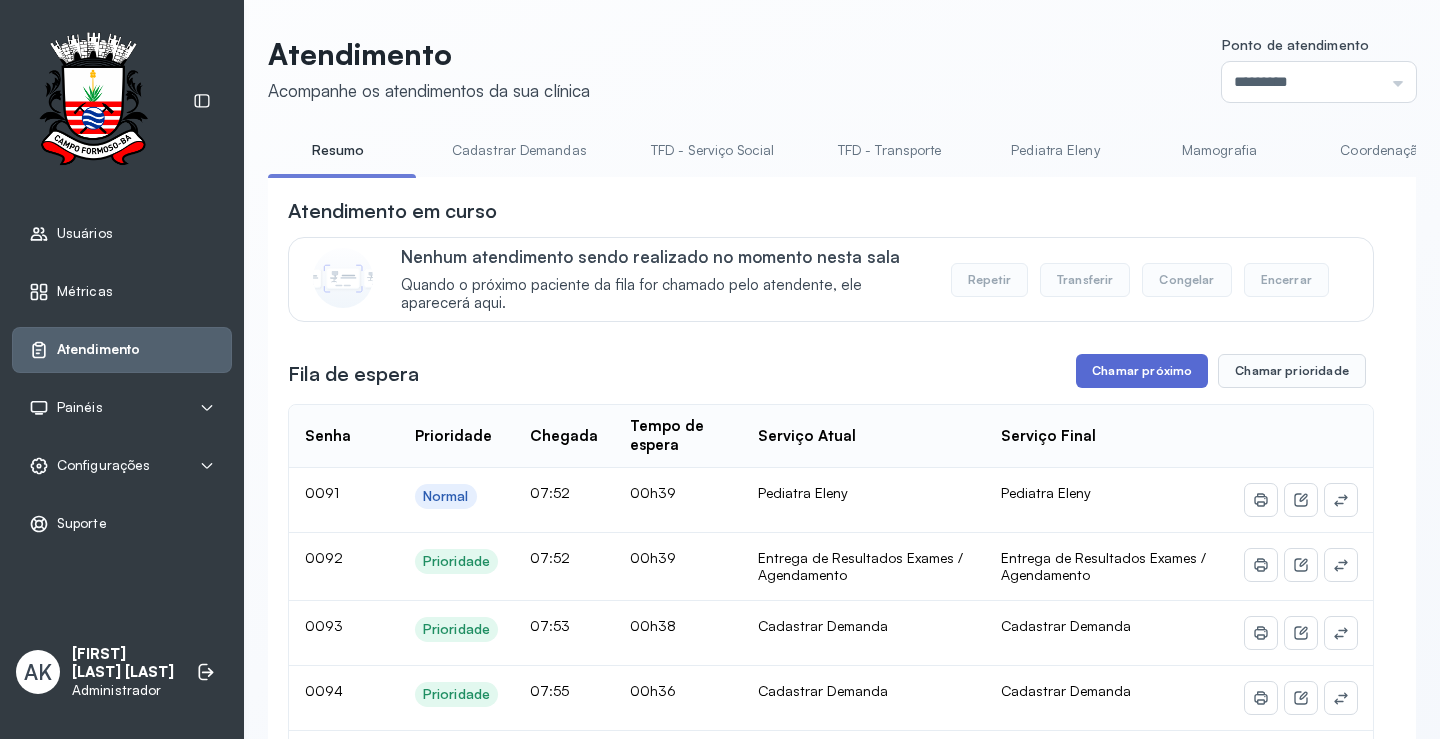 click on "Chamar próximo" at bounding box center [1142, 371] 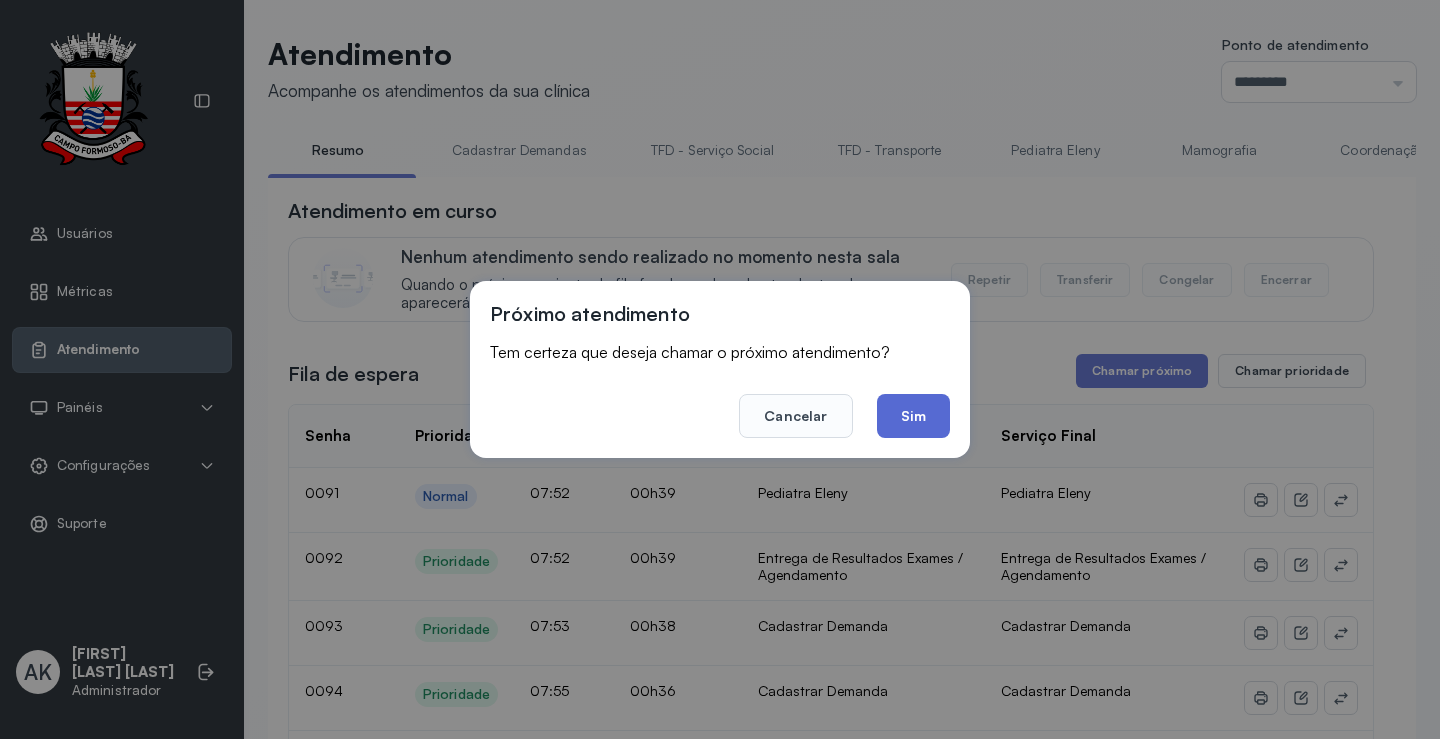 click on "Sim" 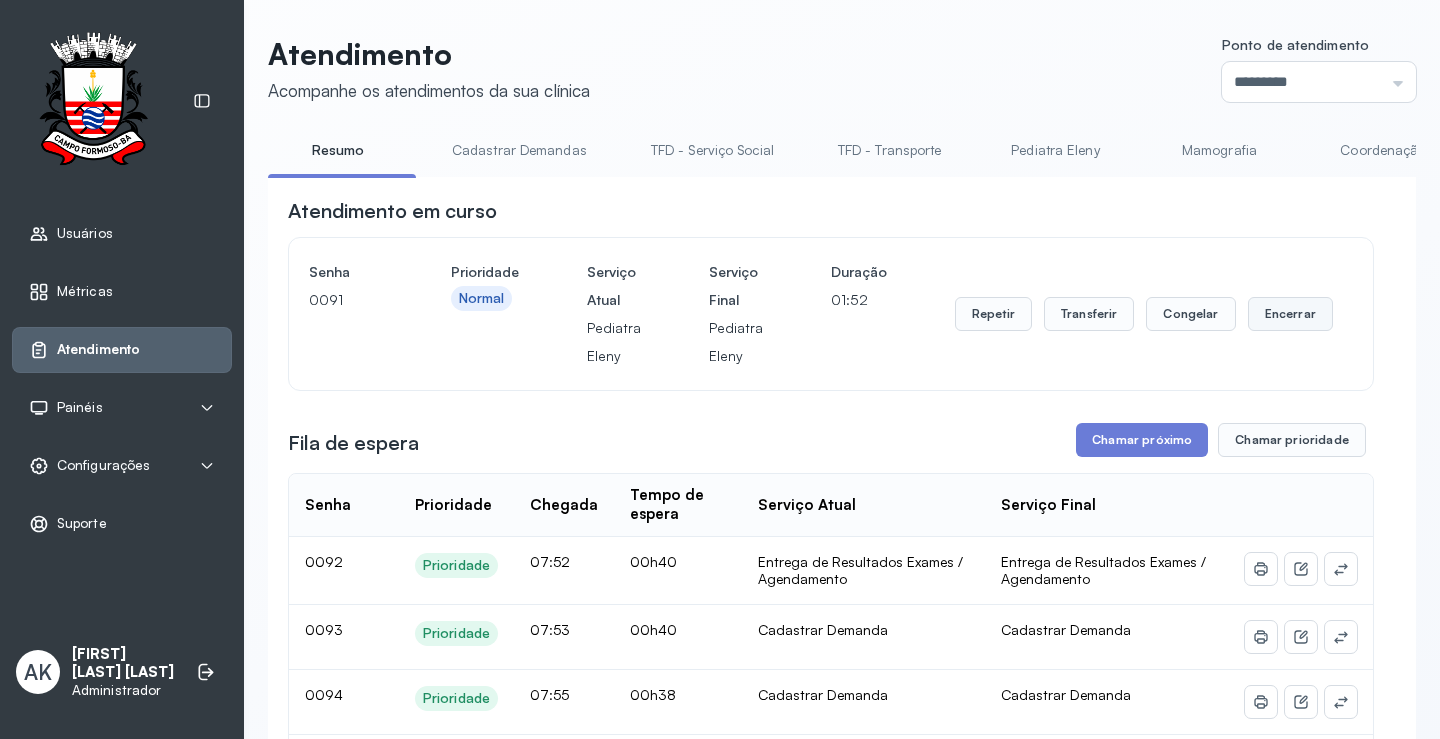 click on "Encerrar" at bounding box center [1290, 314] 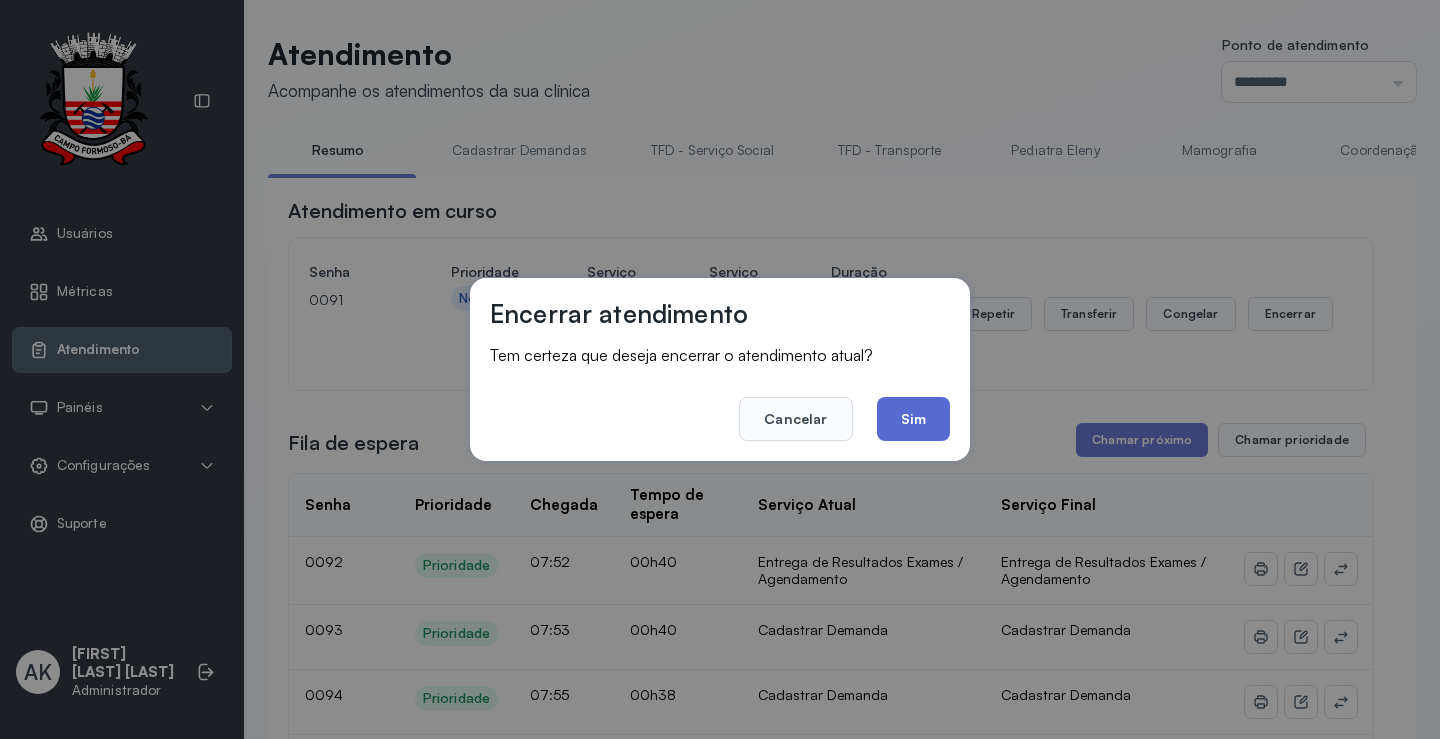 click on "Sim" 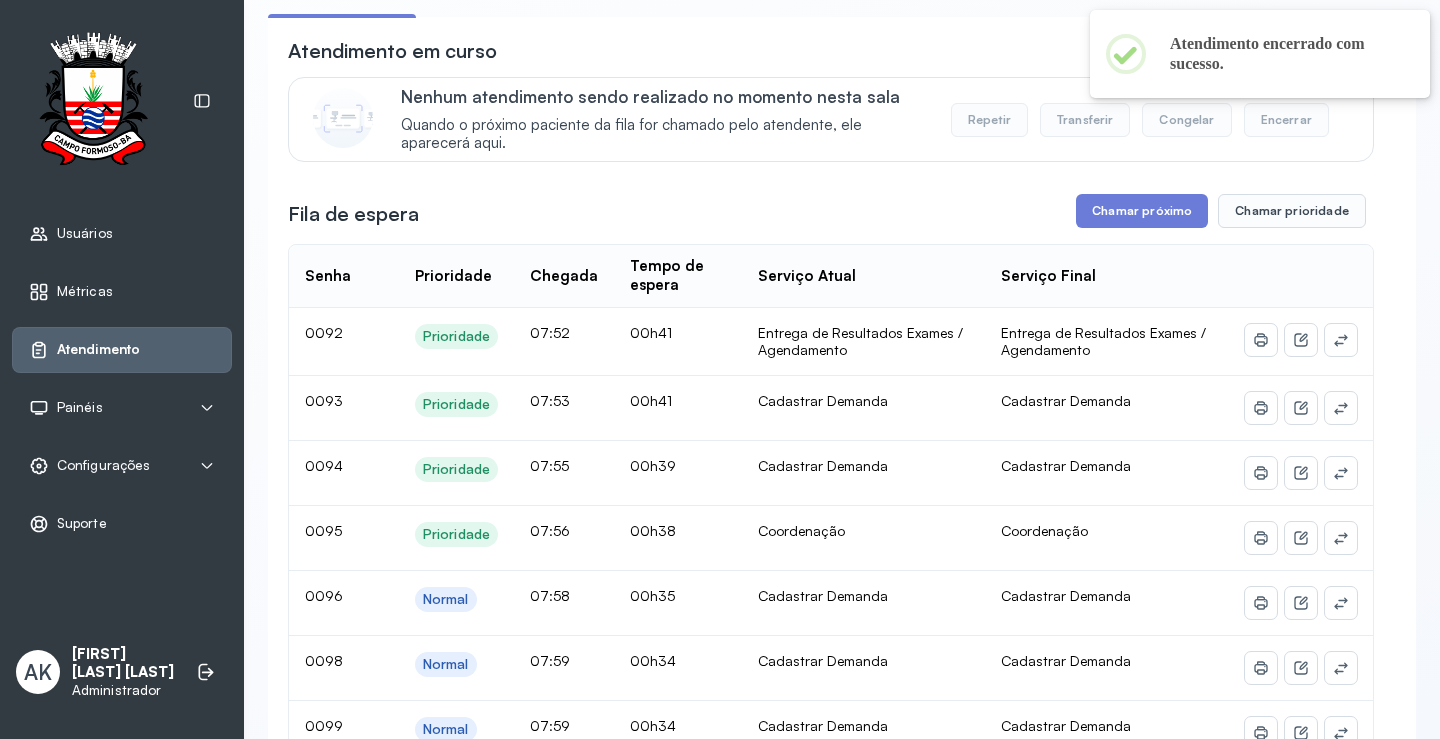 scroll, scrollTop: 100, scrollLeft: 0, axis: vertical 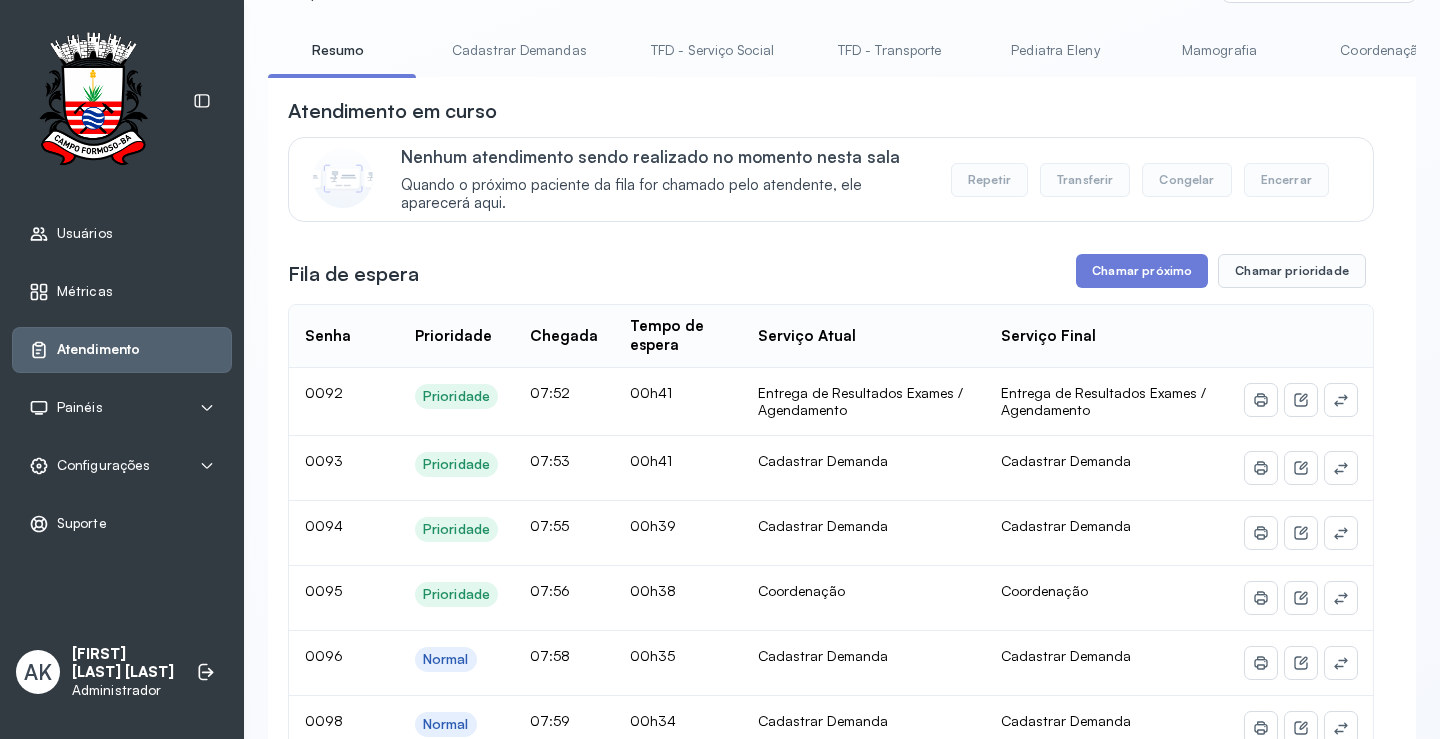 click on "Atendimento em curso Nenhum atendimento sendo realizado no momento nesta sala Quando o próximo paciente da fila for chamado pelo atendente, ele aparecerá aqui. Repetir Transferir Congelar Encerrar Fila de espera Chamar próximo Chamar prioridade Senha    Prioridade  Chegada  Tempo de espera  Serviço Atual  Serviço Final    0092 Prioridade 07:52 00h41 Entrega de Resultados Exames / Agendamento Entrega de Resultados Exames / Agendamento 0093 Prioridade 07:53 00h41 Cadastrar Demanda Cadastrar Demanda 0094 Prioridade 07:55 00h39 Cadastrar Demanda Cadastrar Demanda 0095 Prioridade 07:56 00h38 Coordenação Coordenação 0096 Normal 07:58 00h35 Cadastrar Demanda Cadastrar Demanda 0098 Normal 07:59 00h34 Cadastrar Demanda Cadastrar Demanda 0099 Normal 07:59 00h34 Cadastrar Demanda Cadastrar Demanda 0100 Normal 08:00 00h34 Entrega de Resultados Exames / Agendamento Entrega de Resultados Exames / Agendamento 0101 Normal 08:01 00h33 Cadastrar Demanda Cadastrar Demanda 0103 Prioridade 08:01 00h32 Cadastrar Demanda |" at bounding box center (831, 1719) 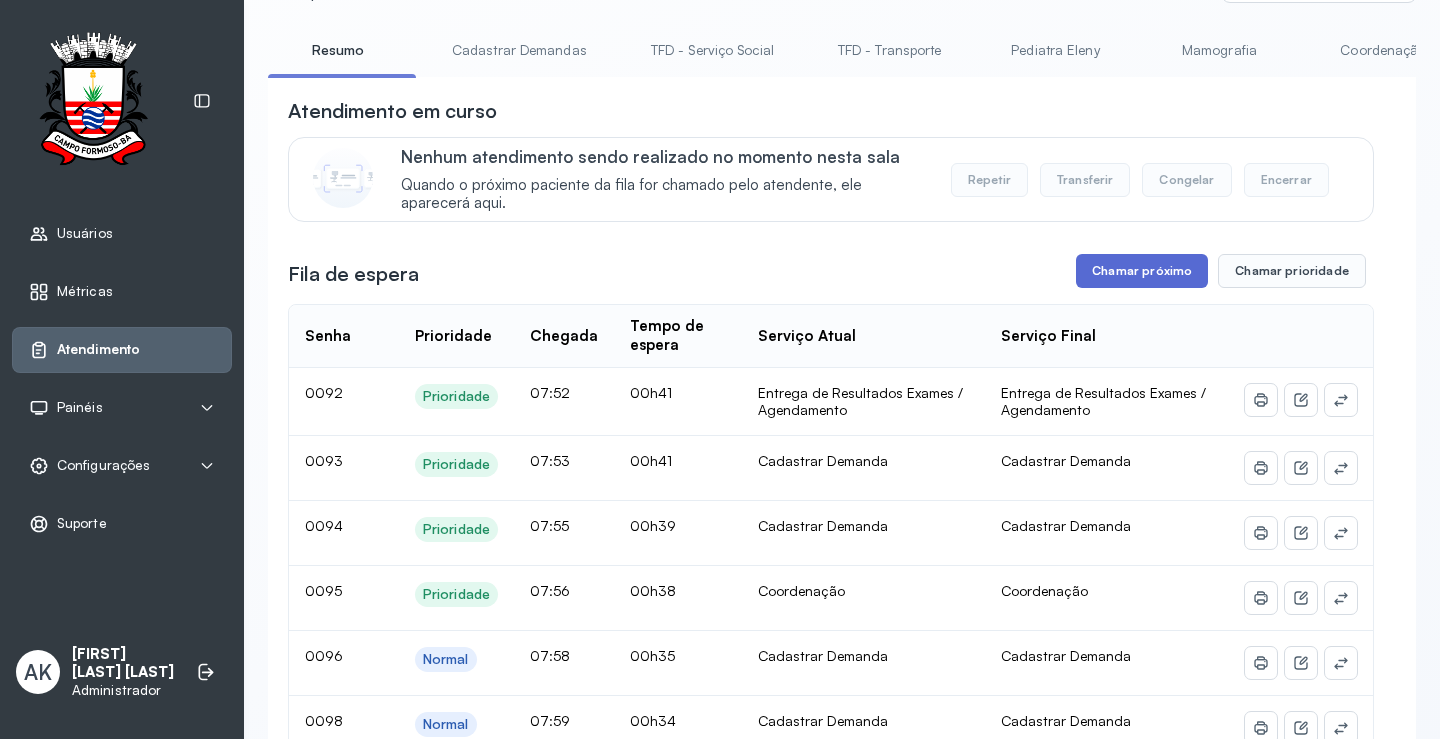 click on "Chamar próximo" at bounding box center (1142, 271) 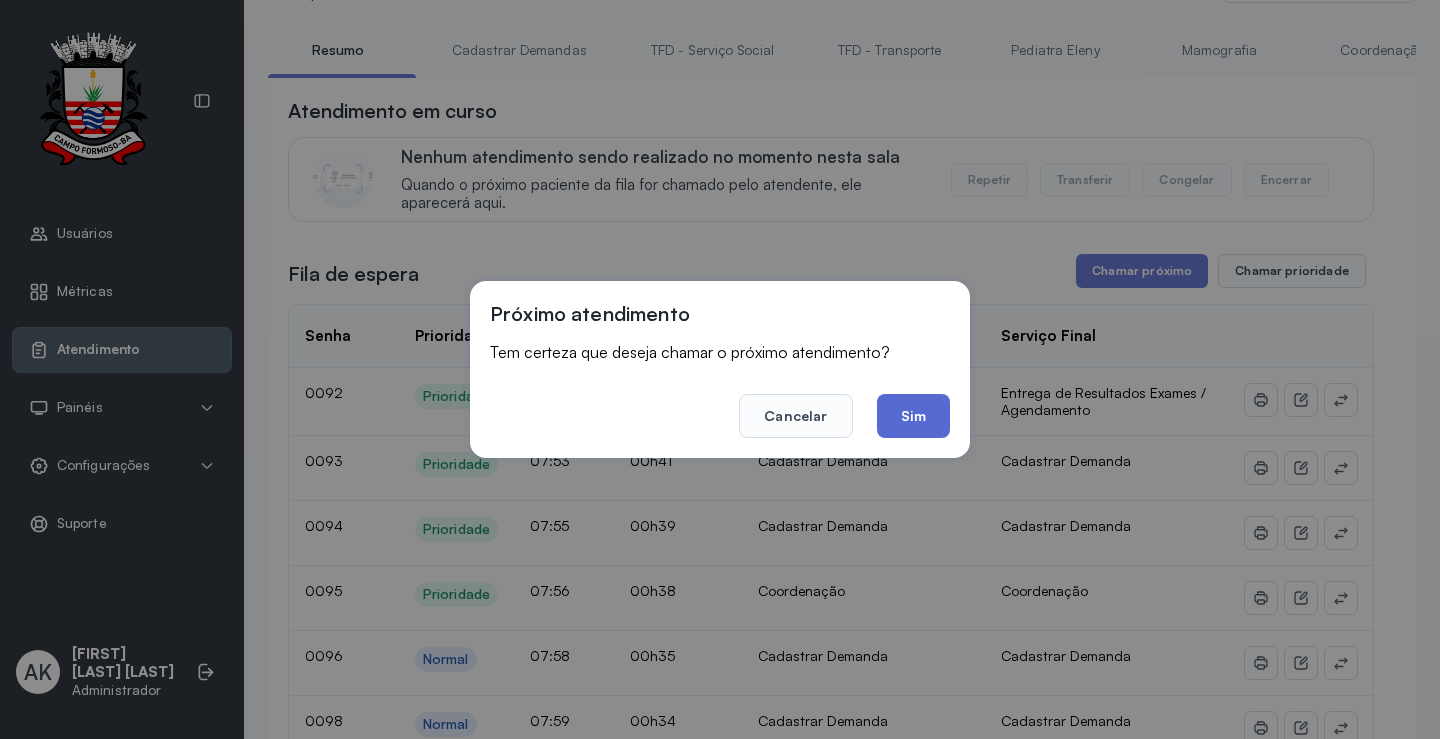 click on "Sim" 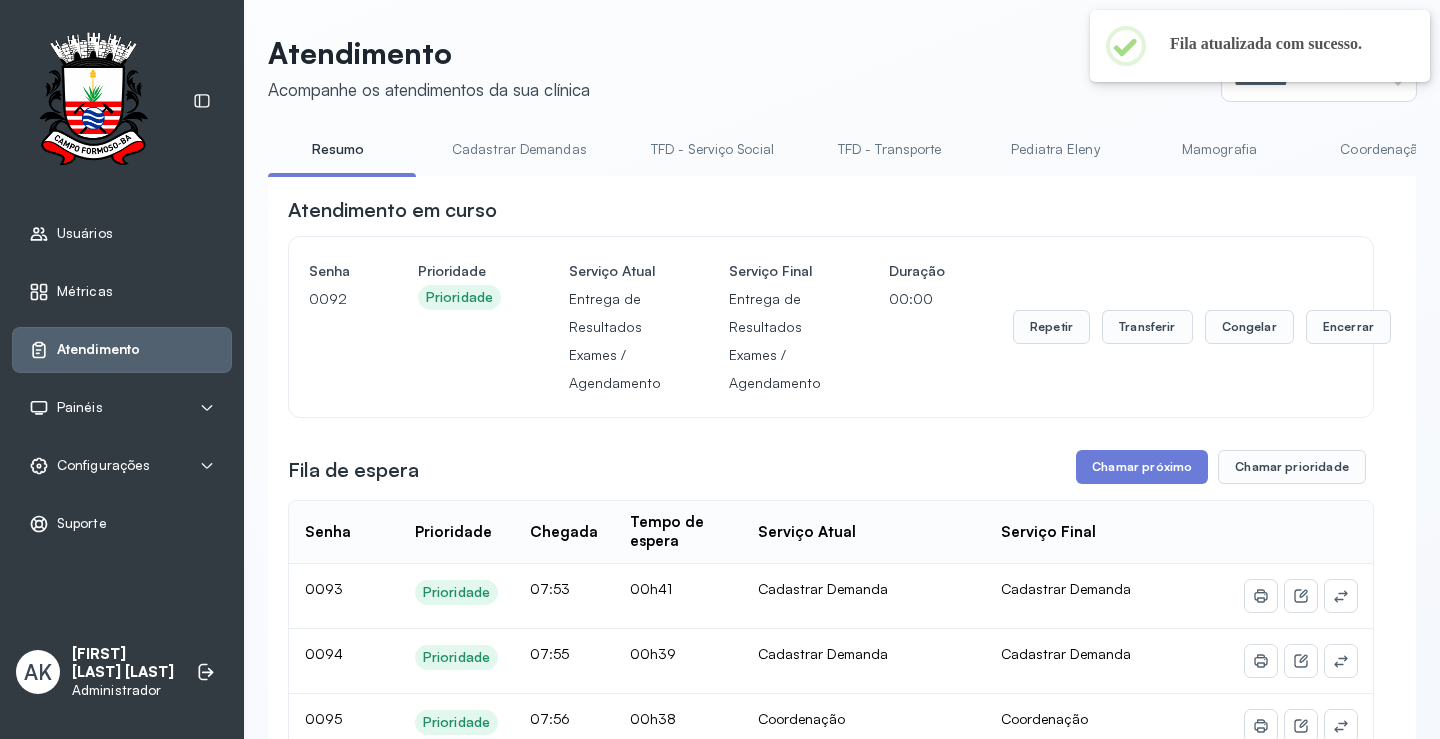 scroll, scrollTop: 100, scrollLeft: 0, axis: vertical 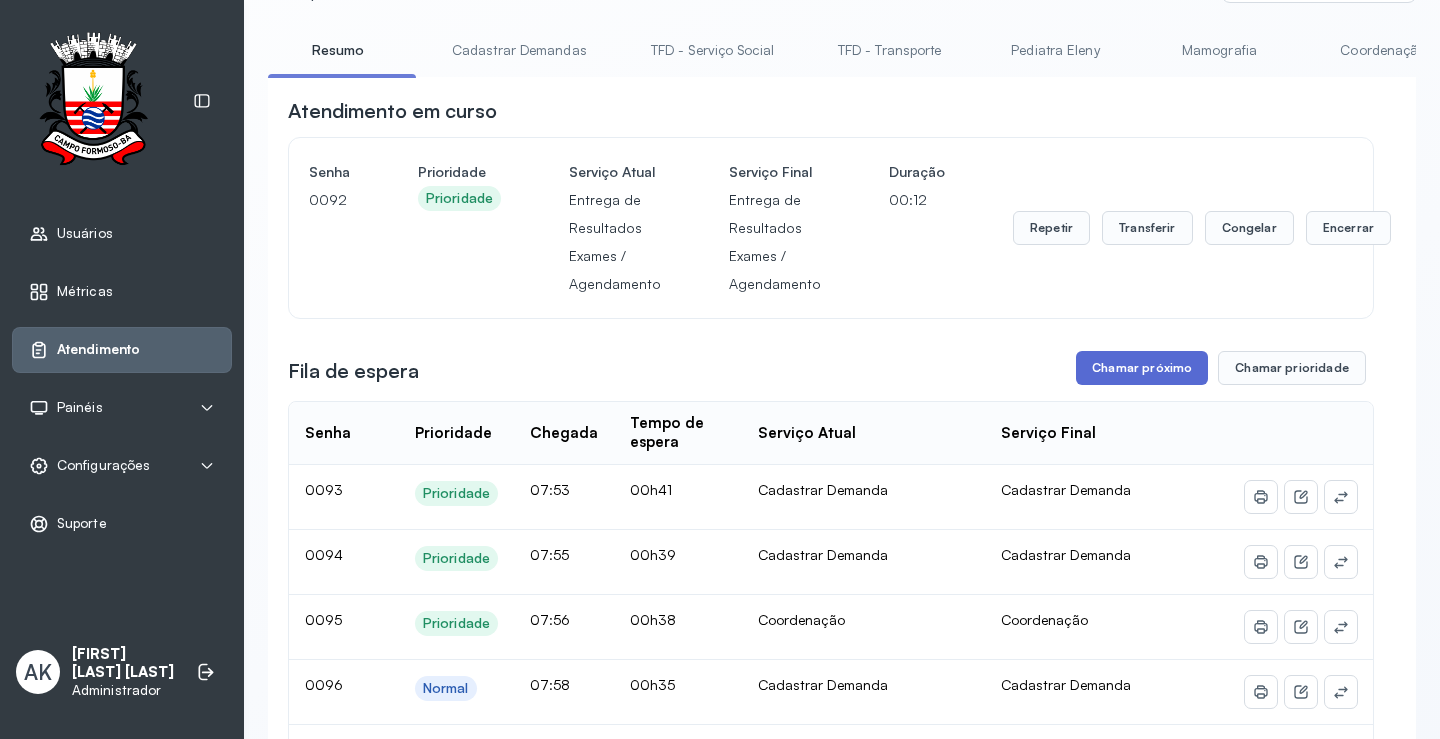 click on "Chamar próximo" at bounding box center (1142, 368) 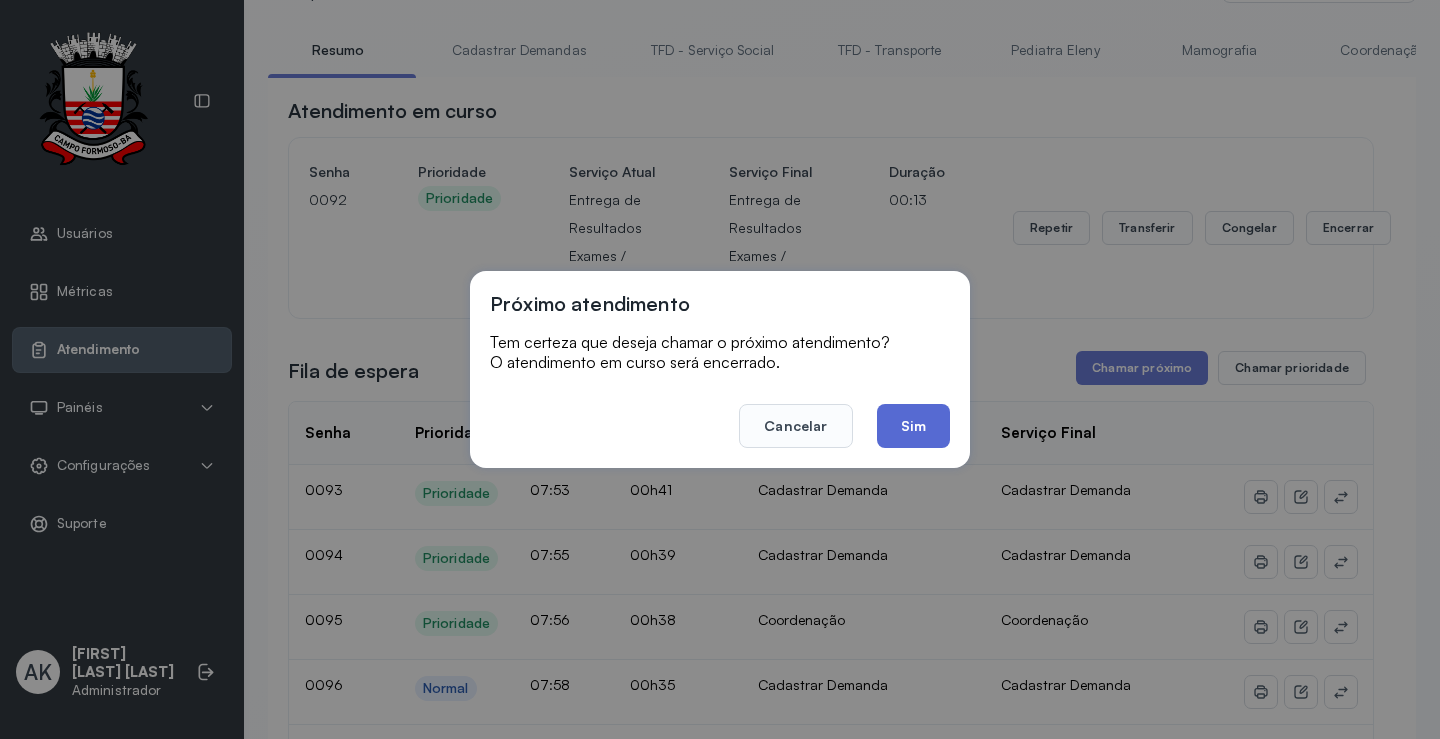 click on "Sim" 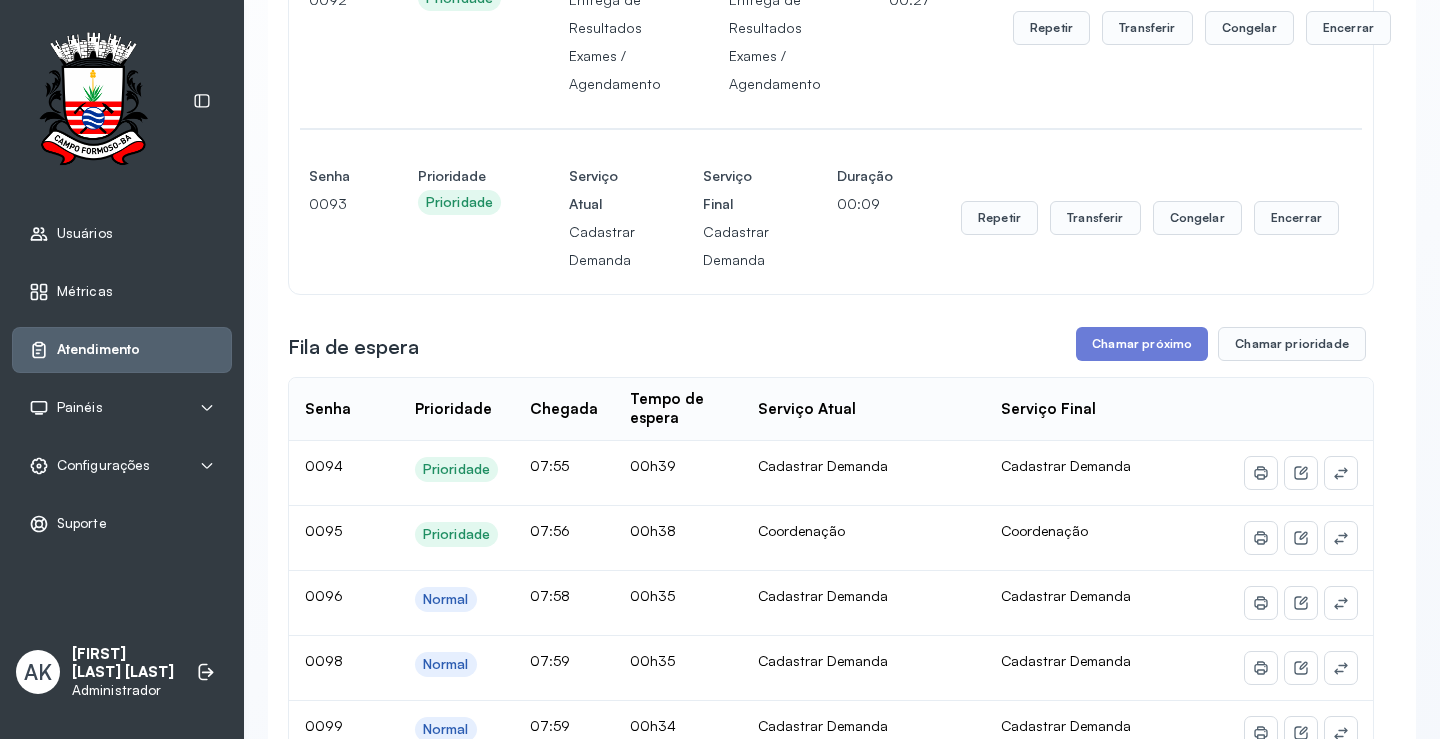 scroll, scrollTop: 200, scrollLeft: 0, axis: vertical 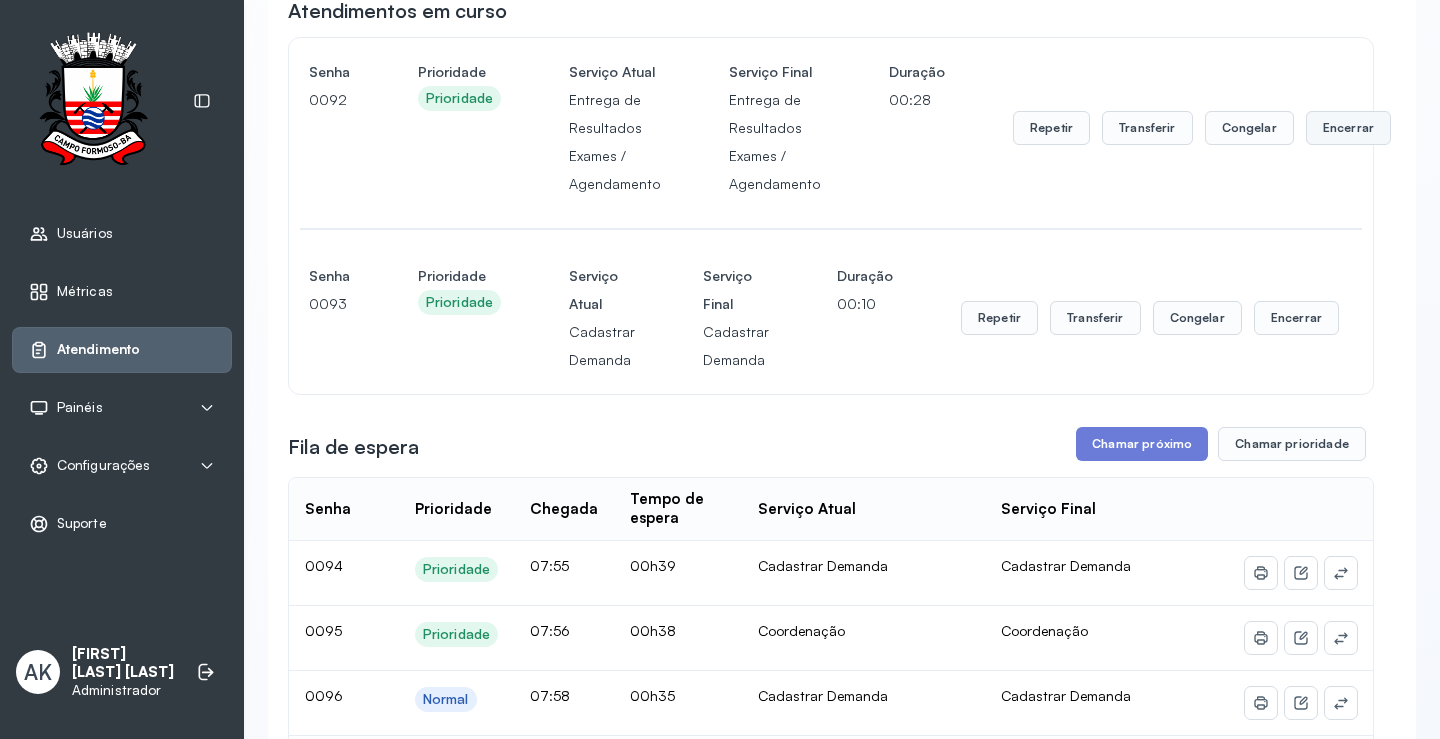 click on "Encerrar" at bounding box center [1348, 128] 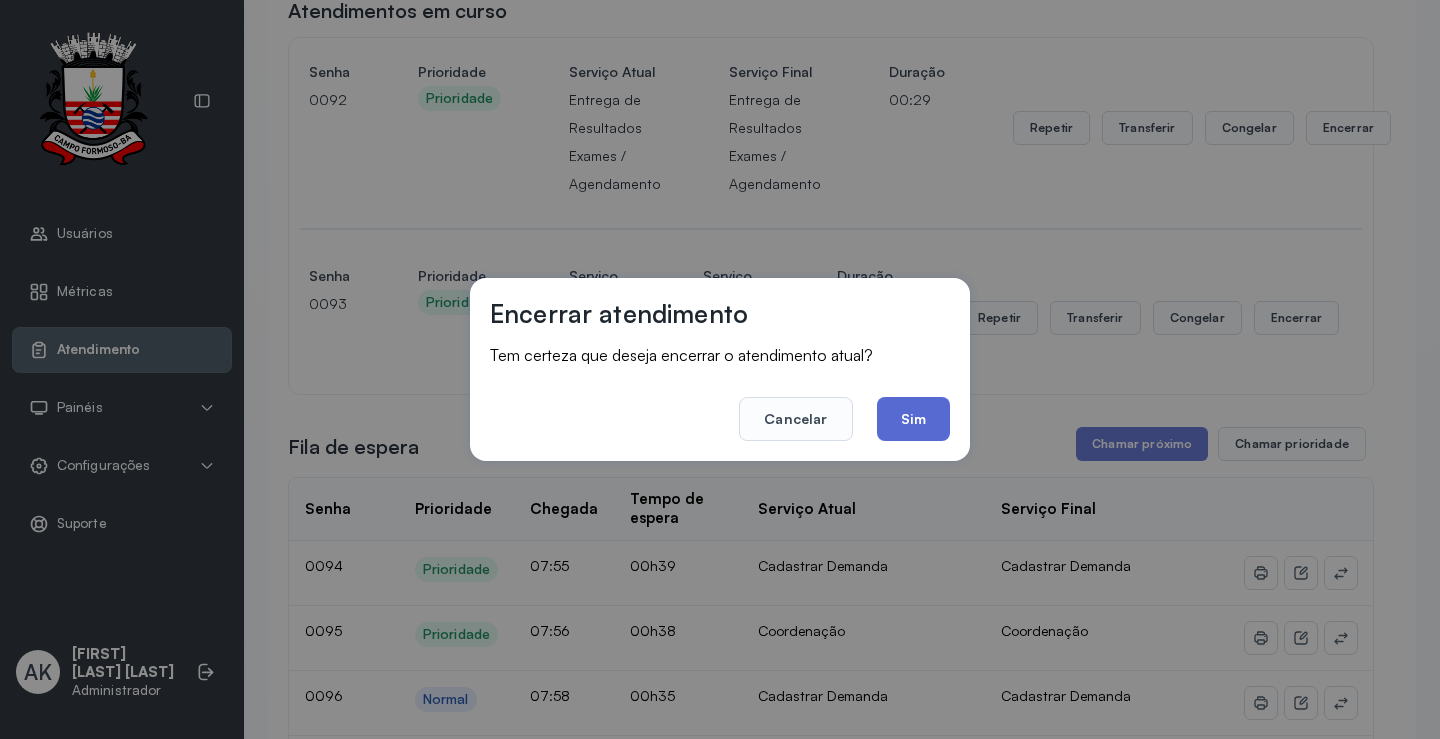 click on "Sim" 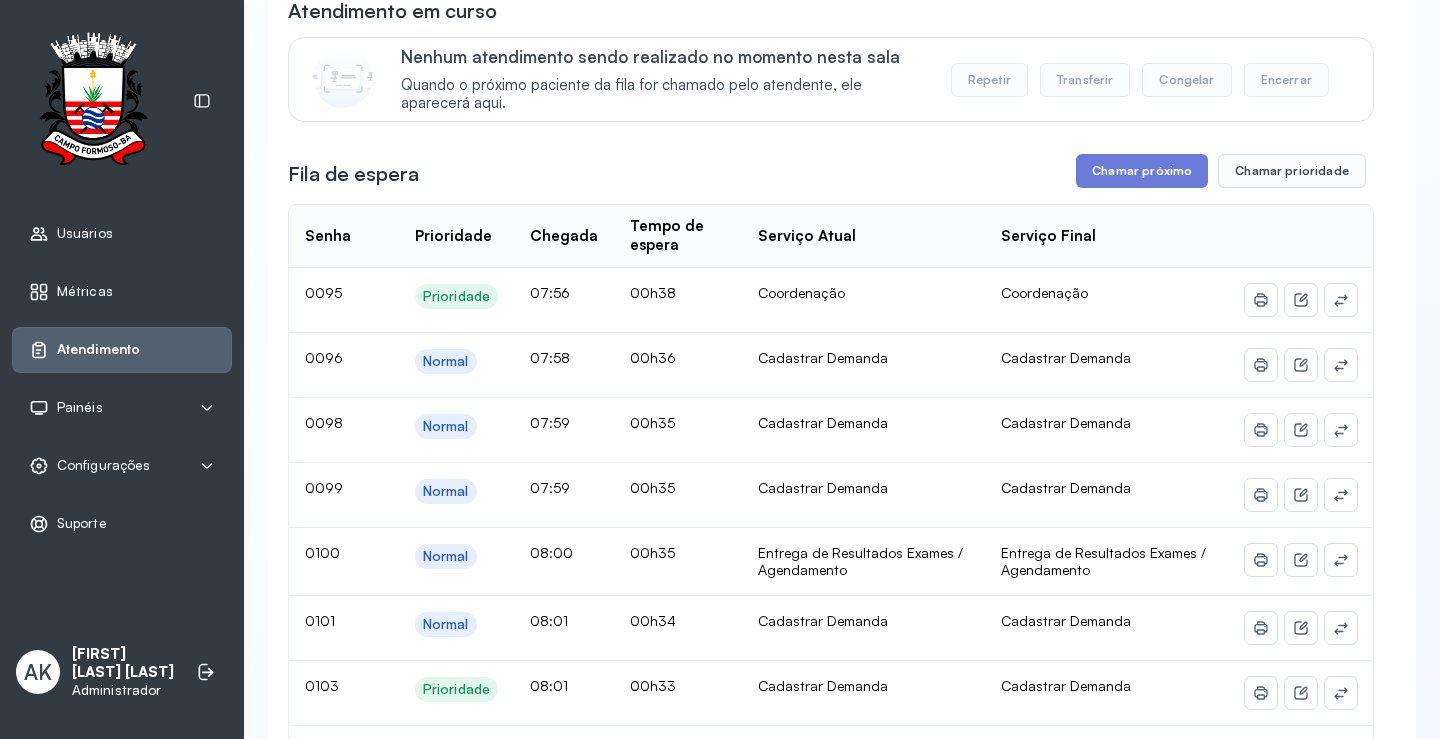 scroll, scrollTop: 0, scrollLeft: 0, axis: both 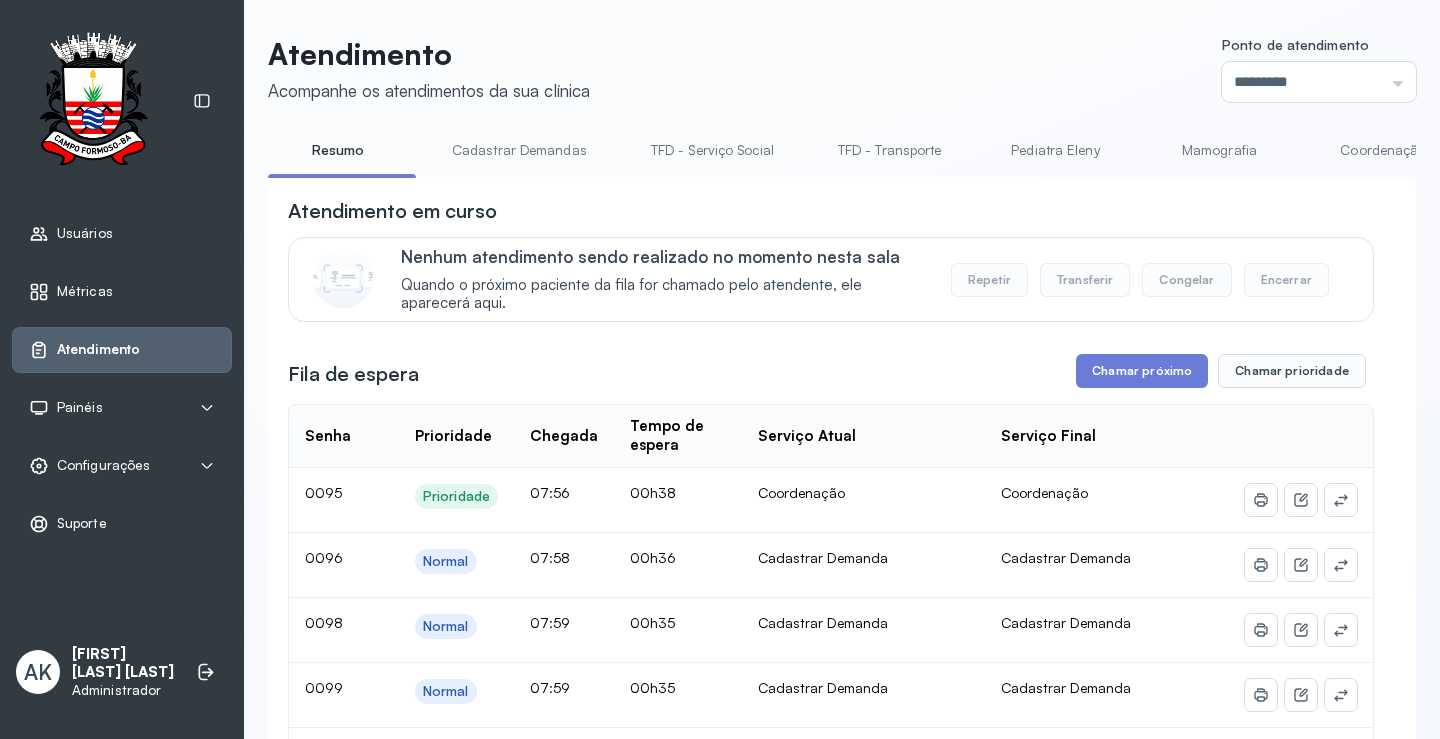 click on "Cadastrar Demandas" at bounding box center (519, 150) 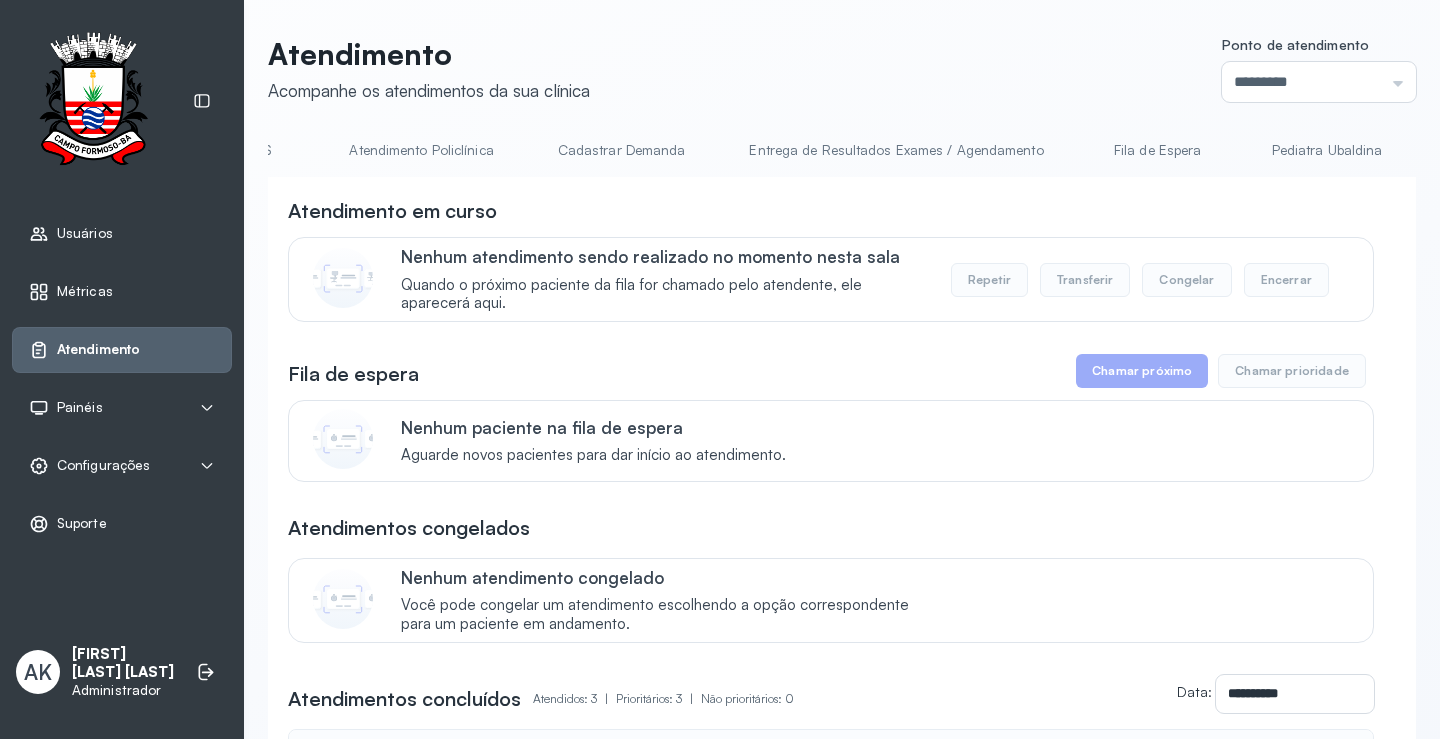 scroll, scrollTop: 0, scrollLeft: 1577, axis: horizontal 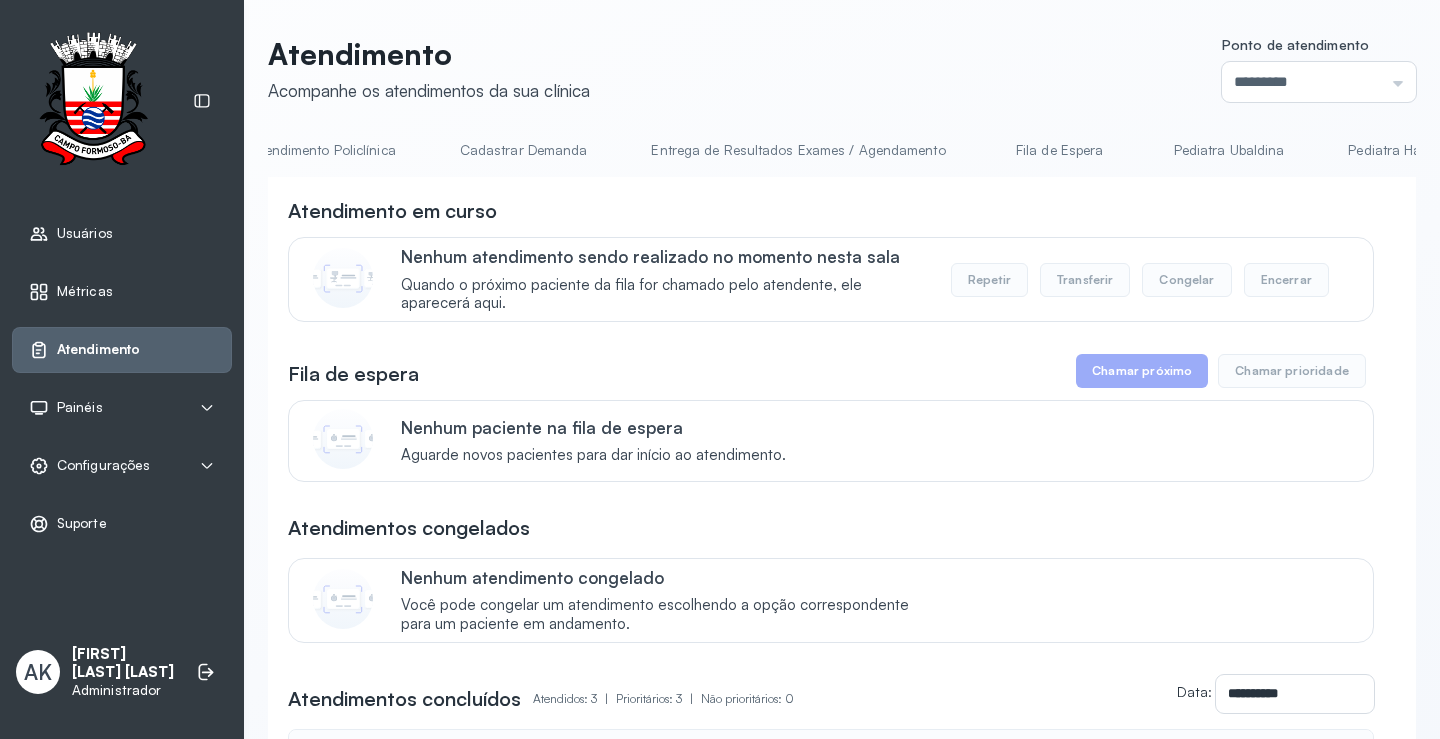click on "Cadastrar Demanda" at bounding box center (524, 150) 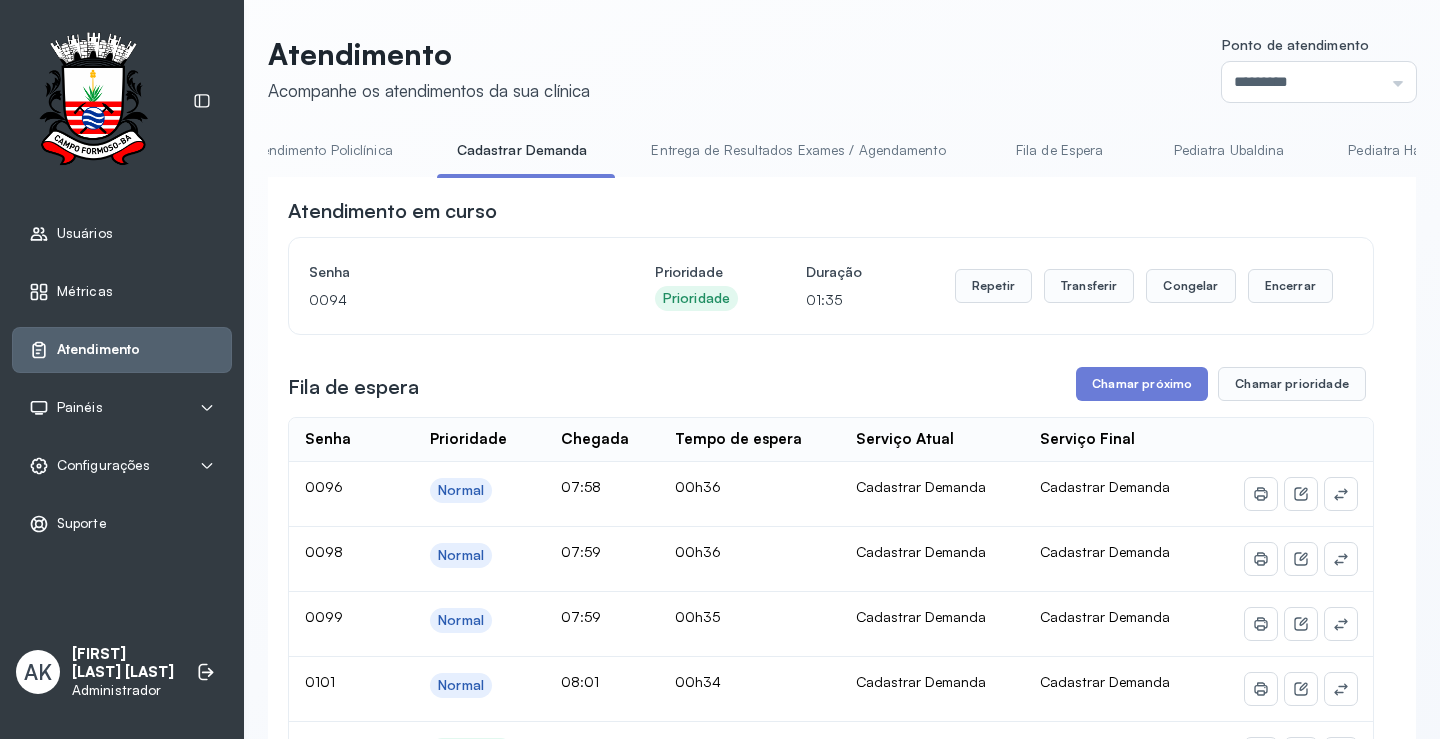 click on "**********" at bounding box center [831, 1482] 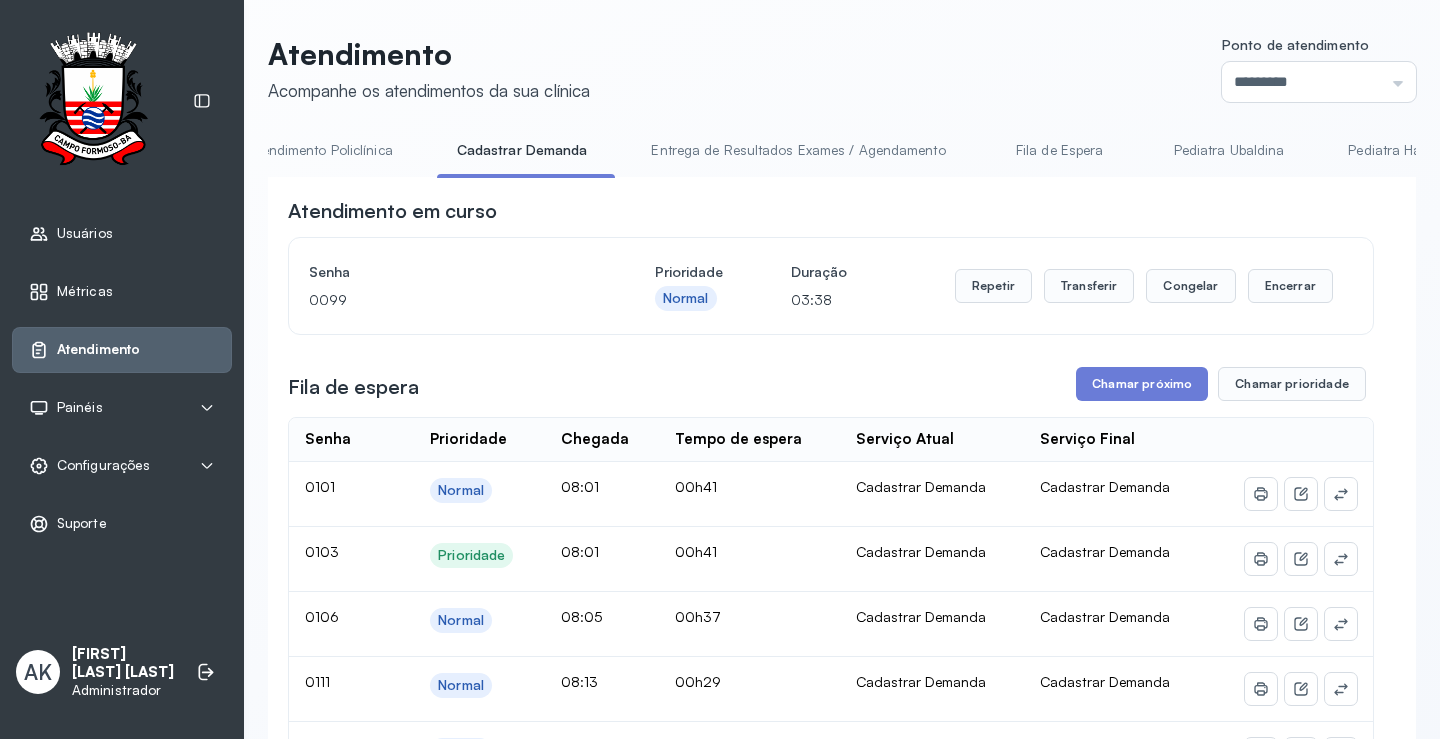 drag, startPoint x: 1177, startPoint y: 172, endPoint x: 670, endPoint y: 224, distance: 509.6597 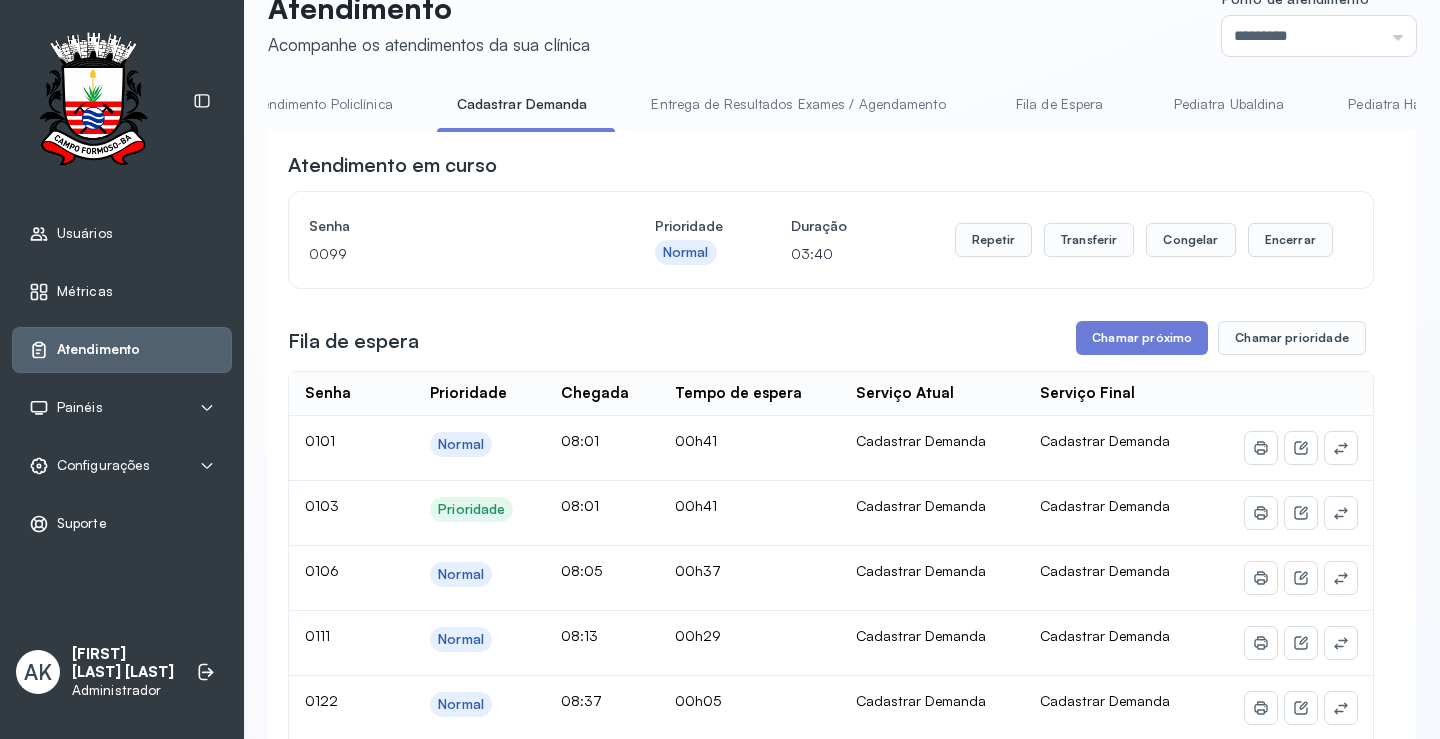 scroll, scrollTop: 0, scrollLeft: 0, axis: both 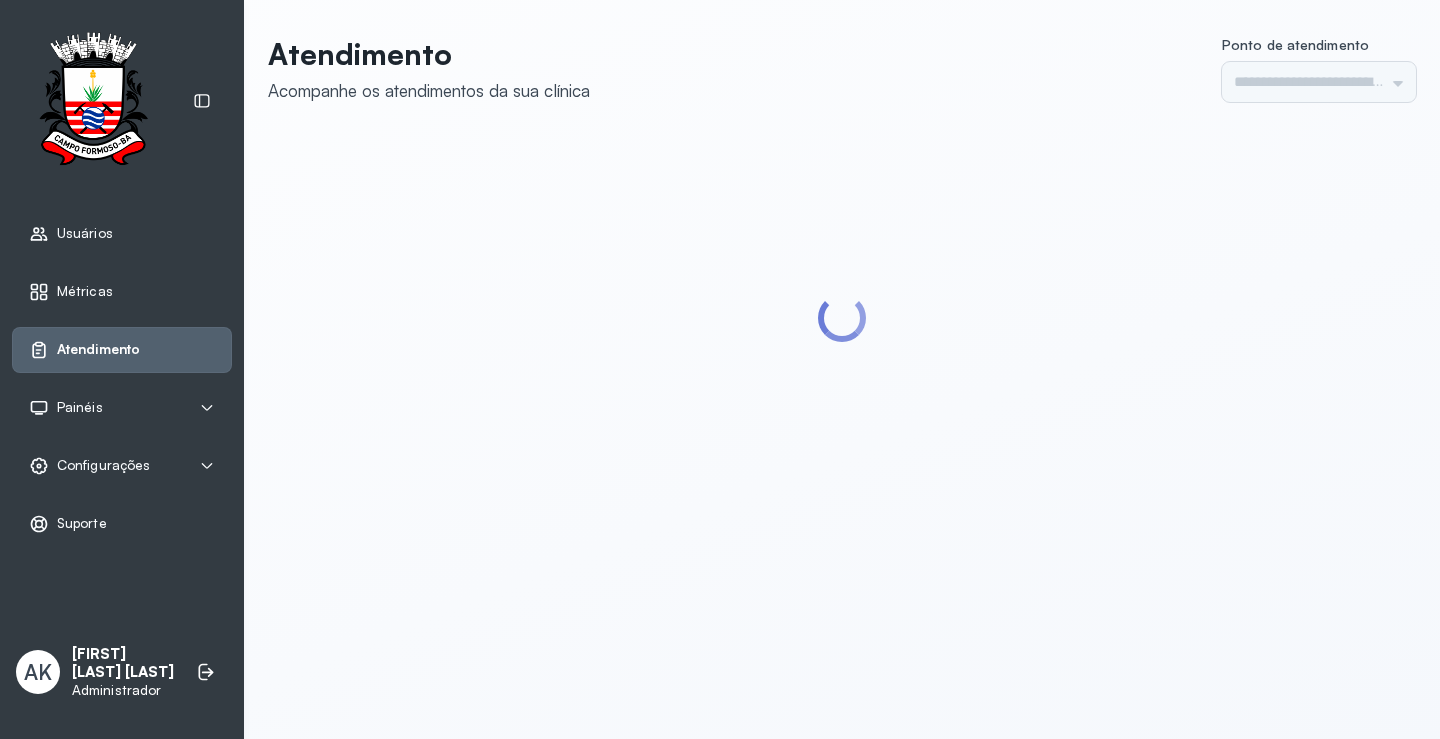 type on "*********" 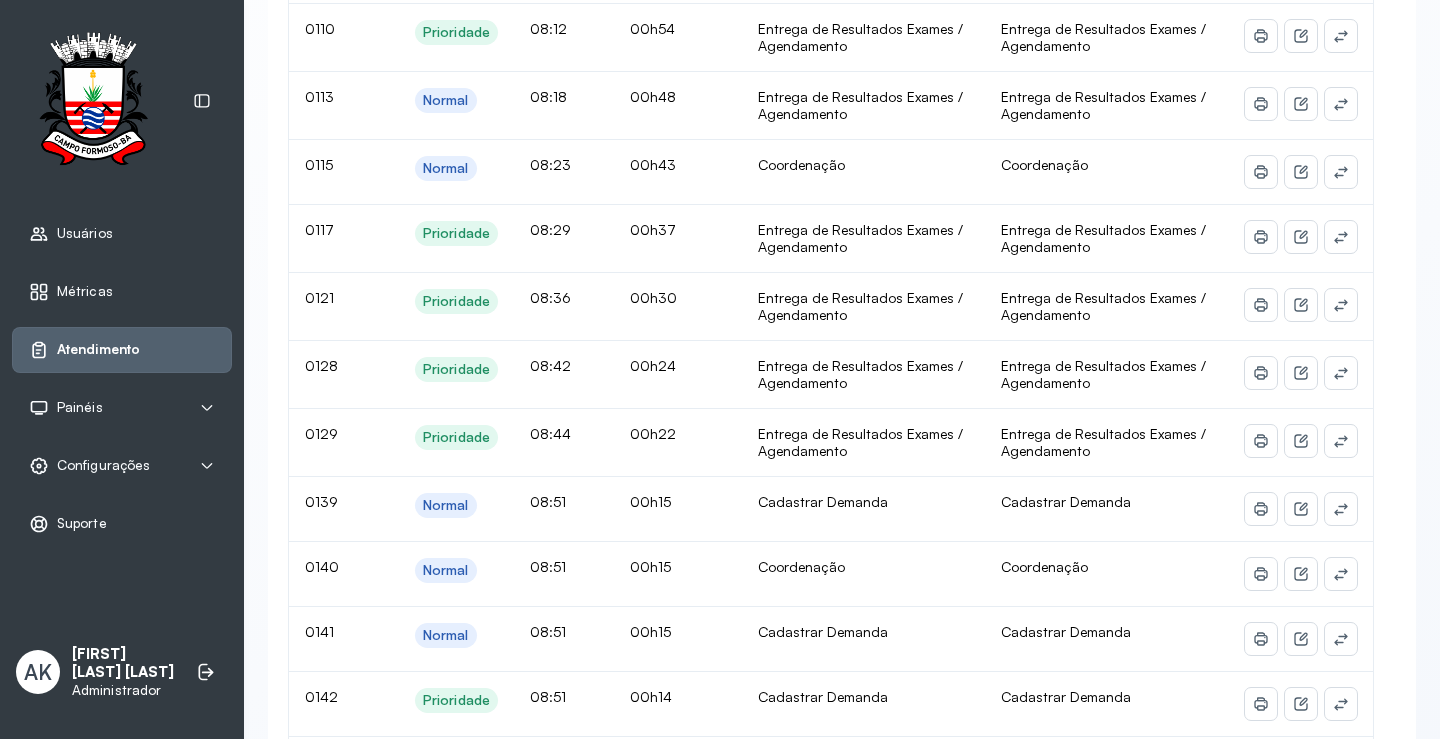 scroll, scrollTop: 0, scrollLeft: 0, axis: both 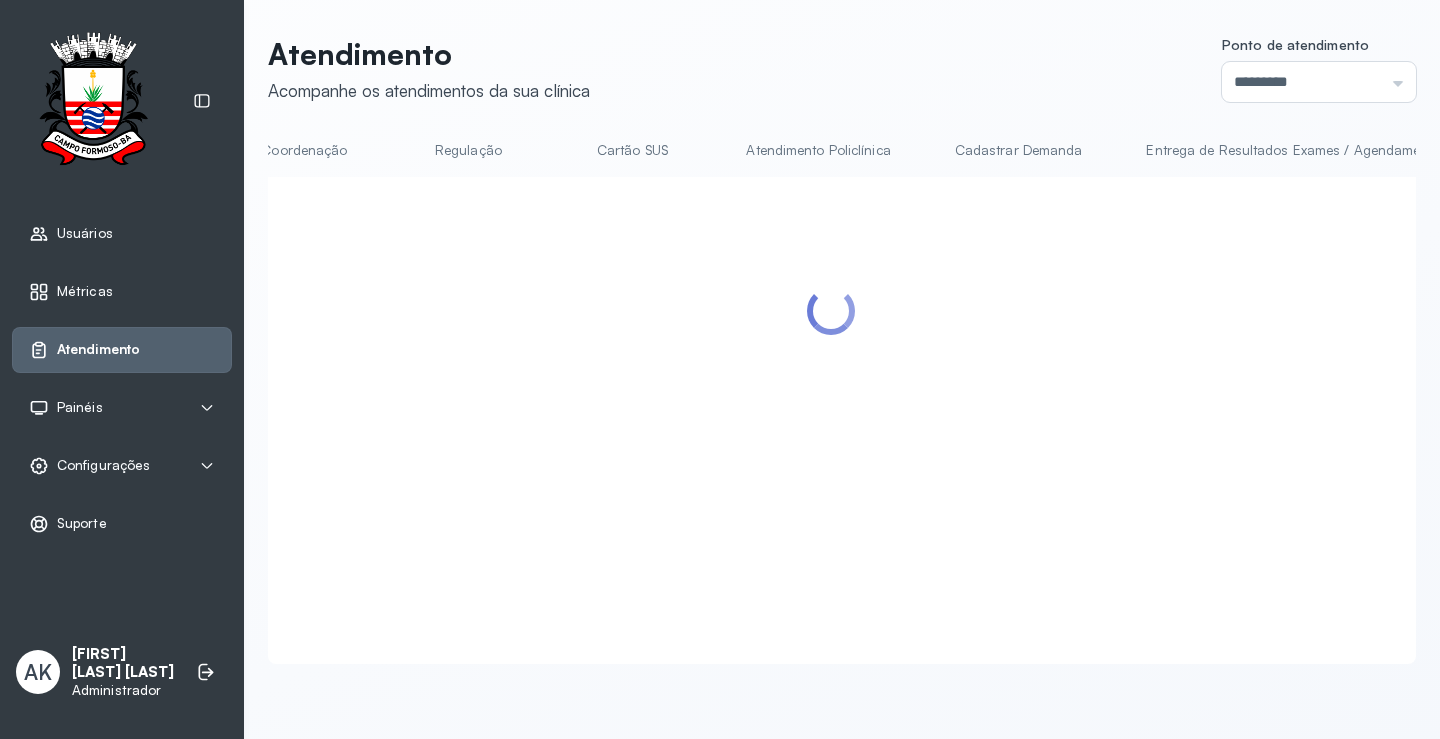 click on "Cartão SUS" at bounding box center [632, 150] 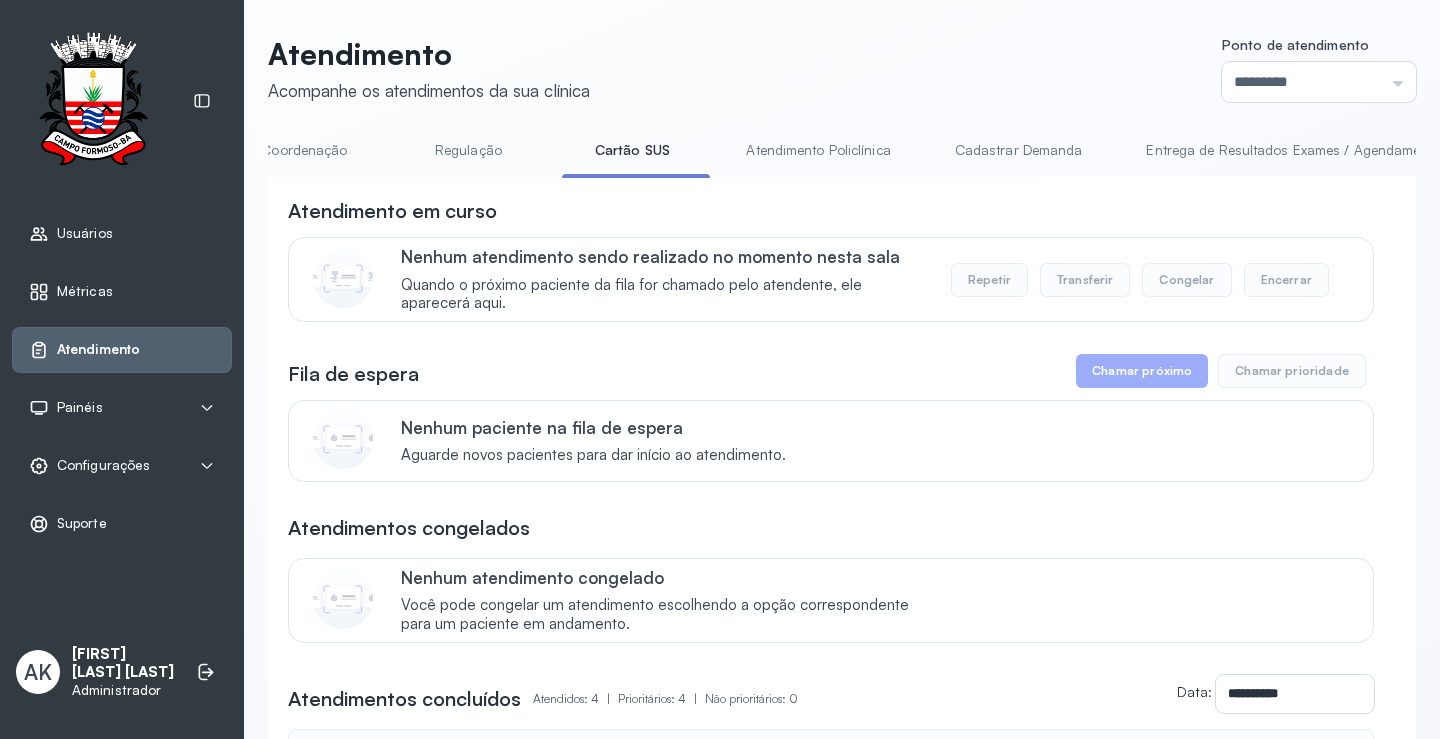 click on "Configurações" at bounding box center (122, 466) 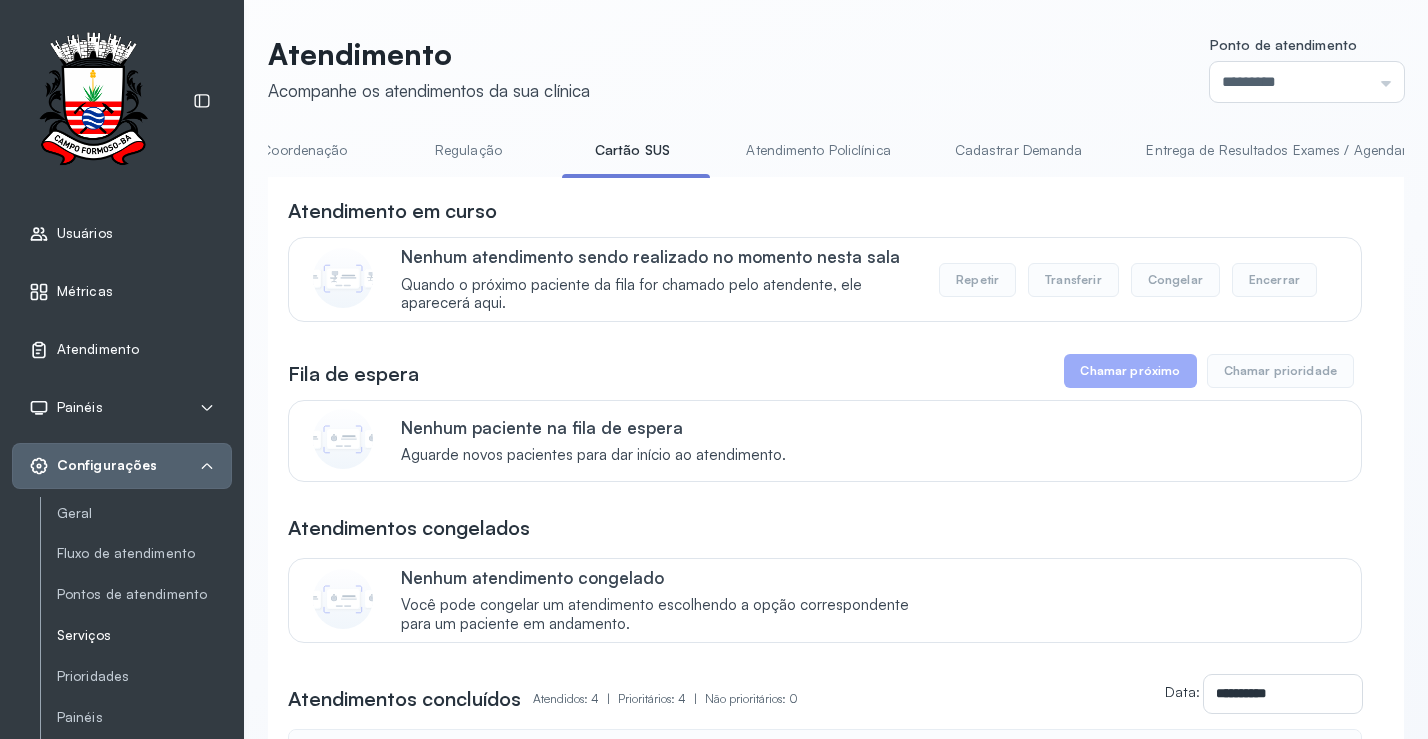click on "Serviços" 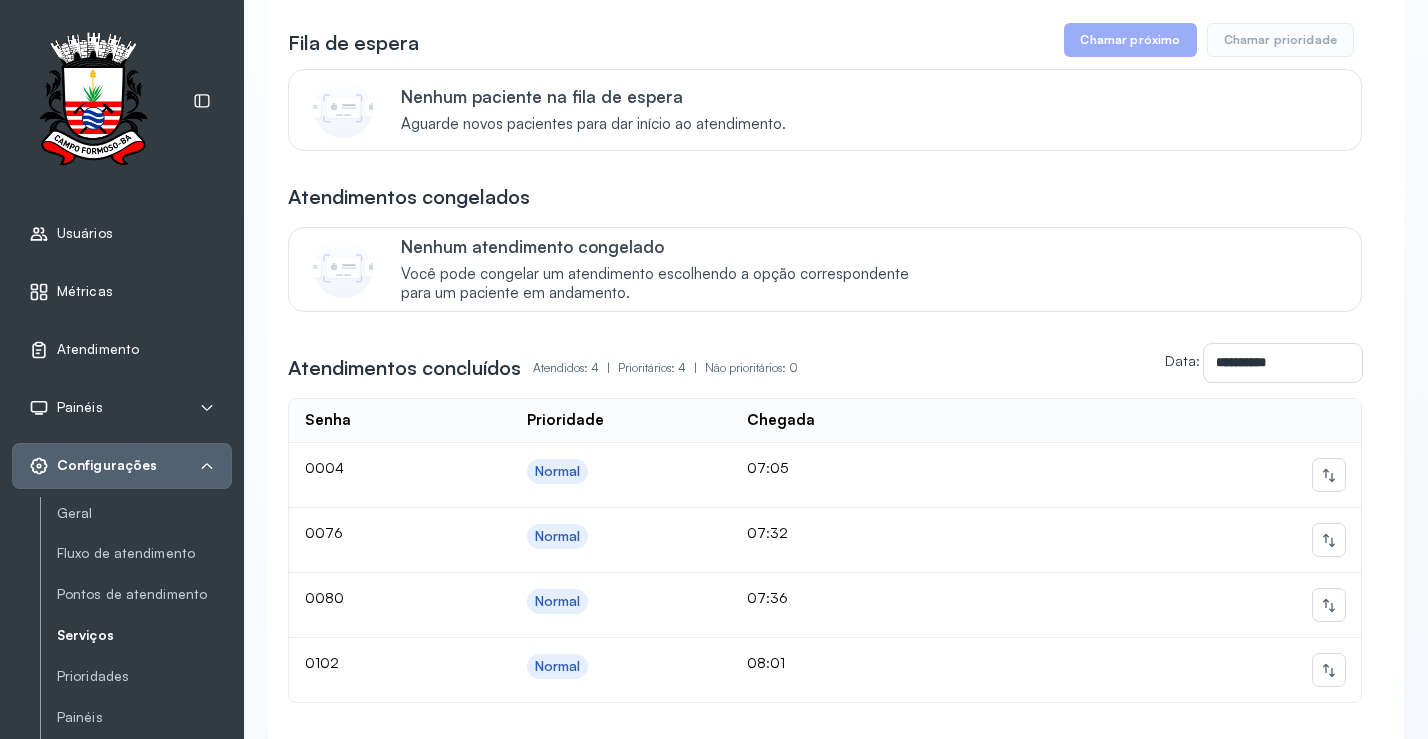 scroll, scrollTop: 400, scrollLeft: 0, axis: vertical 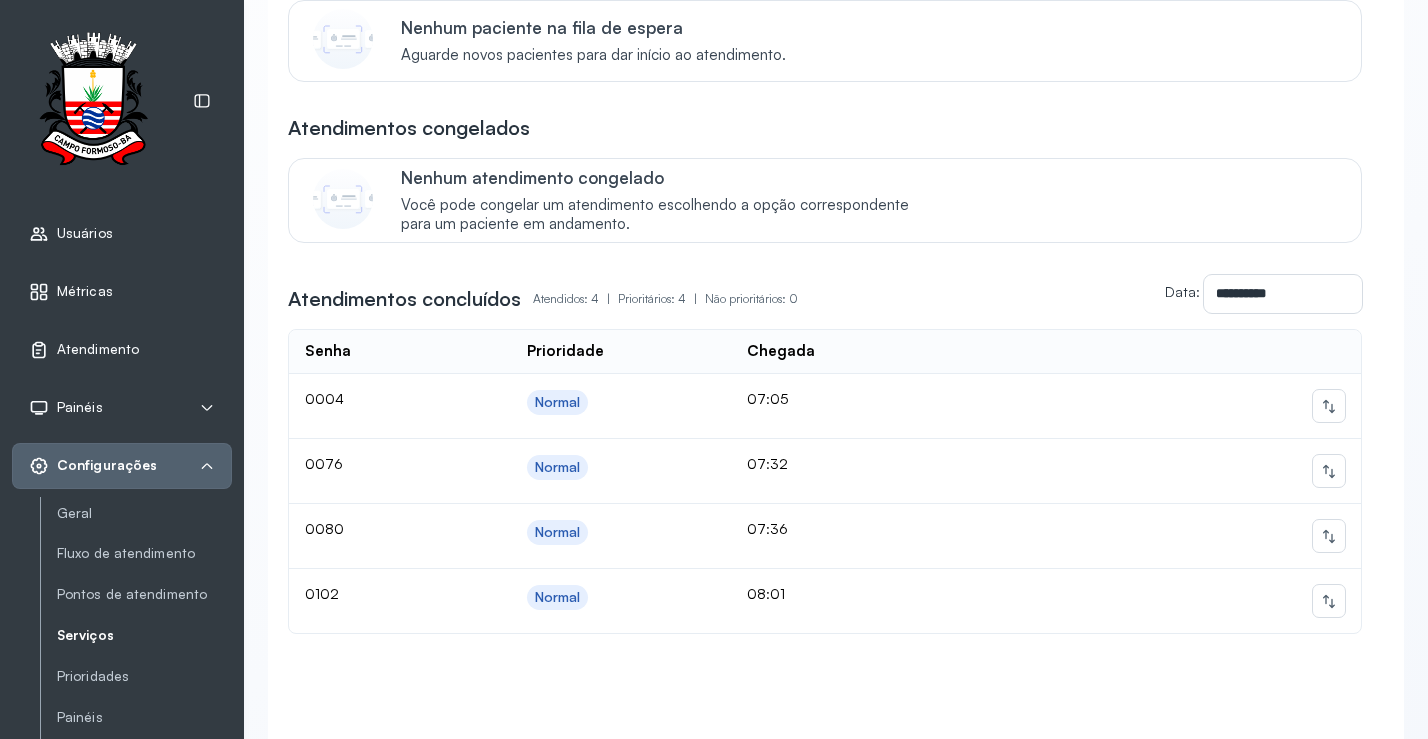 click on "Serviços" at bounding box center [144, 635] 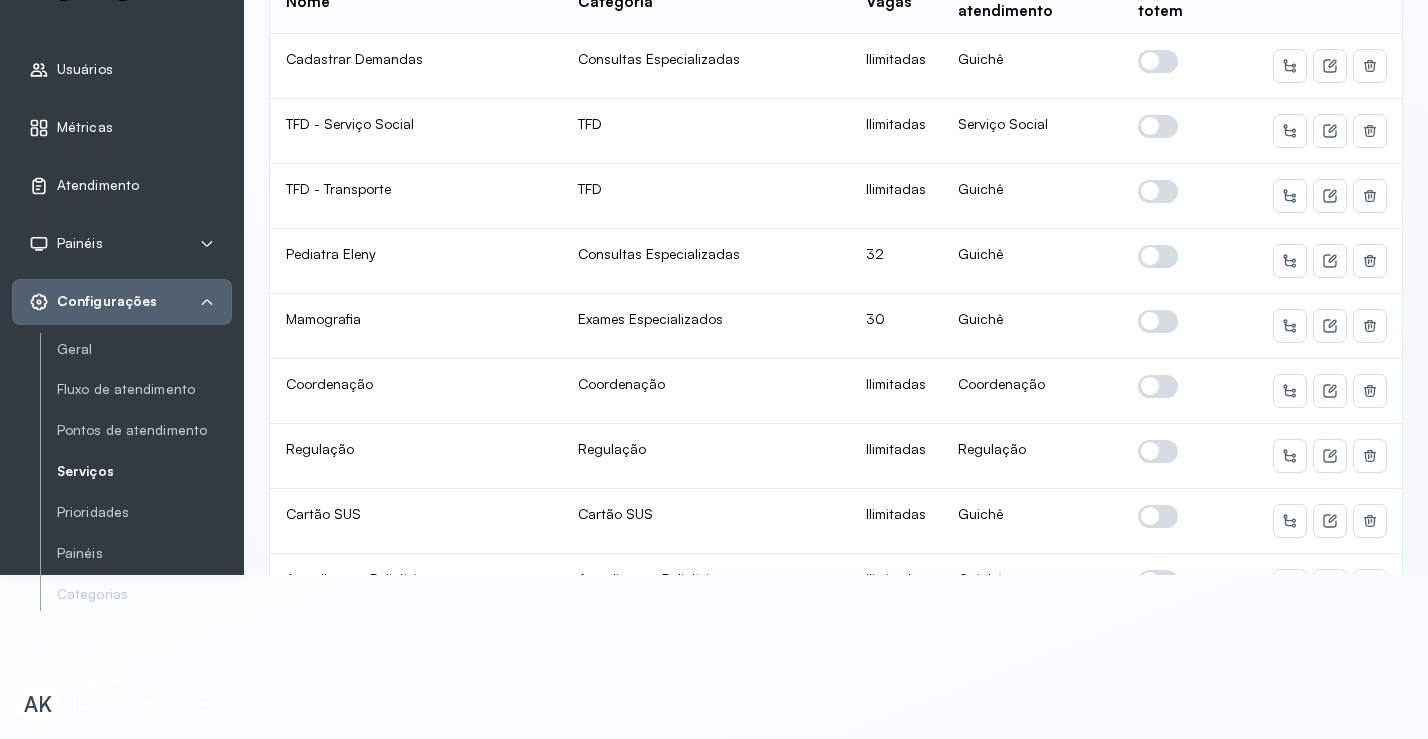 scroll, scrollTop: 183, scrollLeft: 0, axis: vertical 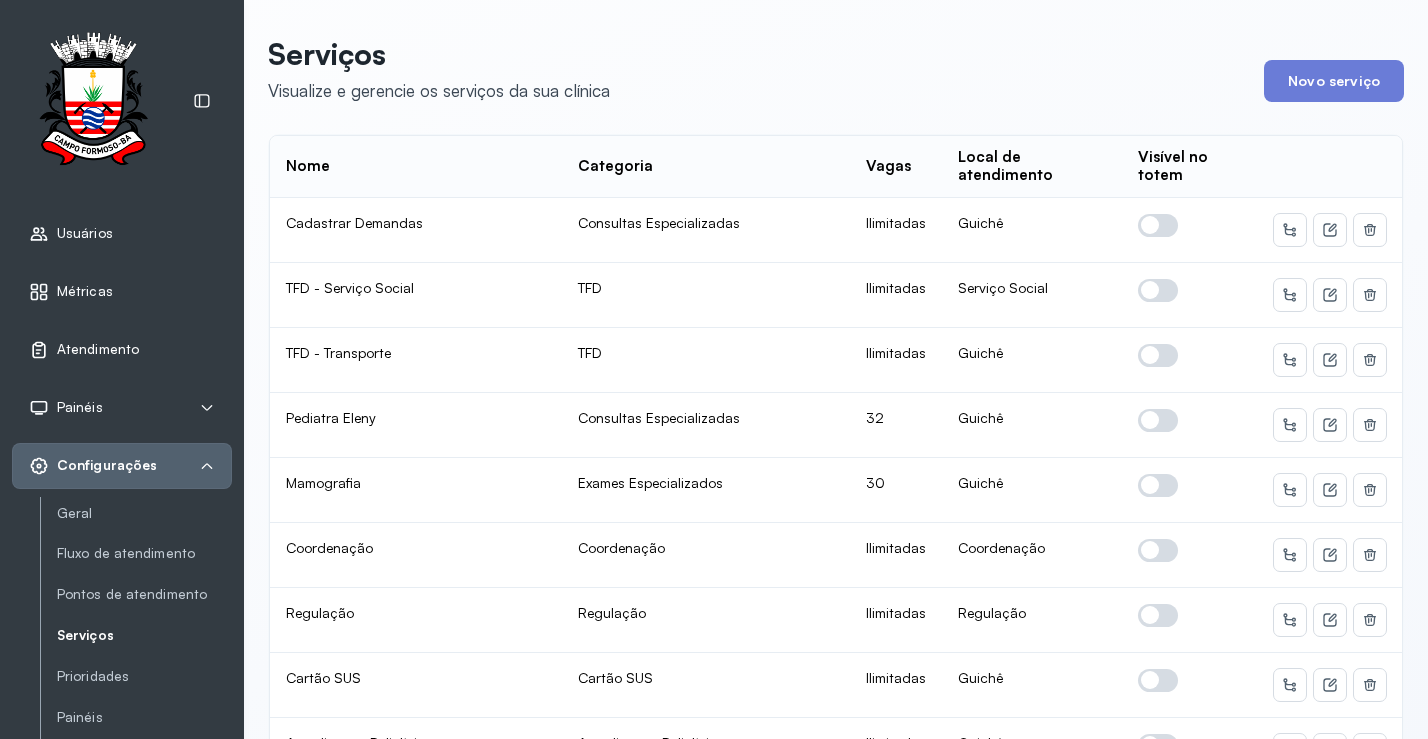 click on "Atendimento" at bounding box center (98, 349) 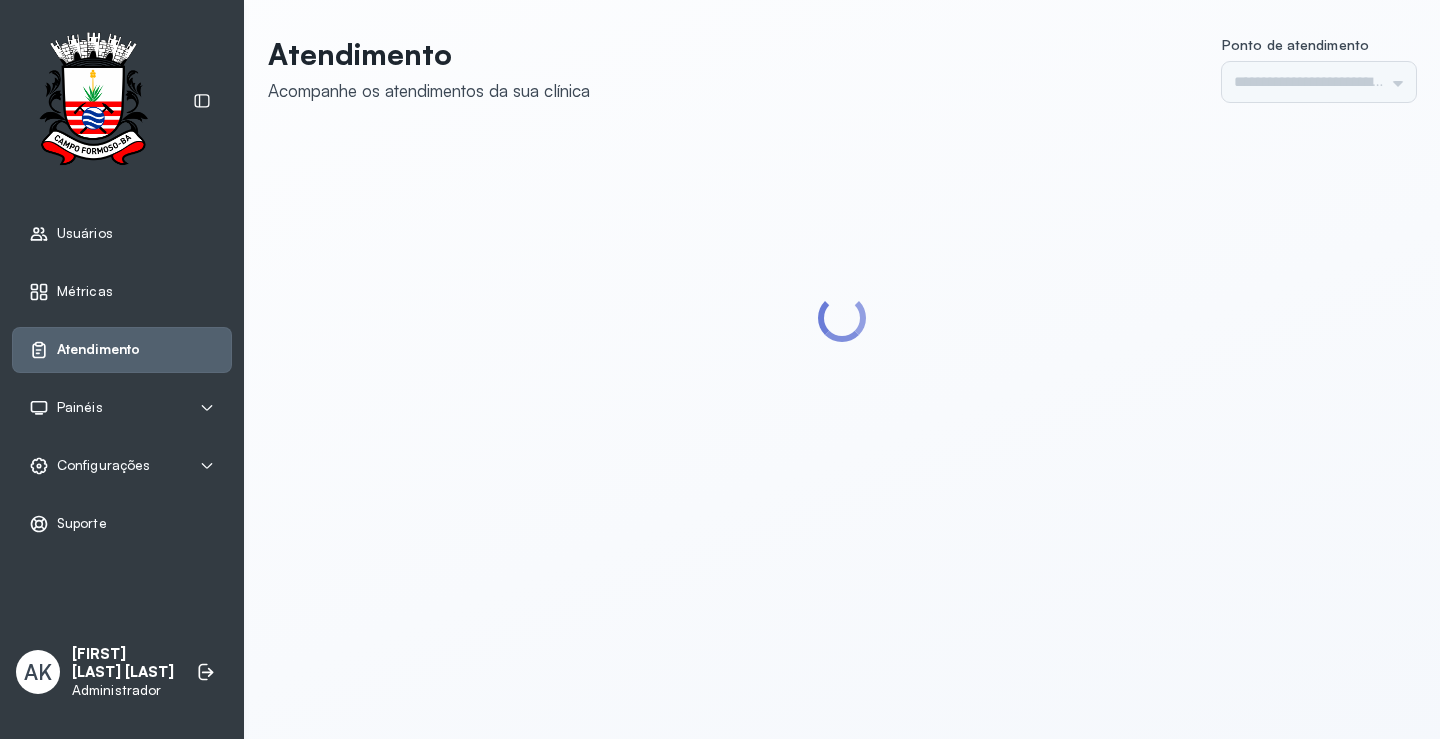 type on "*********" 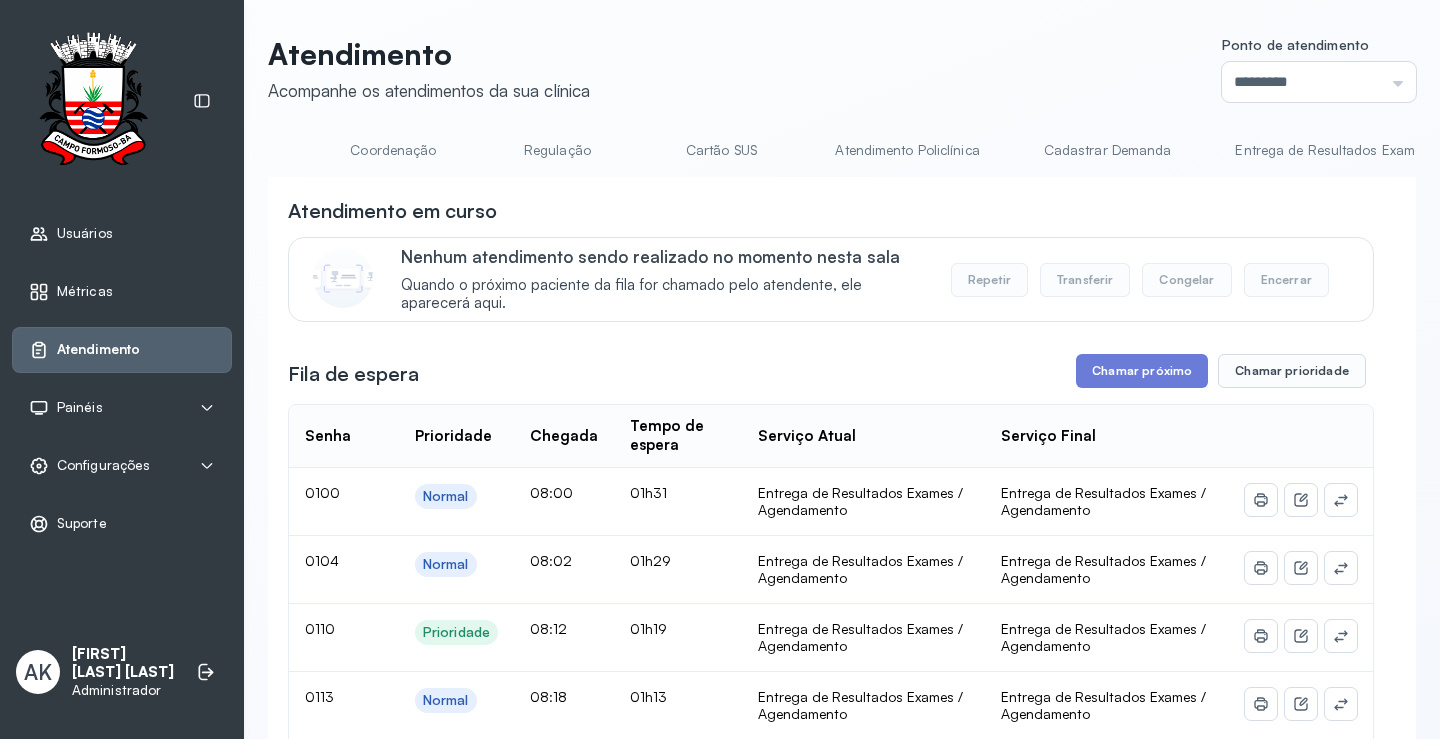 scroll, scrollTop: 0, scrollLeft: 1032, axis: horizontal 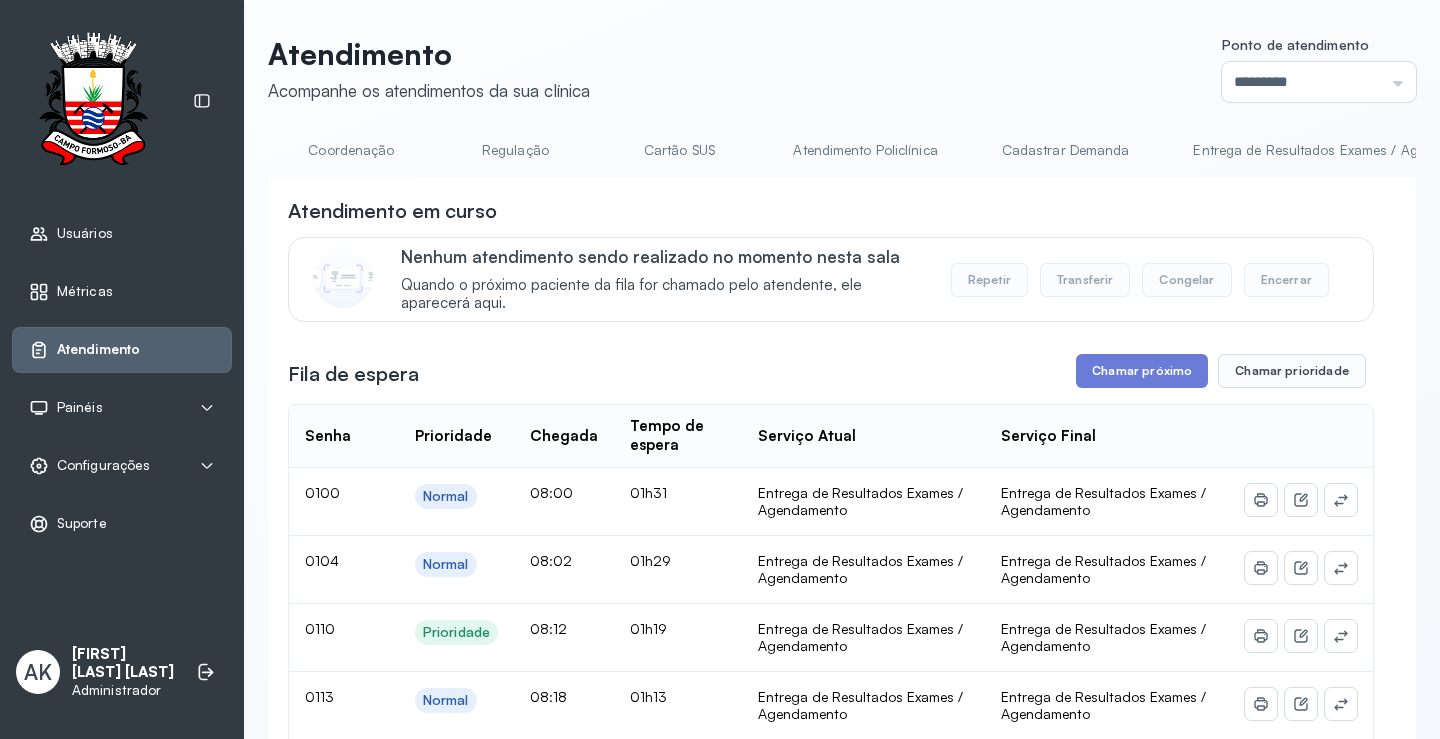 click on "Cartão SUS" at bounding box center (679, 150) 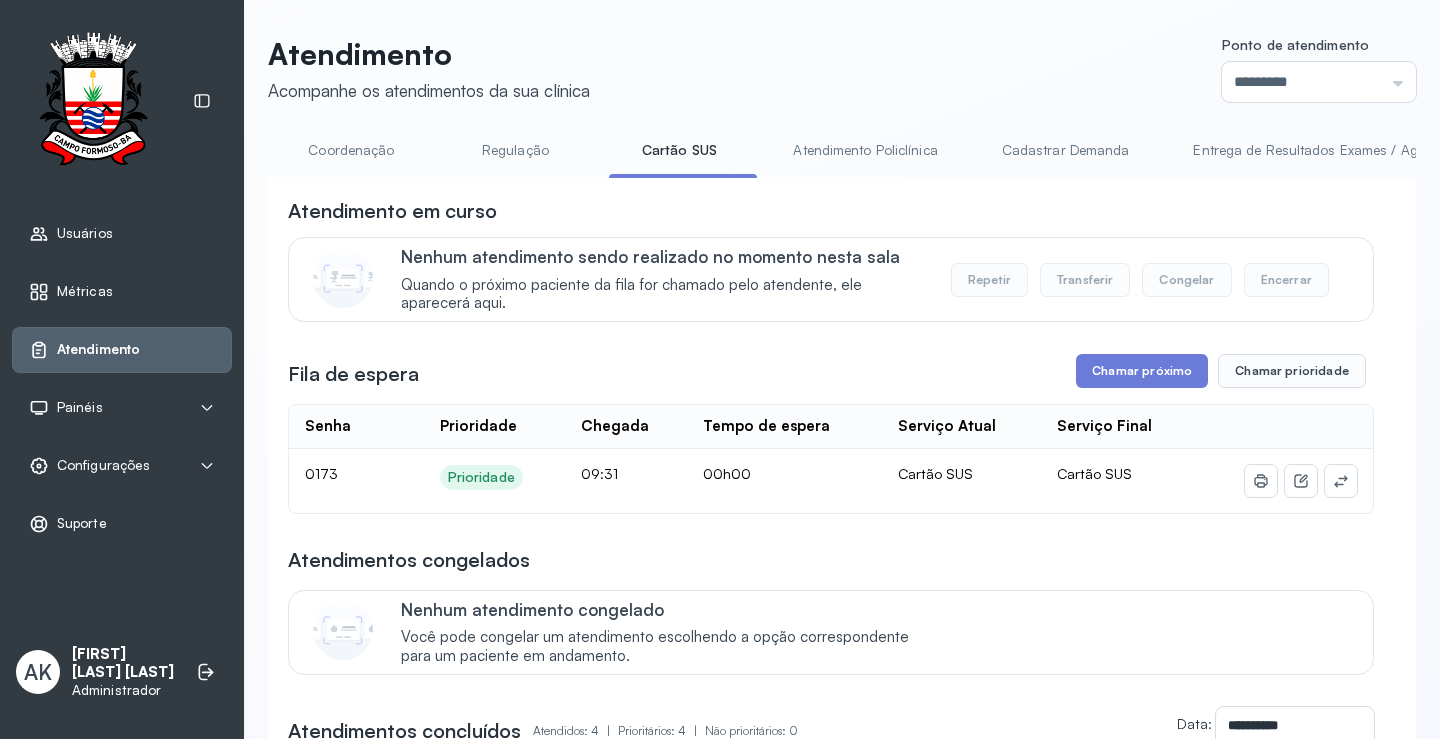 click on "Regulação" at bounding box center [515, 150] 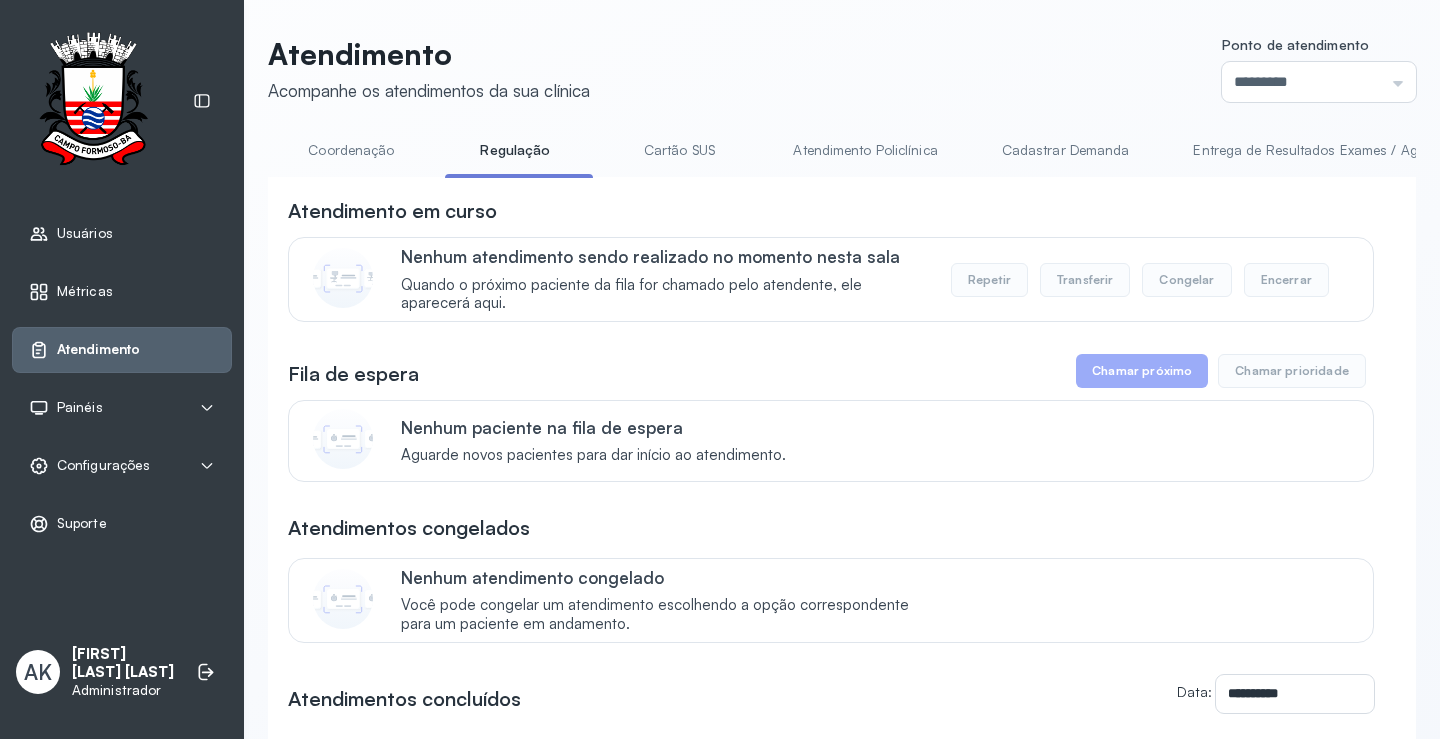 click on "Cartão SUS" at bounding box center (679, 150) 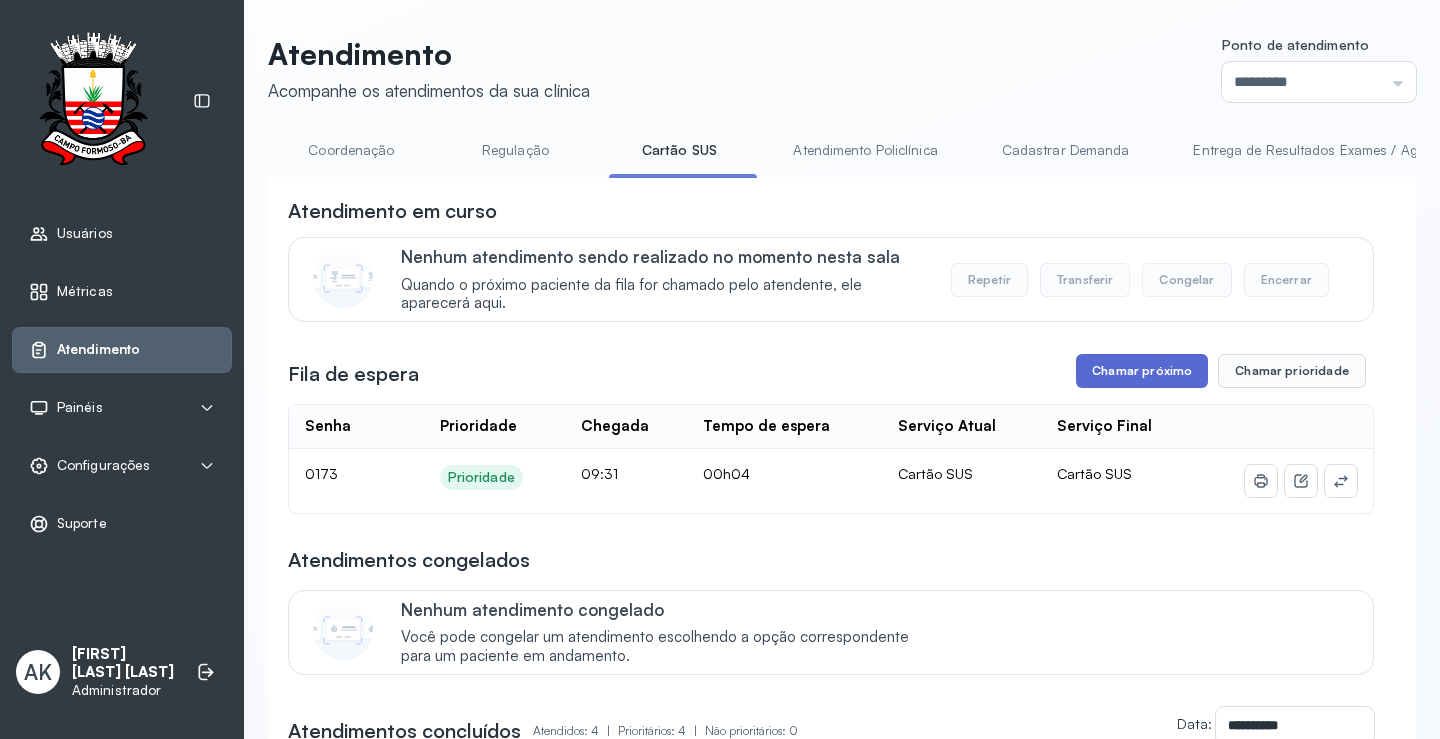 click on "Chamar próximo" at bounding box center [1142, 371] 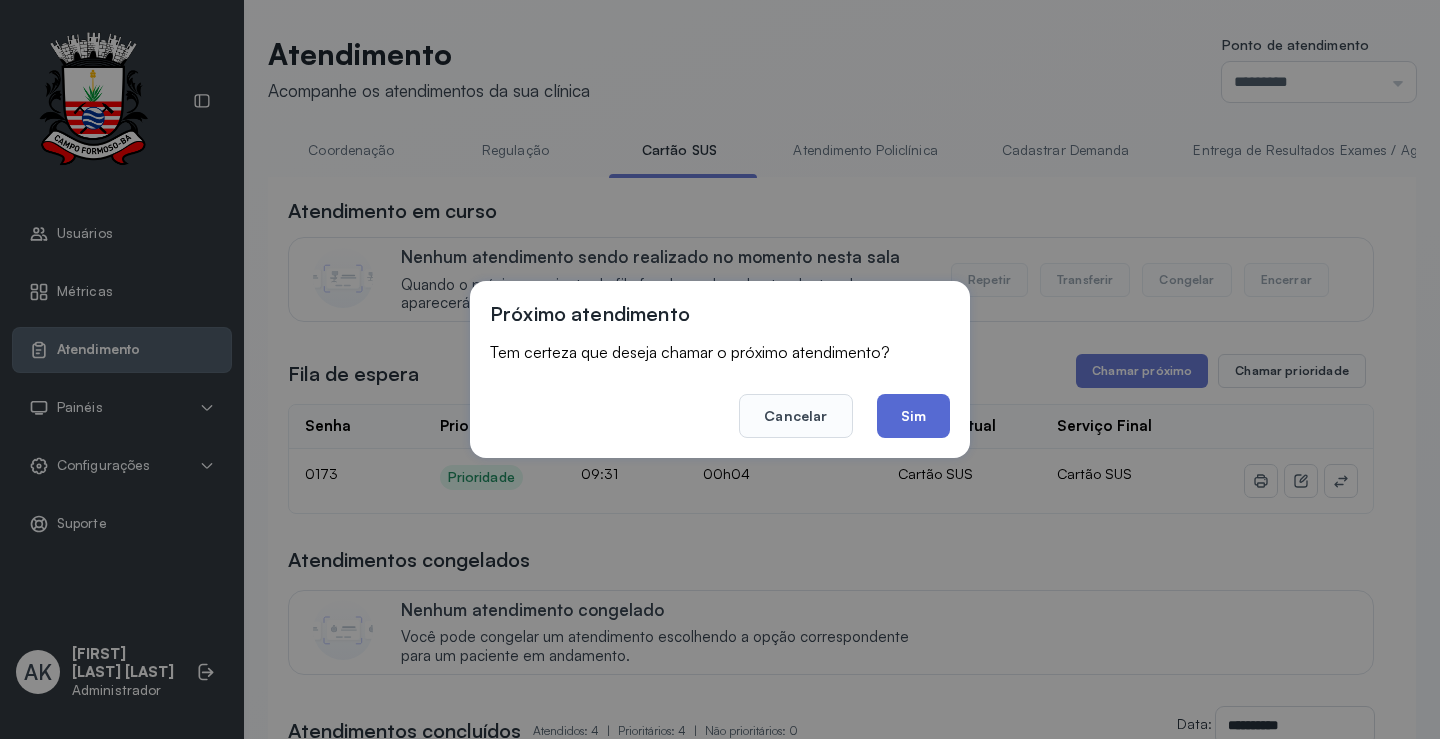 click on "Sim" 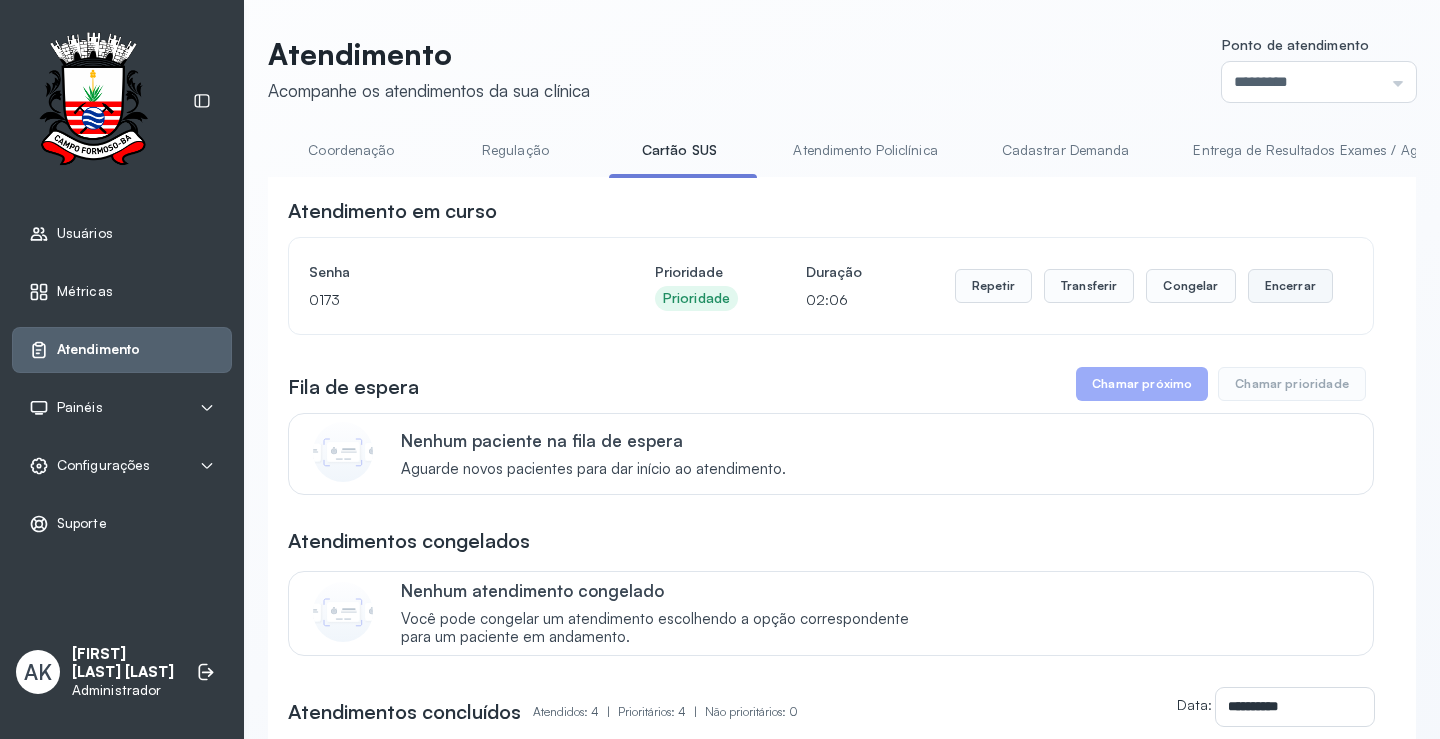 click on "Encerrar" at bounding box center (1290, 286) 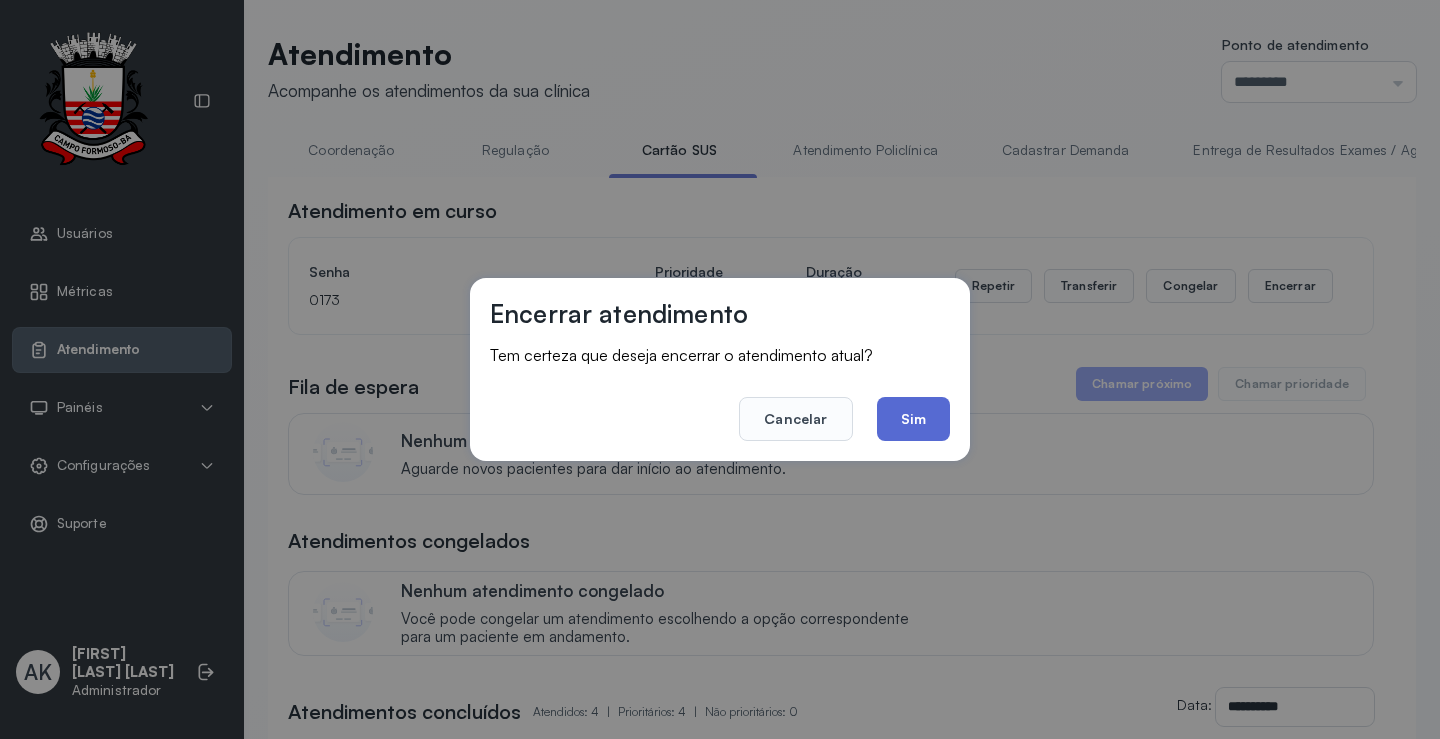 click on "Sim" 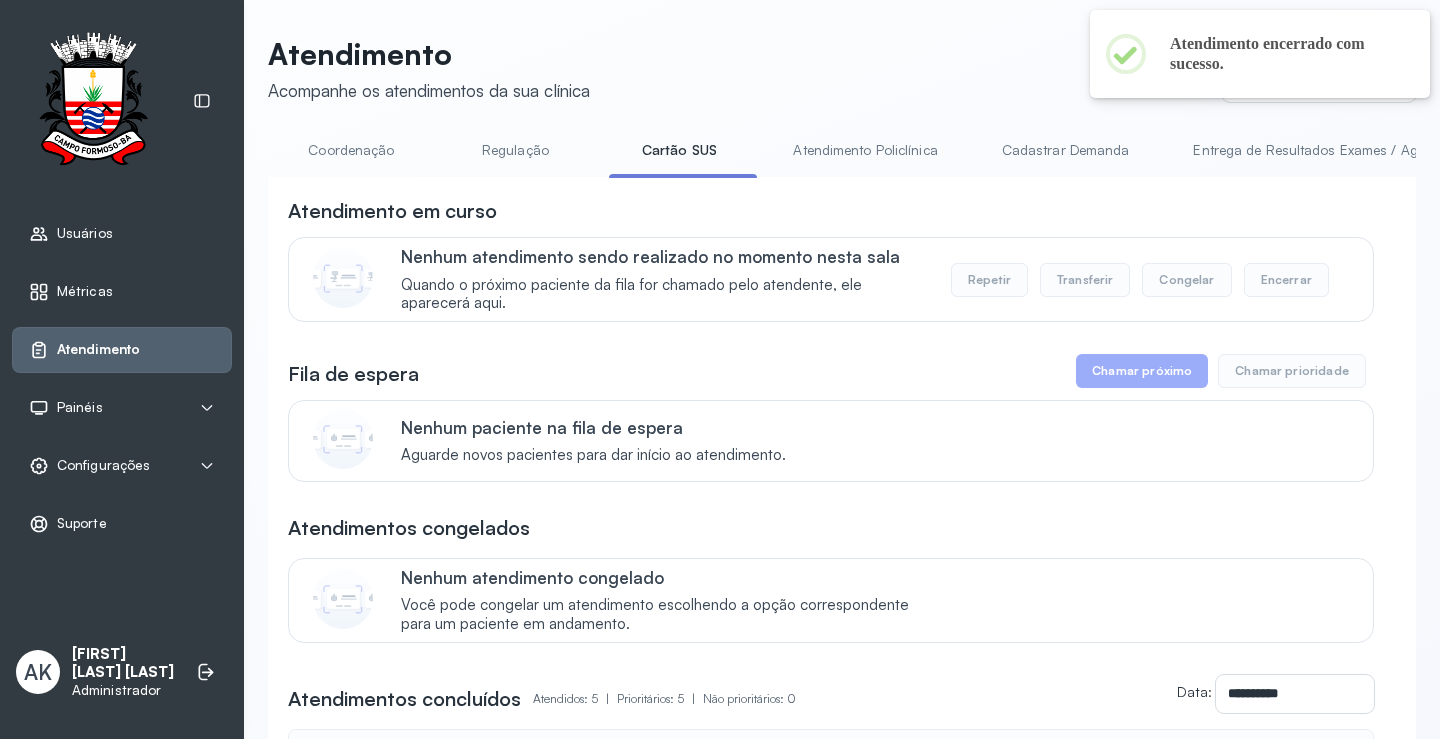 click on "Cartão SUS" 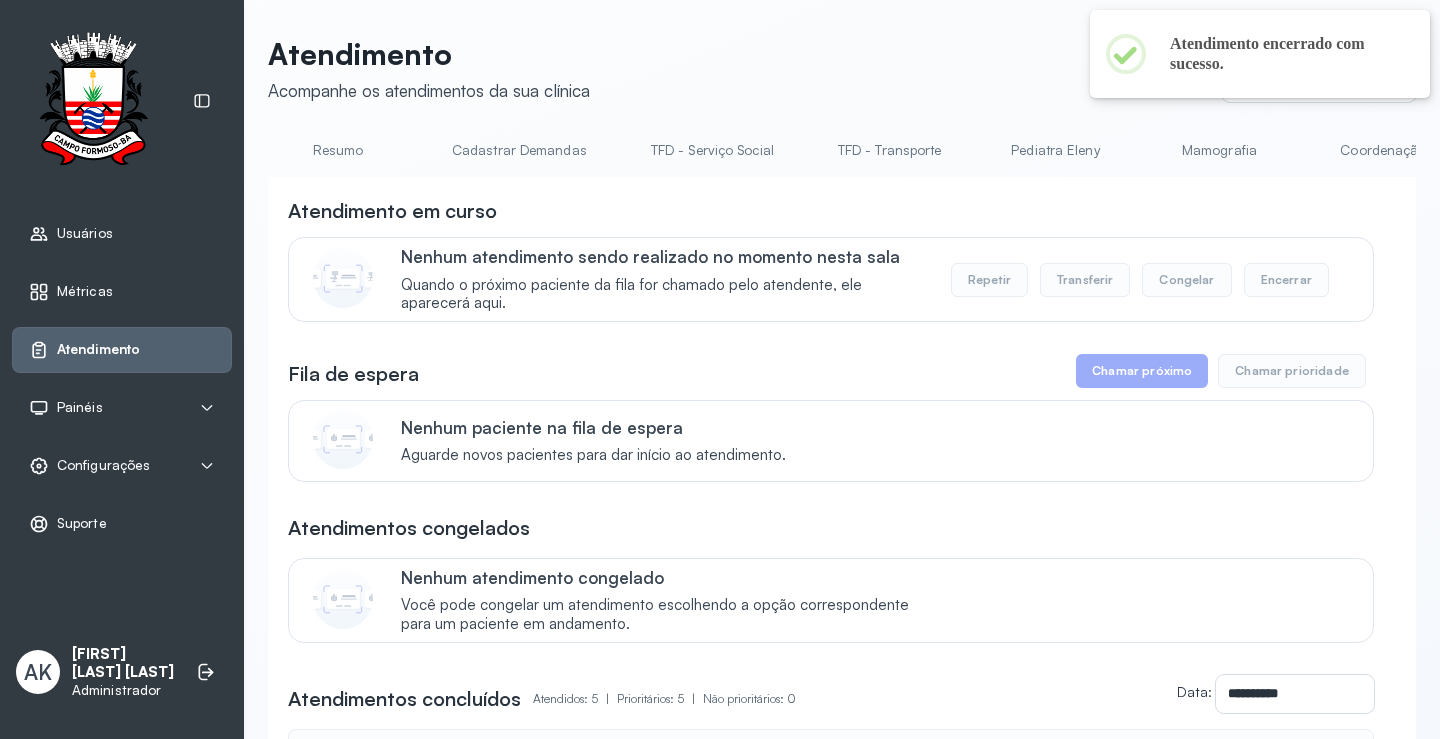 click on "Resumo" at bounding box center (338, 150) 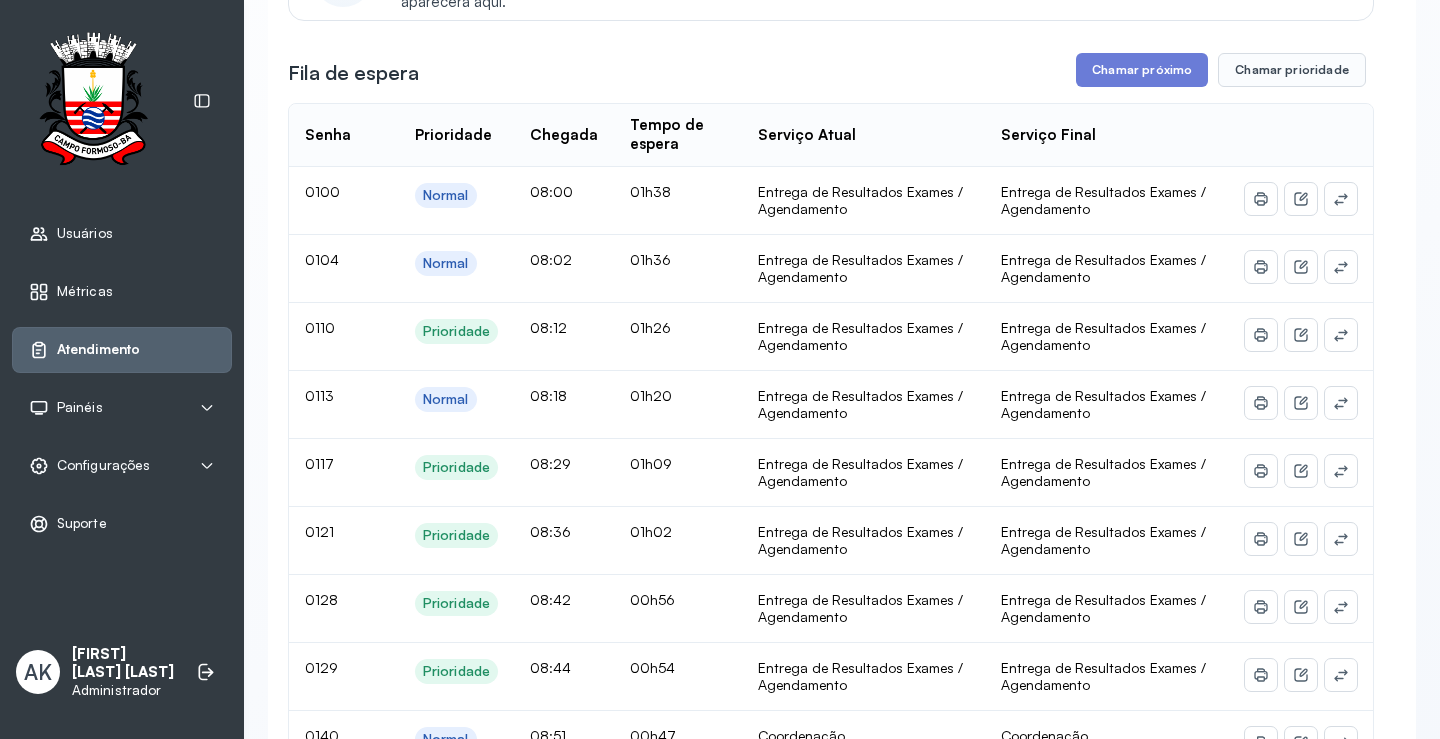 scroll, scrollTop: 0, scrollLeft: 0, axis: both 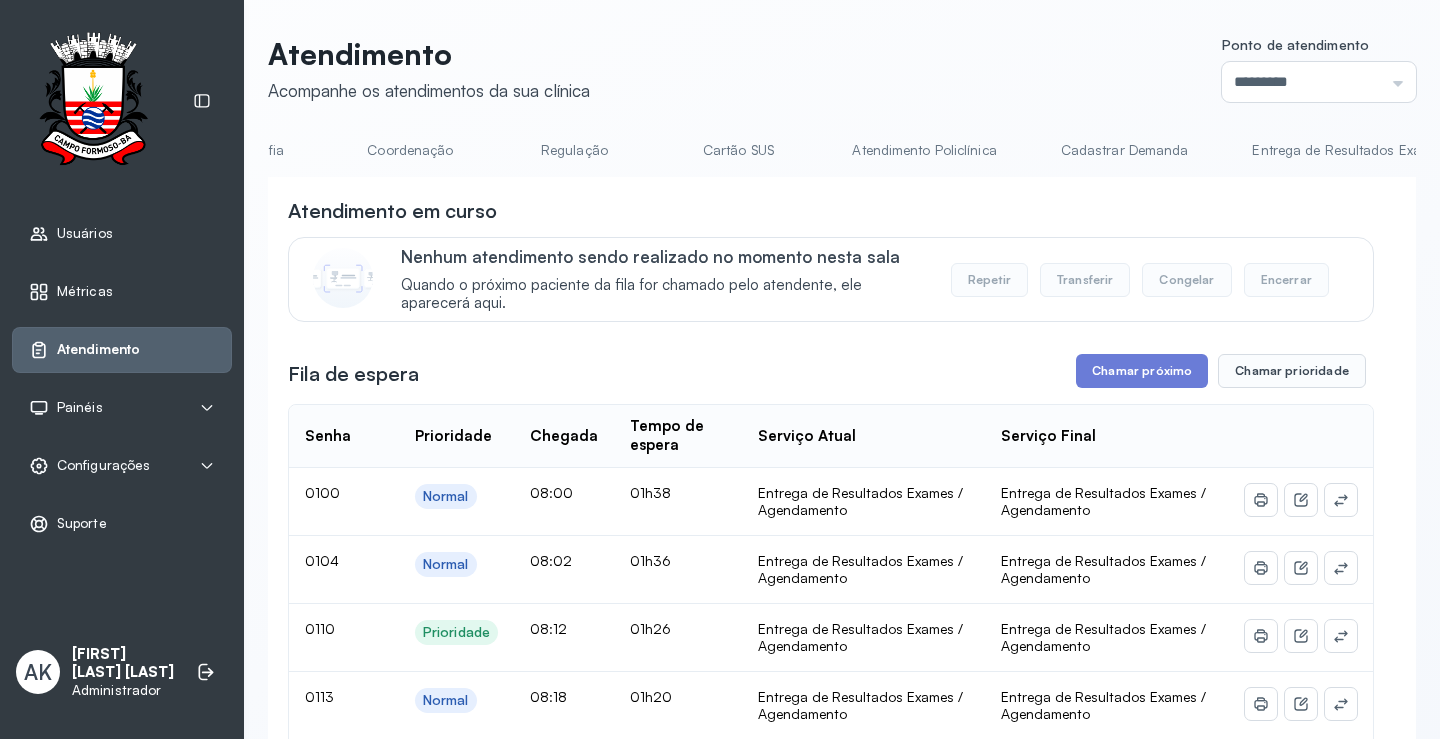 click on "Cartão SUS" at bounding box center (738, 150) 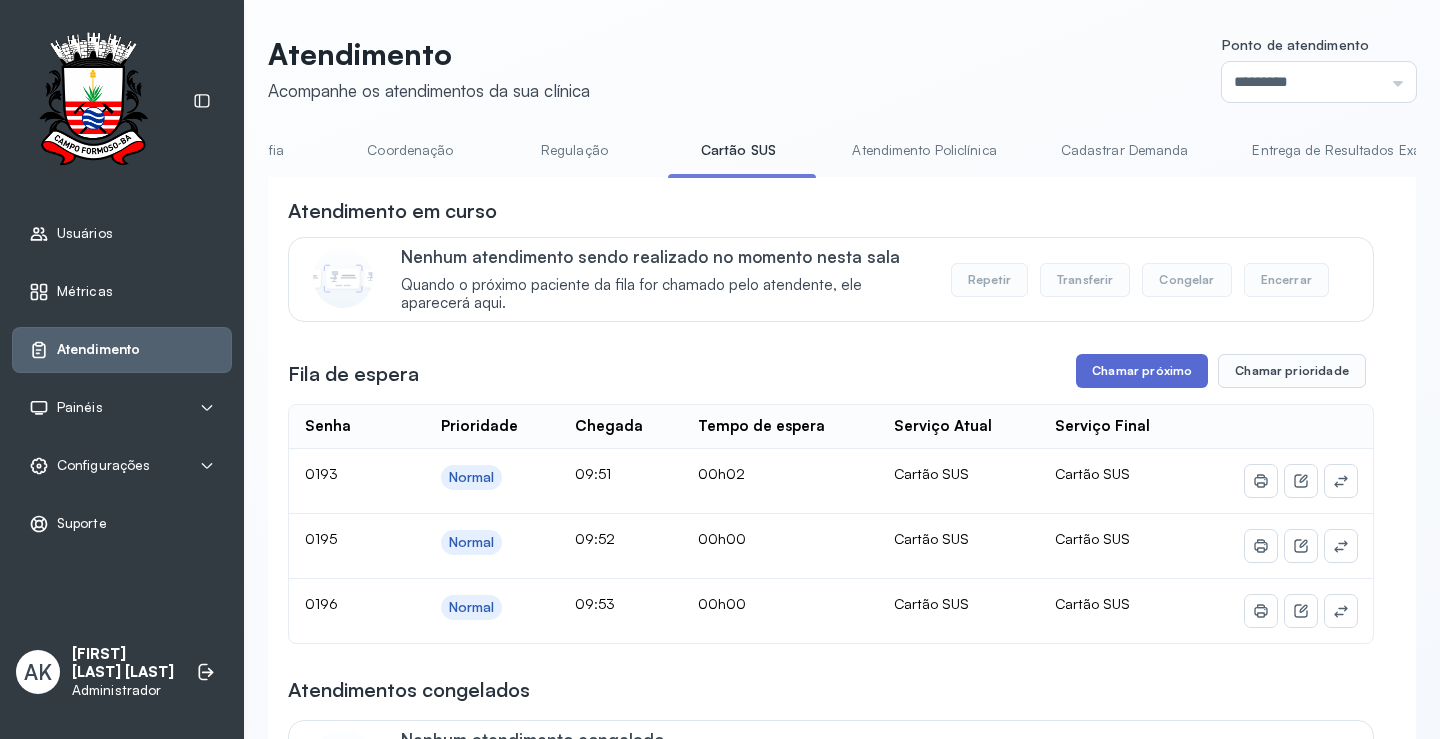click on "Chamar próximo" at bounding box center (1142, 371) 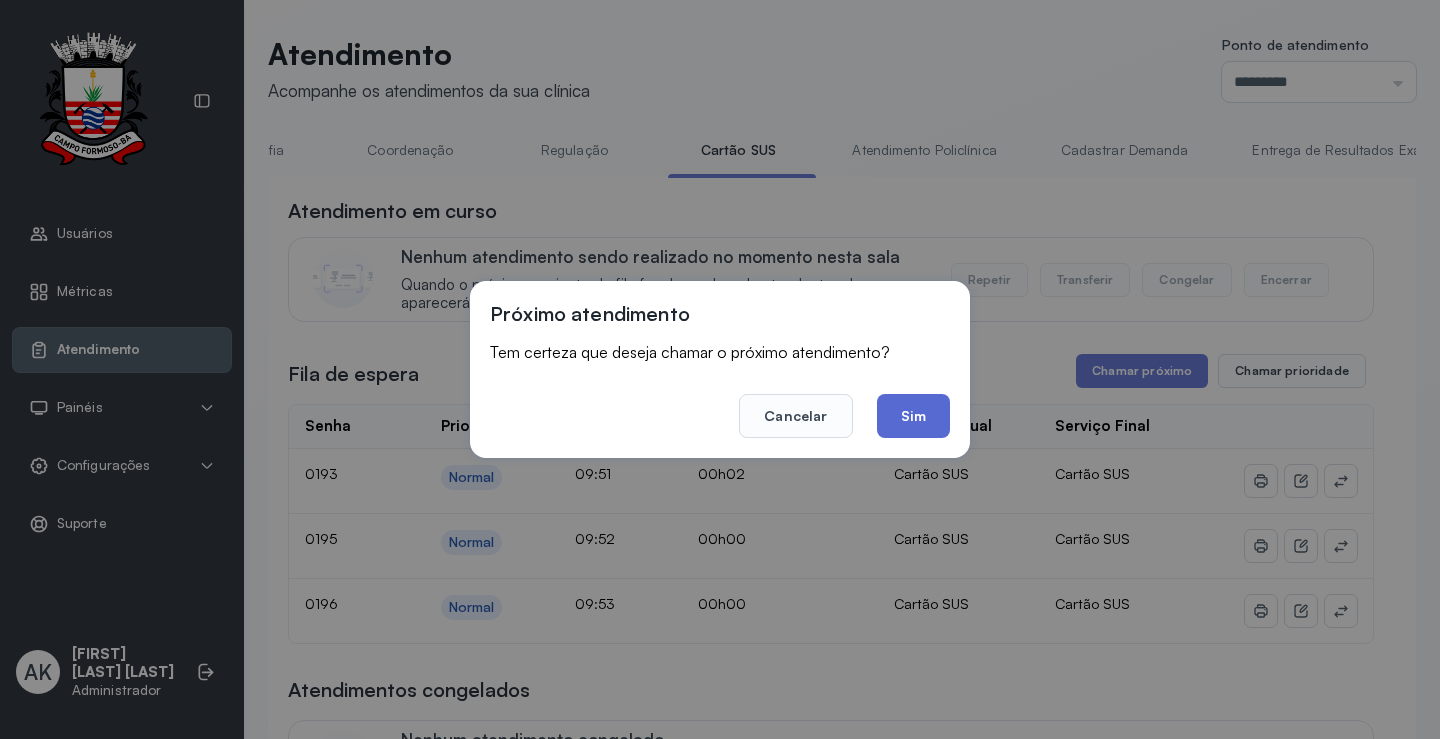click on "Sim" 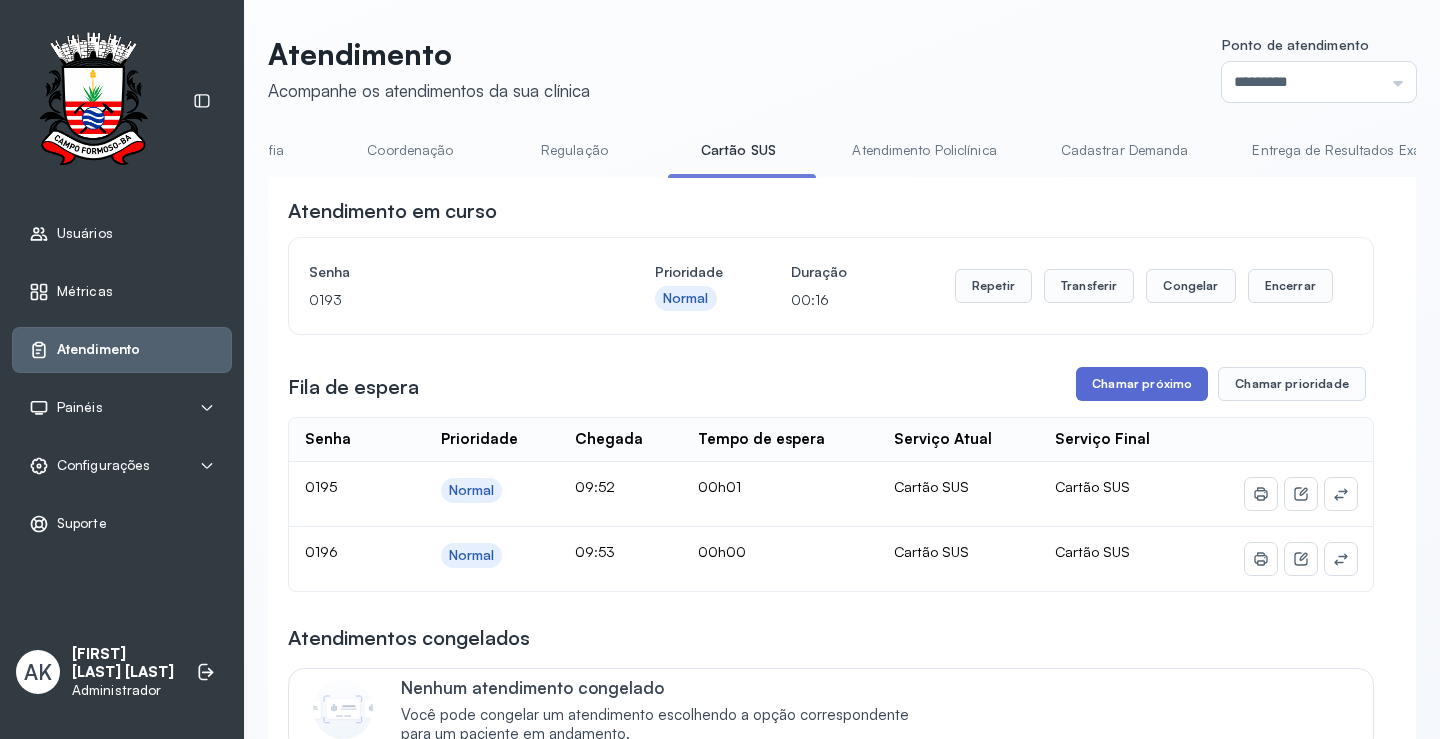 click on "Chamar próximo" at bounding box center [1142, 384] 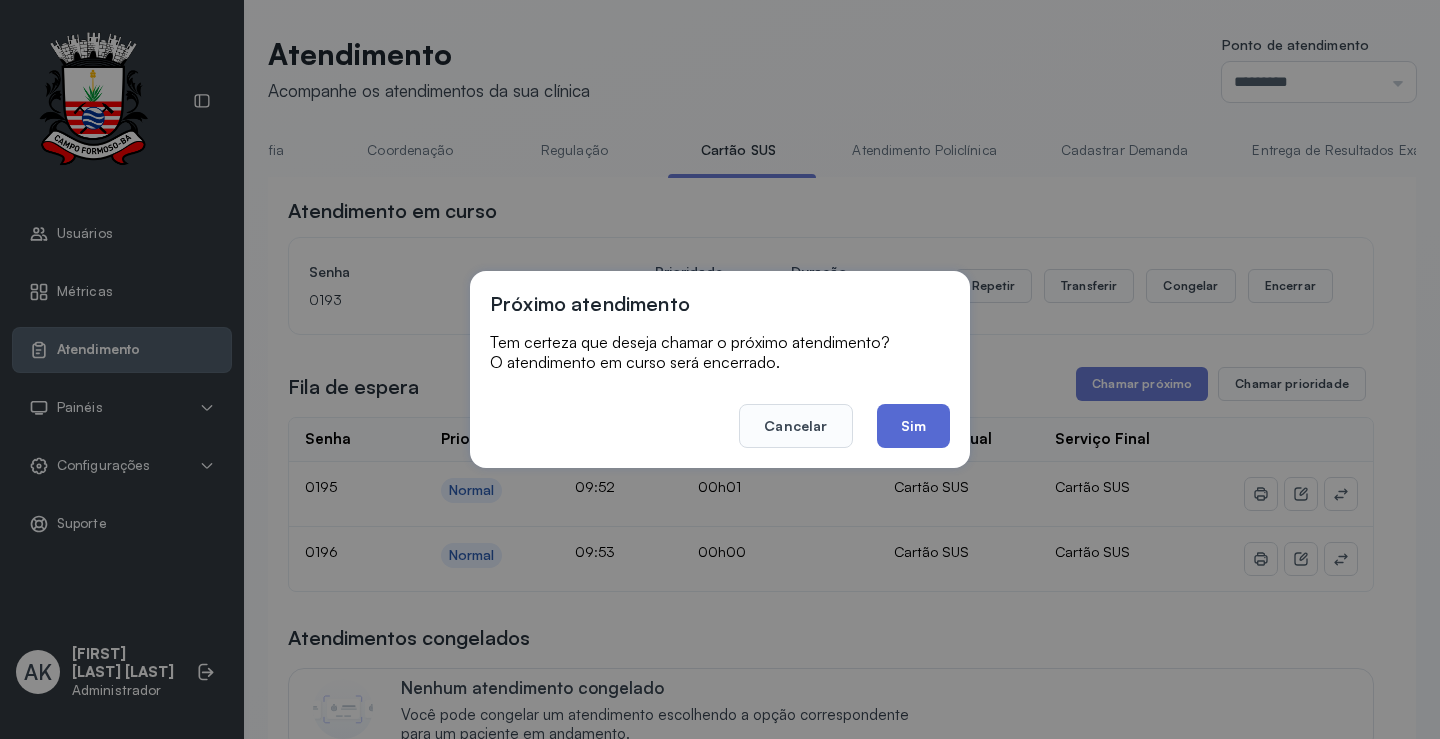 click on "Sim" 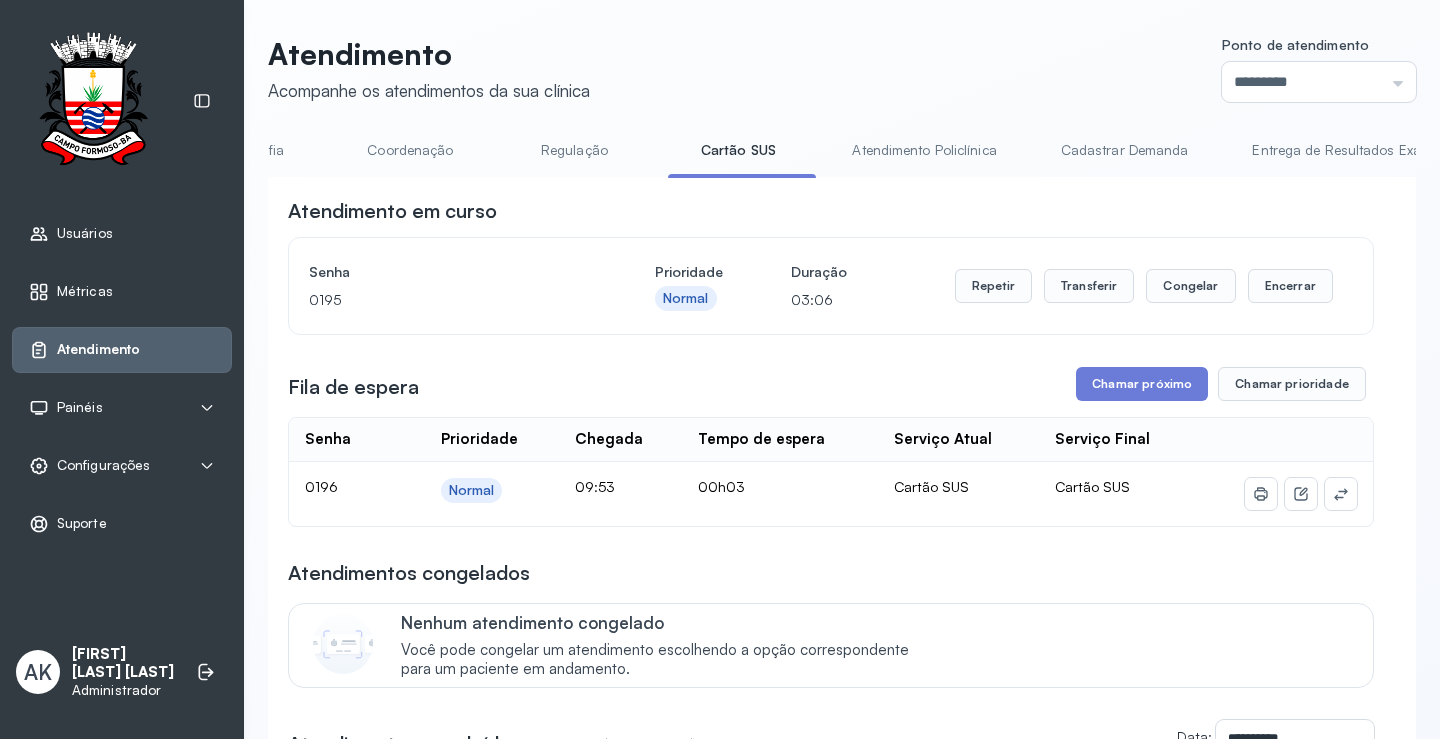 click on "**********" at bounding box center (831, 702) 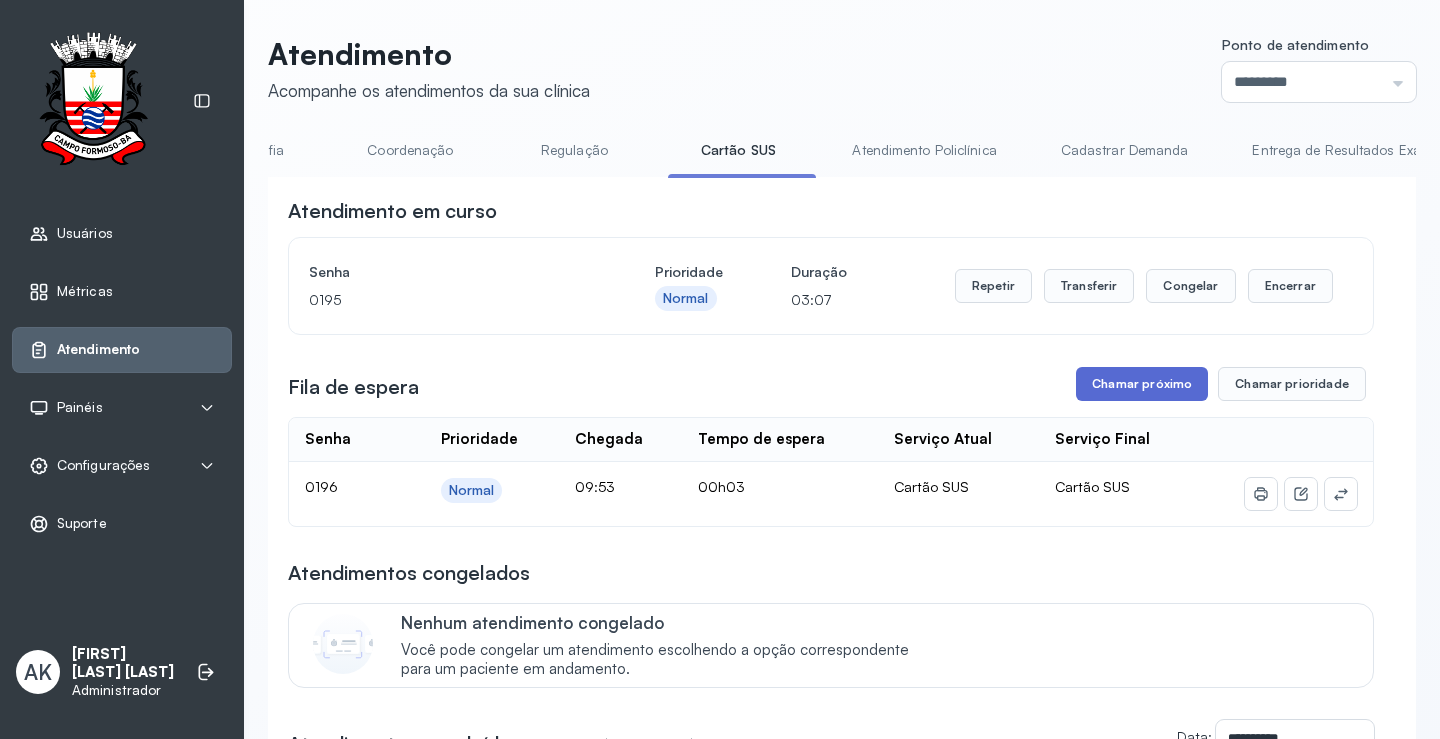 click on "Chamar próximo" at bounding box center [1142, 384] 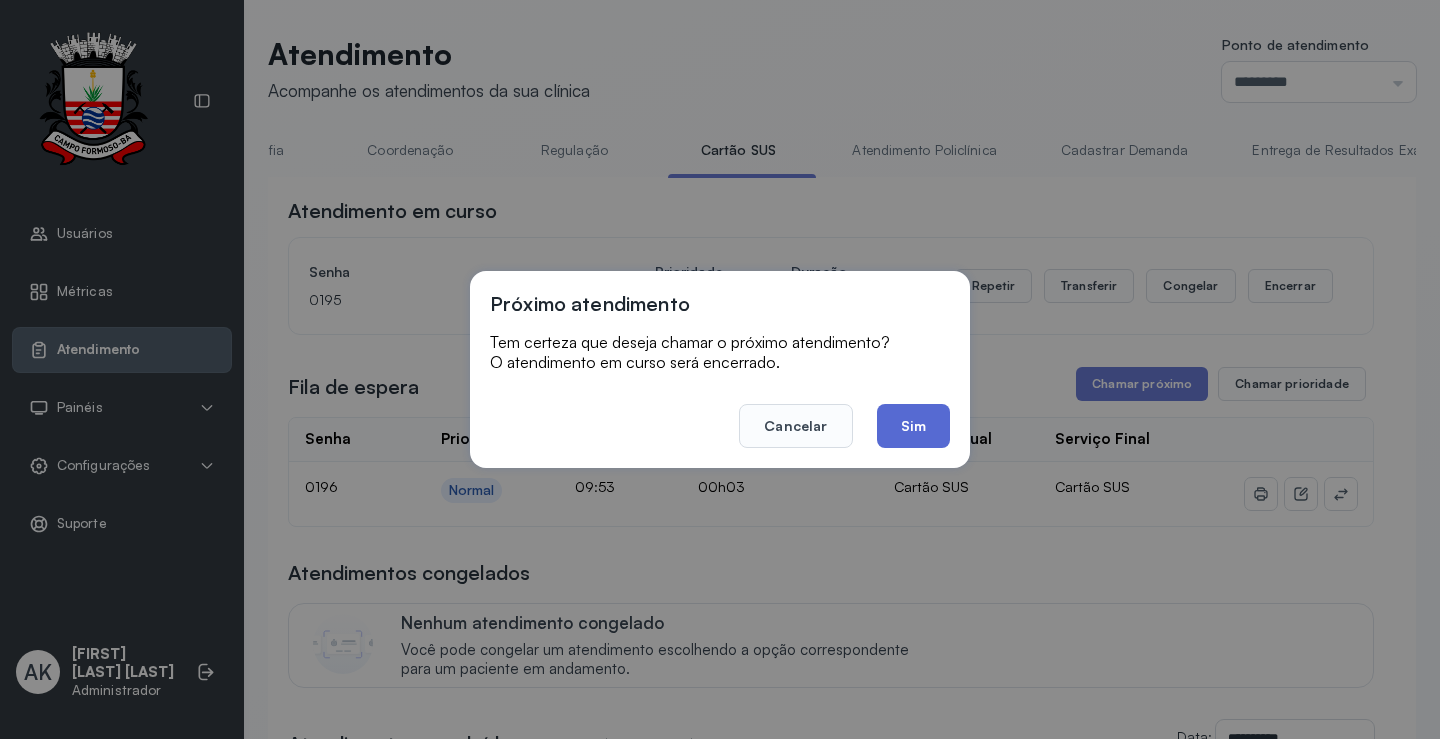 click on "Sim" 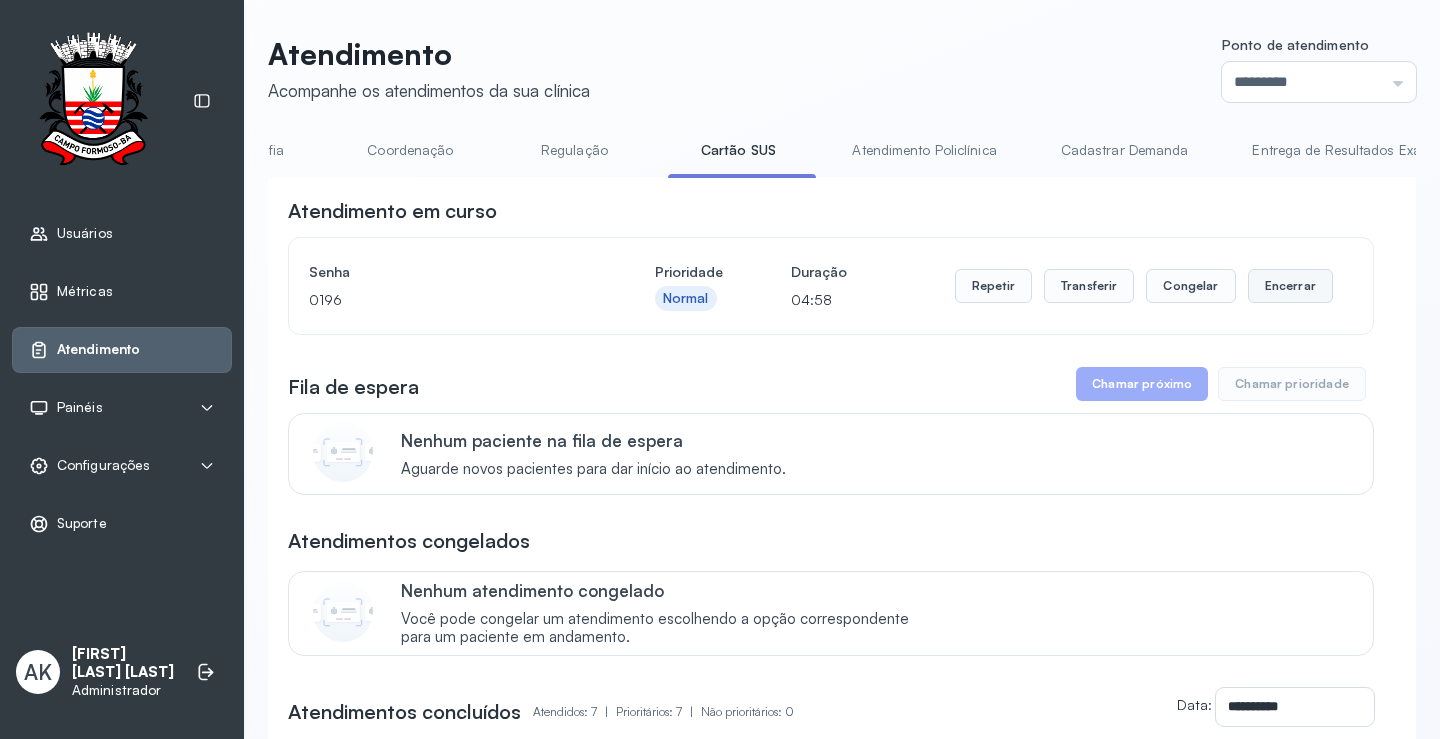 click on "Encerrar" at bounding box center [1290, 286] 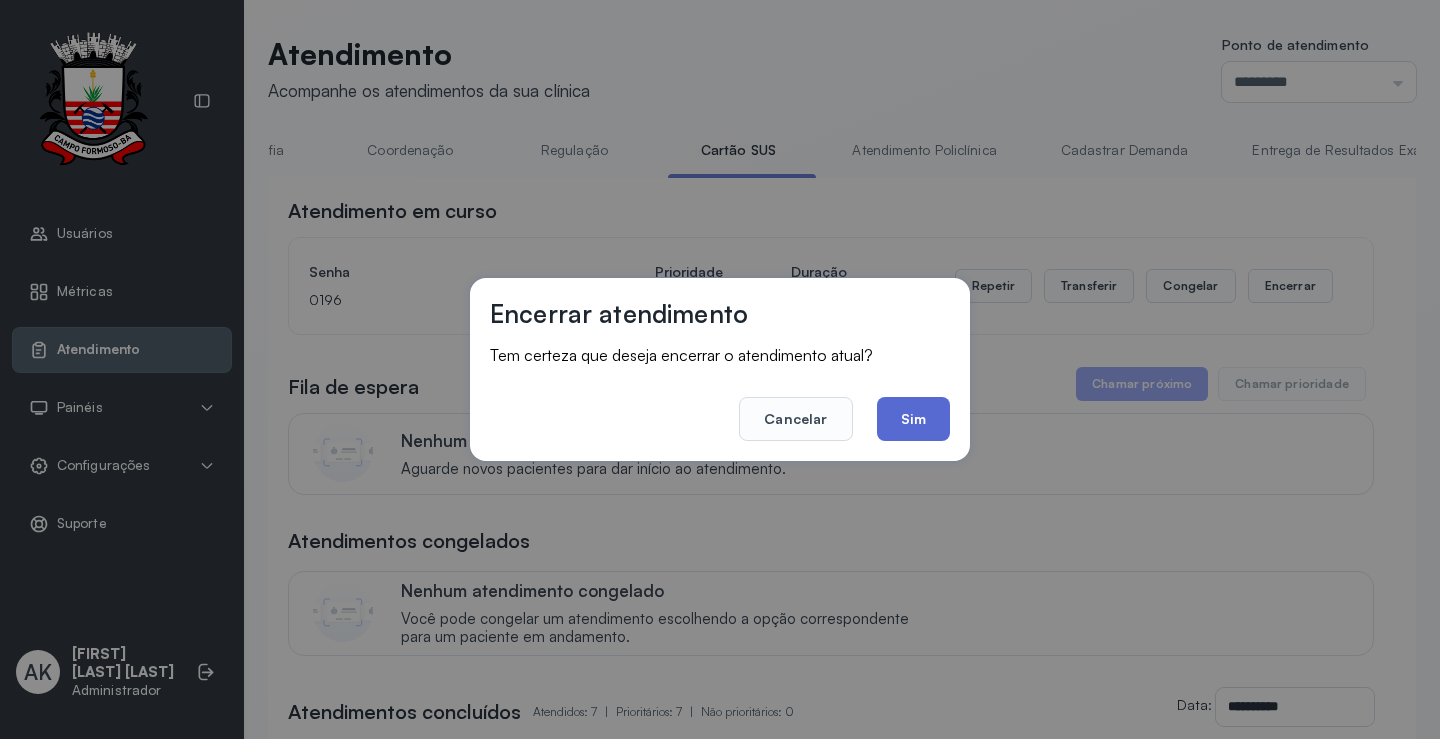 click on "Sim" 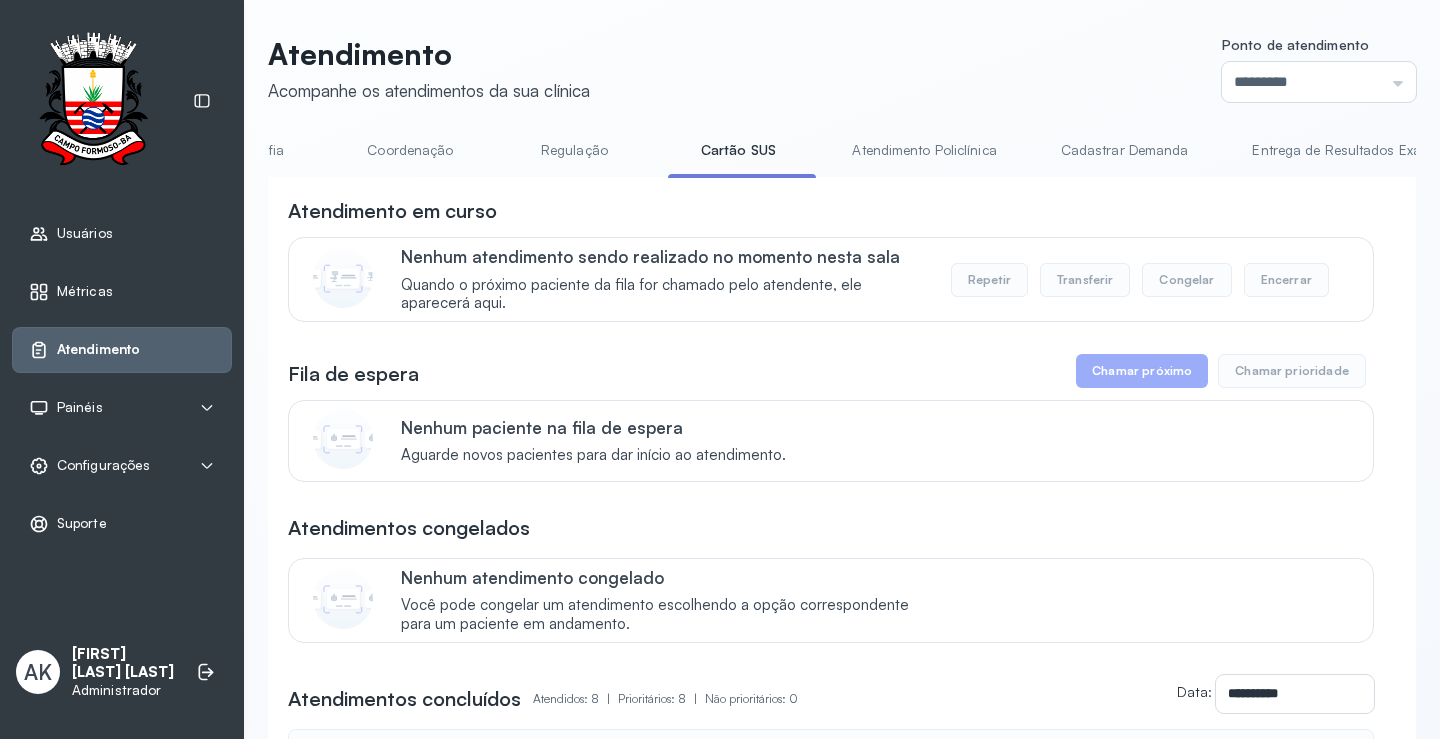 click on "**********" at bounding box center (842, 799) 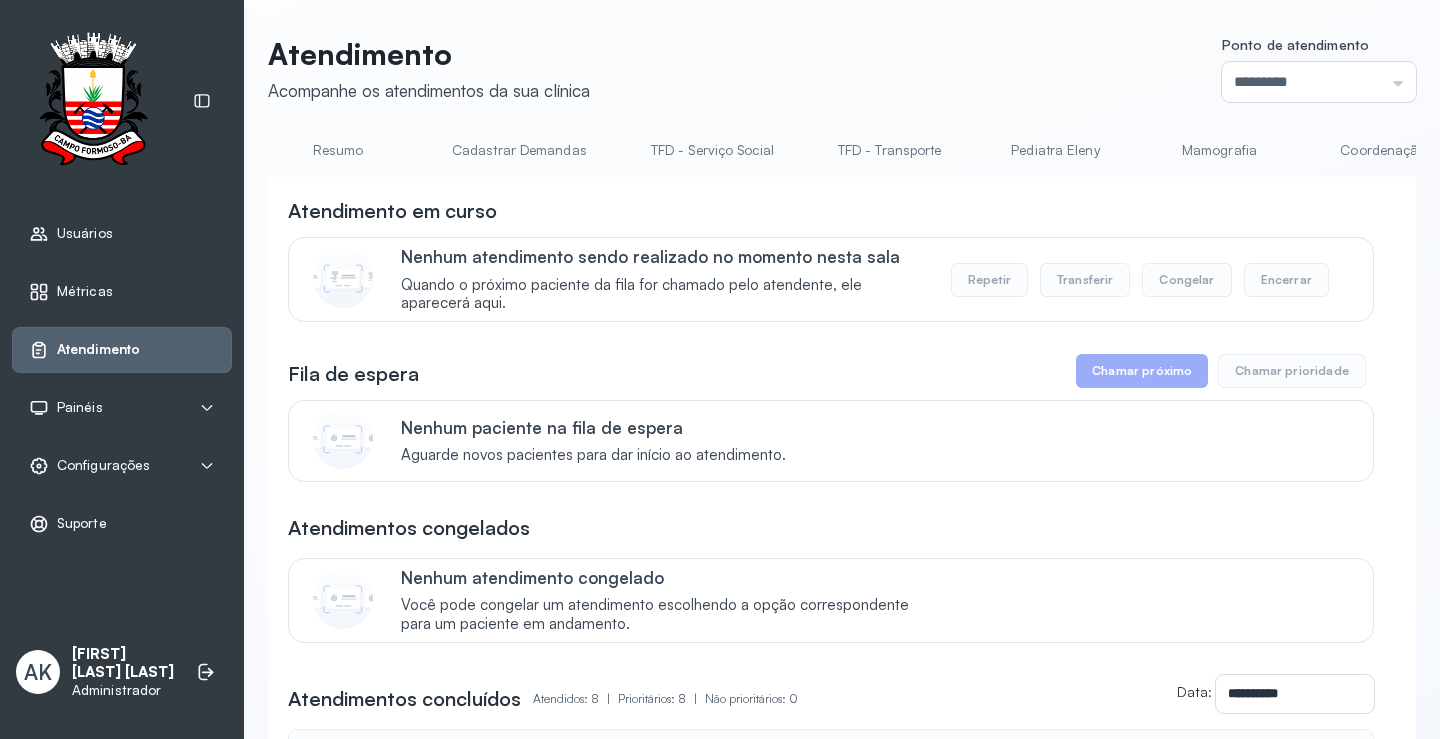 click on "Resumo" at bounding box center [338, 150] 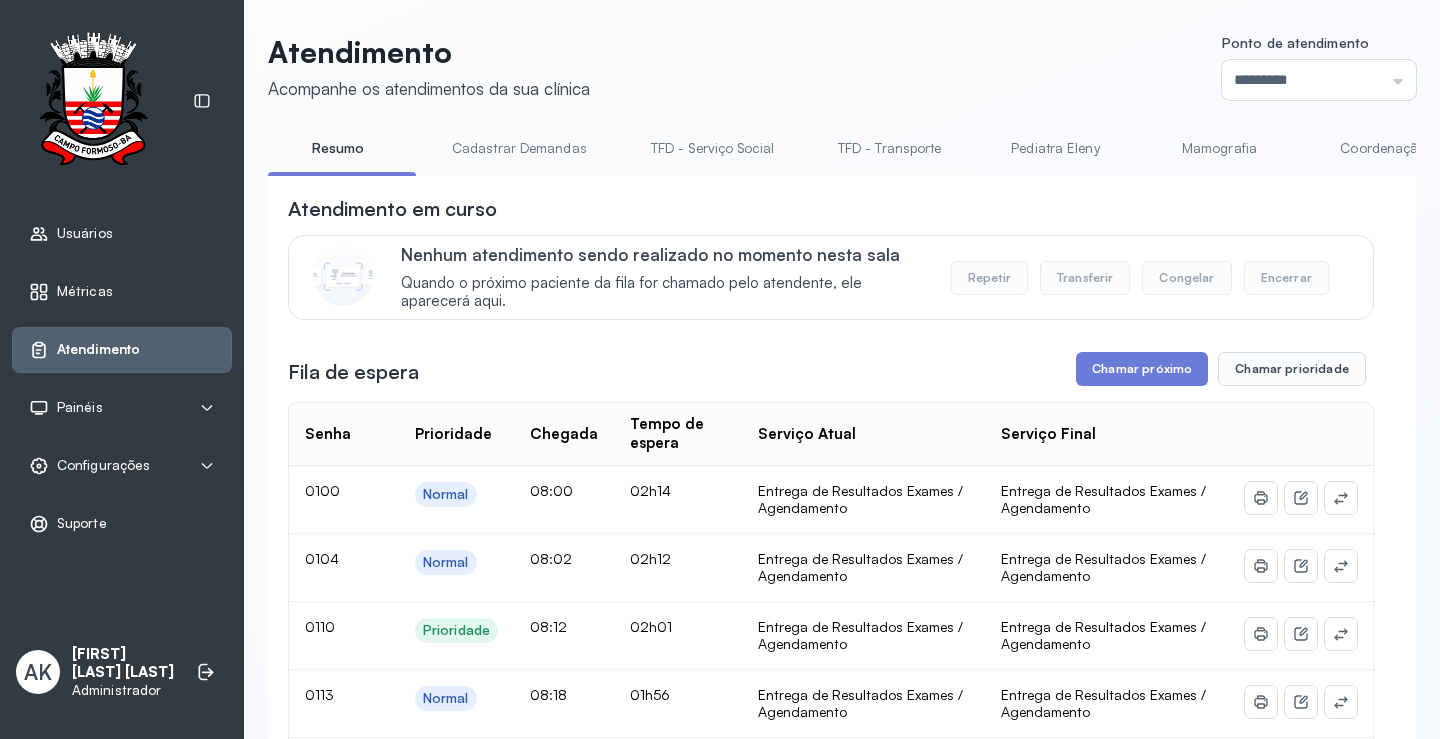 scroll, scrollTop: 0, scrollLeft: 0, axis: both 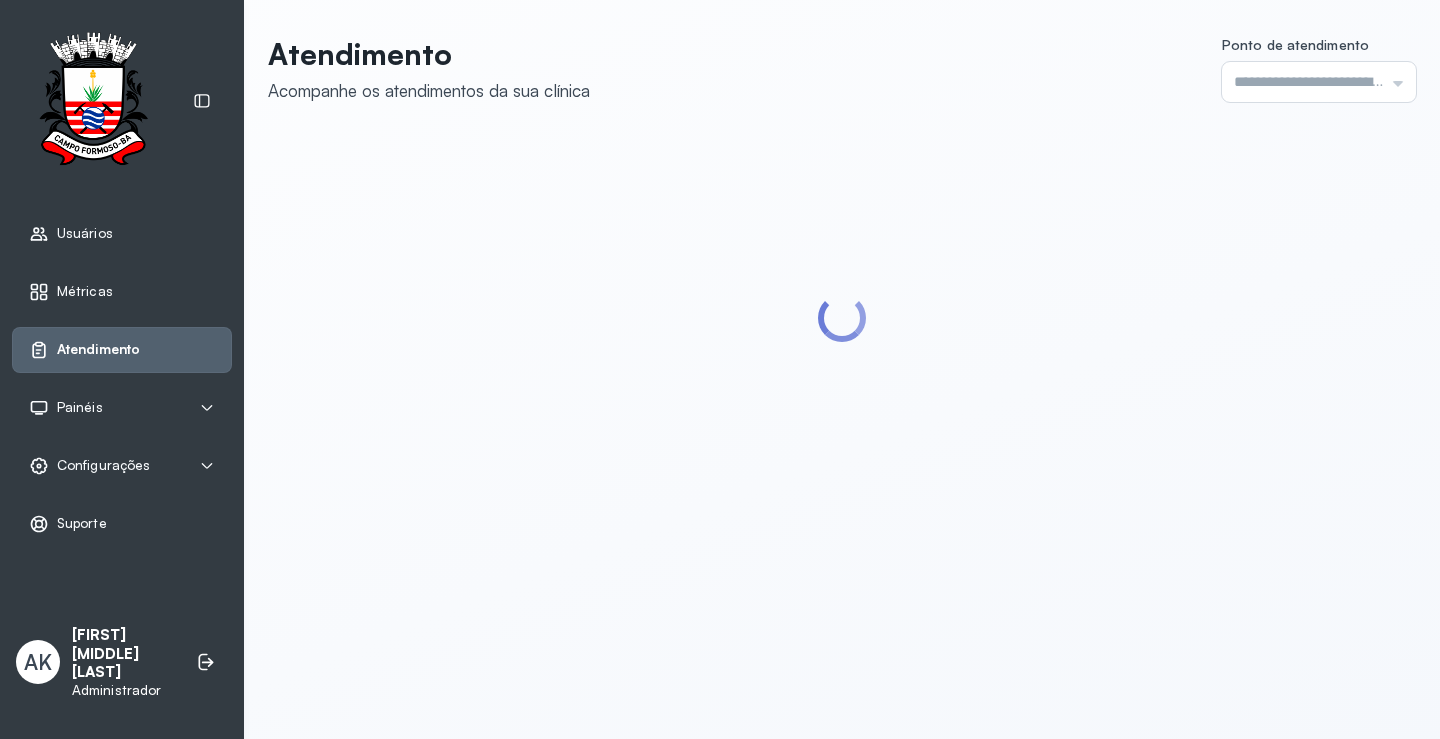 type on "*********" 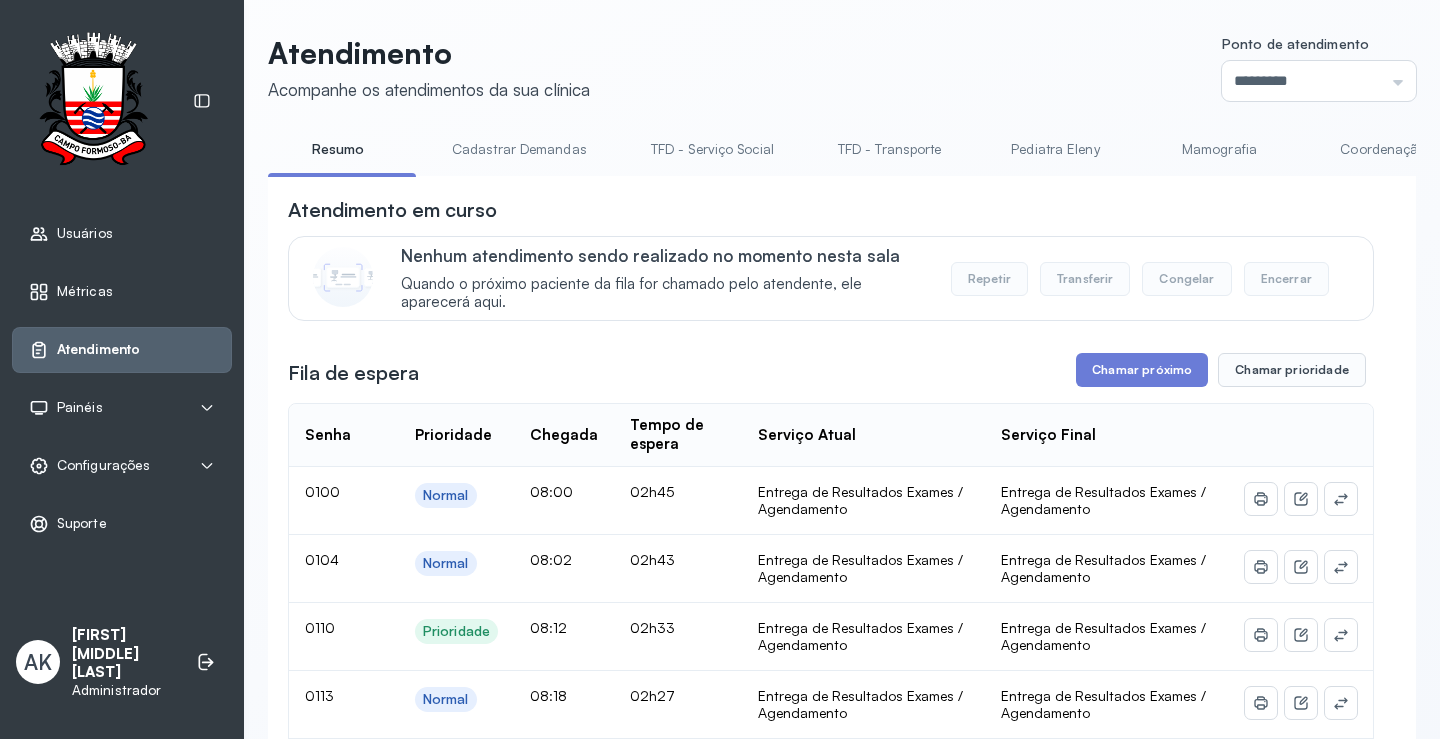 scroll, scrollTop: 0, scrollLeft: 0, axis: both 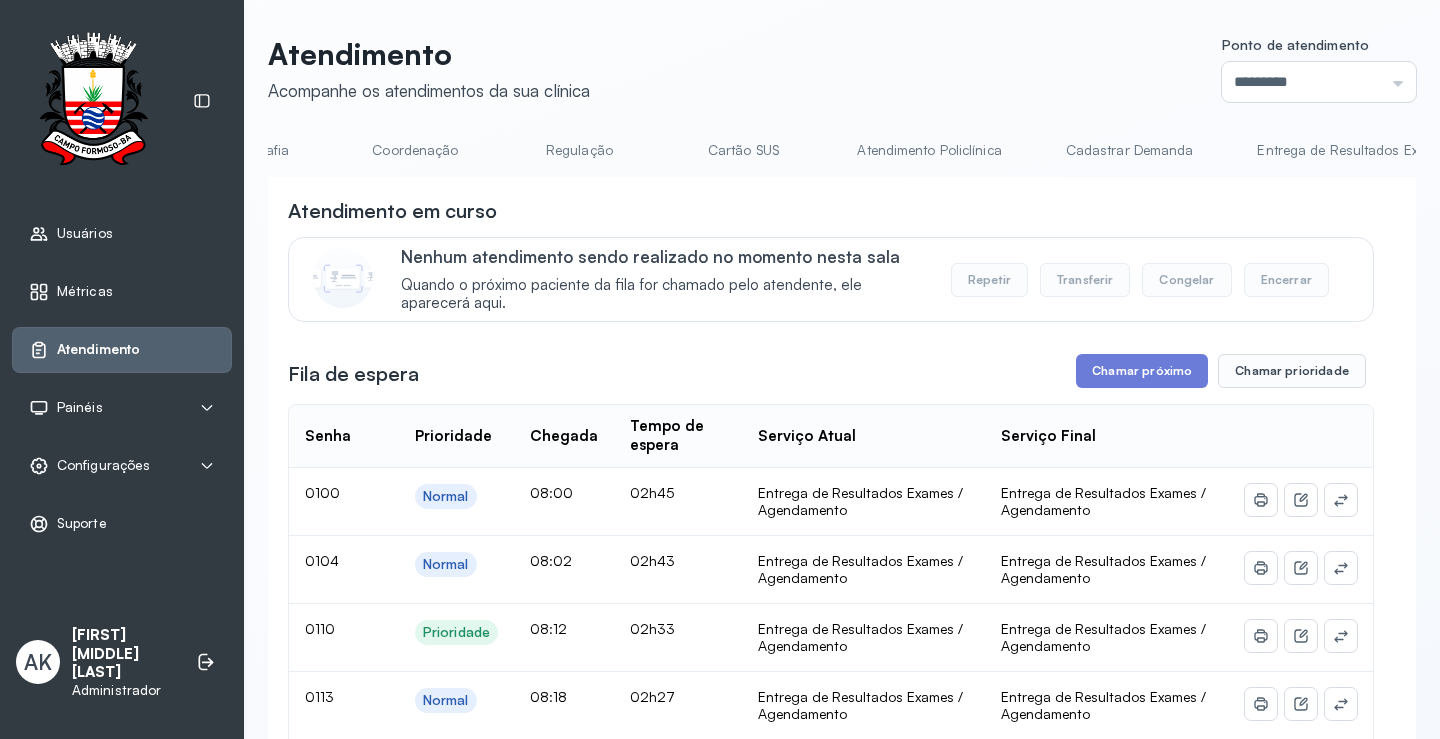 click on "Cartão SUS" at bounding box center [743, 150] 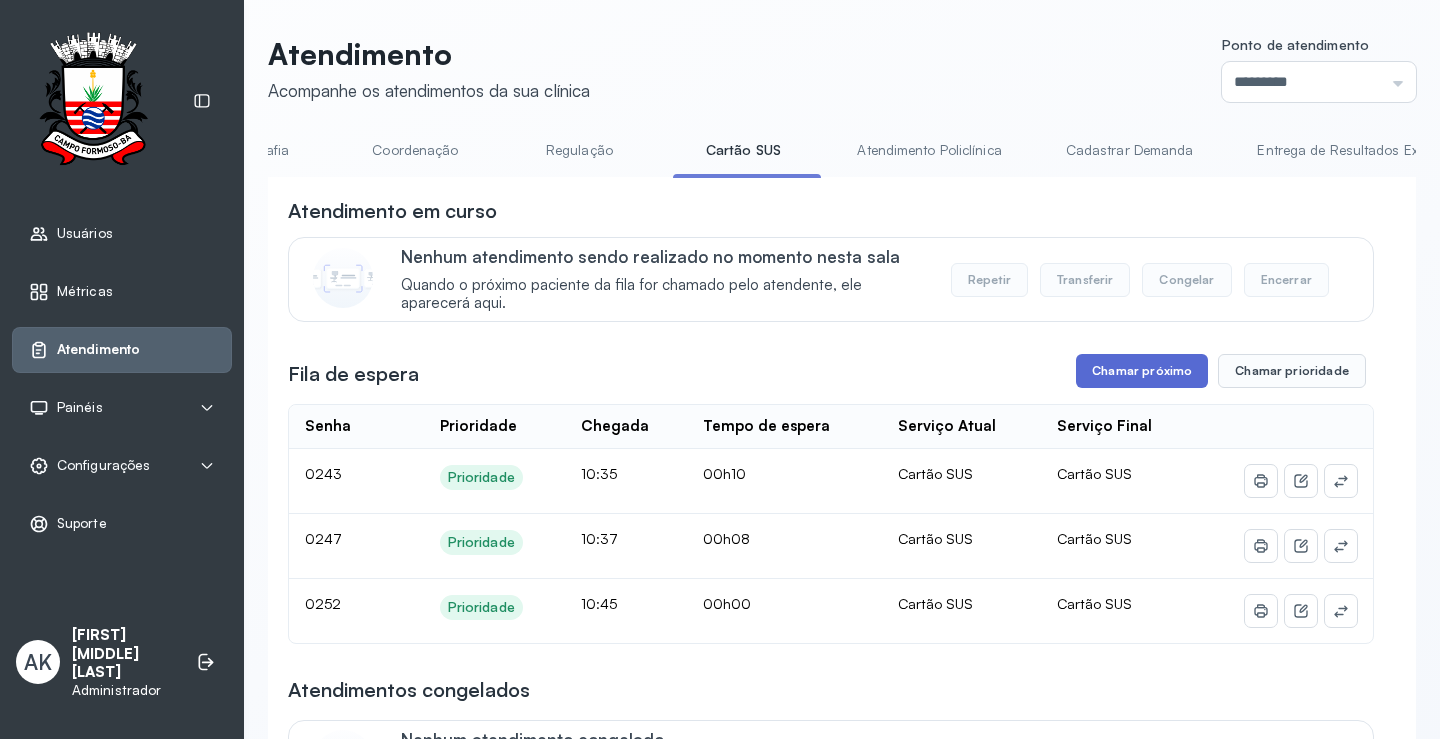 click on "Chamar próximo" at bounding box center (1142, 371) 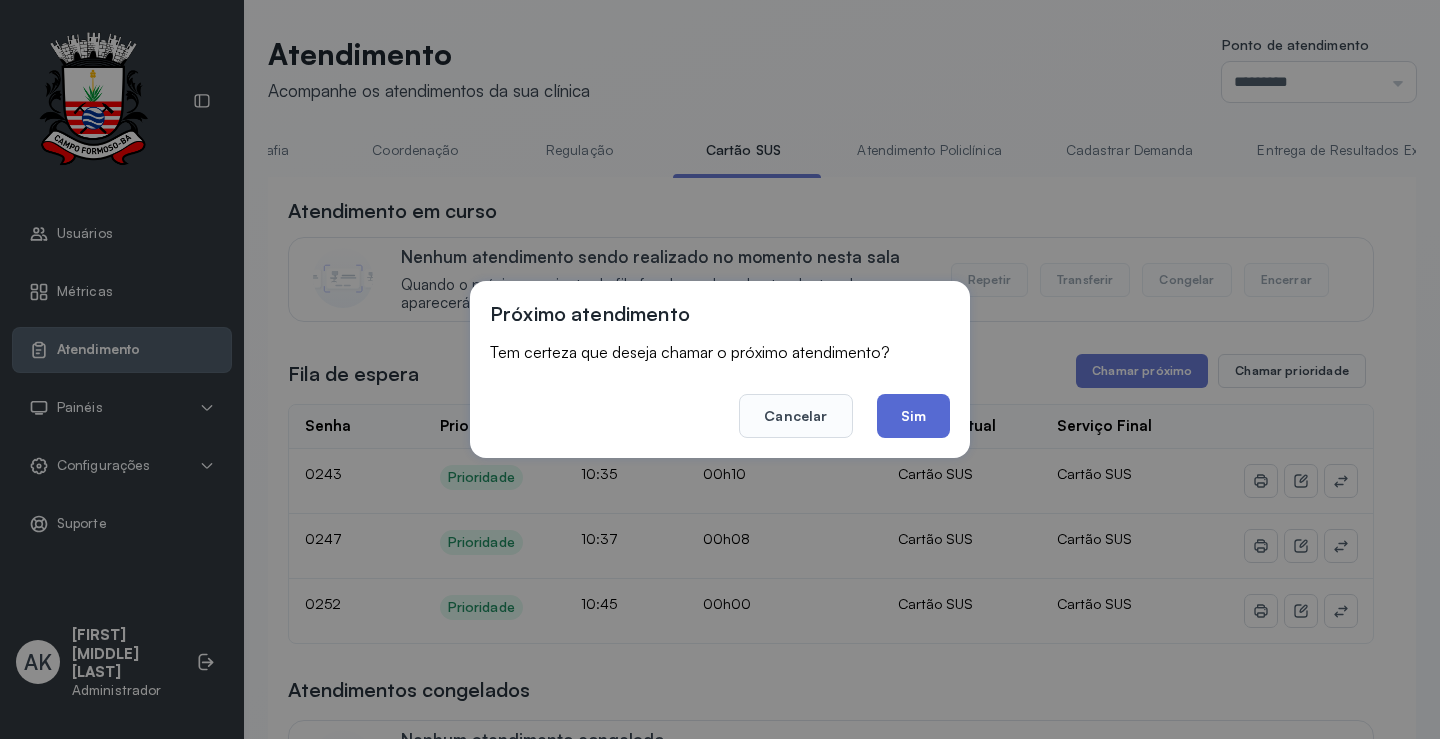 click on "Sim" 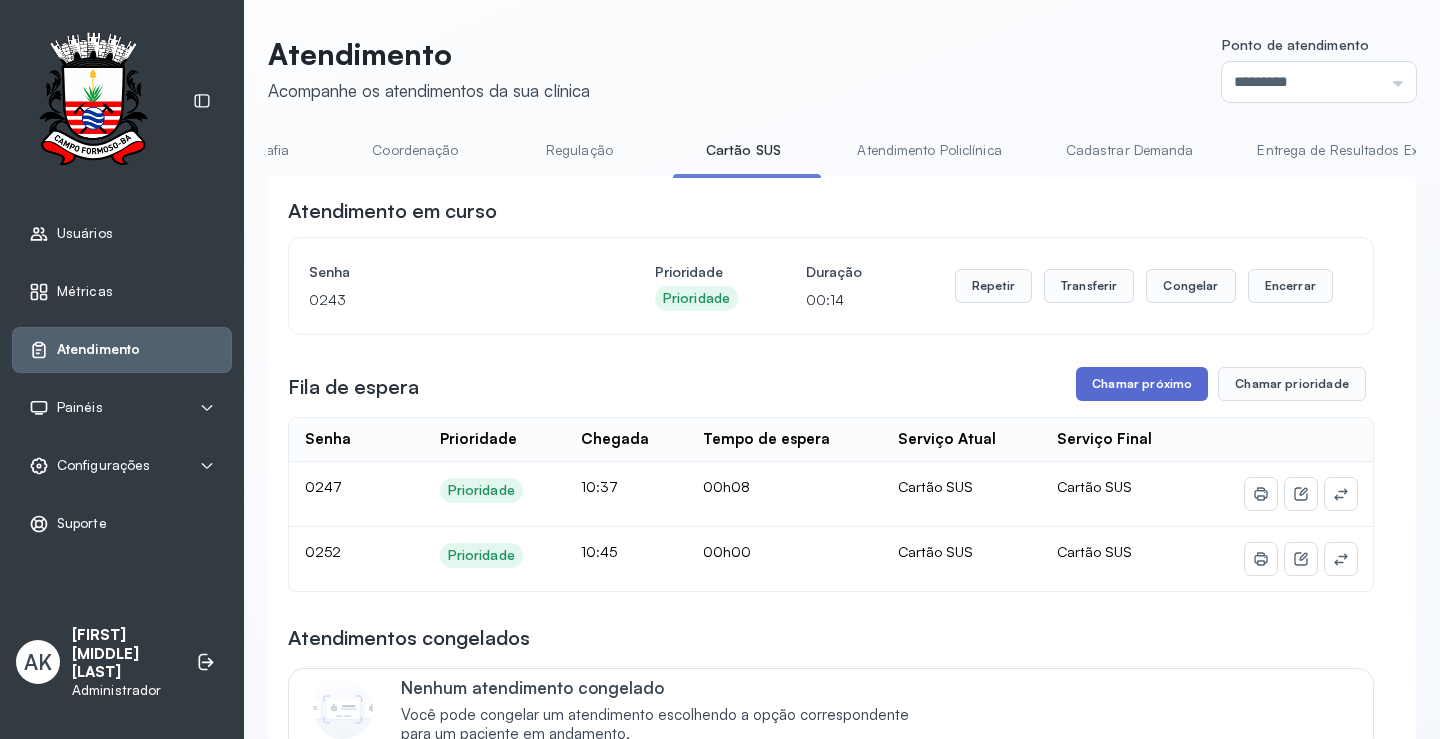 click on "Chamar próximo" at bounding box center (1142, 384) 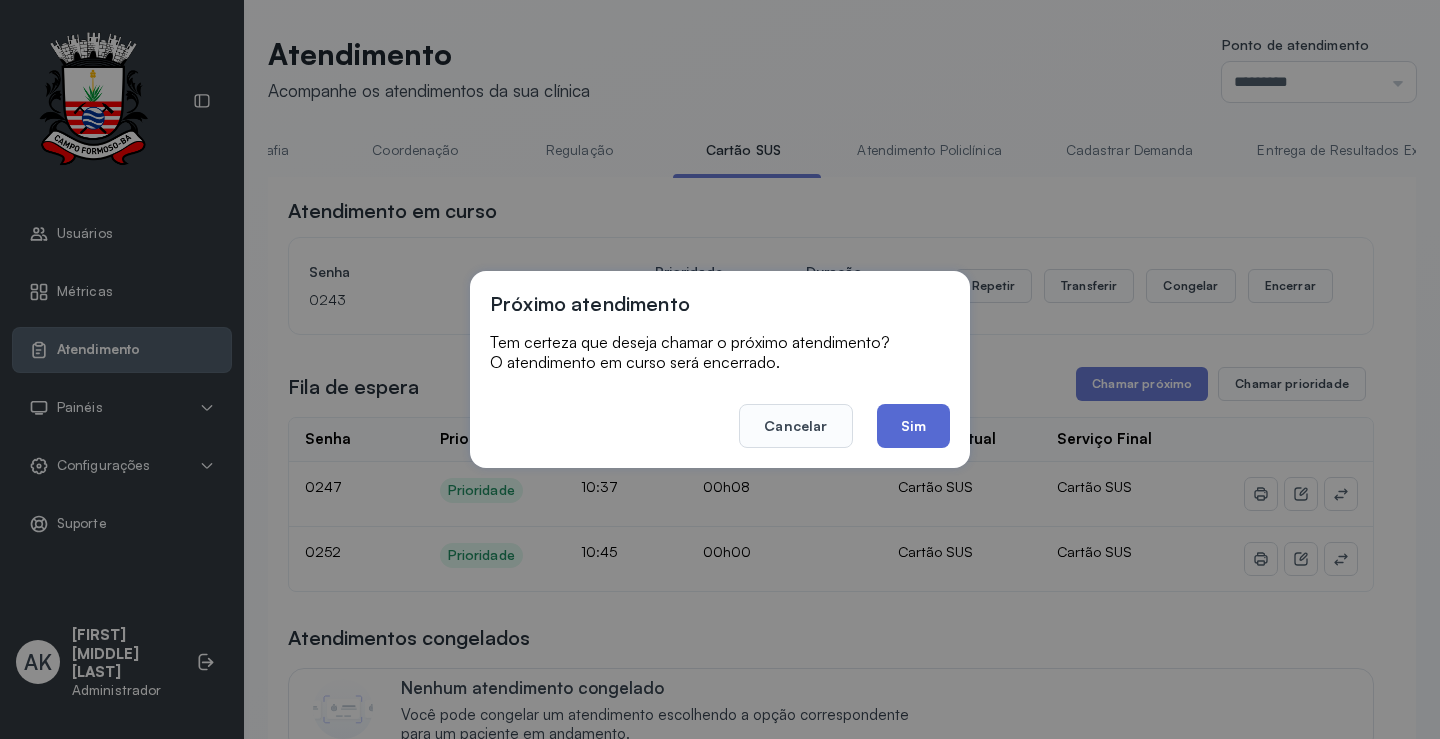 click on "Sim" 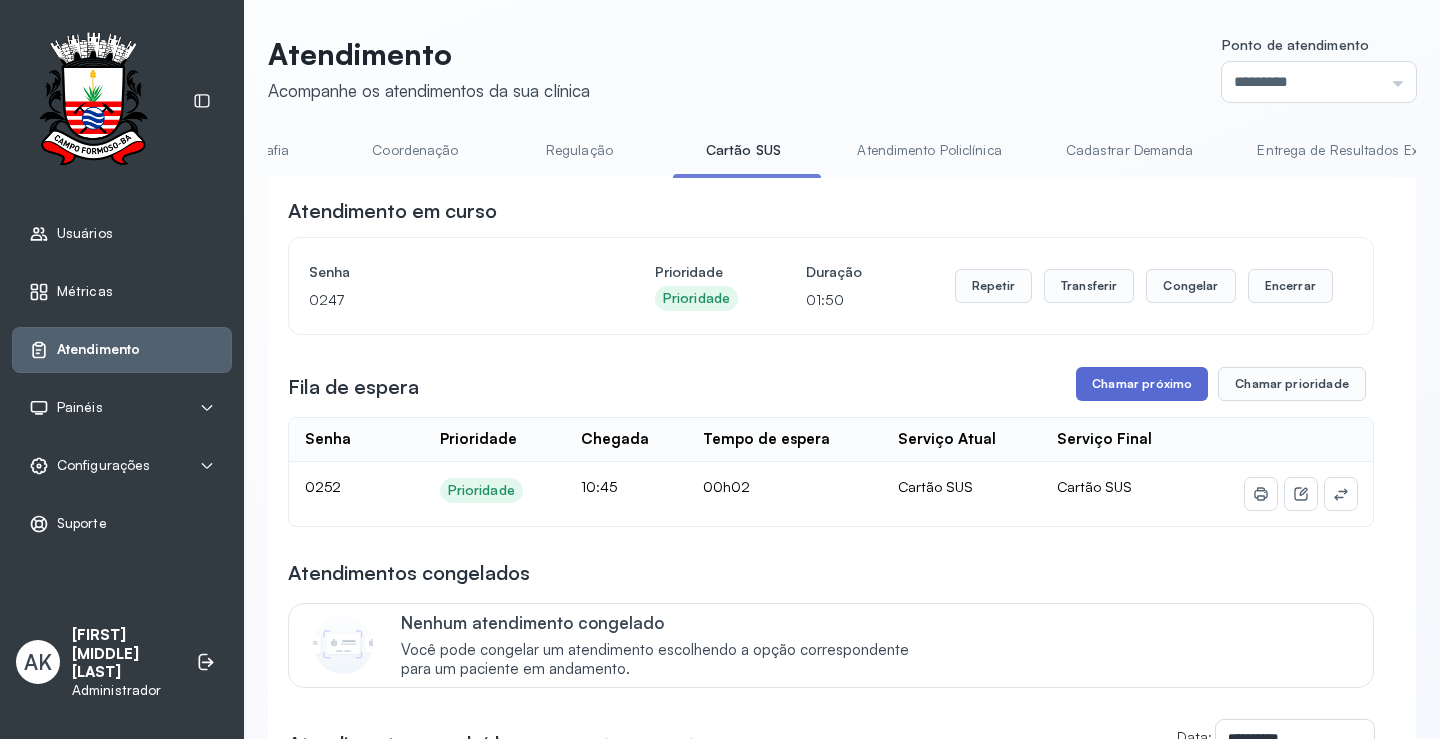 click on "Chamar próximo" at bounding box center (1142, 384) 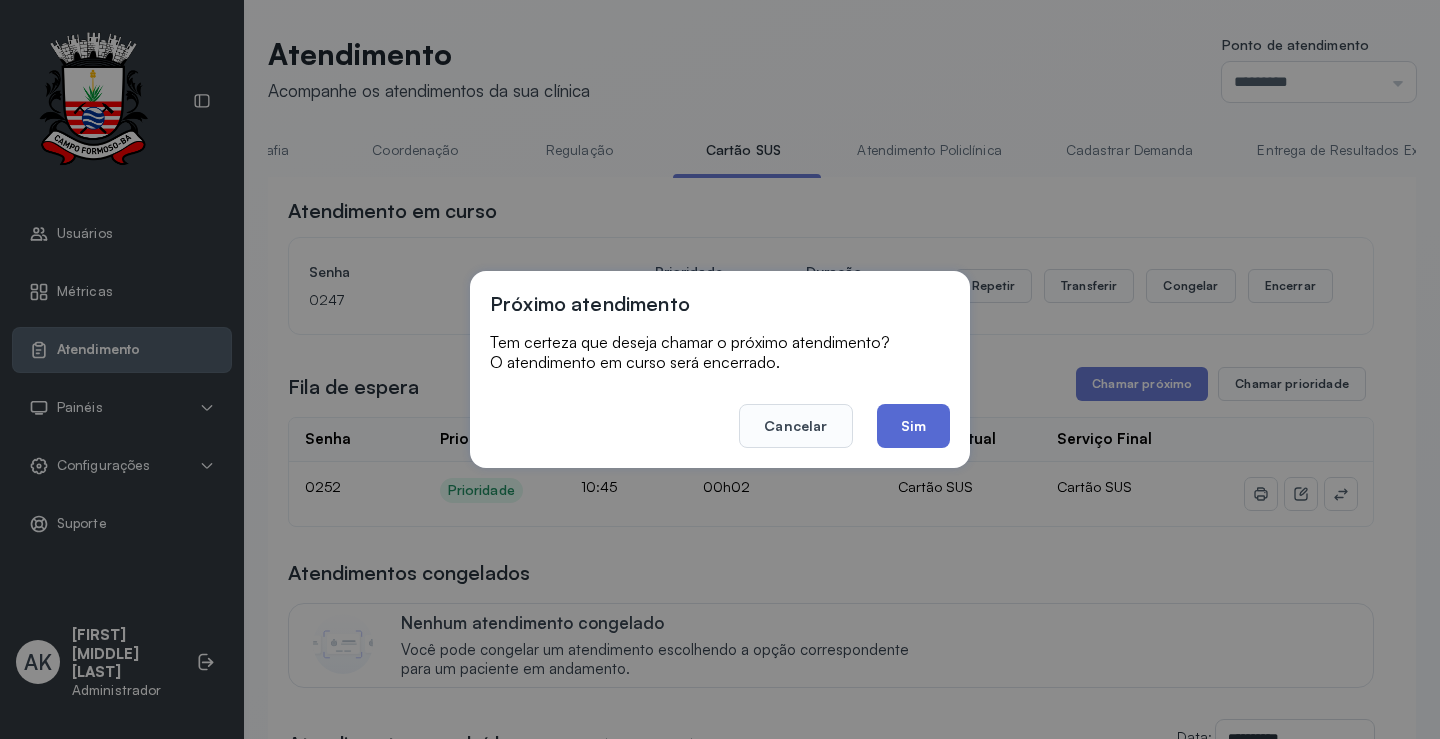 click on "Sim" 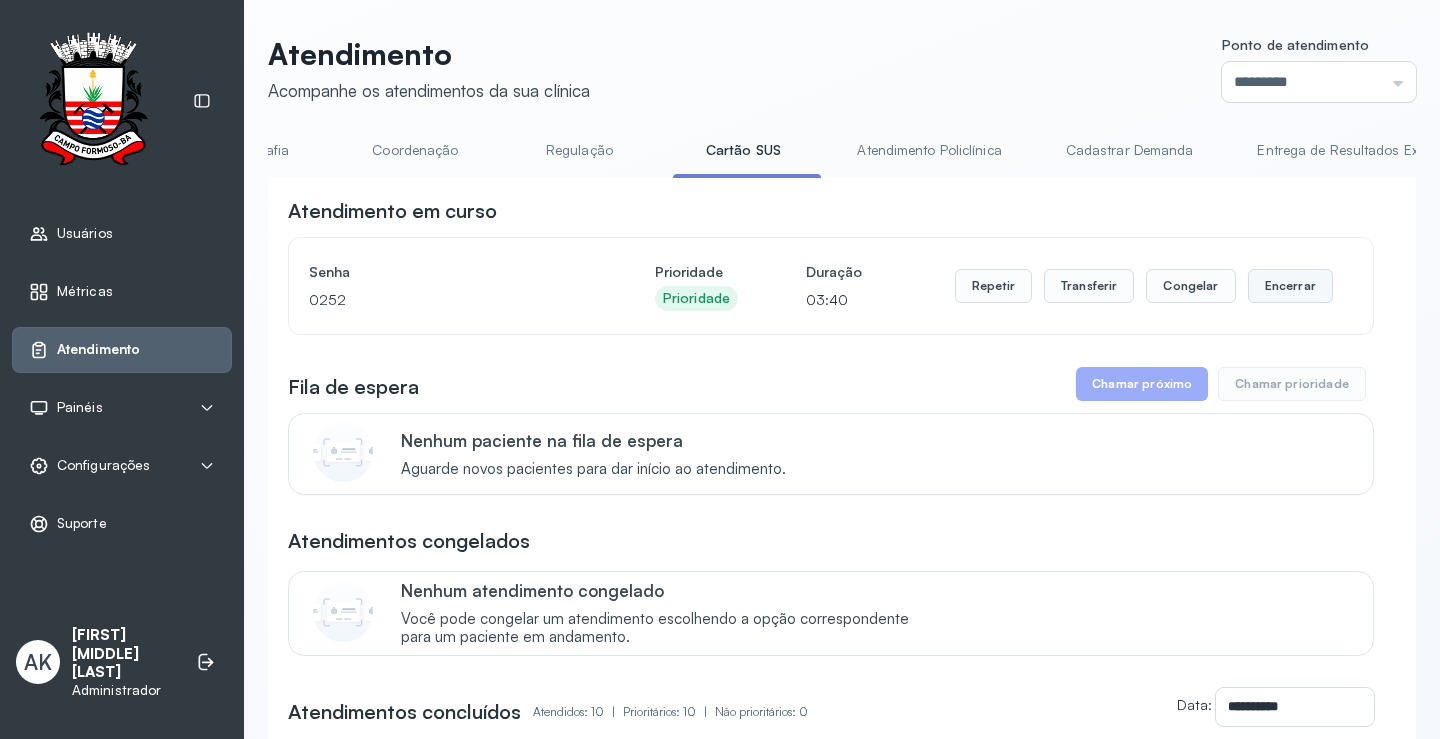 click on "Encerrar" at bounding box center [1290, 286] 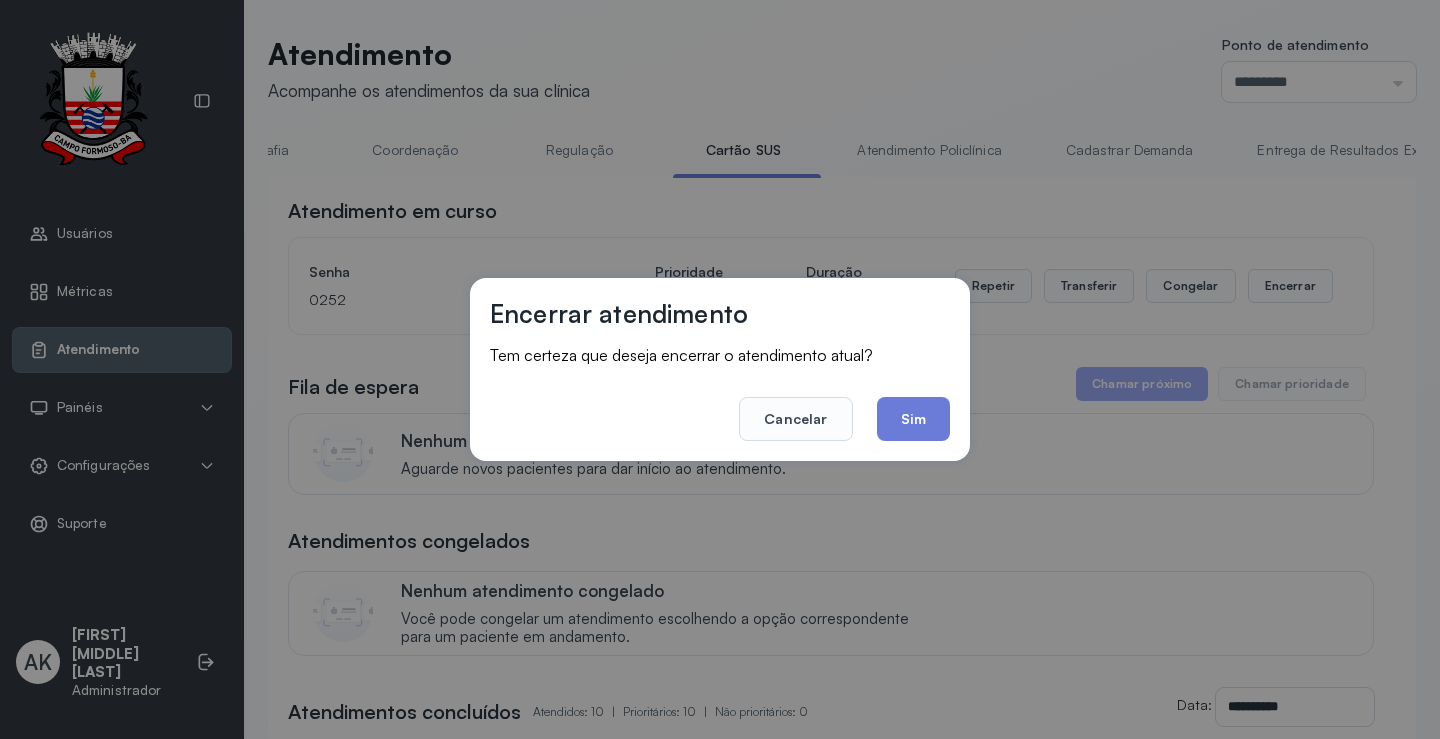 click on "Sim" 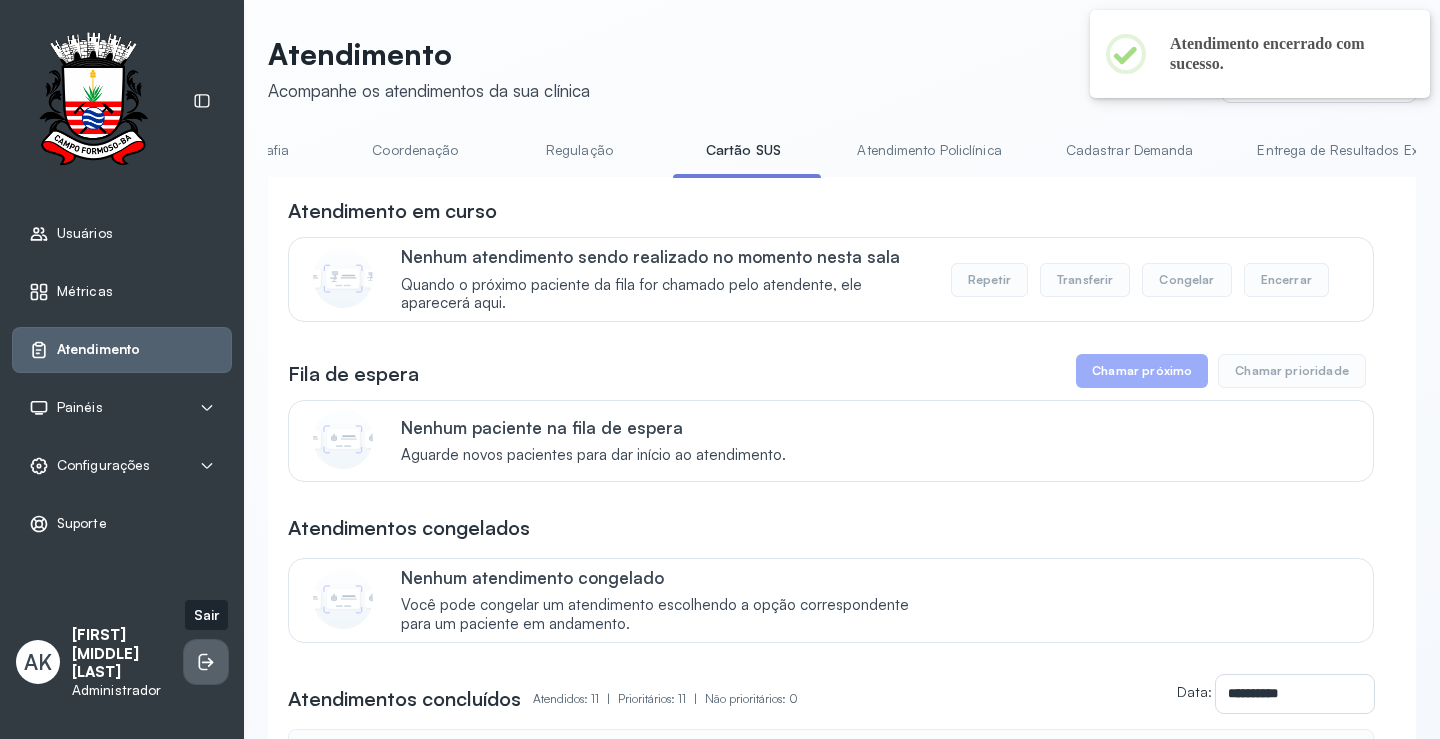 click 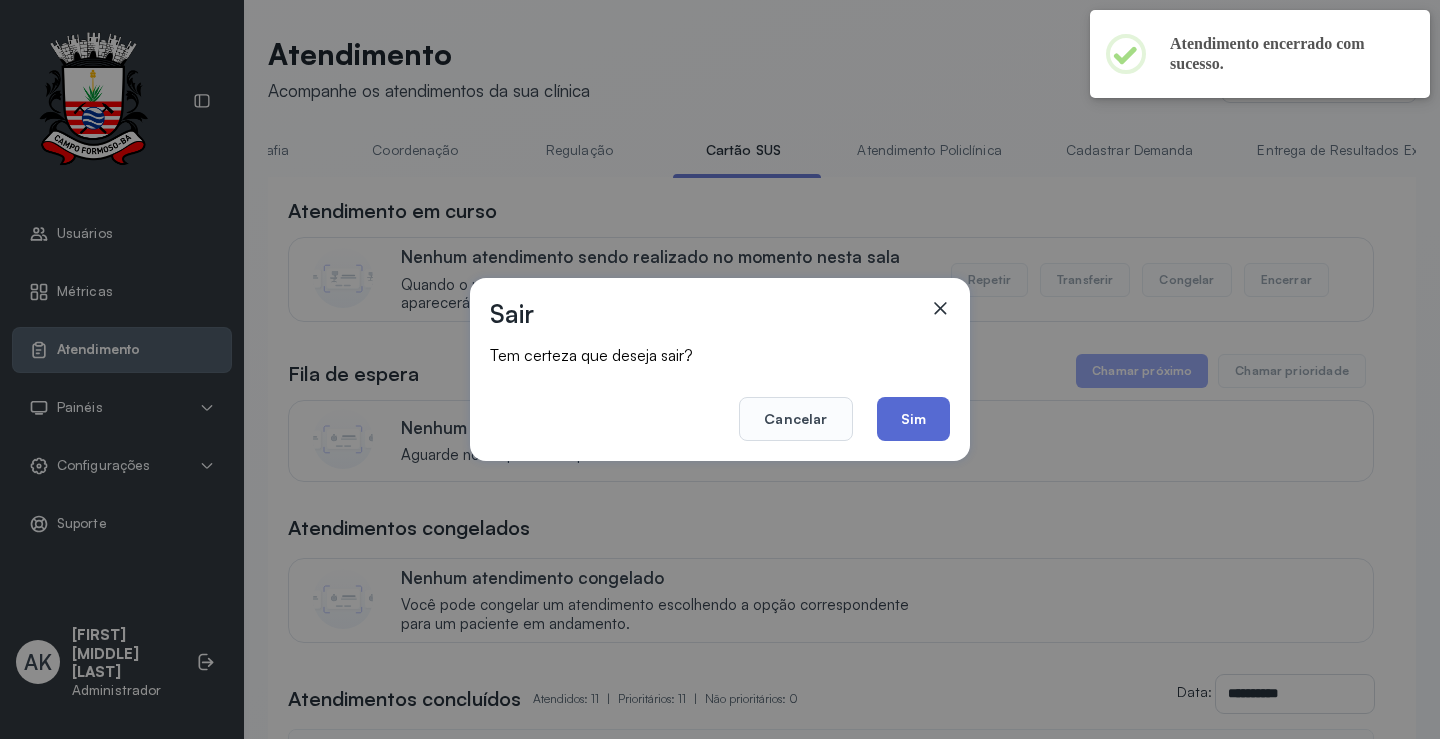 click on "Sim" 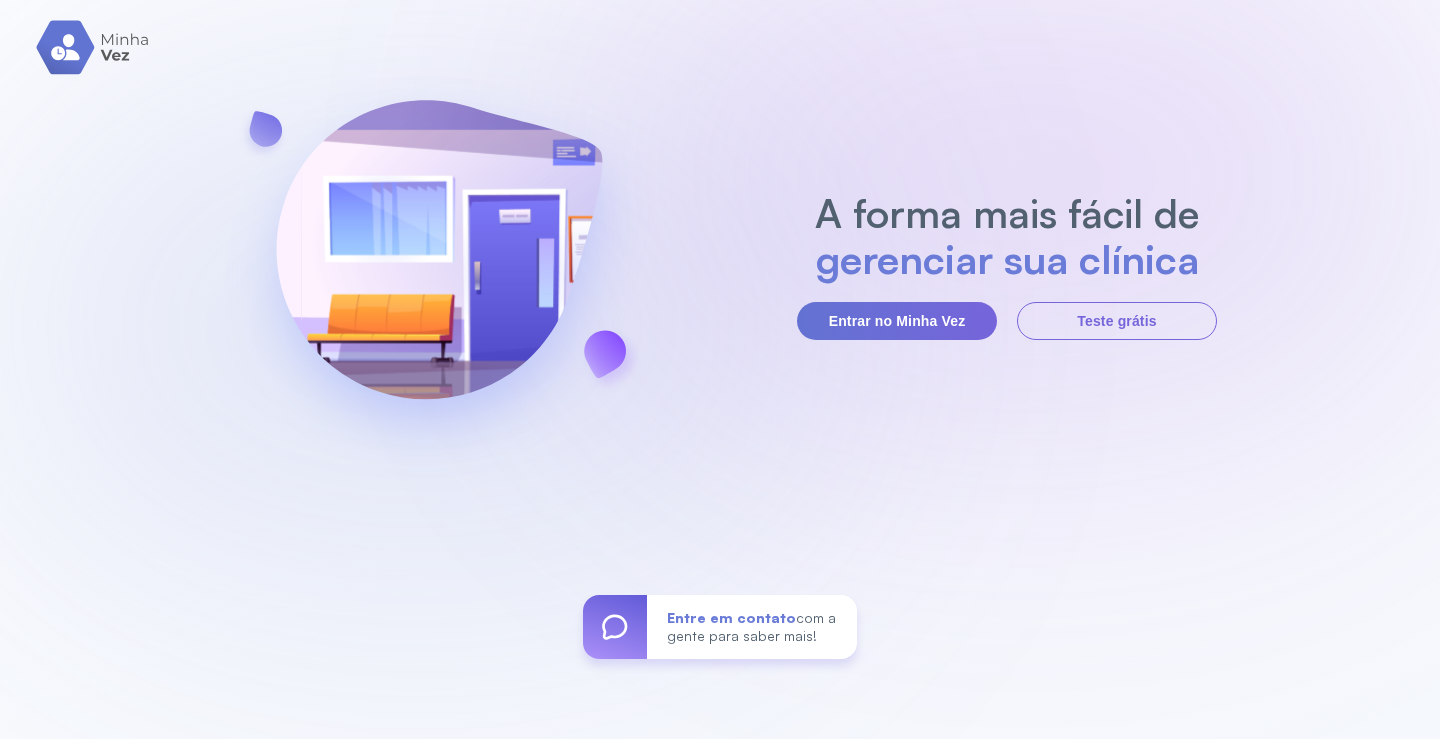 scroll, scrollTop: 0, scrollLeft: 0, axis: both 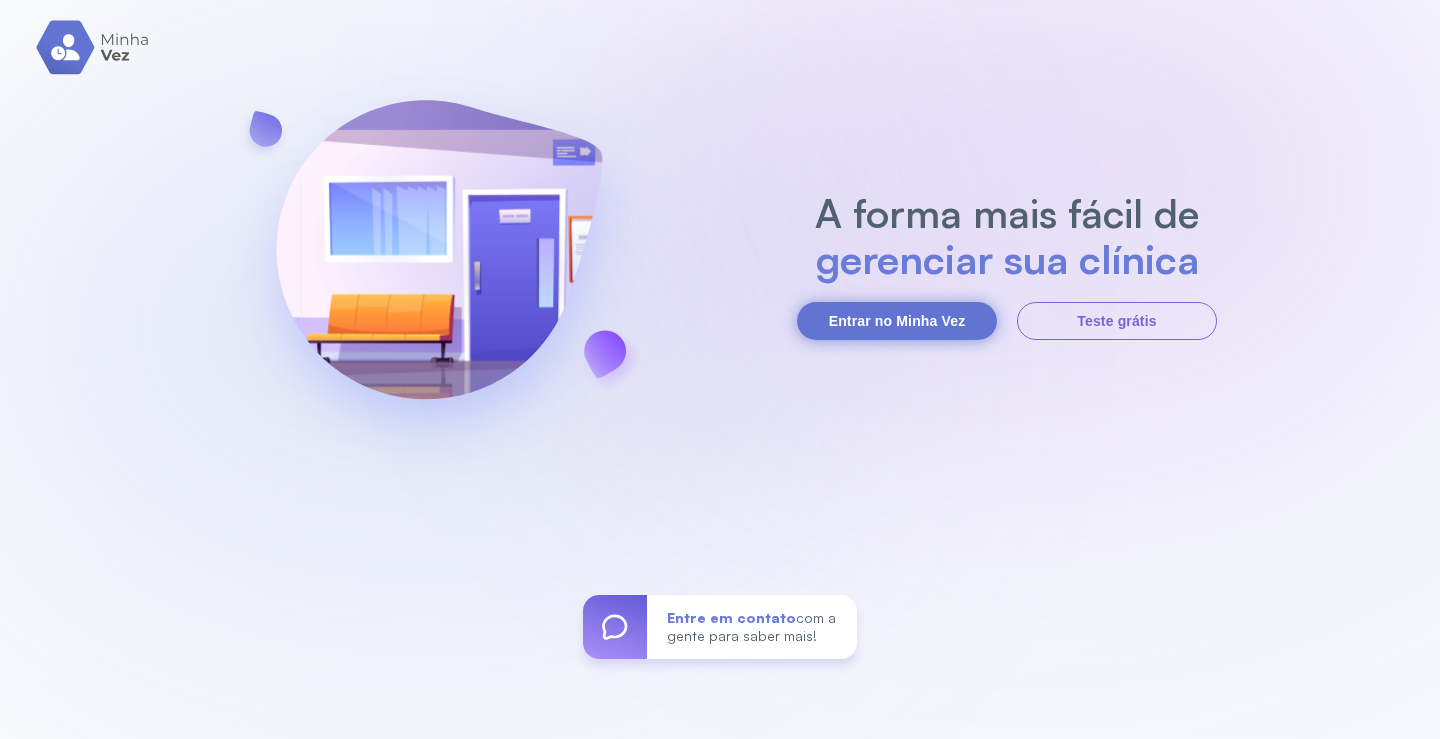 click on "Entrar no Minha Vez" at bounding box center [897, 321] 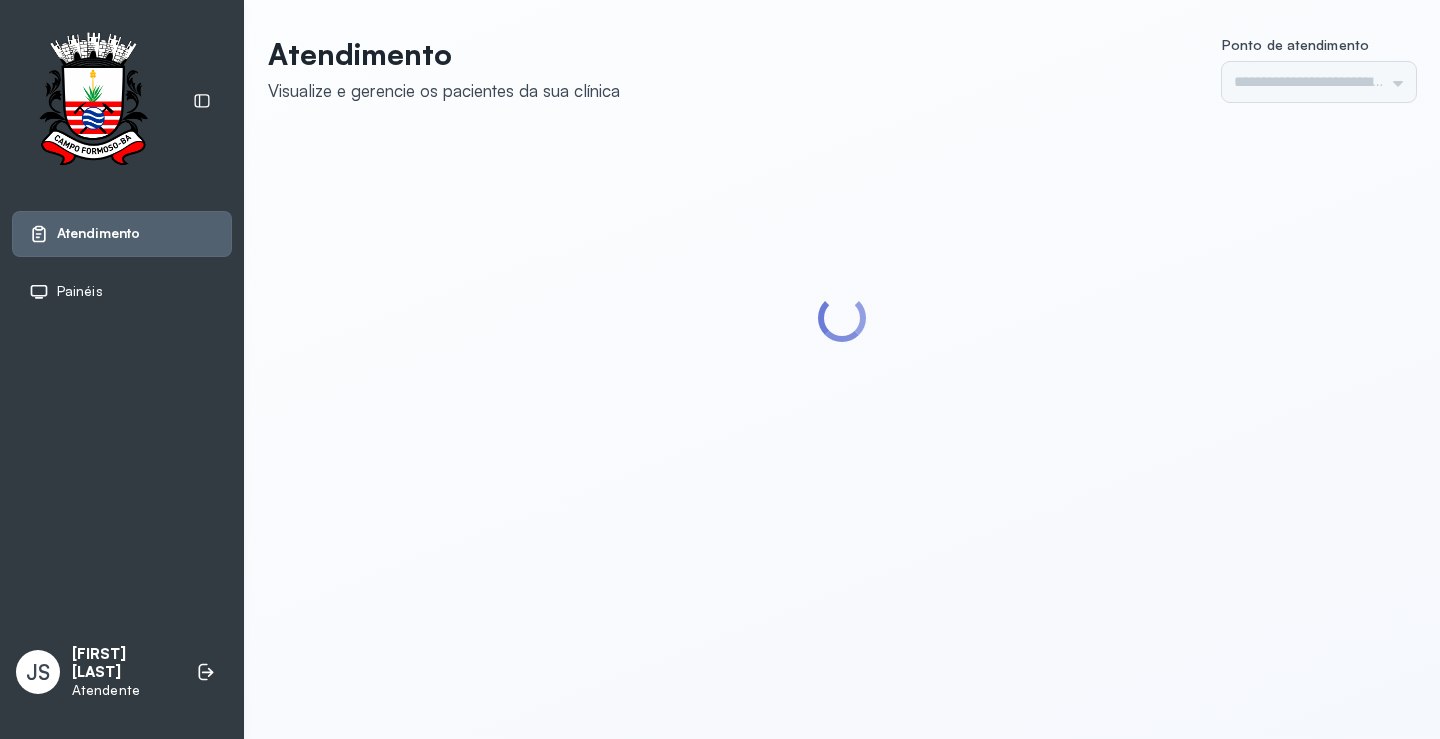 scroll, scrollTop: 0, scrollLeft: 0, axis: both 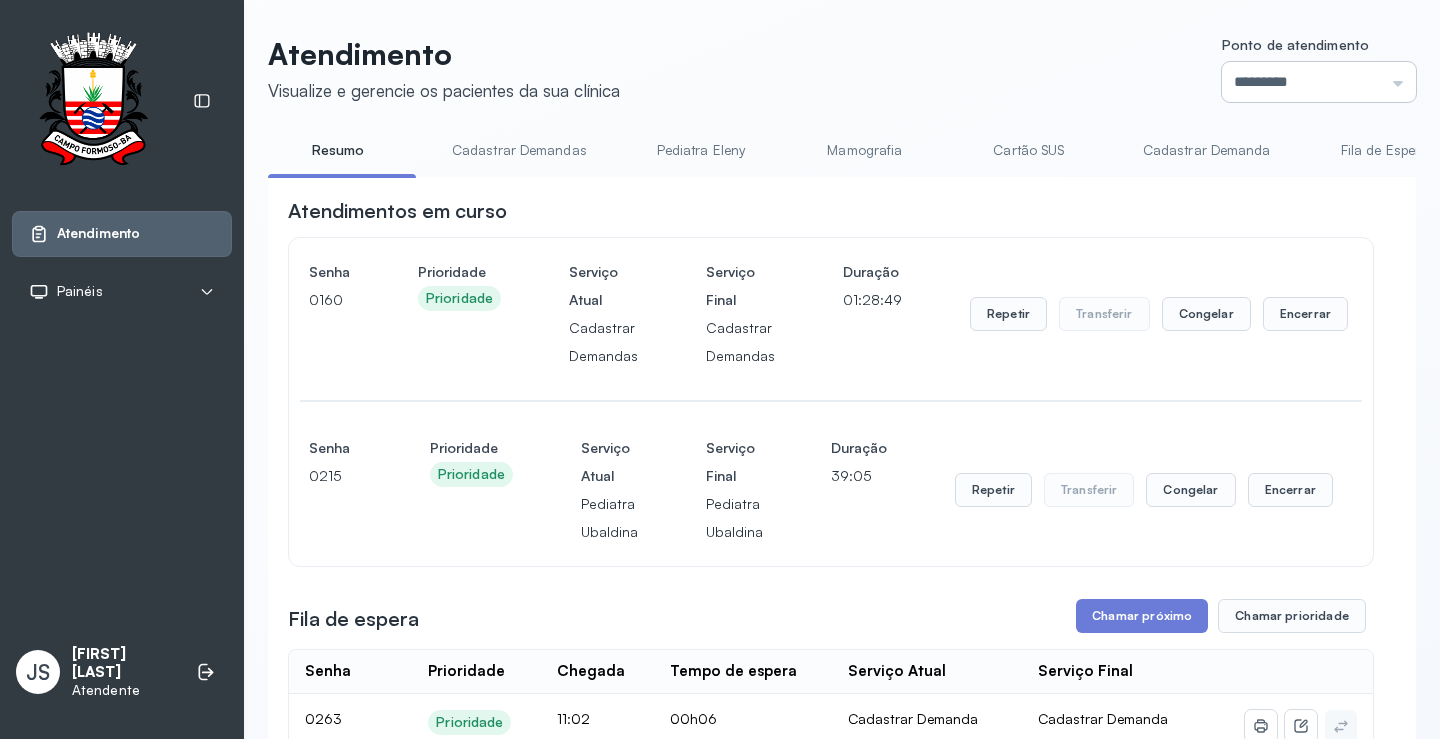 click on "*********" at bounding box center [1319, 82] 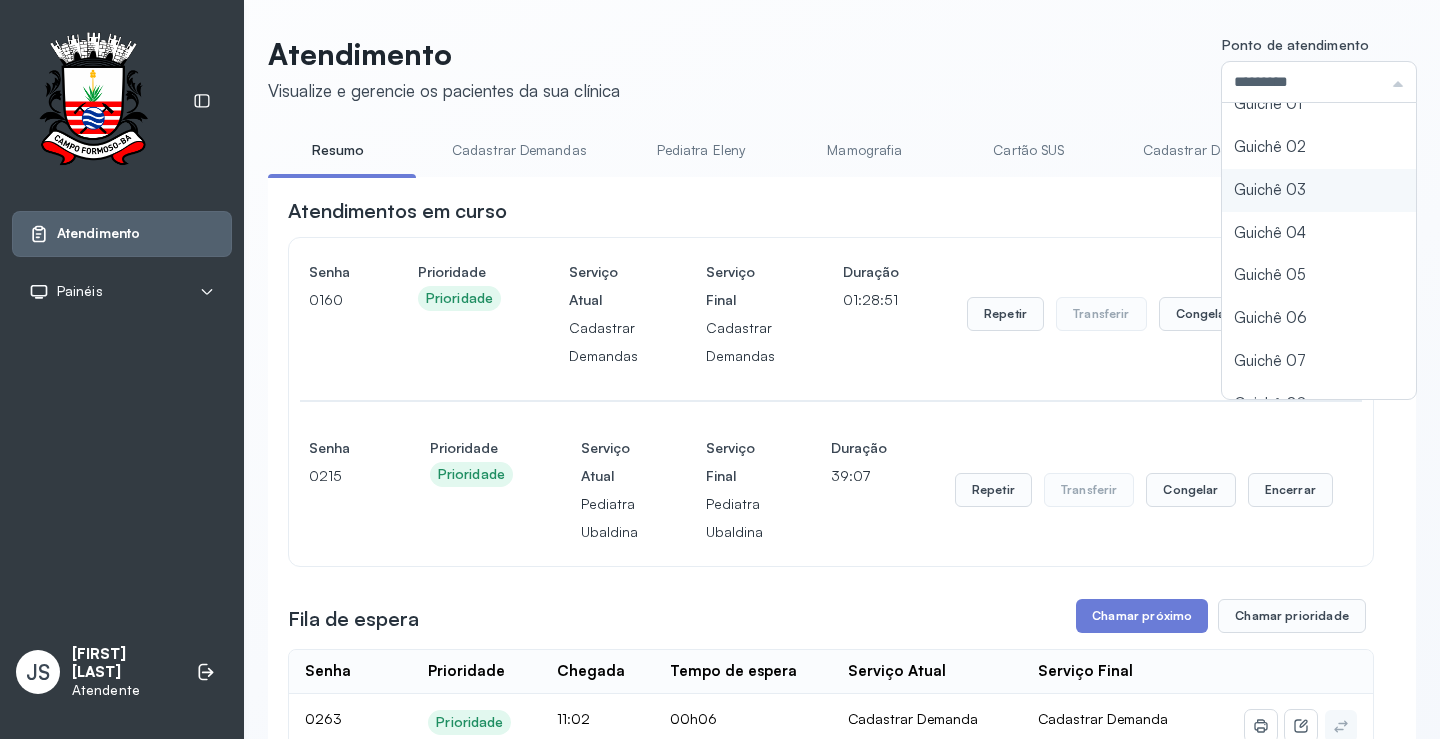 scroll, scrollTop: 88, scrollLeft: 0, axis: vertical 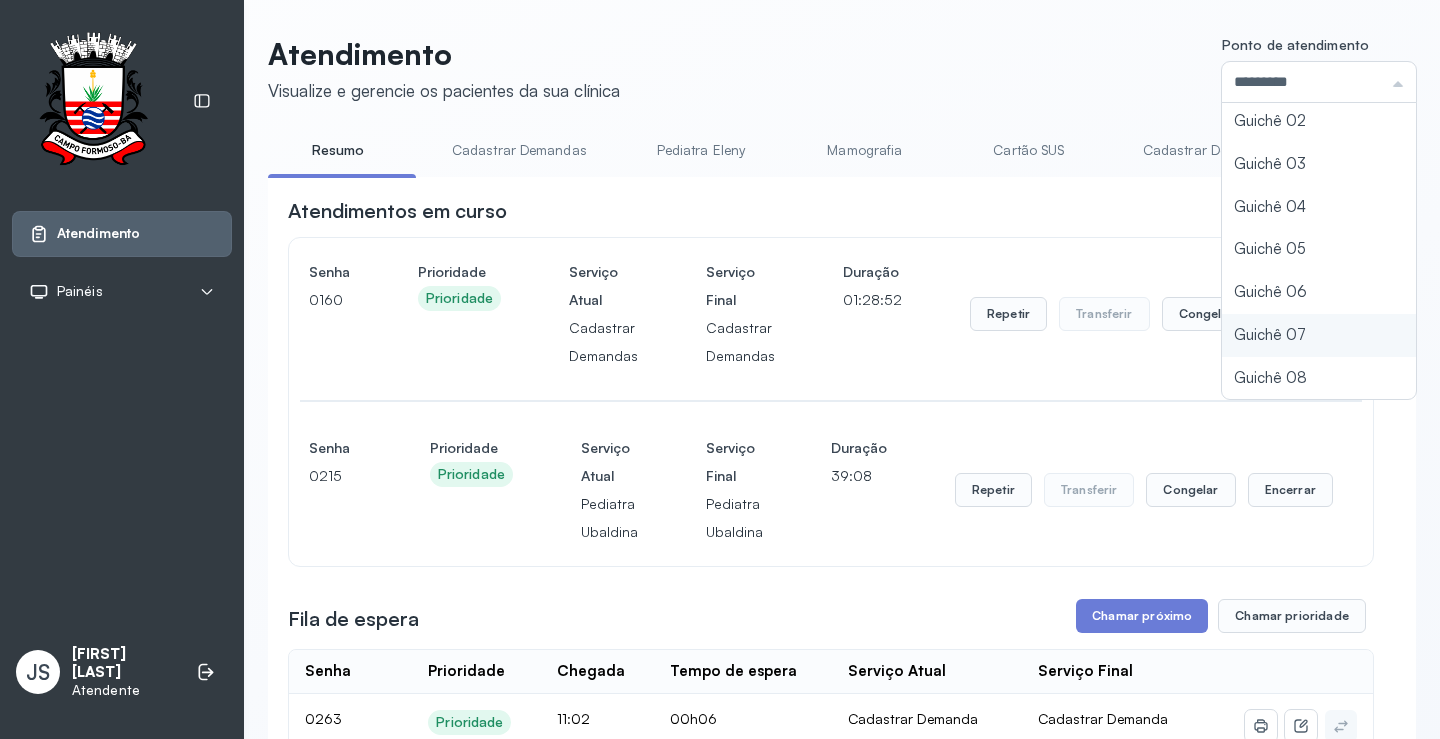 type on "*********" 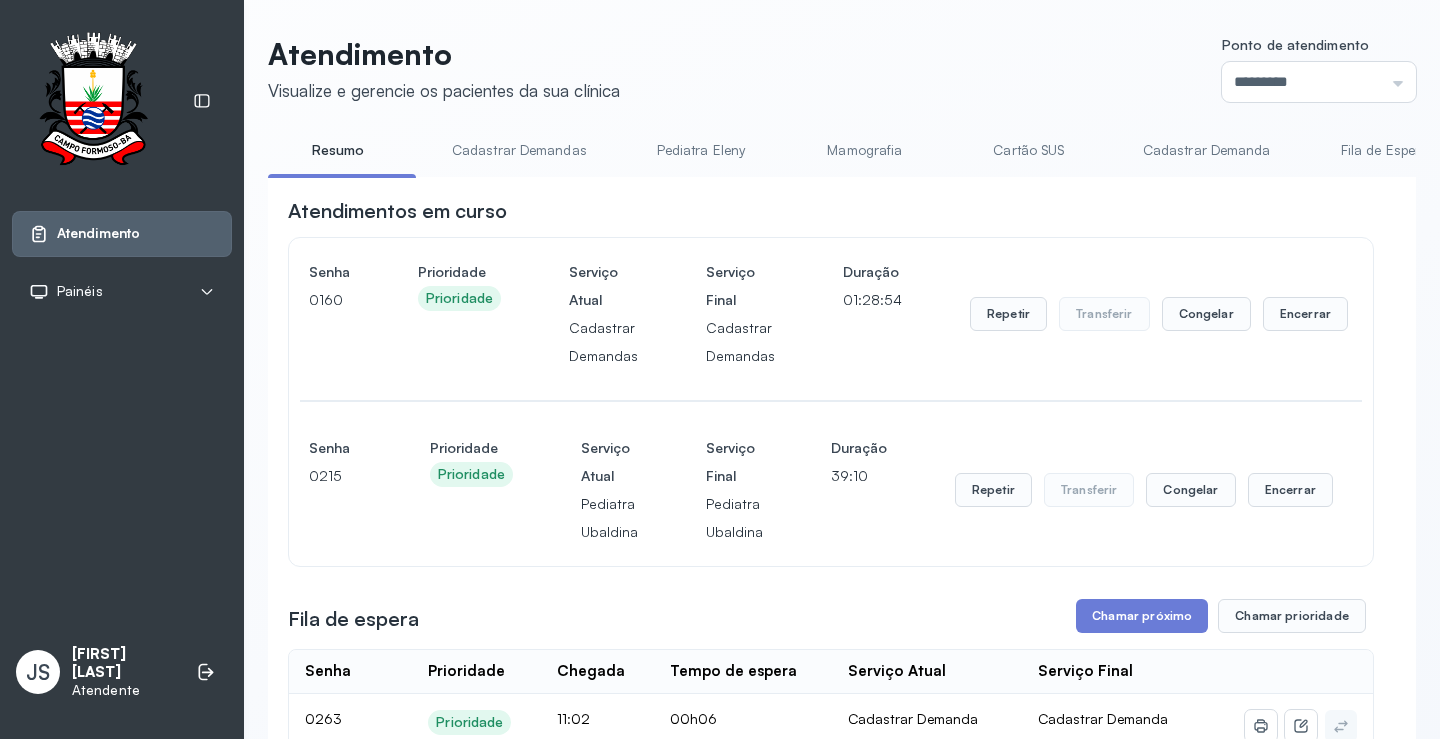 scroll, scrollTop: 100, scrollLeft: 0, axis: vertical 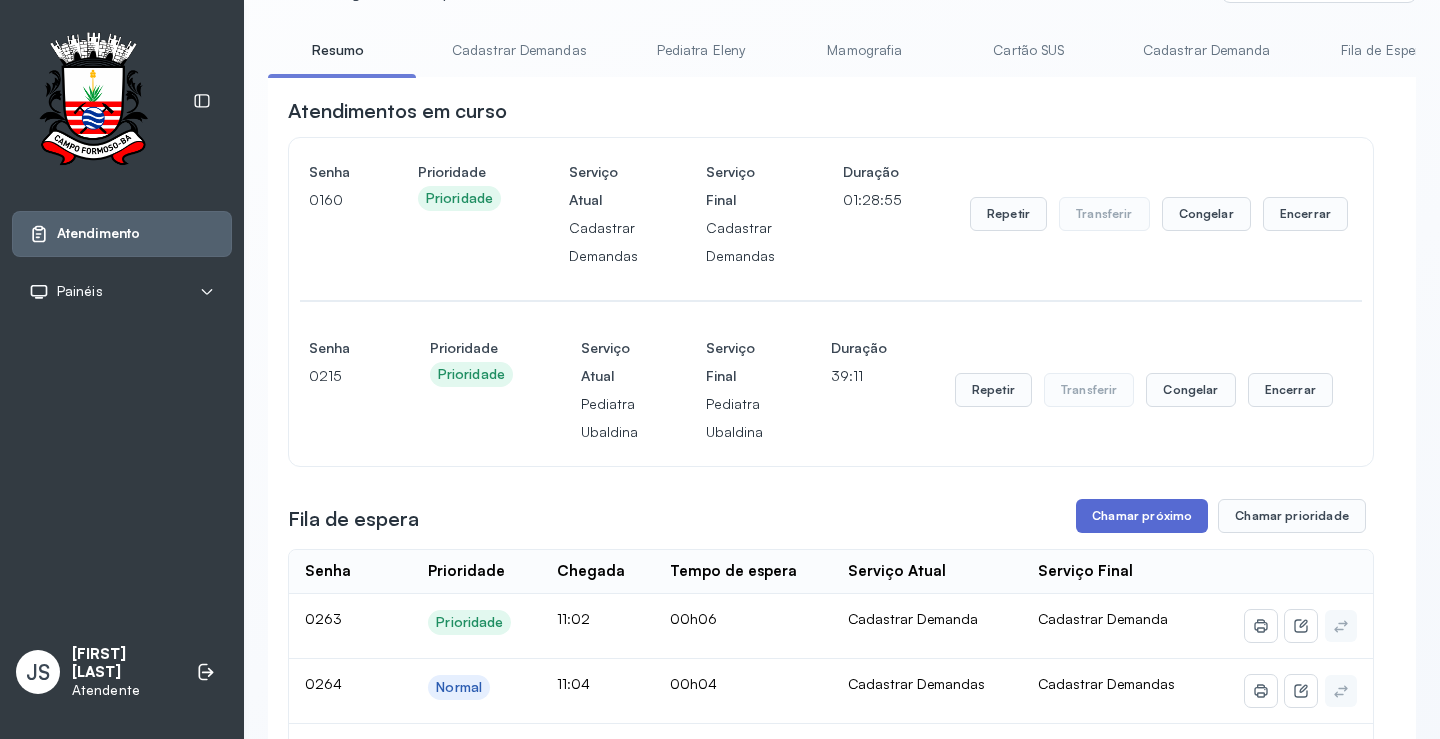 click on "Chamar próximo" at bounding box center (1142, 516) 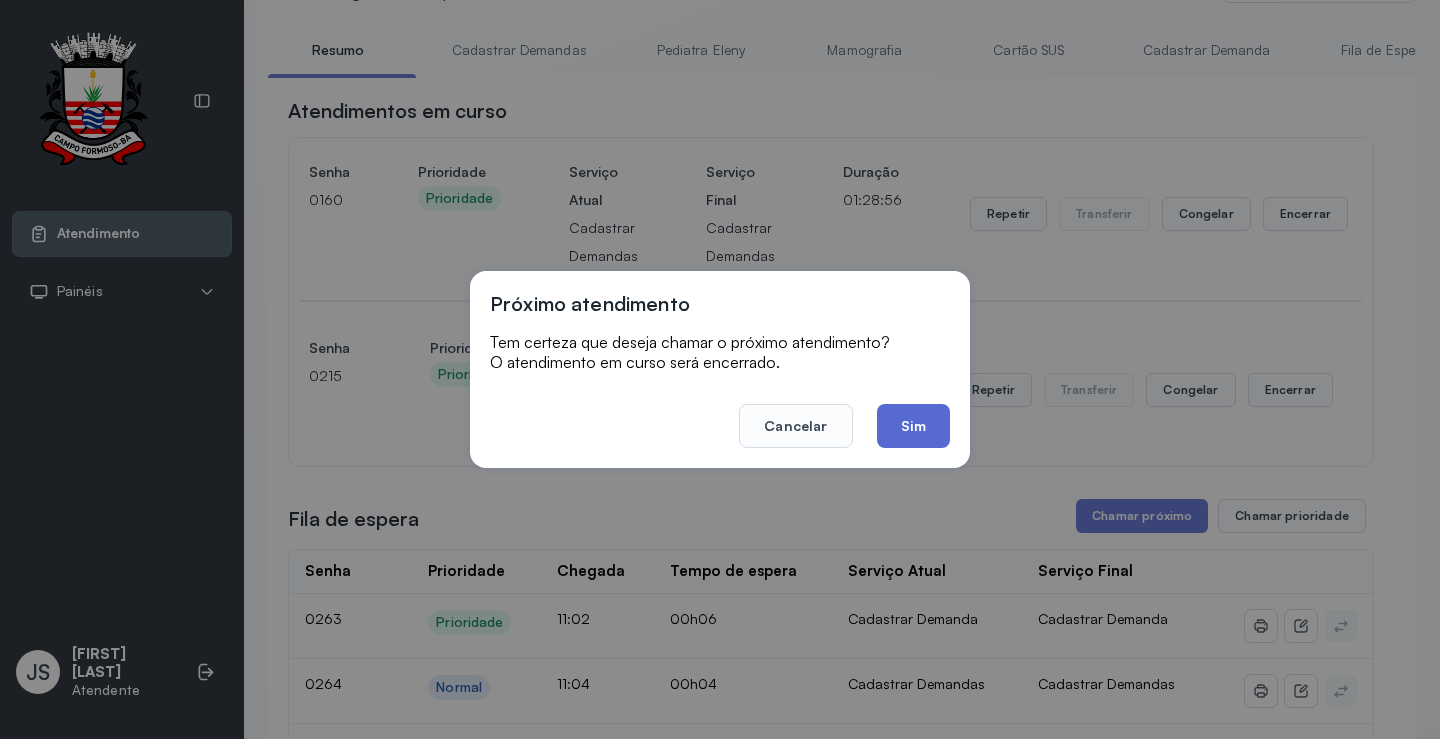 click on "Sim" 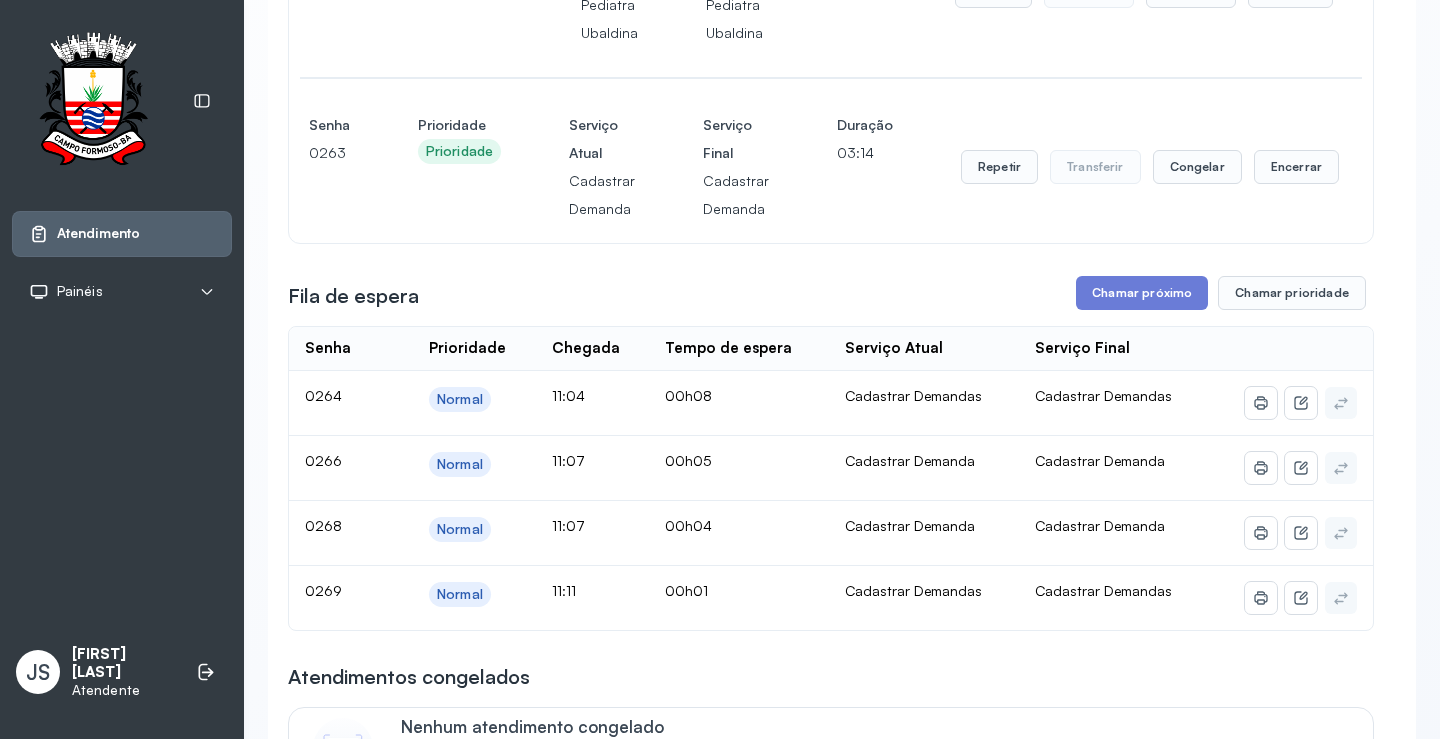 scroll, scrollTop: 500, scrollLeft: 0, axis: vertical 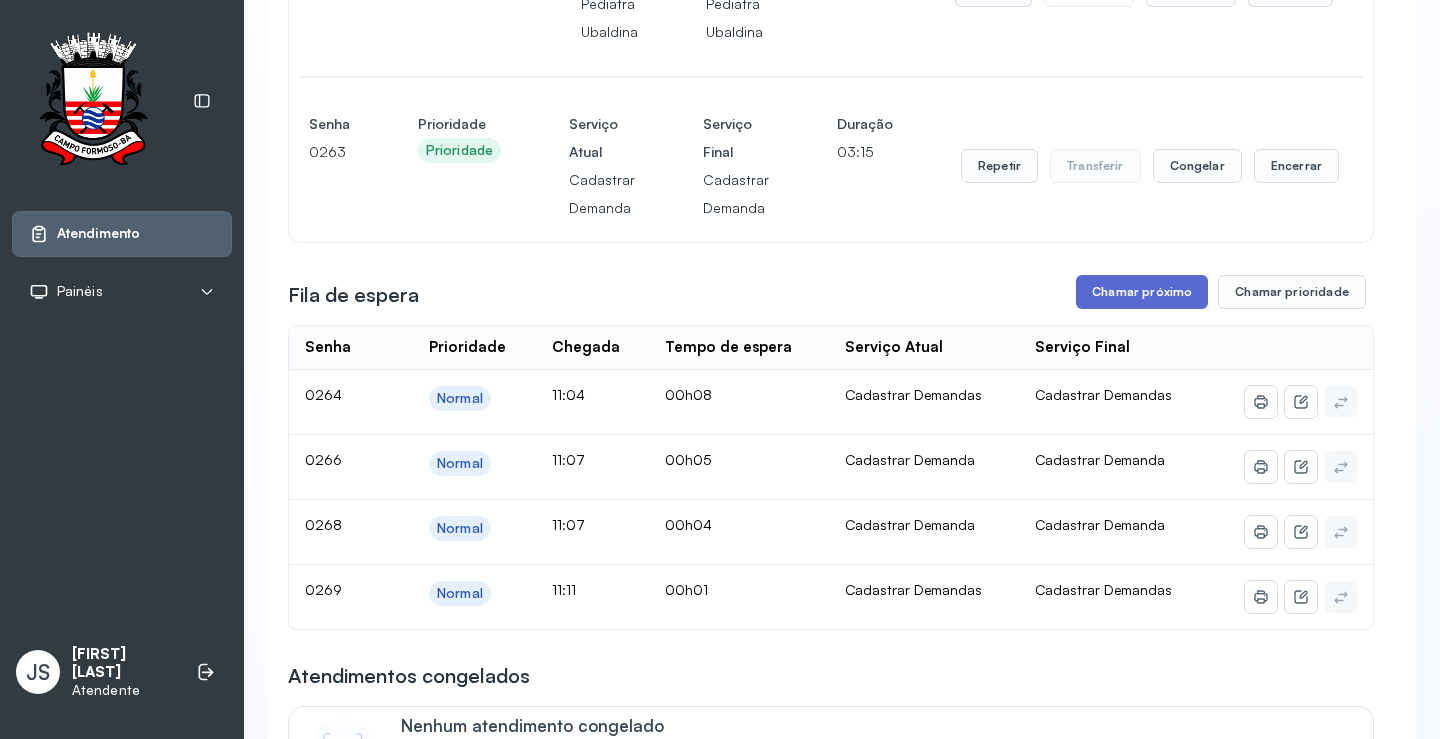 click on "Chamar próximo" at bounding box center [1142, 292] 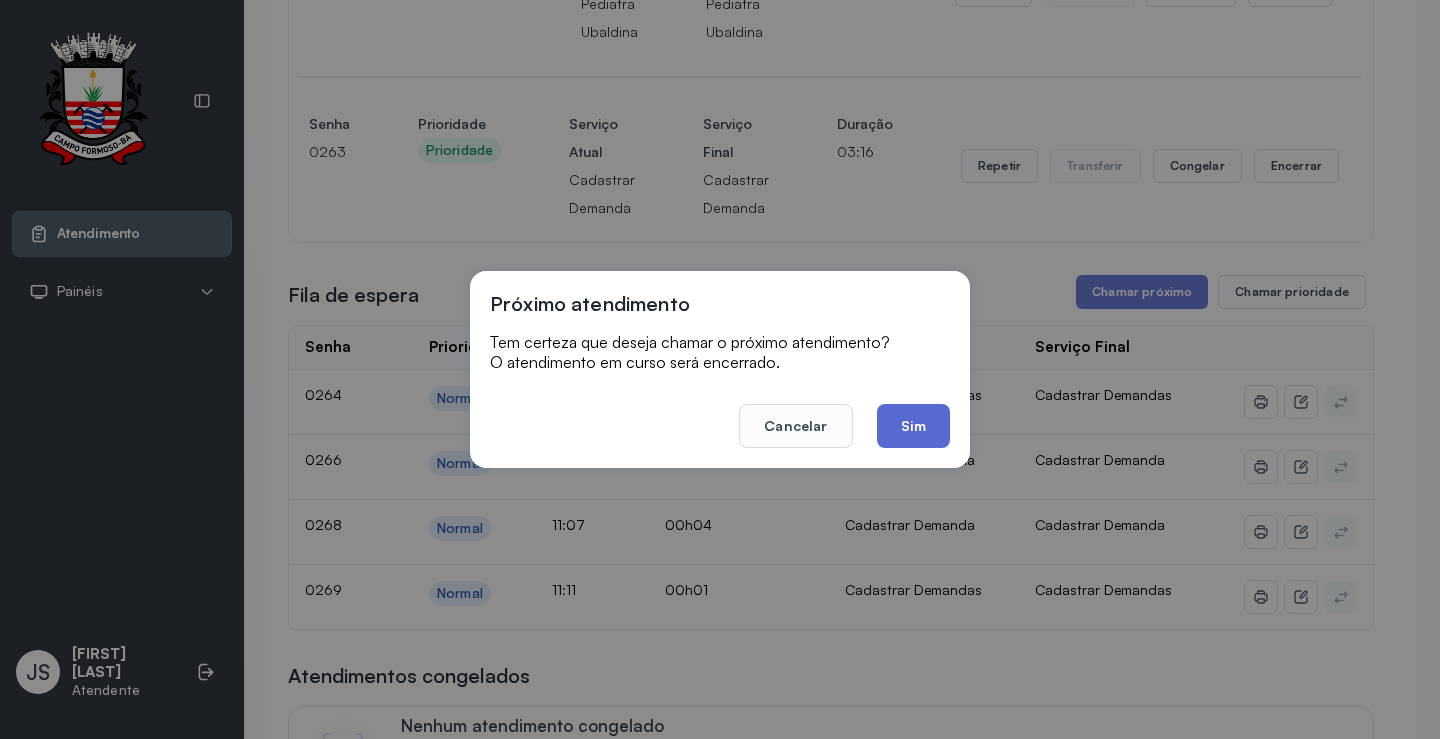 click on "Sim" 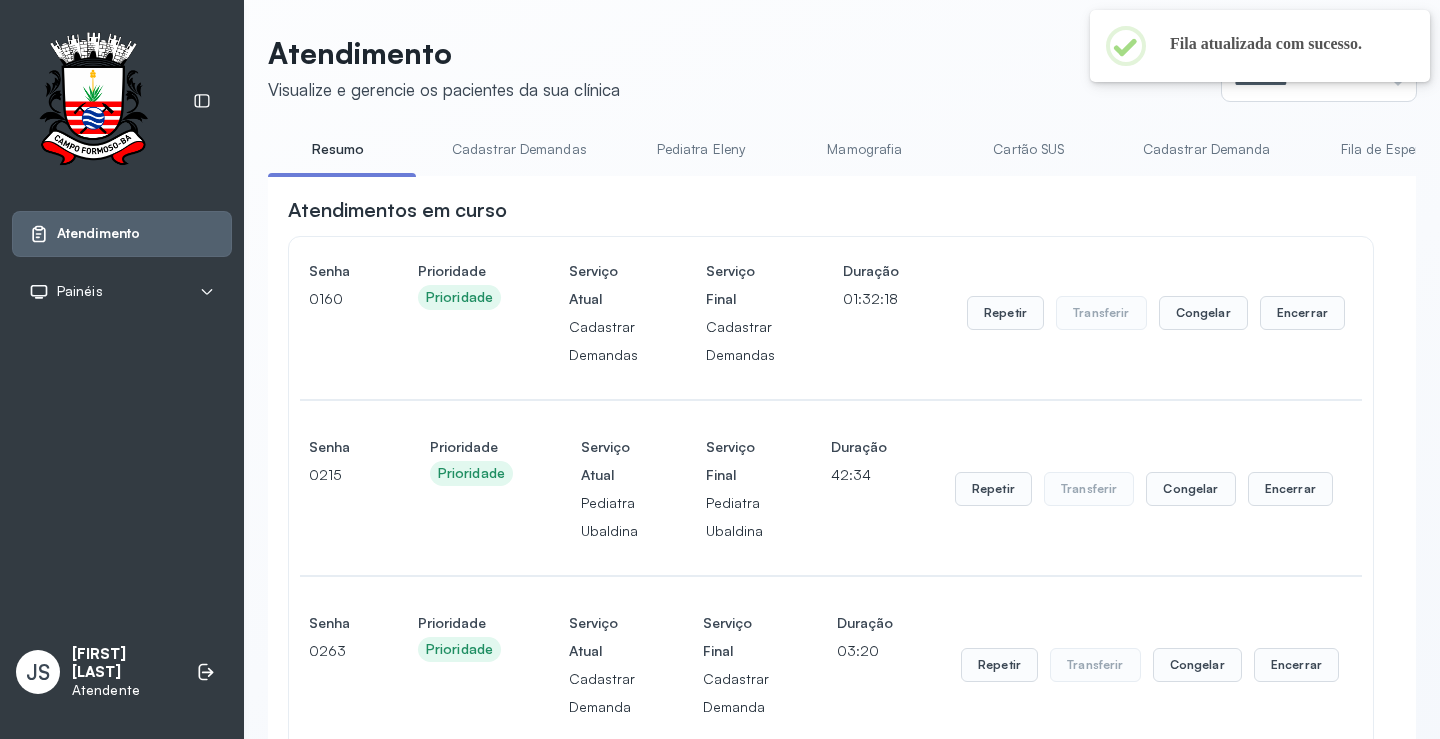 scroll, scrollTop: 500, scrollLeft: 0, axis: vertical 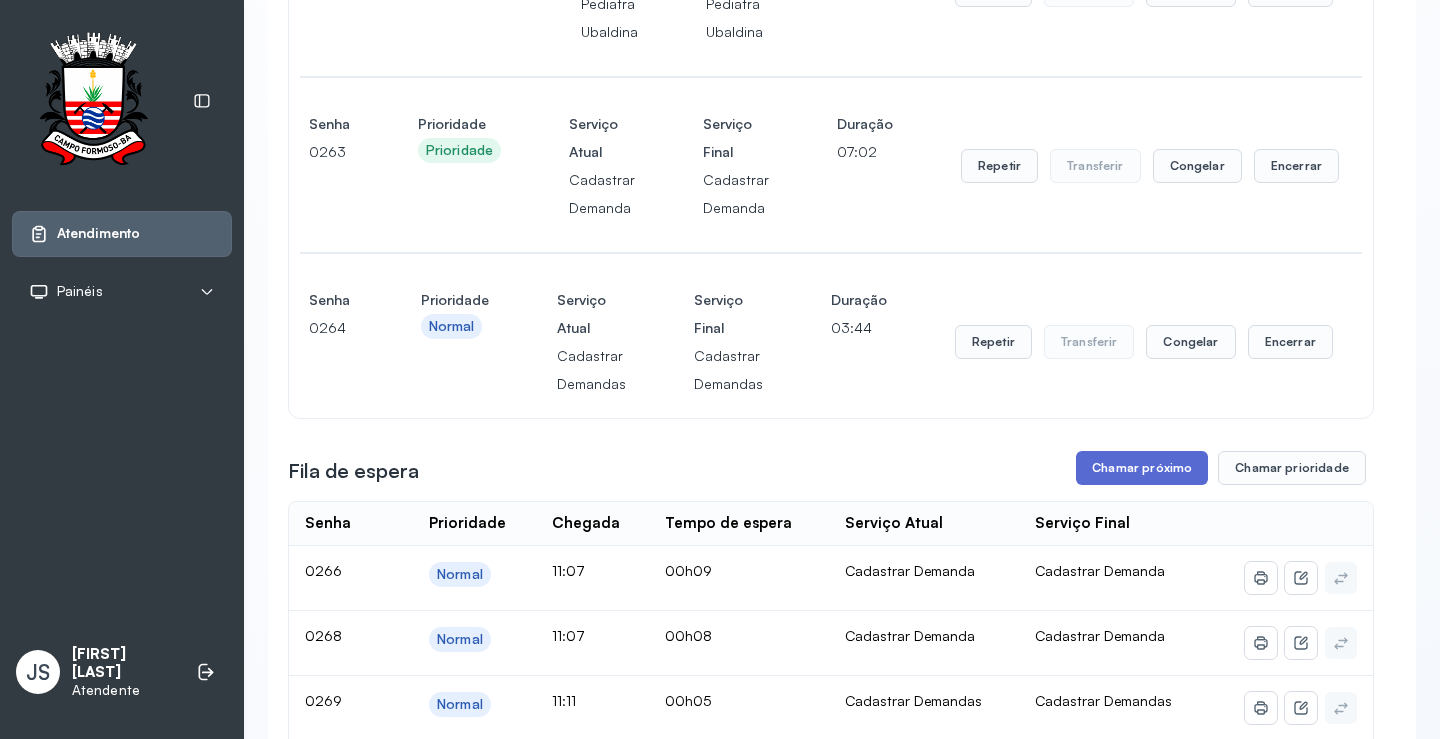 click on "Chamar próximo" at bounding box center [1142, 468] 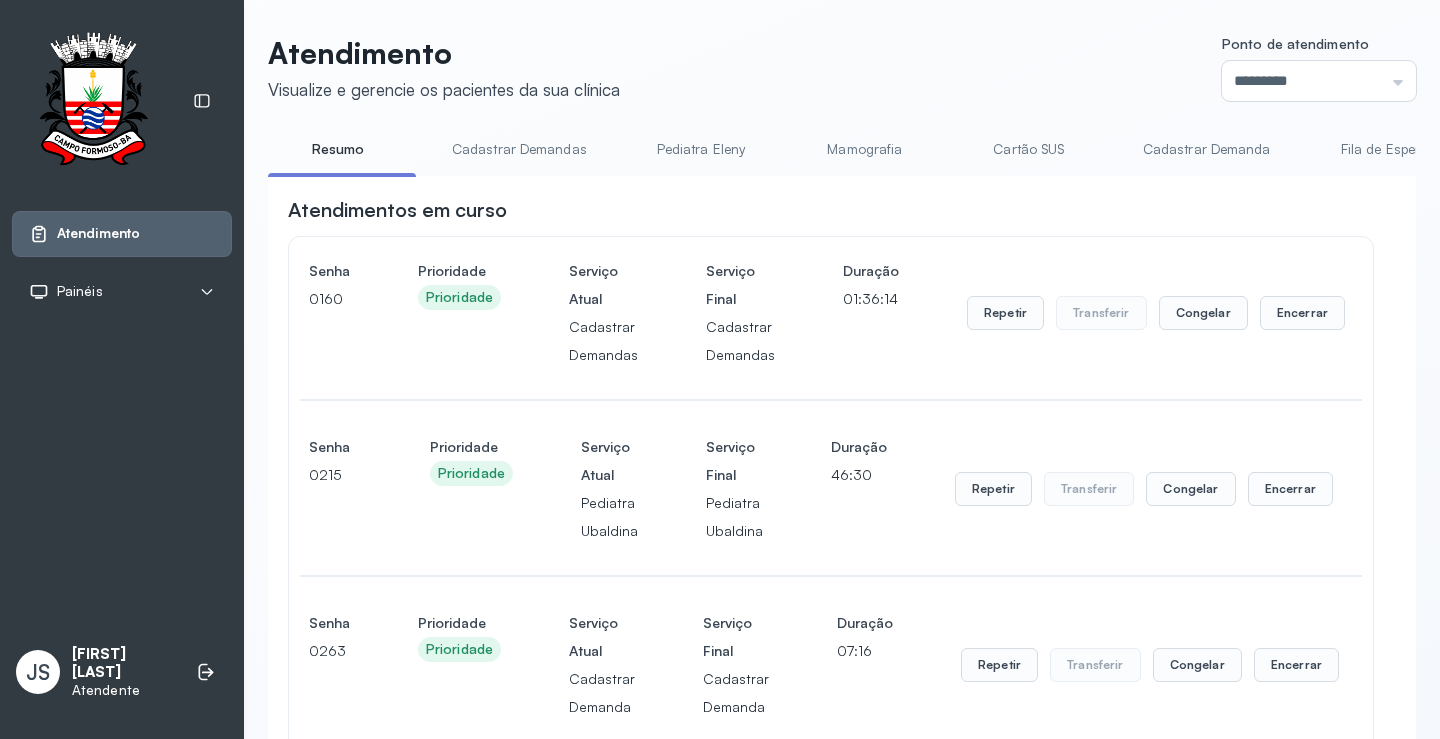 scroll, scrollTop: 500, scrollLeft: 0, axis: vertical 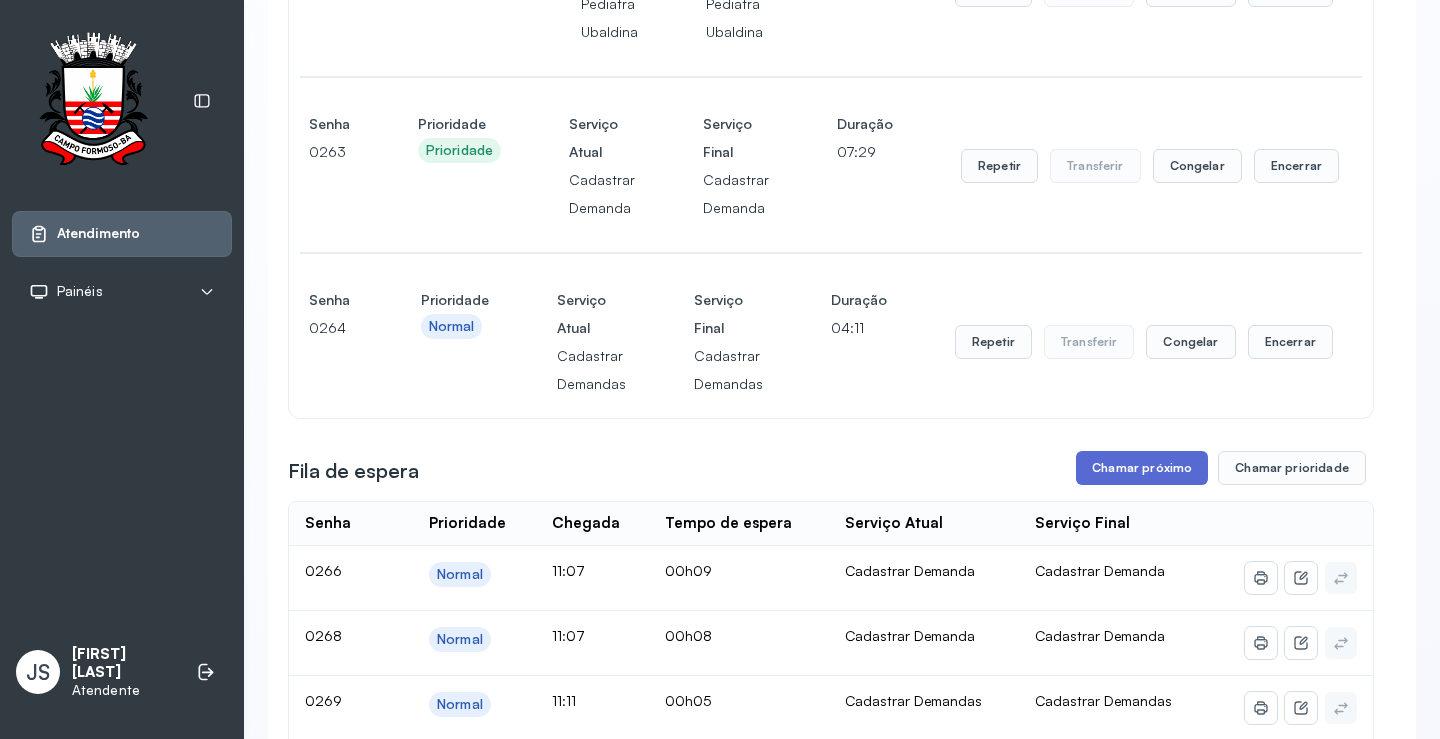click on "Chamar próximo" at bounding box center [1142, 468] 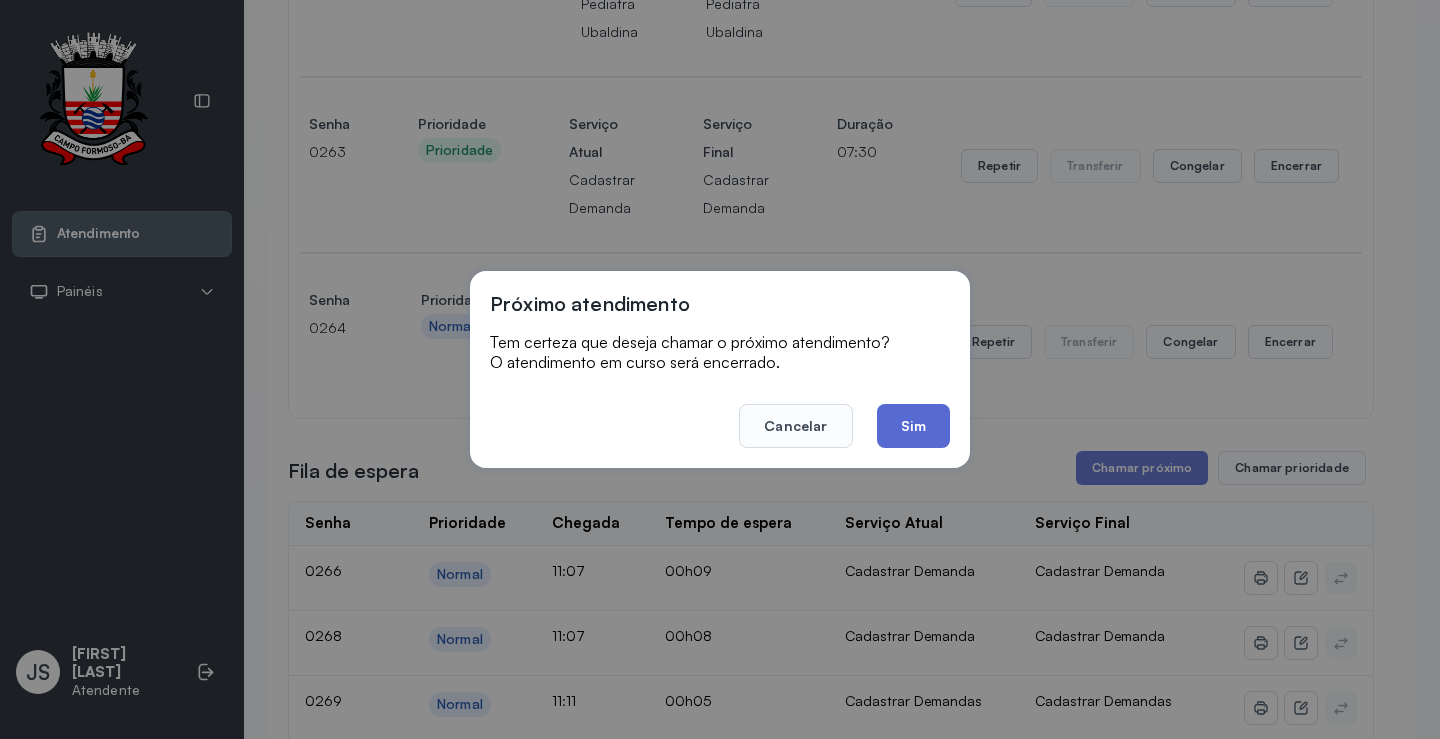 click on "Sim" 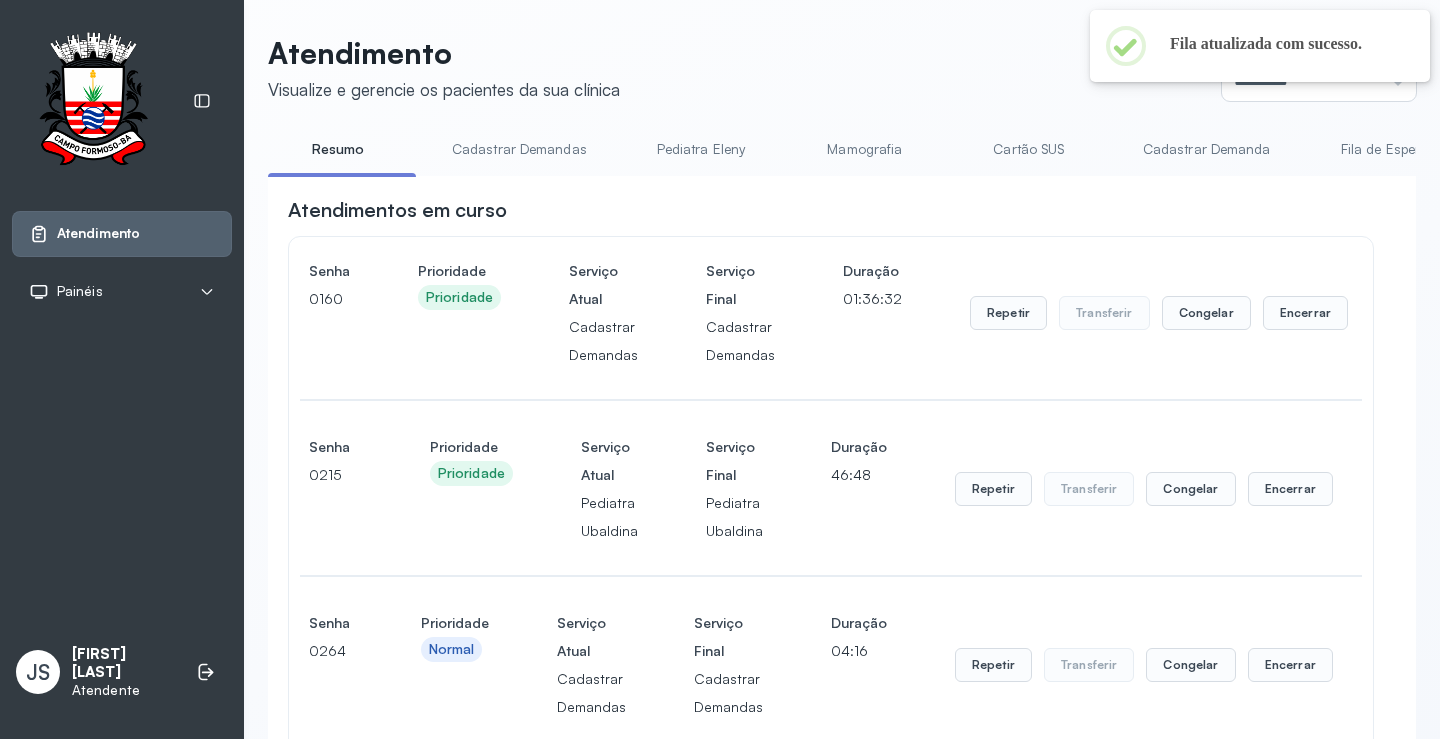 scroll, scrollTop: 500, scrollLeft: 0, axis: vertical 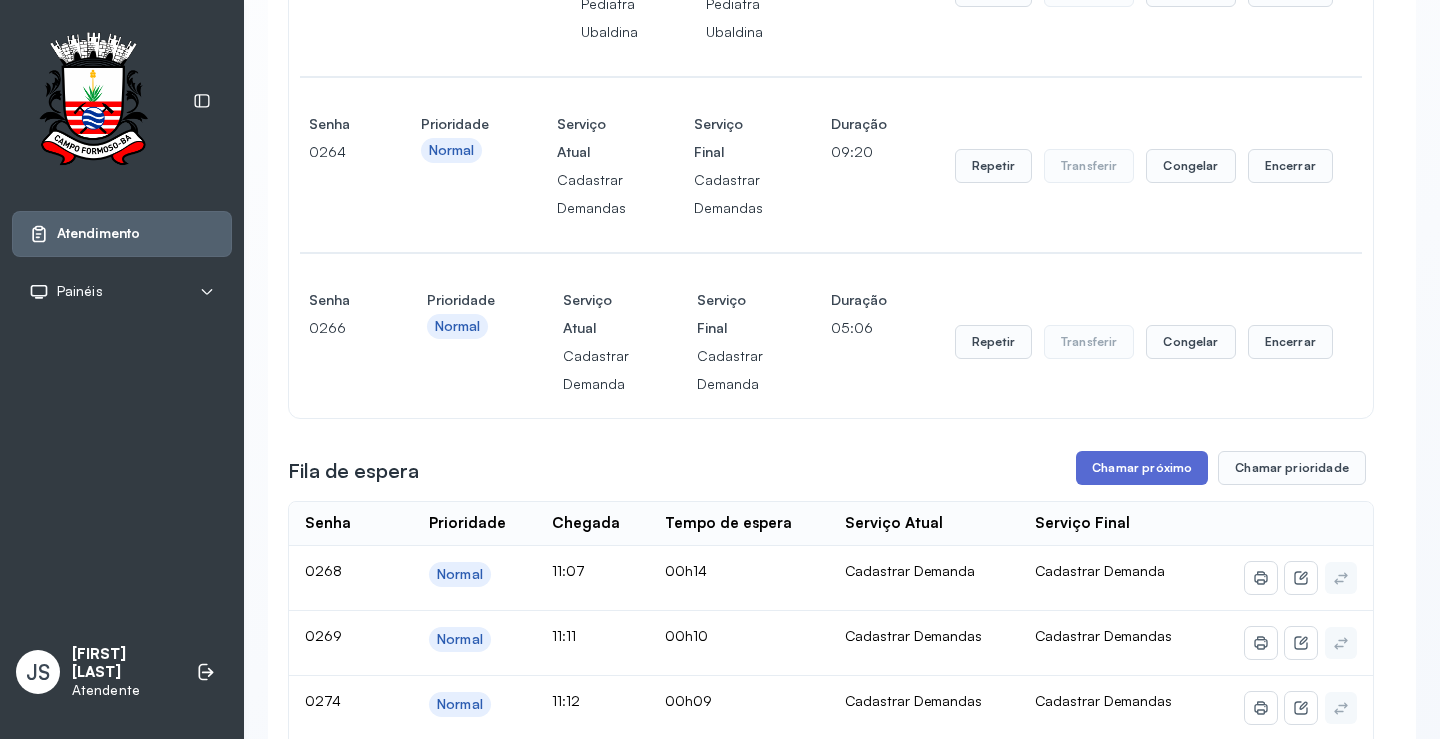 click on "Chamar próximo" at bounding box center (1142, 468) 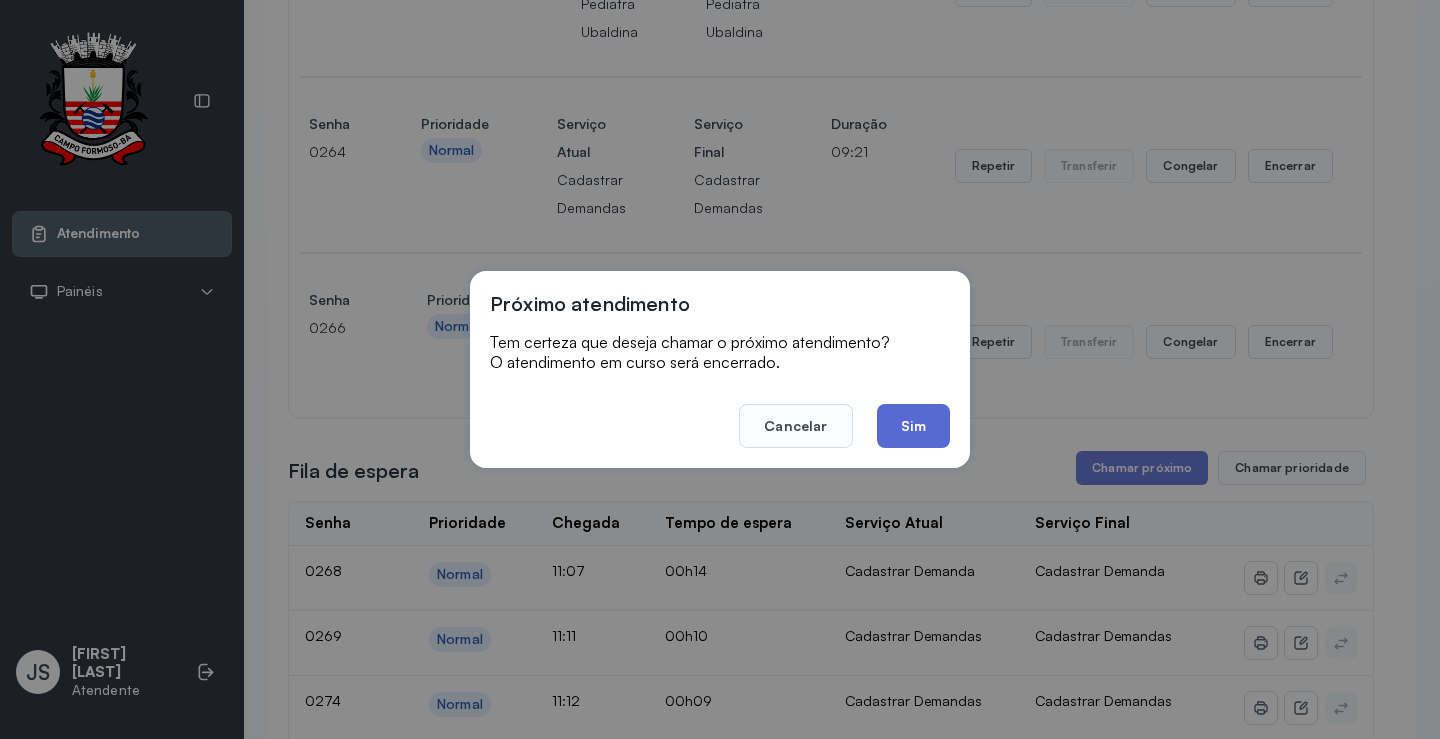 click on "Sim" 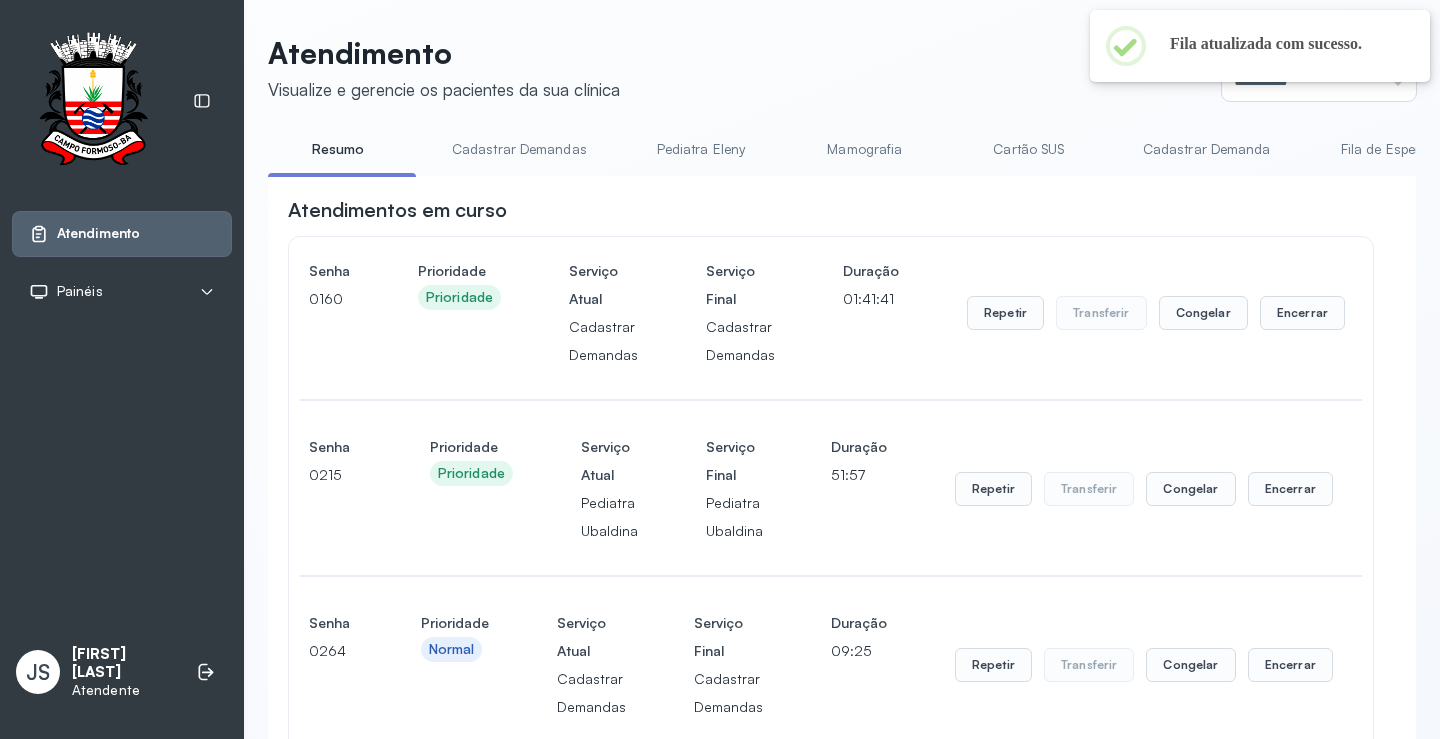 scroll, scrollTop: 500, scrollLeft: 0, axis: vertical 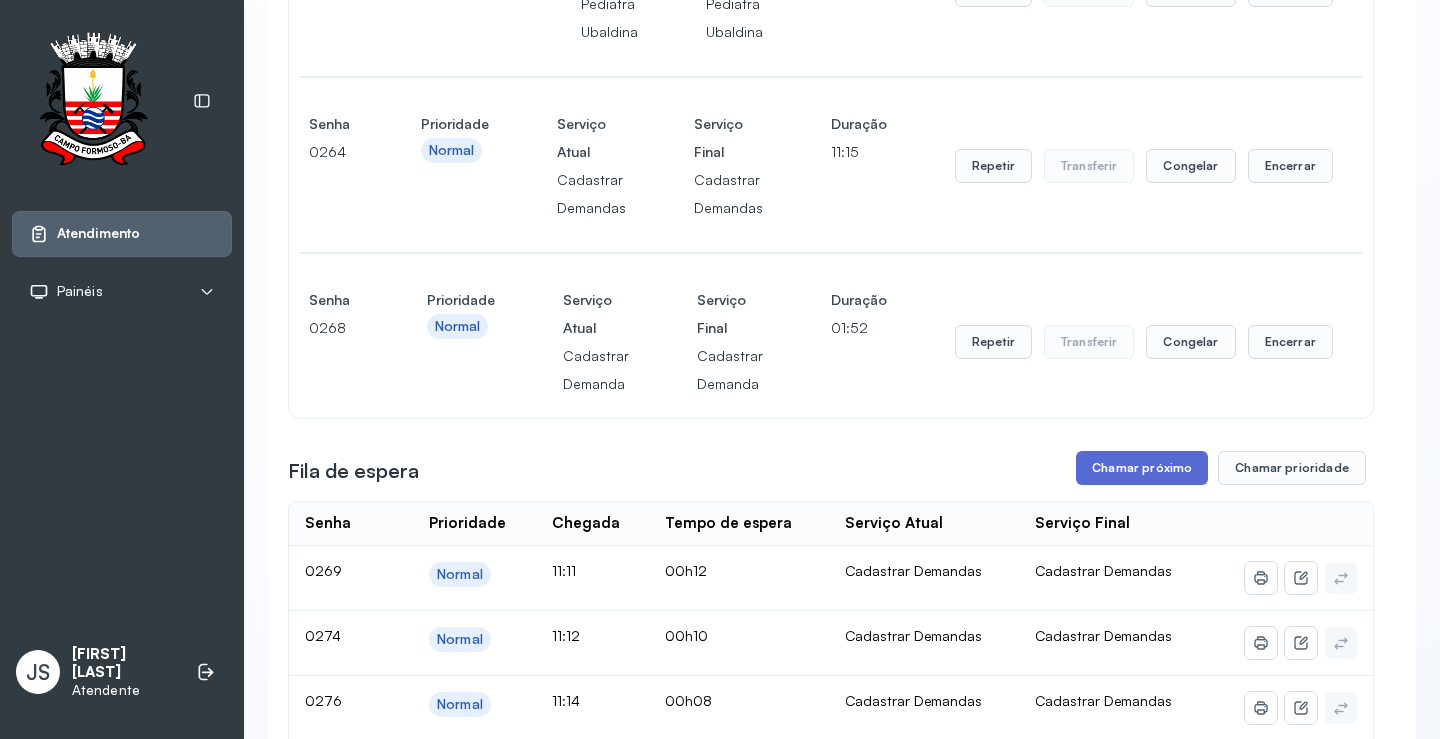 click on "Chamar próximo" at bounding box center (1142, 468) 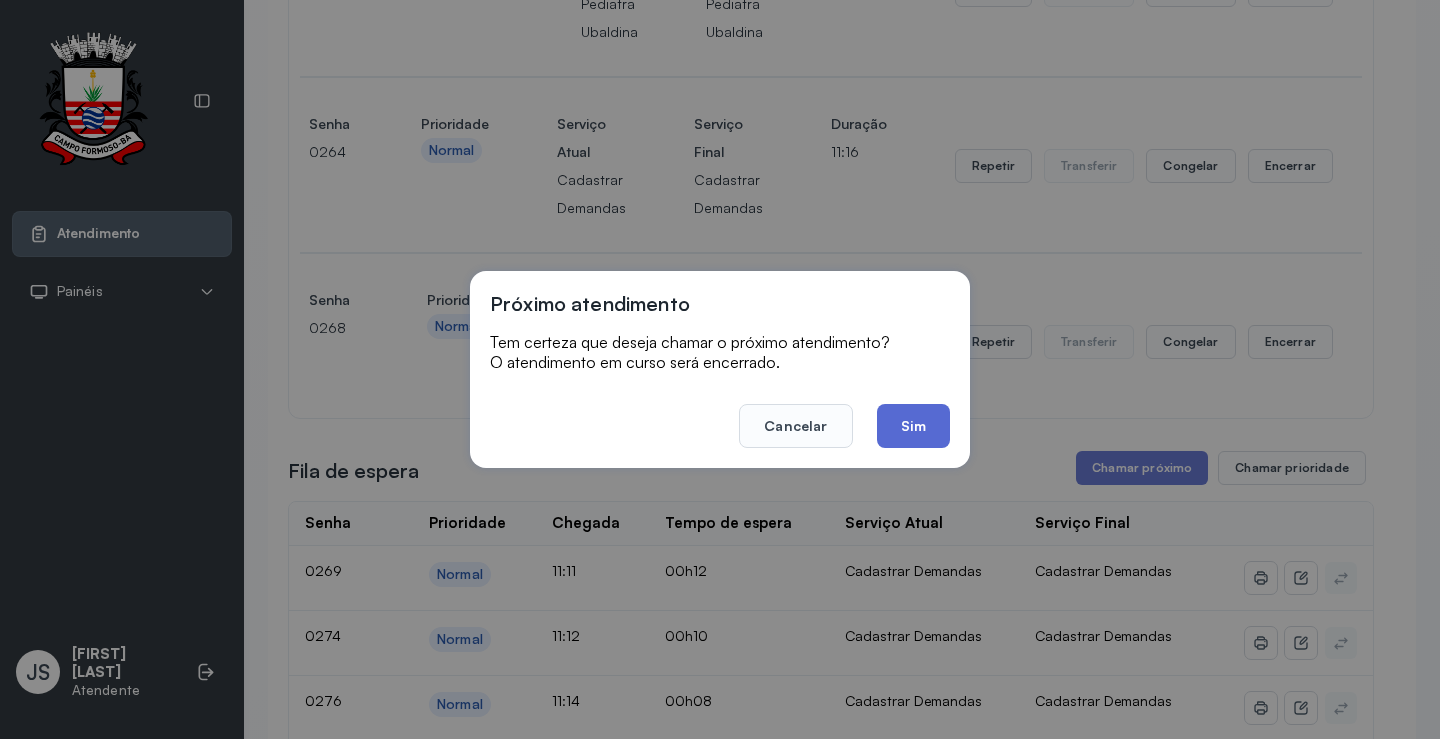 click on "Sim" 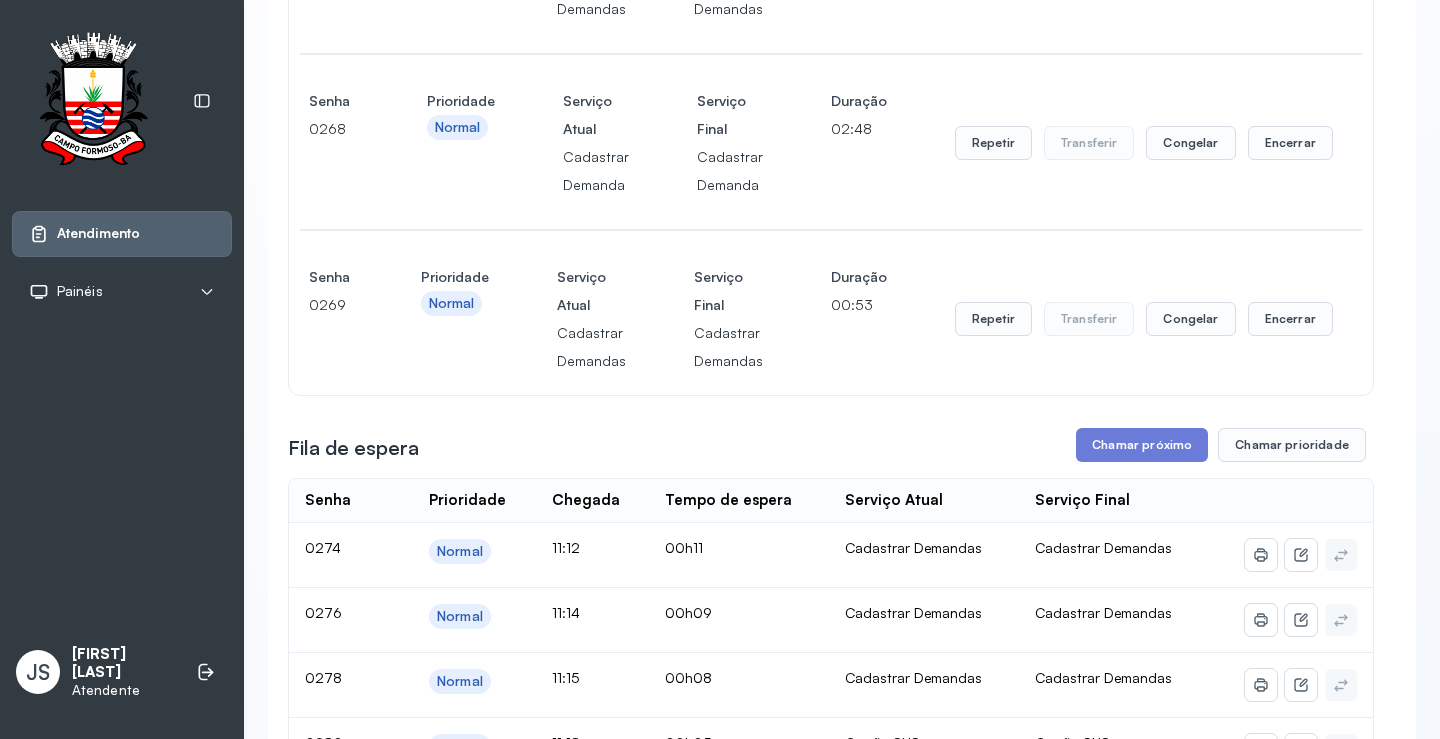 scroll, scrollTop: 700, scrollLeft: 0, axis: vertical 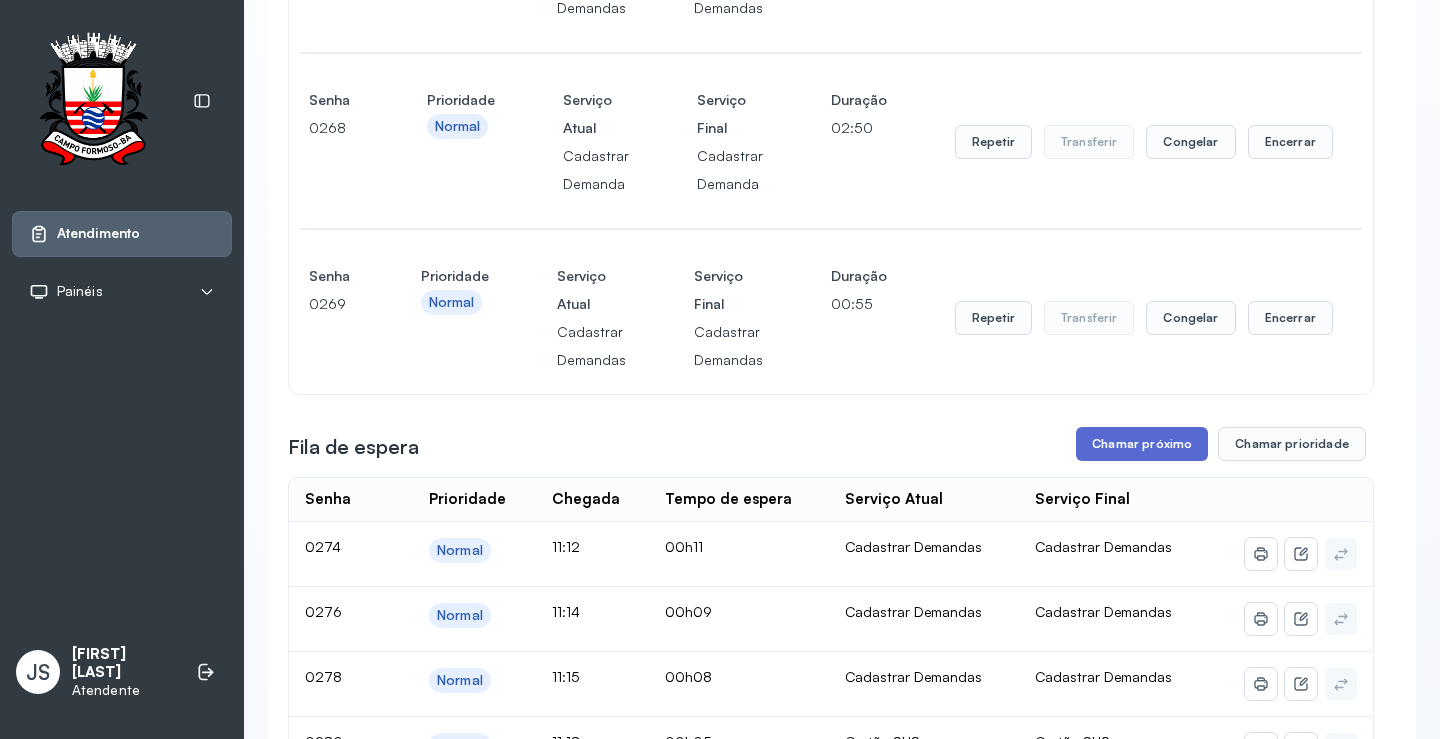 click on "Chamar próximo" at bounding box center (1142, 444) 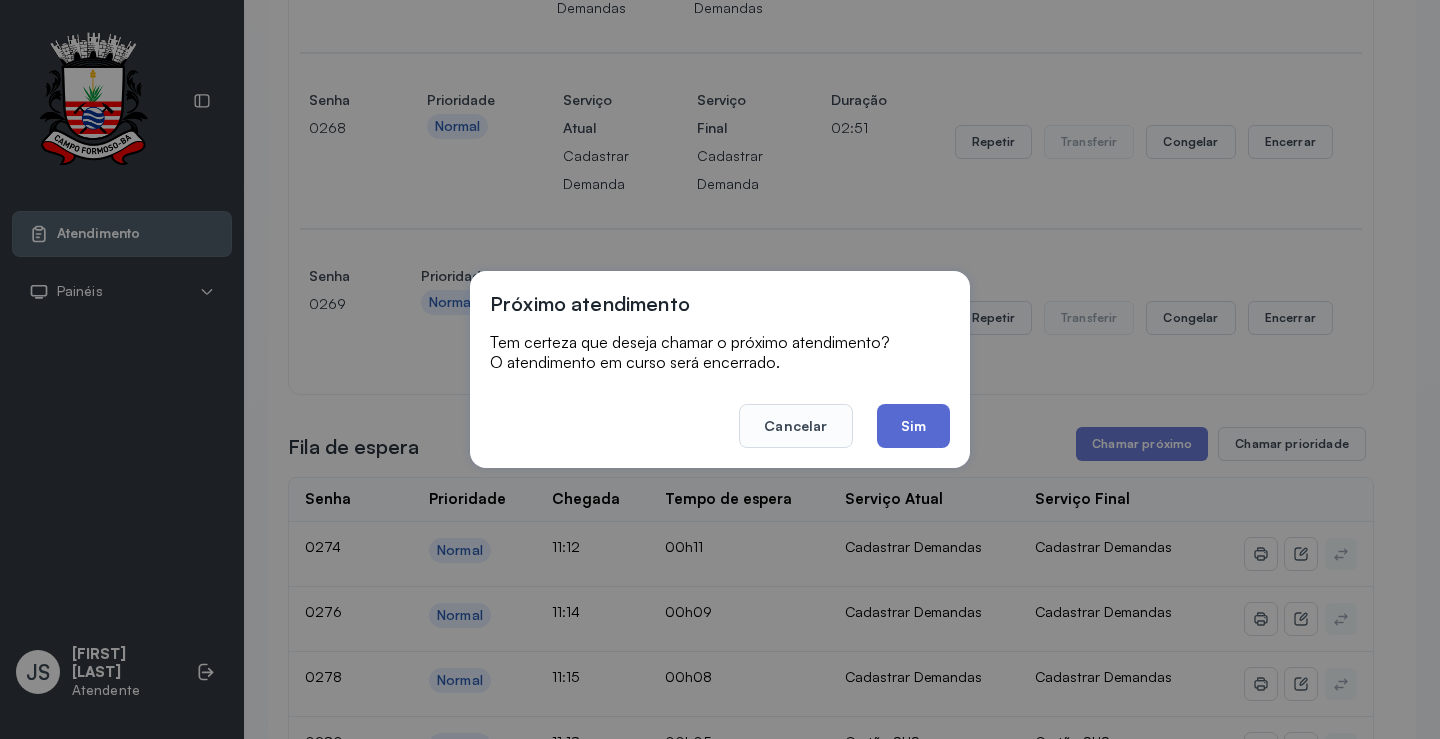 click on "Sim" 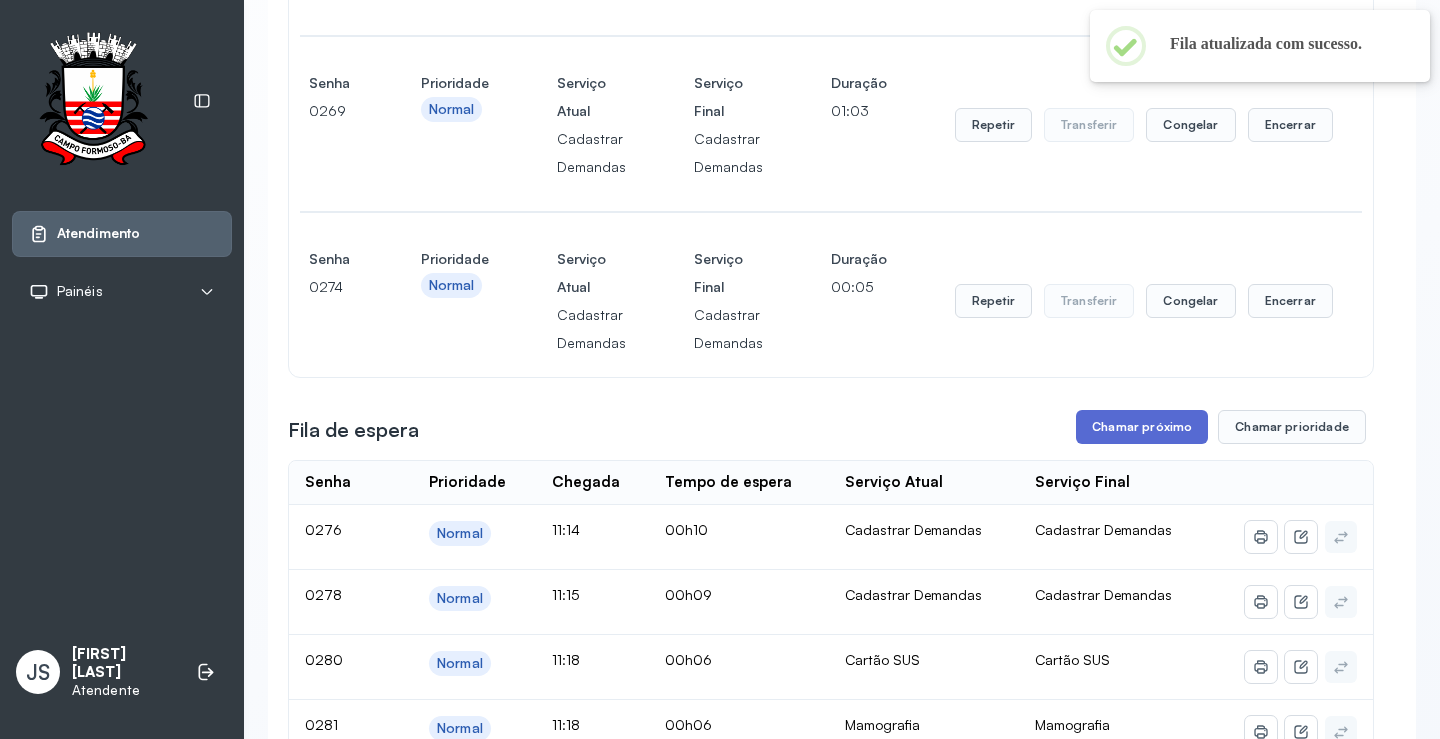 scroll, scrollTop: 900, scrollLeft: 0, axis: vertical 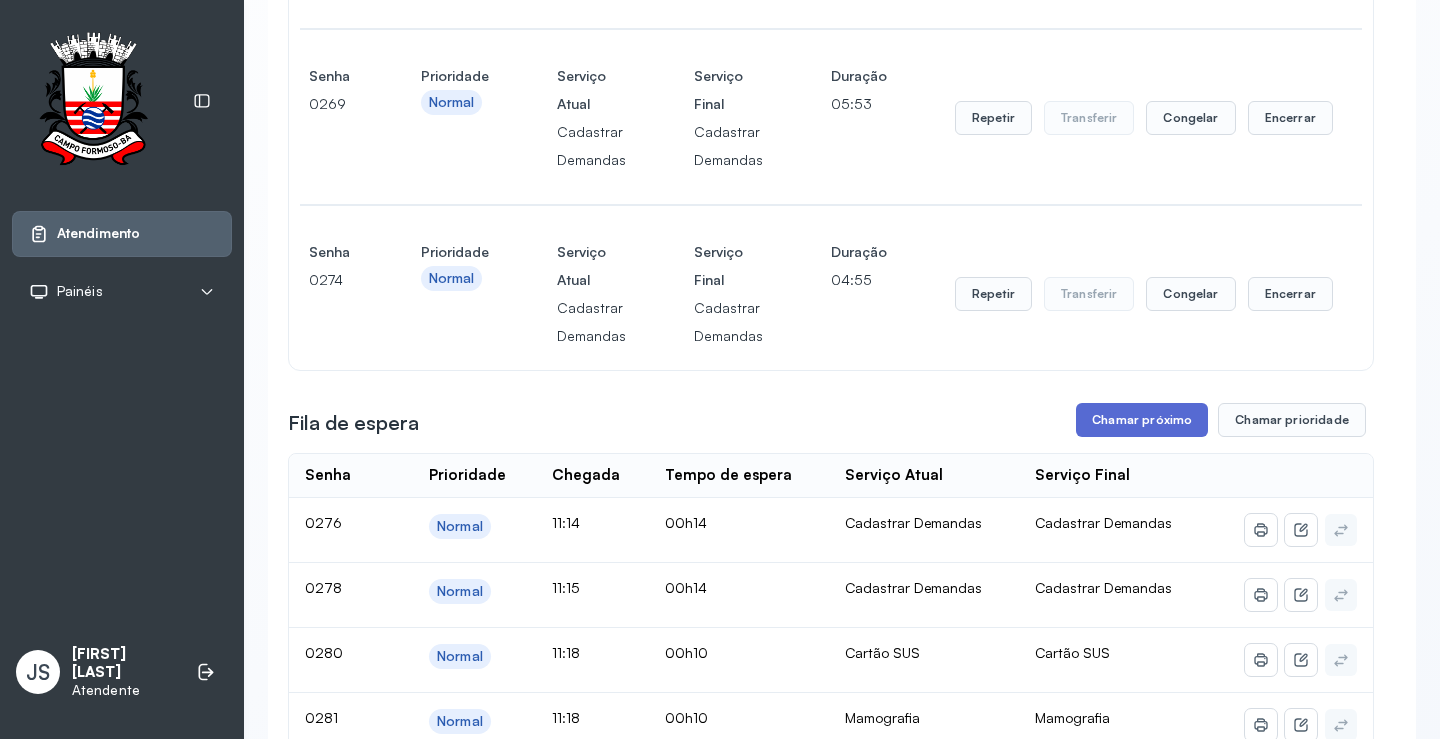 click on "Chamar próximo" at bounding box center (1142, 420) 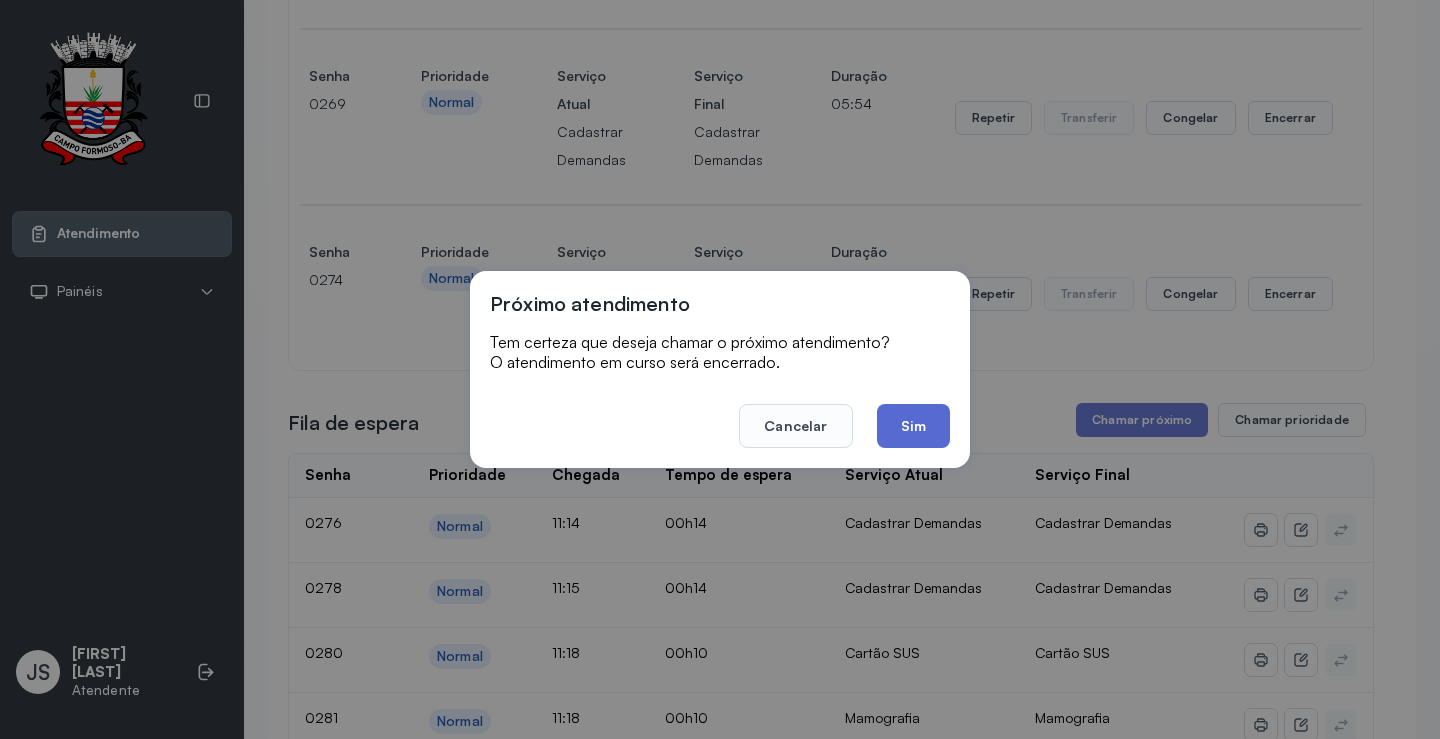 click on "Sim" 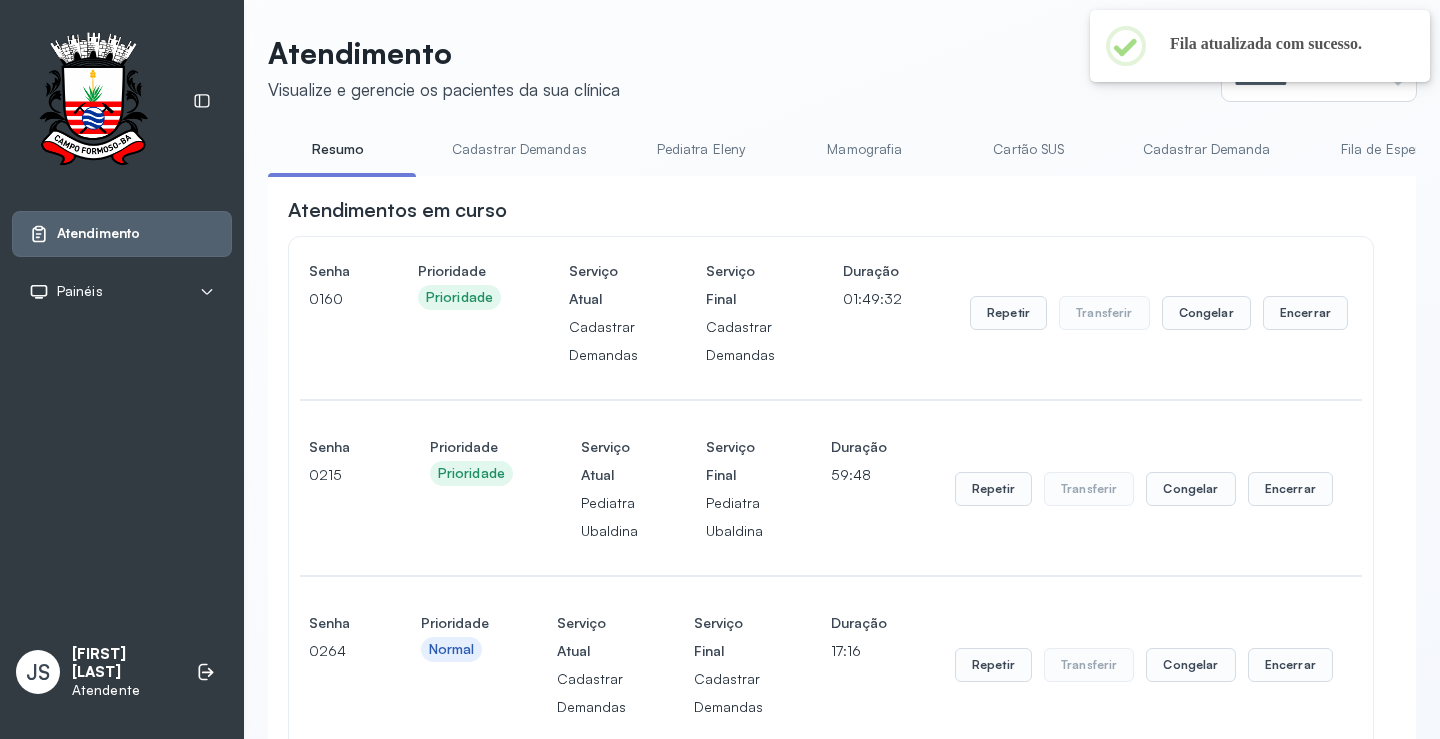 scroll, scrollTop: 900, scrollLeft: 0, axis: vertical 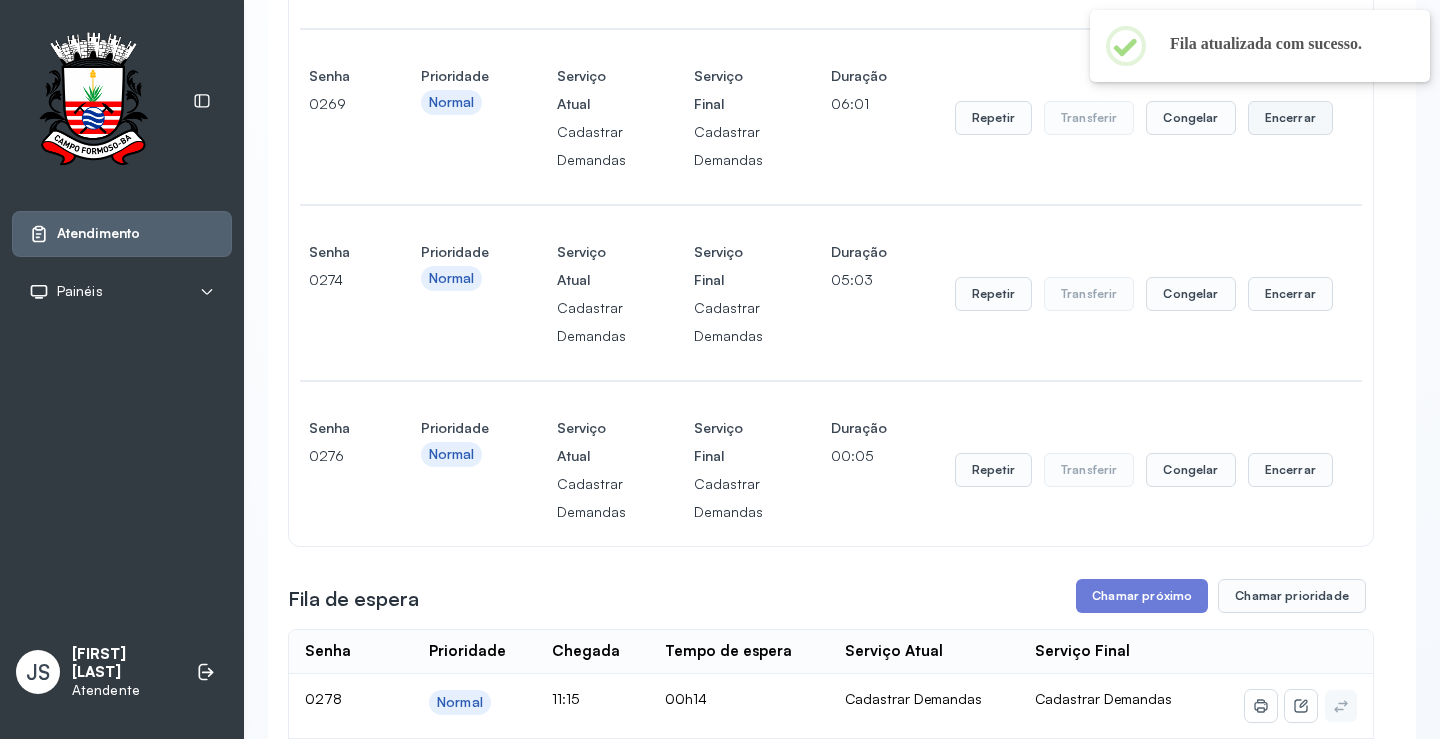 click on "Encerrar" at bounding box center [1305, -586] 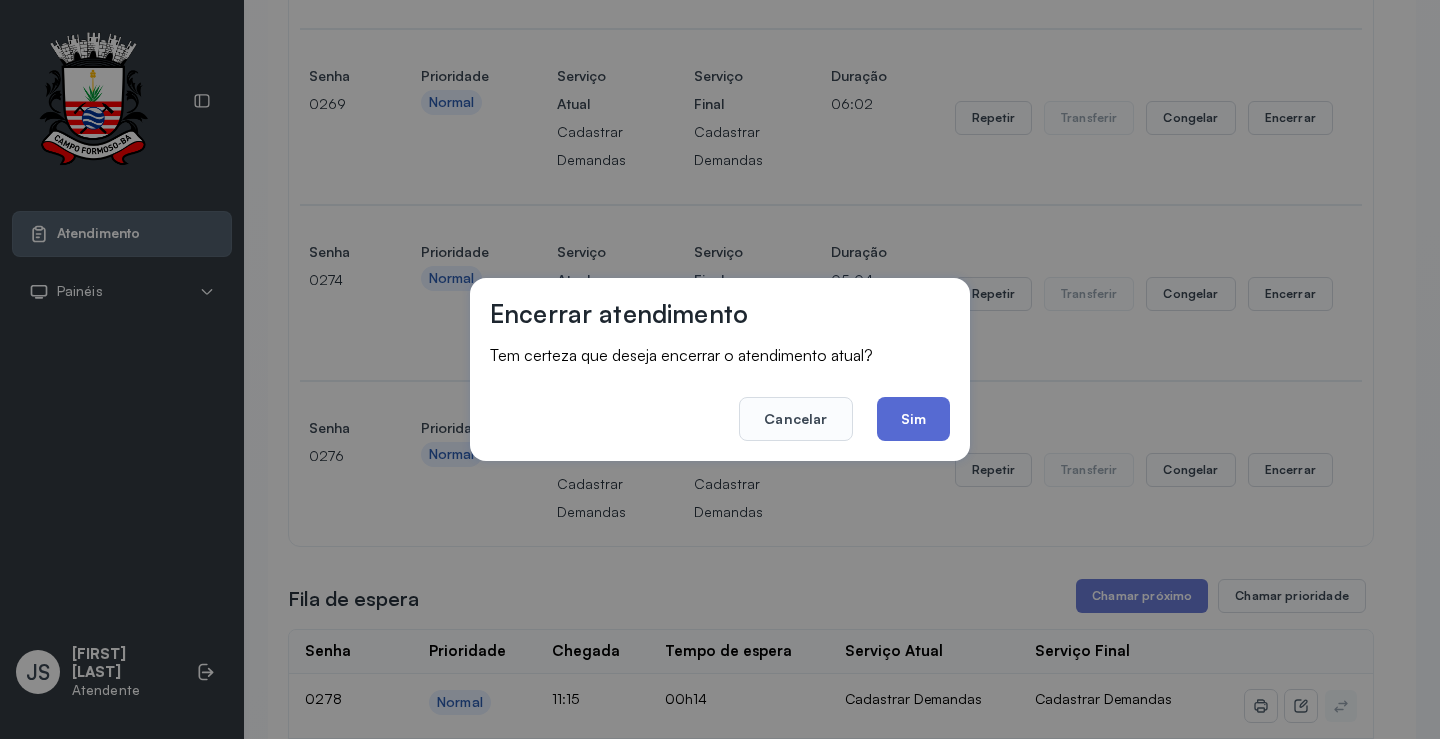 click on "Sim" 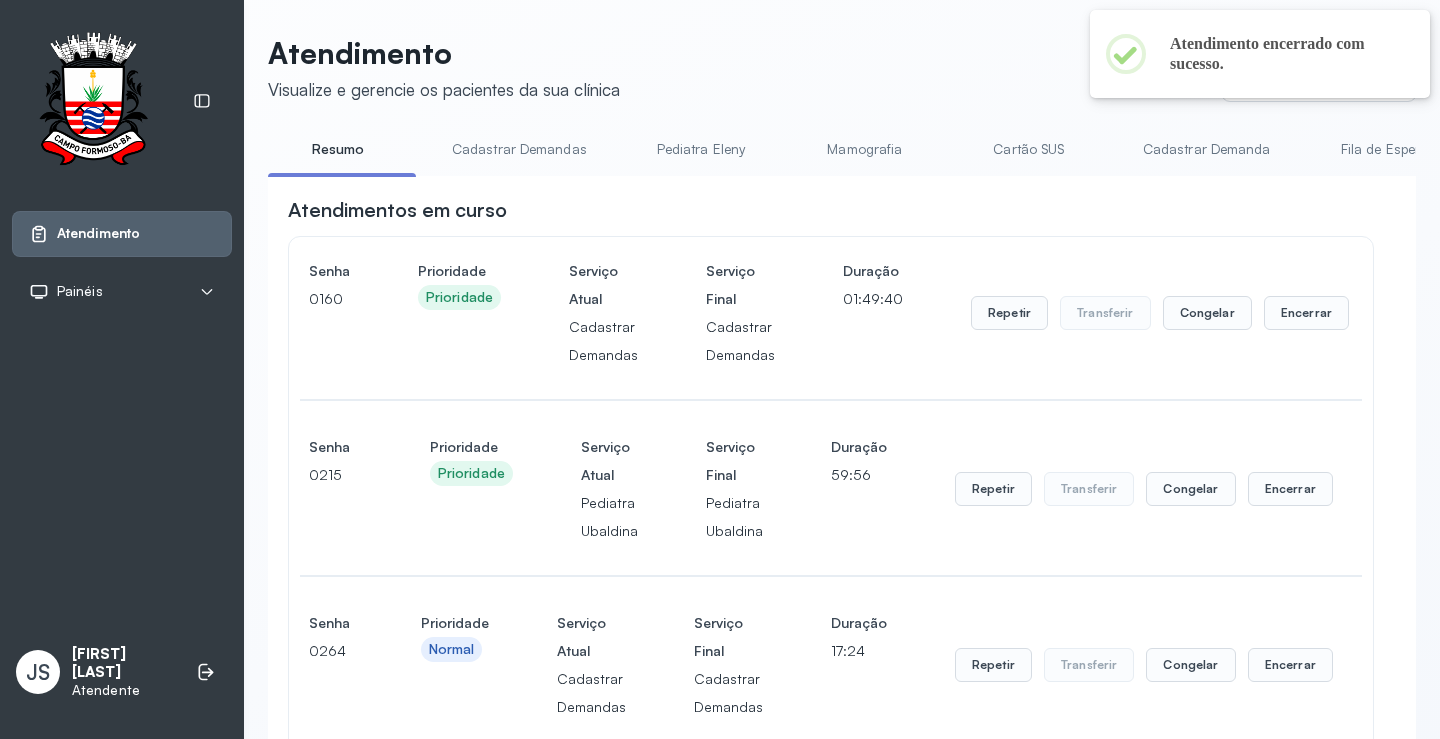 scroll, scrollTop: 900, scrollLeft: 0, axis: vertical 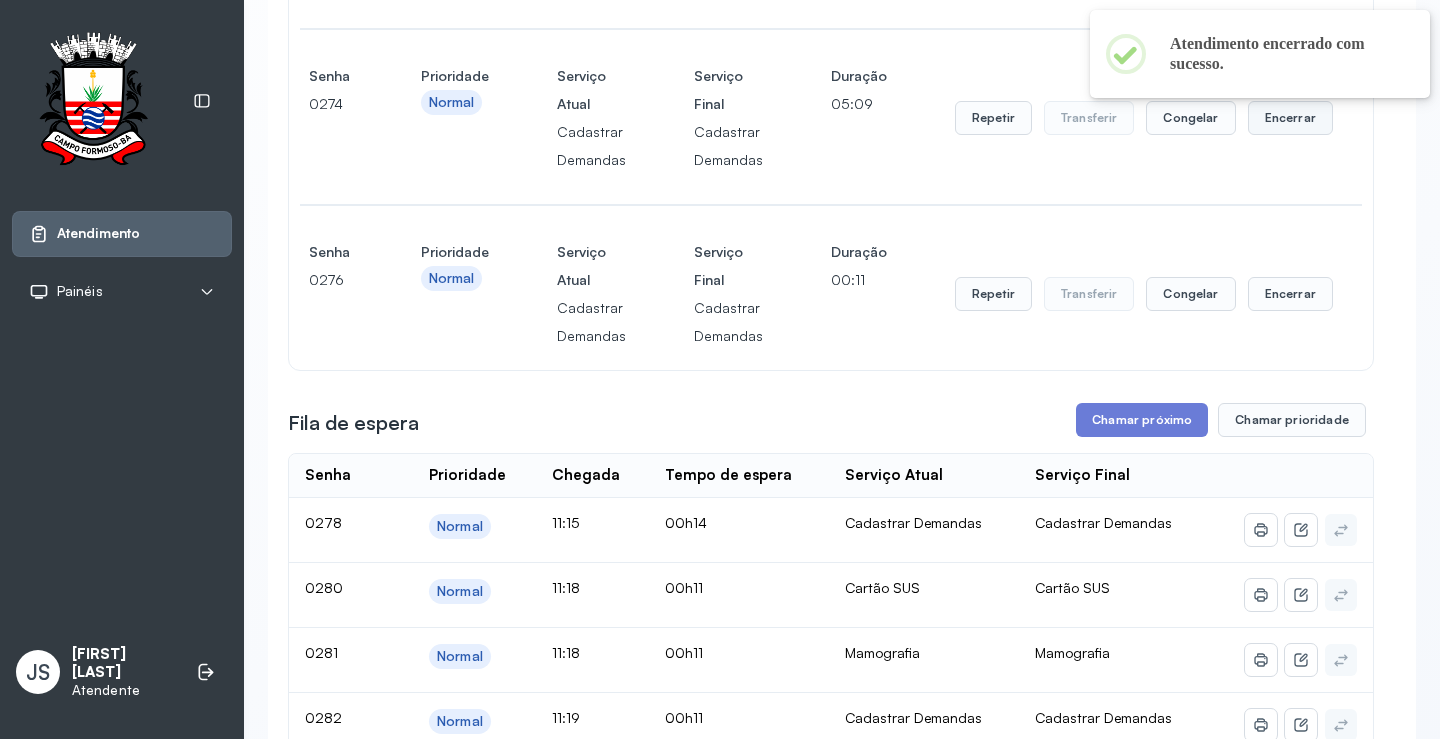 click on "Encerrar" at bounding box center (1302, -586) 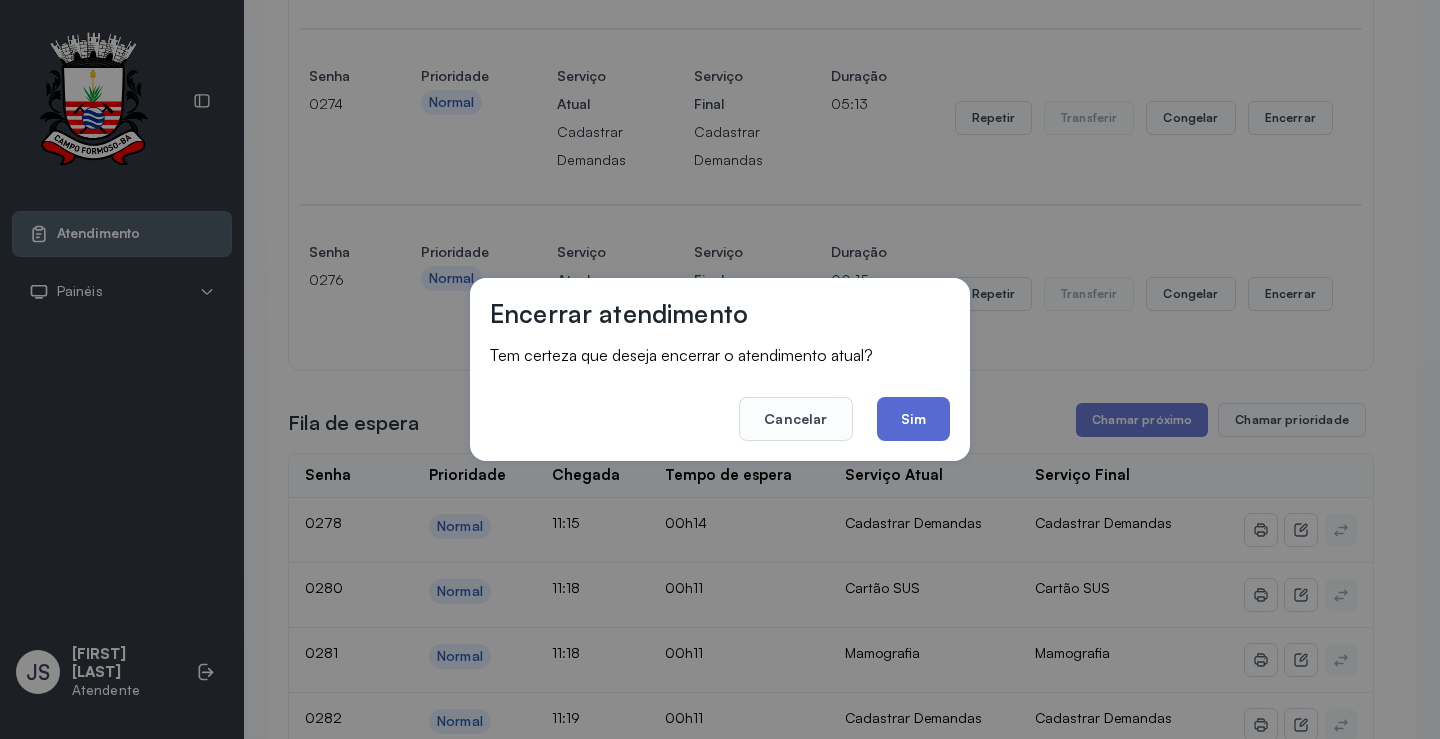 click on "Sim" 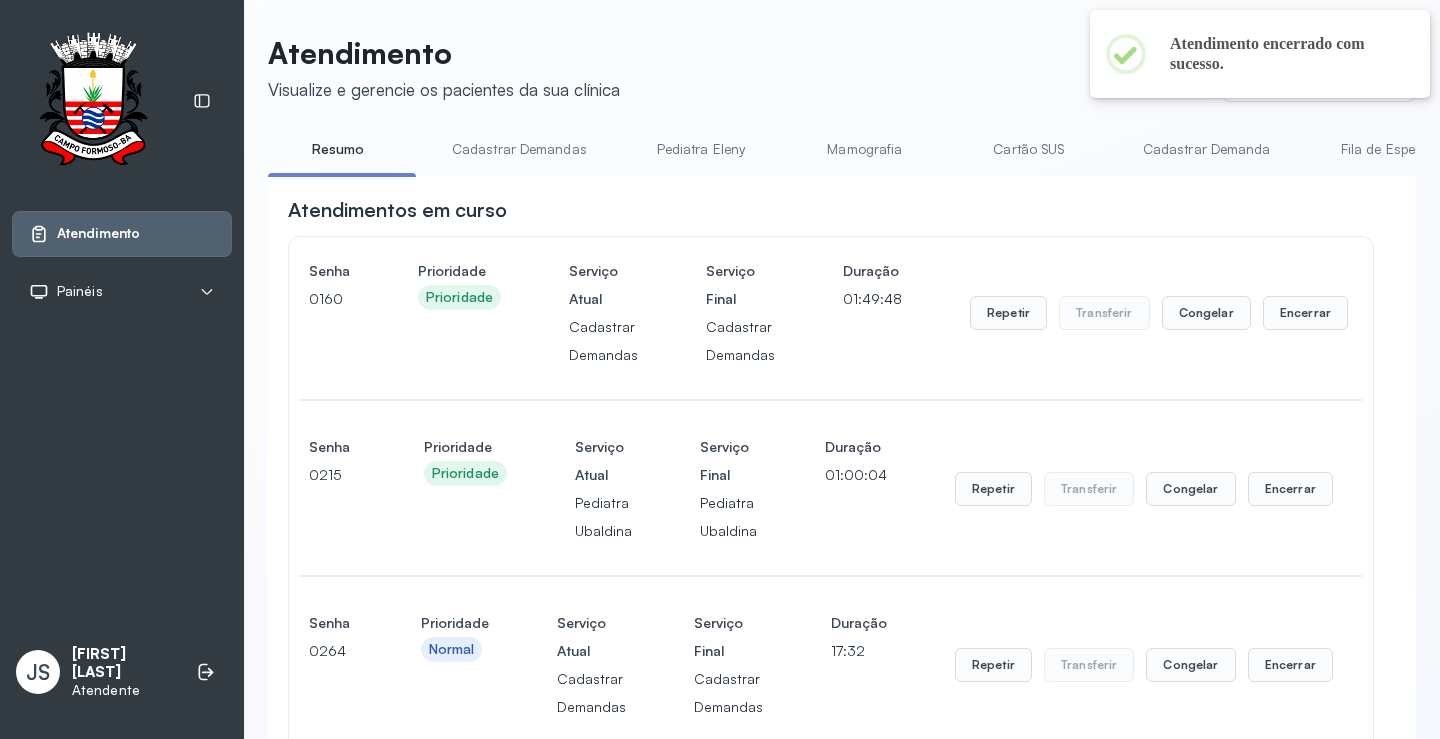 scroll, scrollTop: 900, scrollLeft: 0, axis: vertical 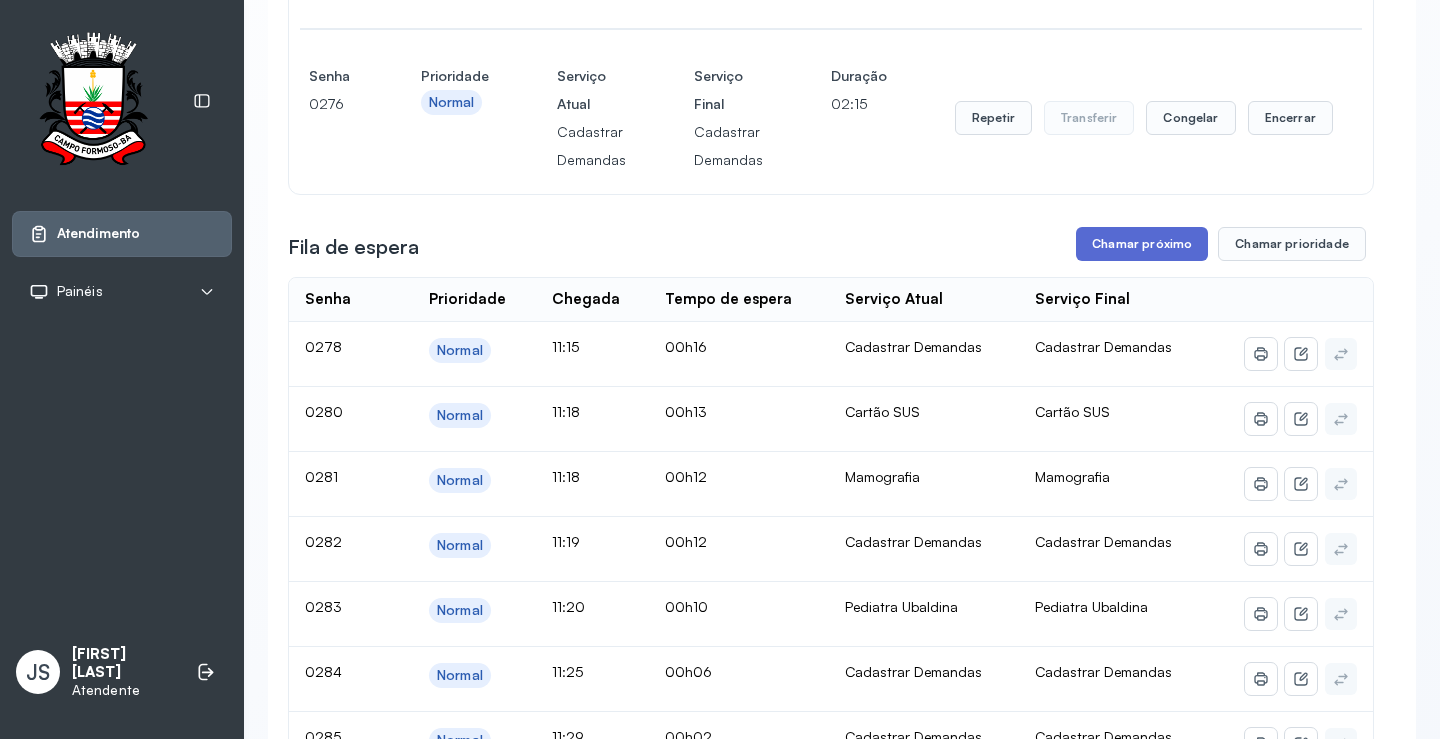 click on "Chamar próximo" at bounding box center (1142, 244) 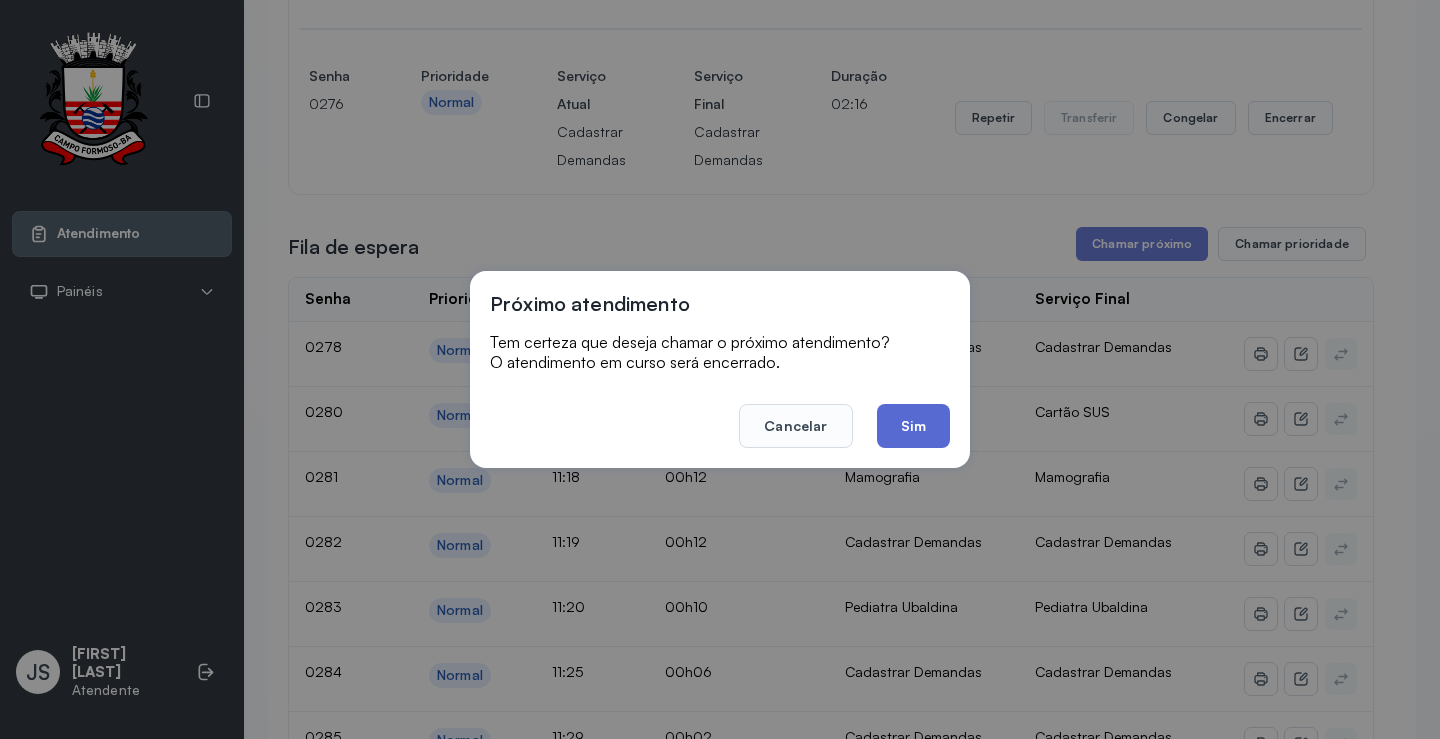 click on "Sim" 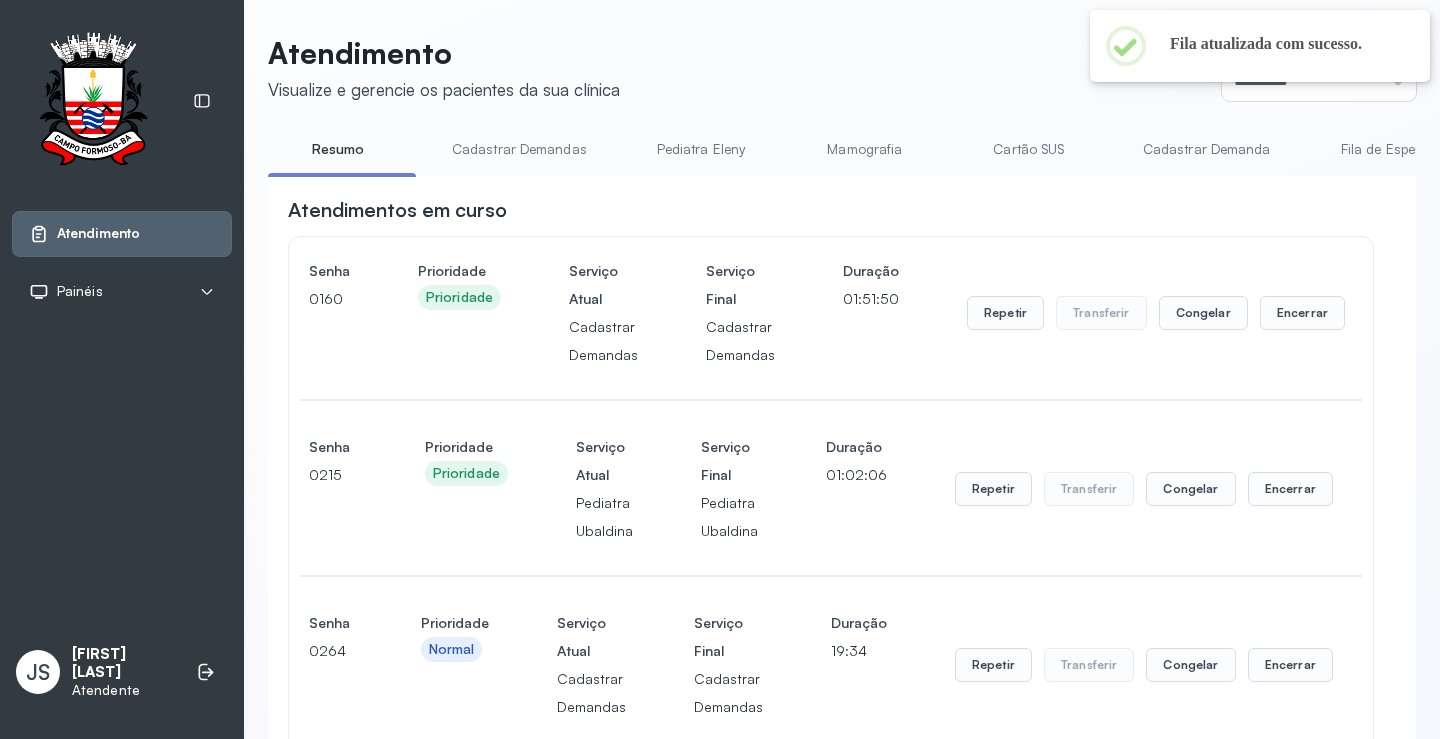 scroll, scrollTop: 900, scrollLeft: 0, axis: vertical 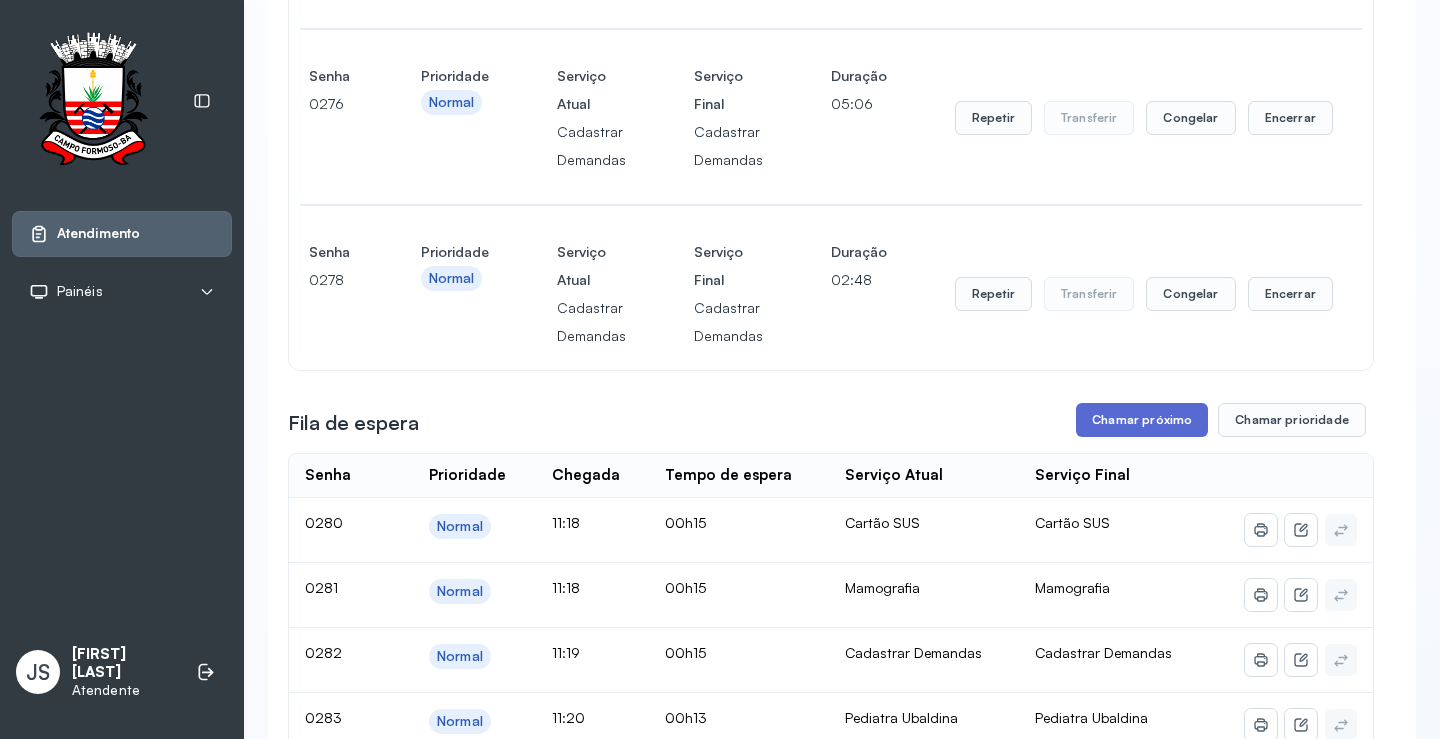 click on "Chamar próximo" at bounding box center [1142, 420] 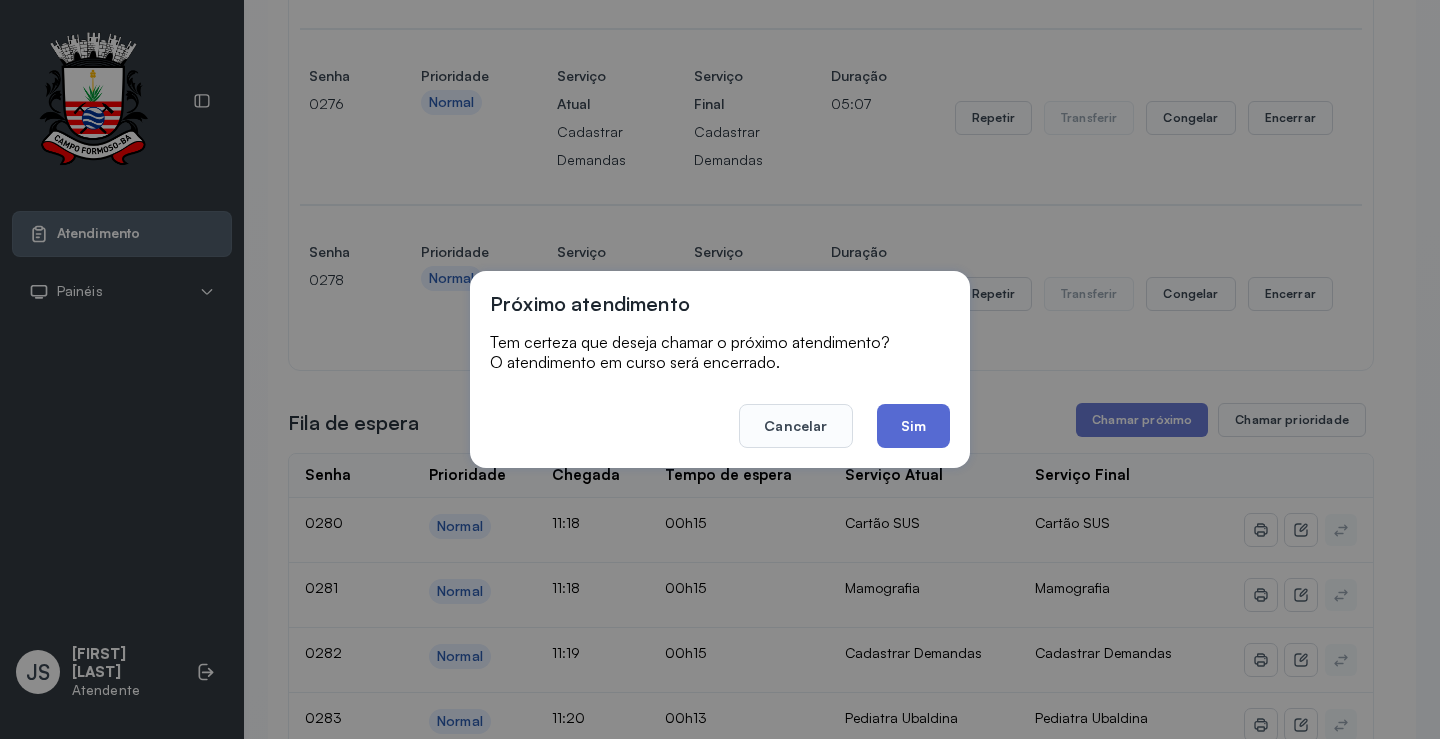 click on "Sim" 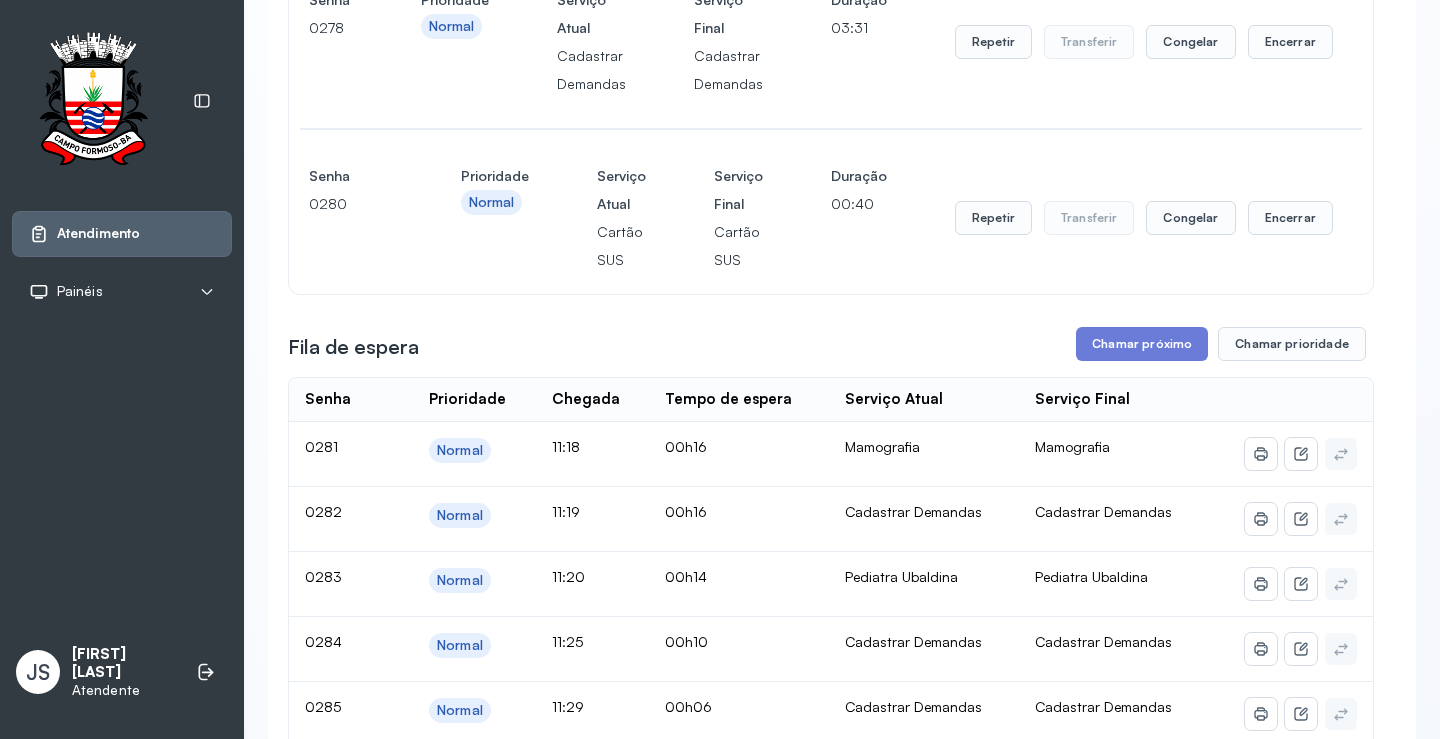 scroll, scrollTop: 1200, scrollLeft: 0, axis: vertical 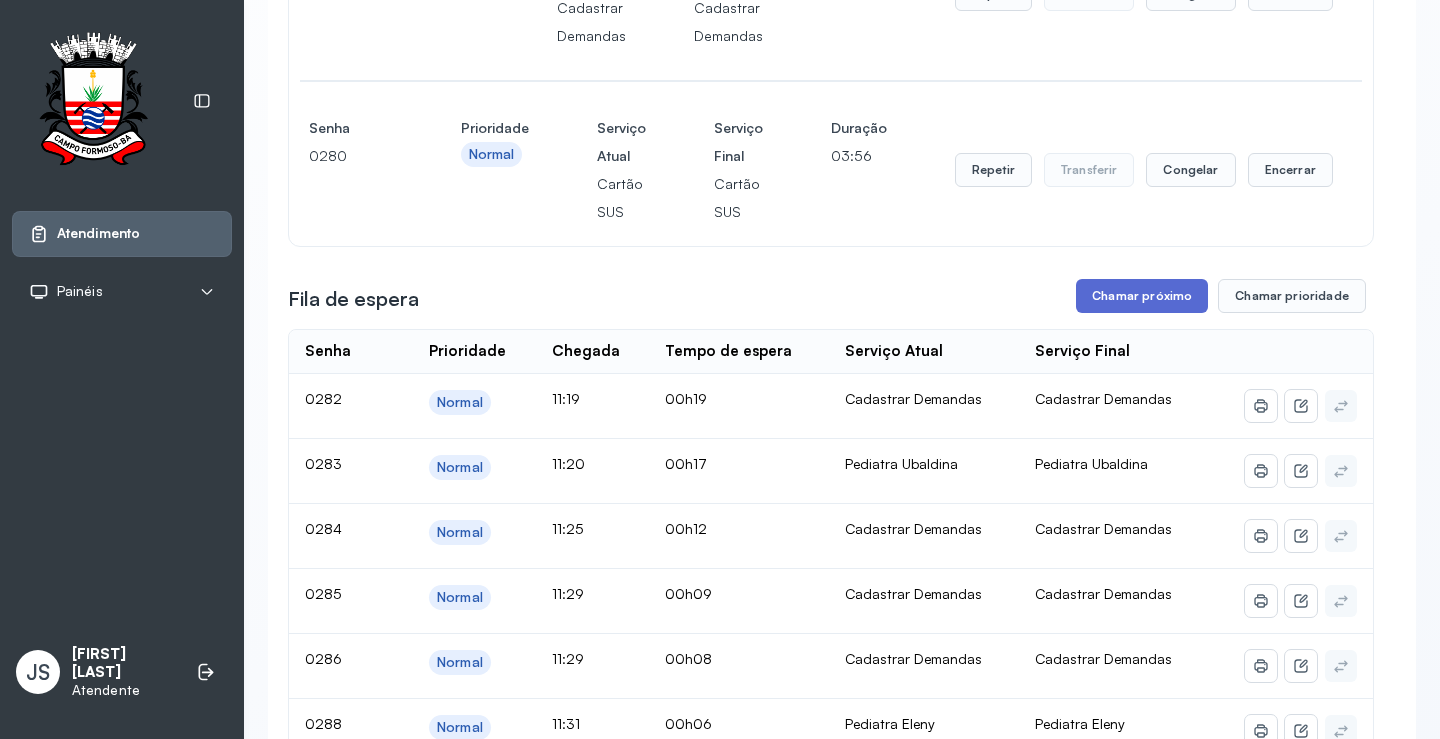 click on "Chamar próximo" at bounding box center (1142, 296) 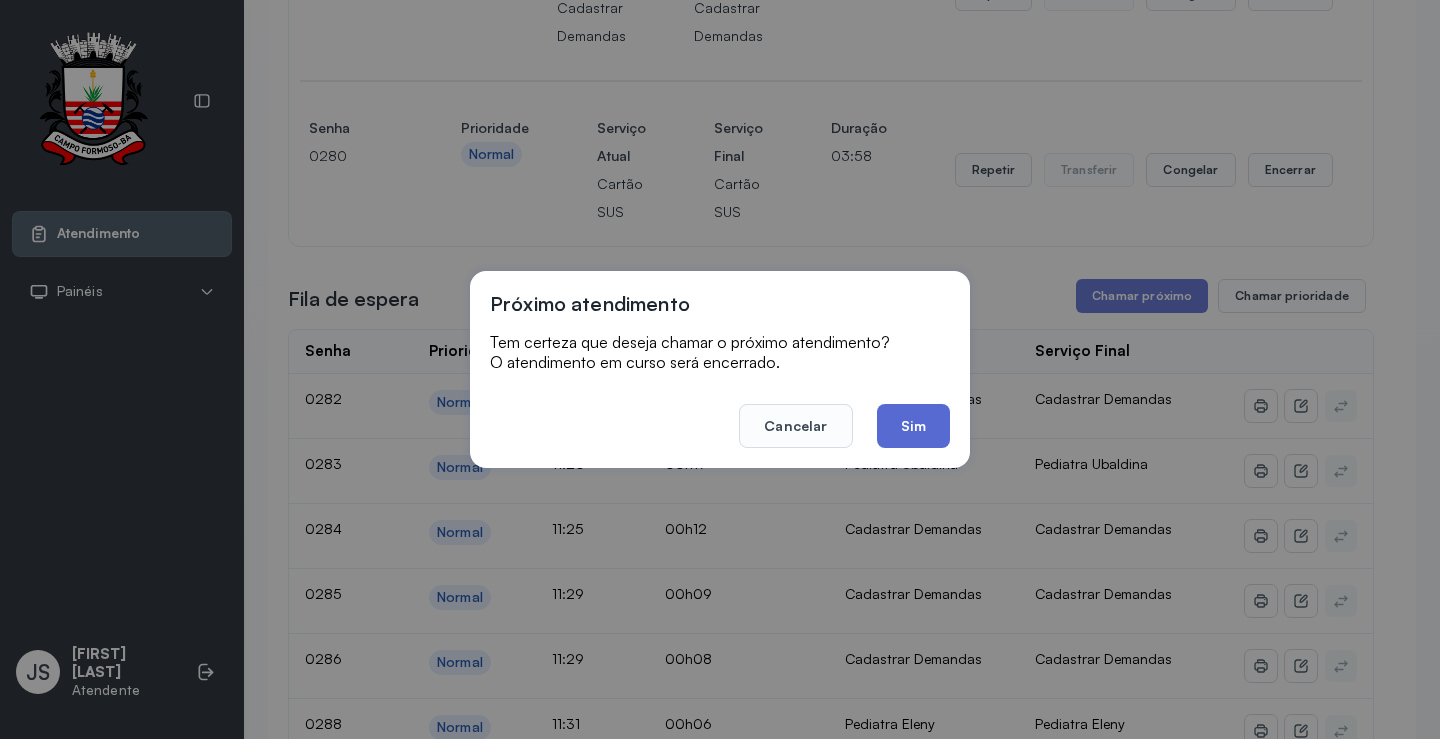 click on "Sim" 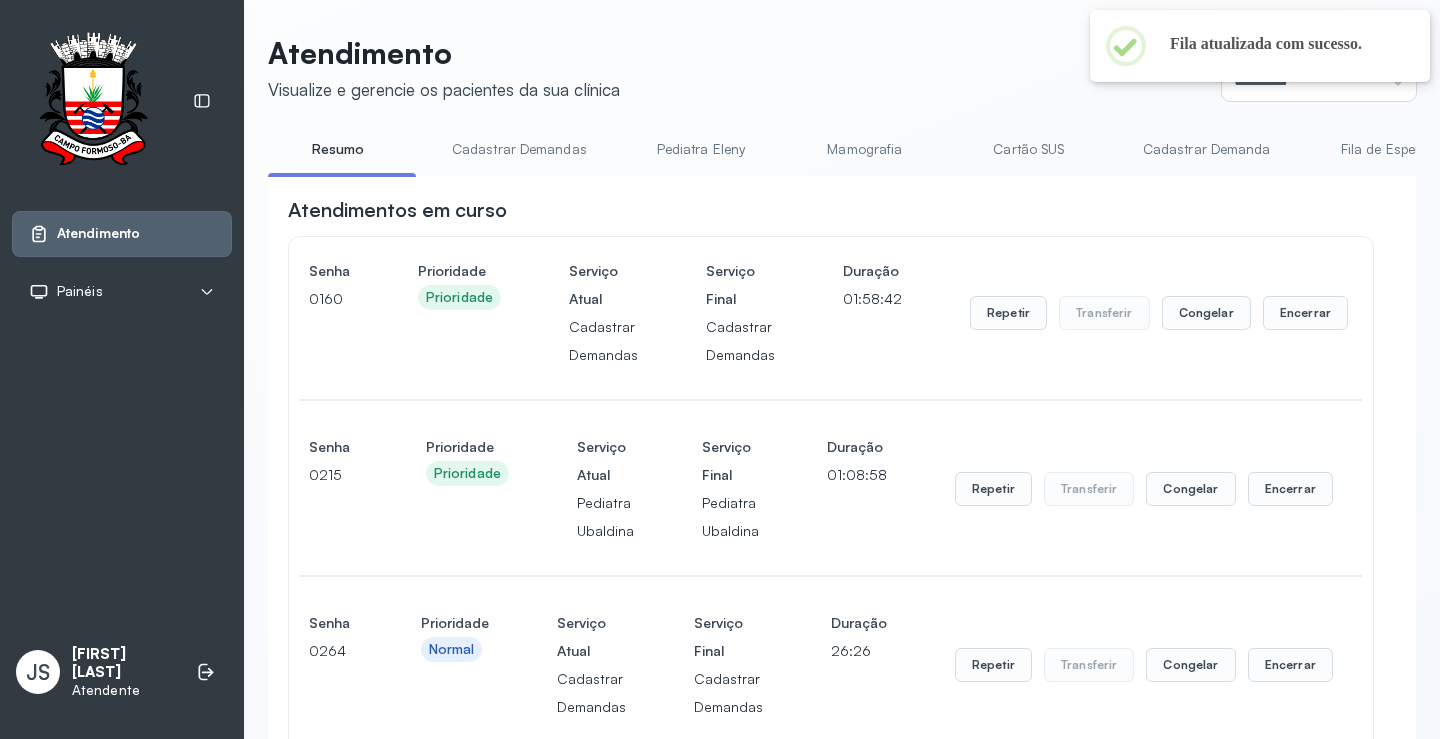 scroll, scrollTop: 1200, scrollLeft: 0, axis: vertical 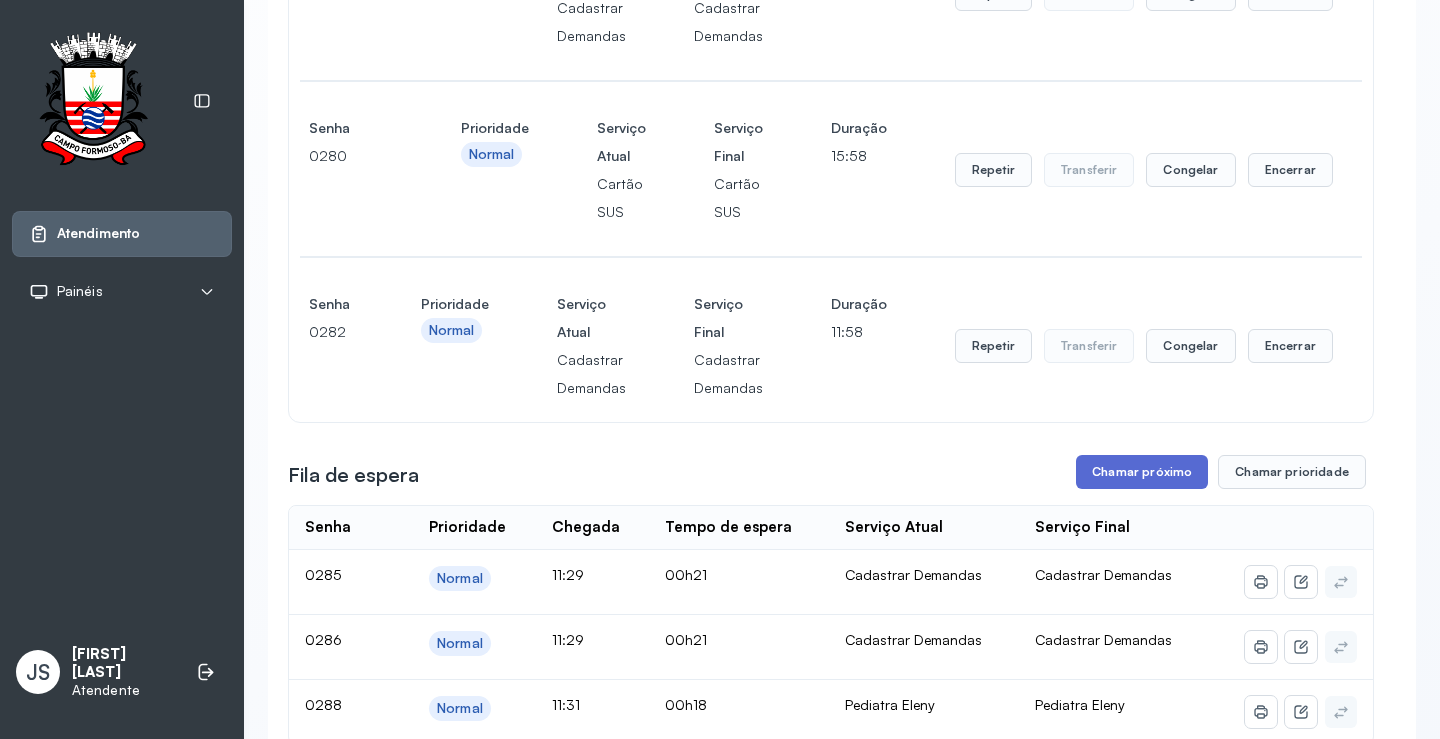 click on "Chamar próximo" at bounding box center (1142, 472) 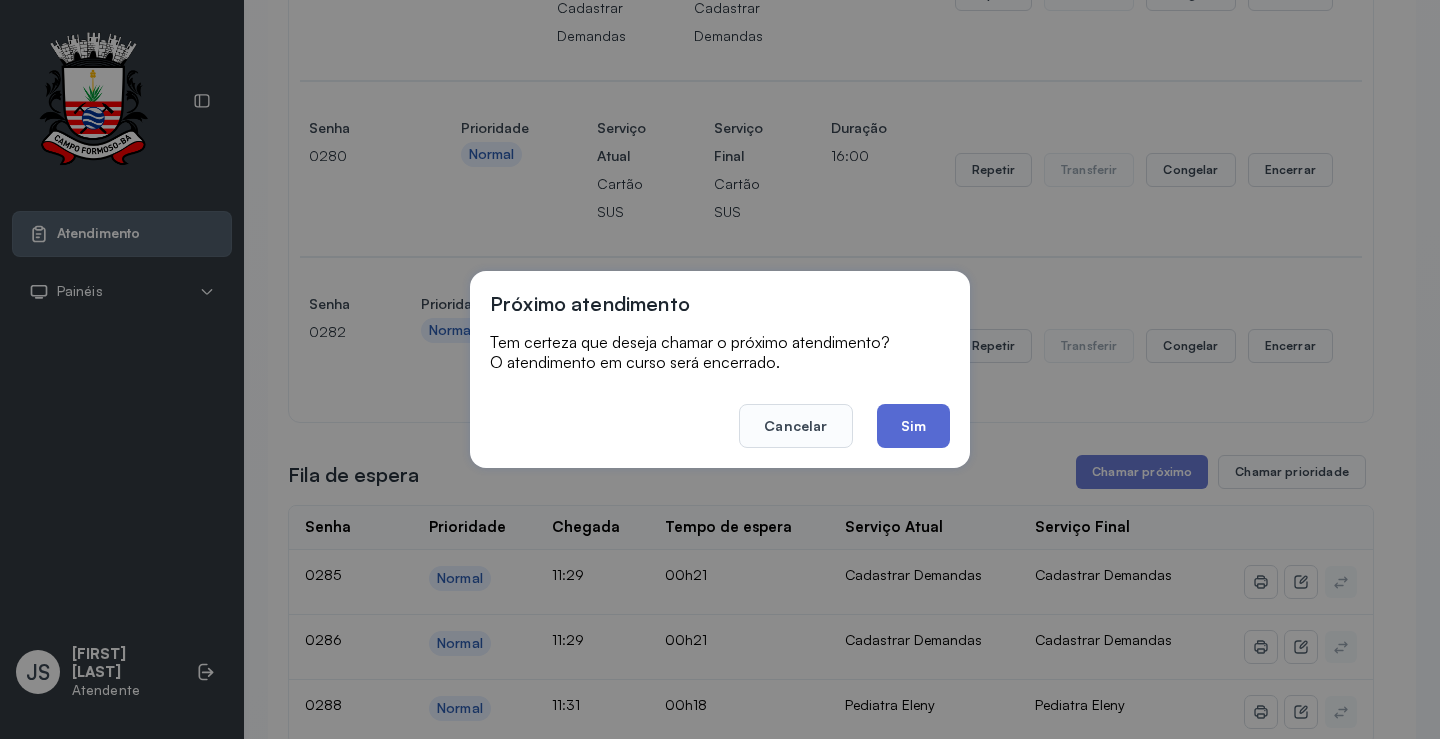 click on "Sim" 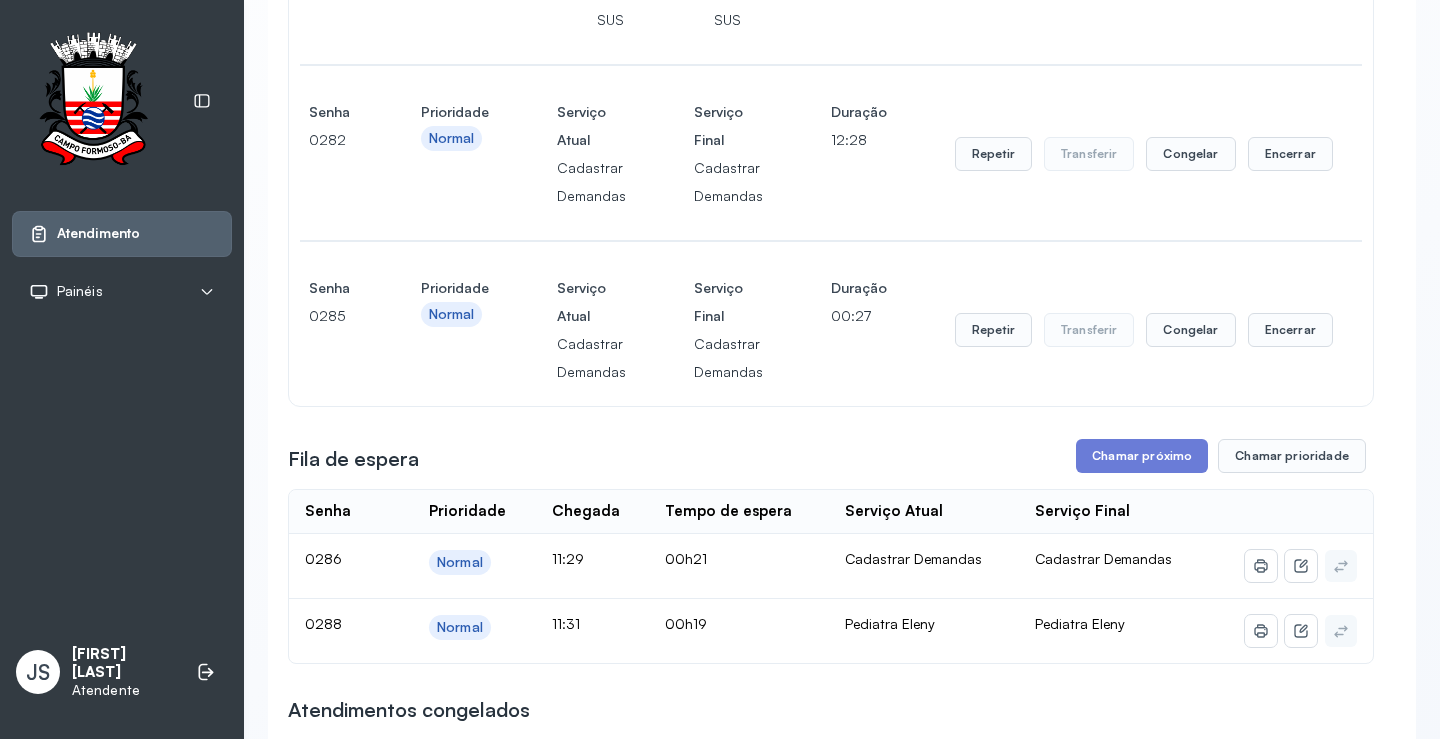 scroll, scrollTop: 1400, scrollLeft: 0, axis: vertical 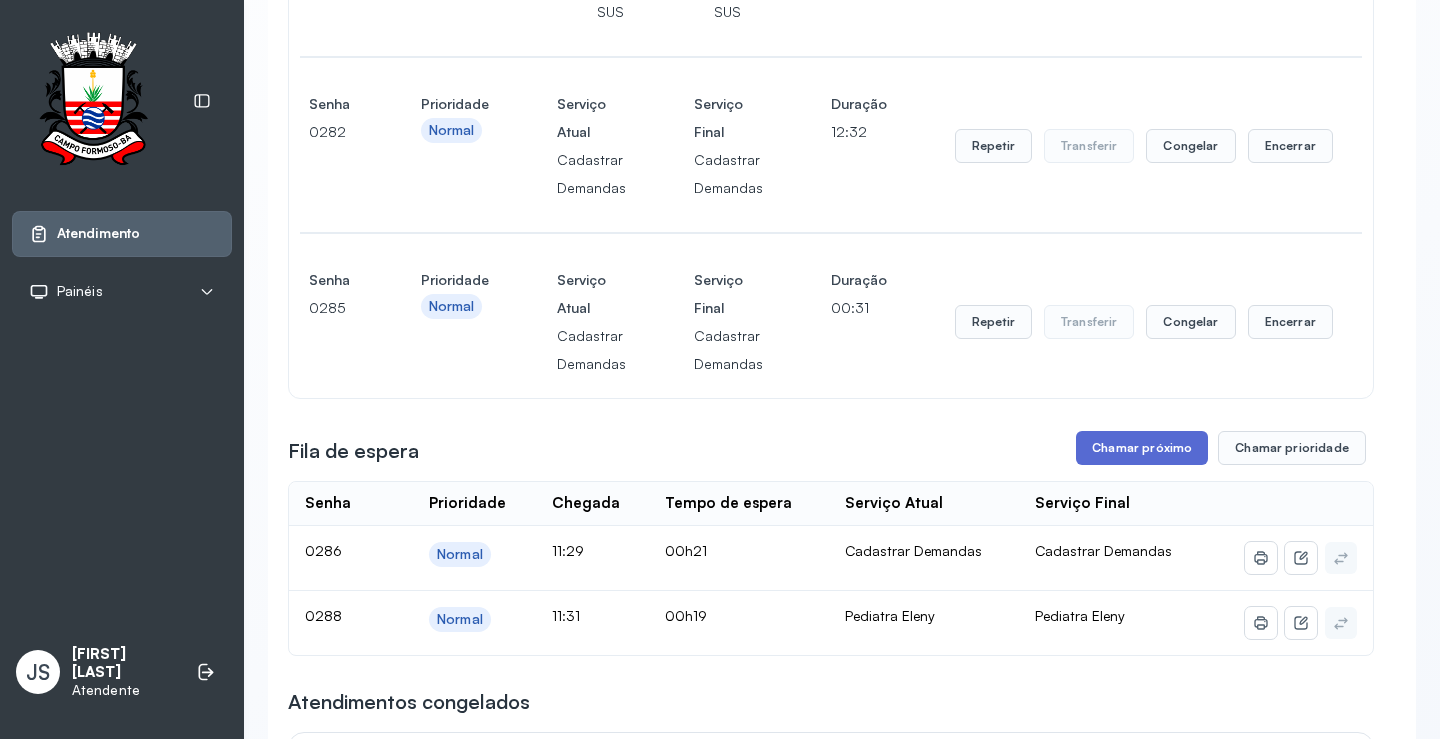 click on "Chamar próximo" at bounding box center [1142, 448] 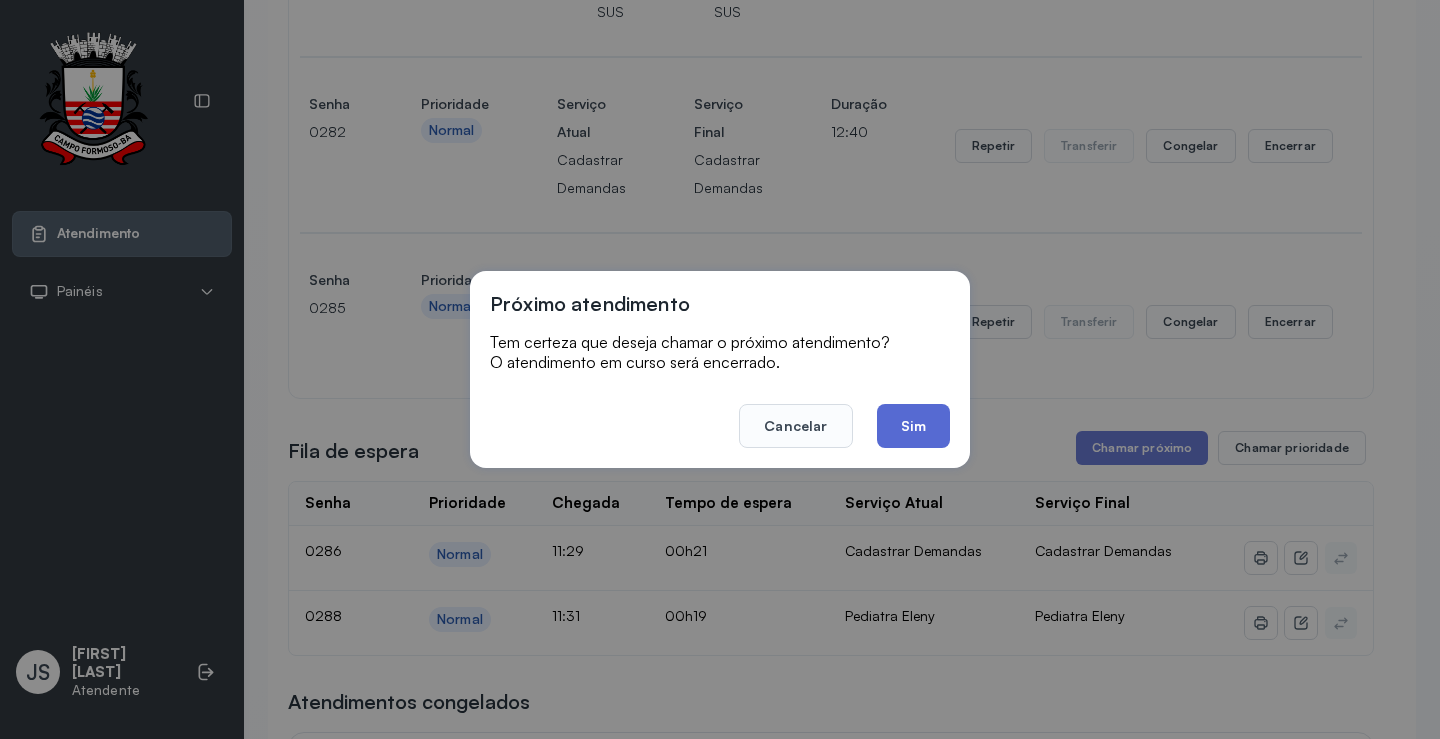 click on "Sim" 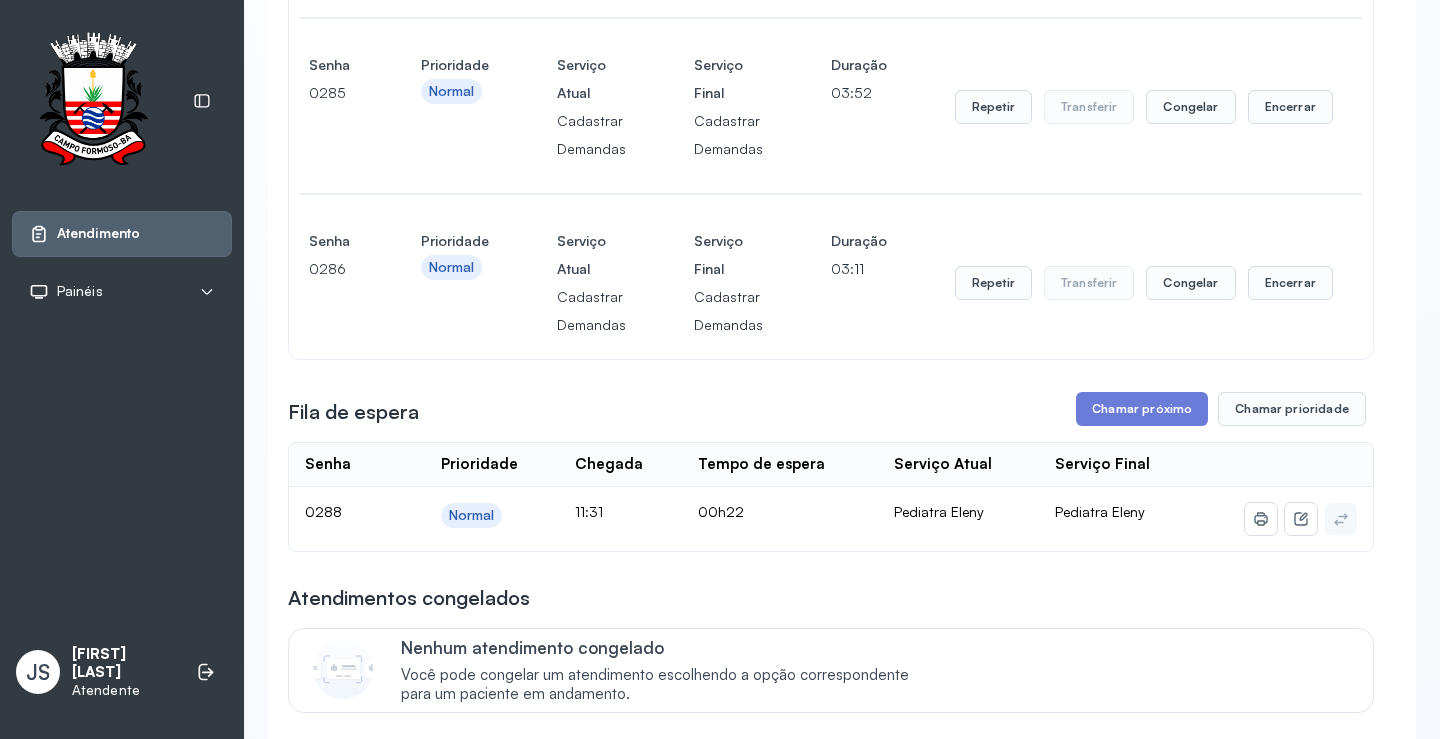 scroll, scrollTop: 1700, scrollLeft: 0, axis: vertical 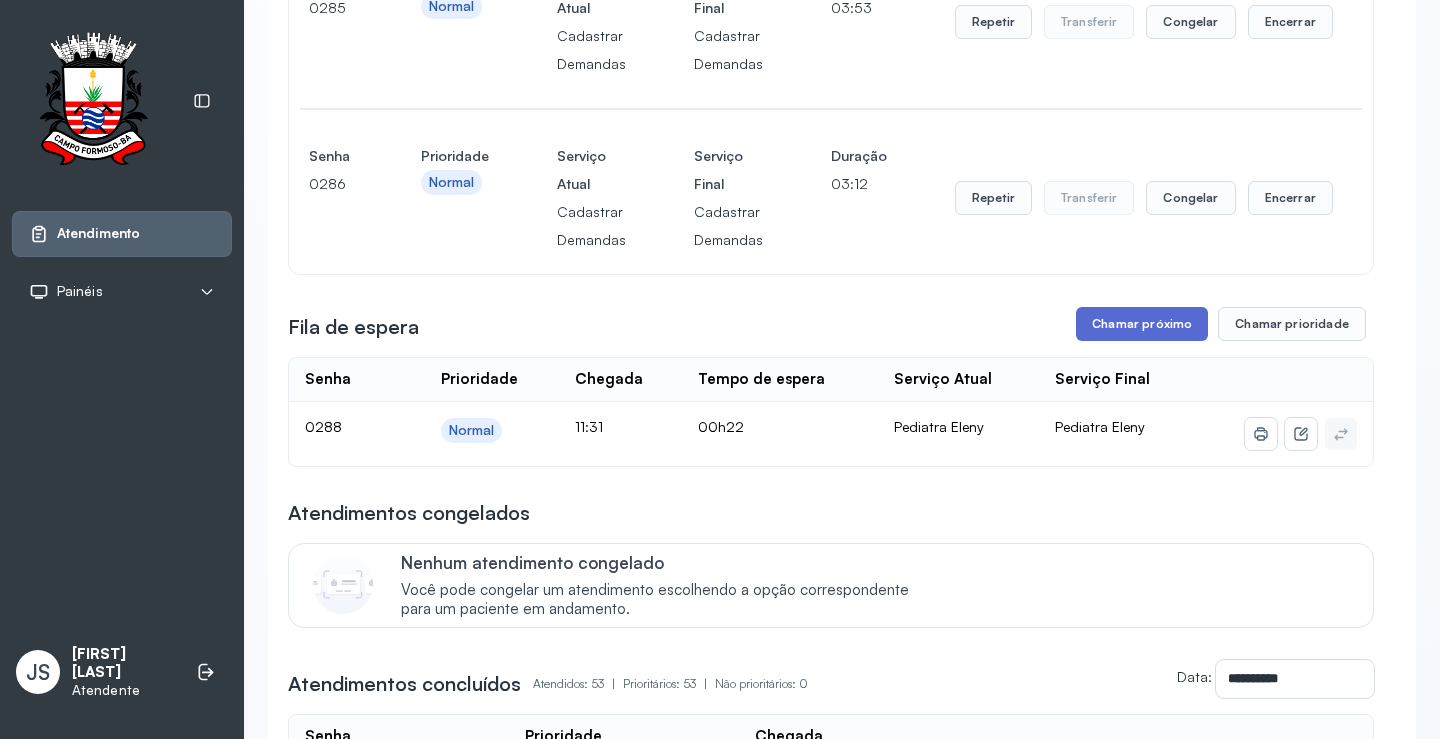 click on "Chamar próximo" at bounding box center [1142, 324] 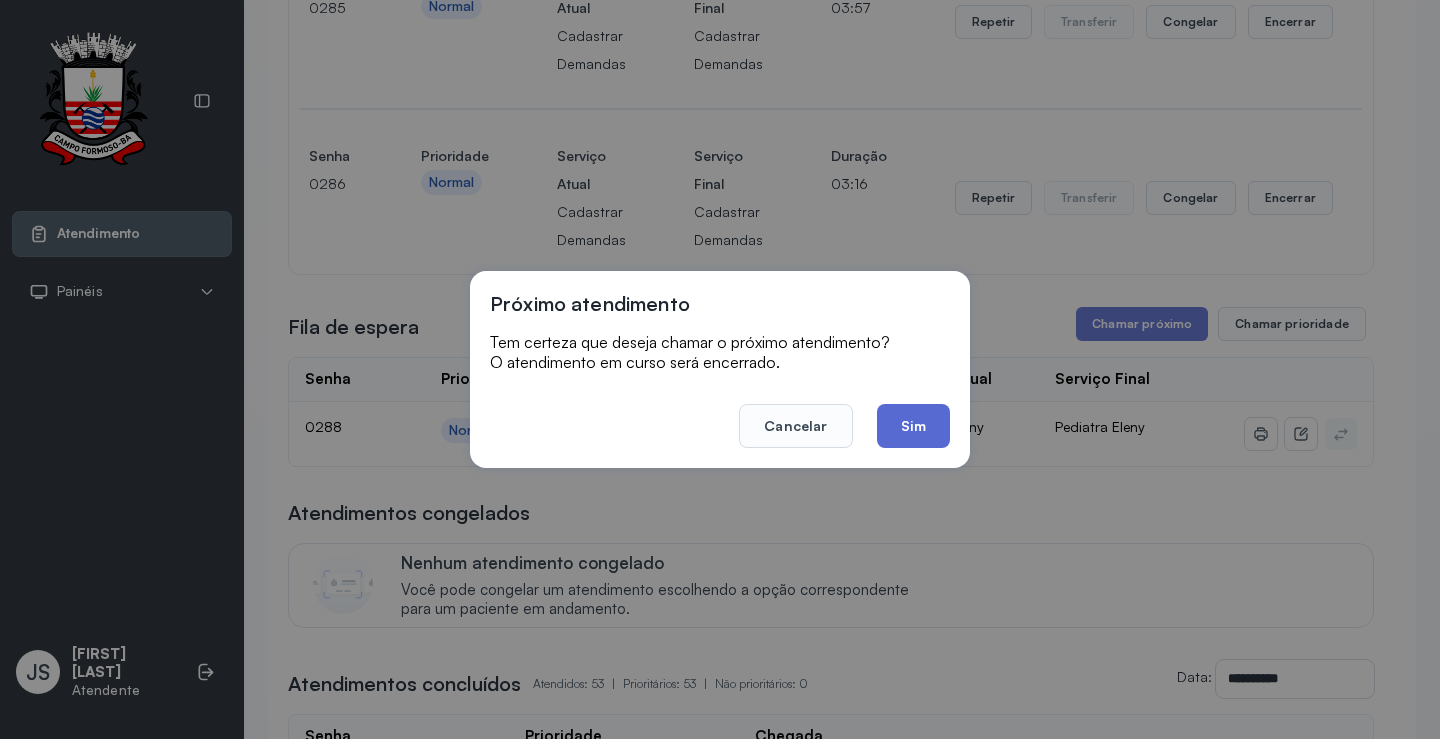 click on "Sim" 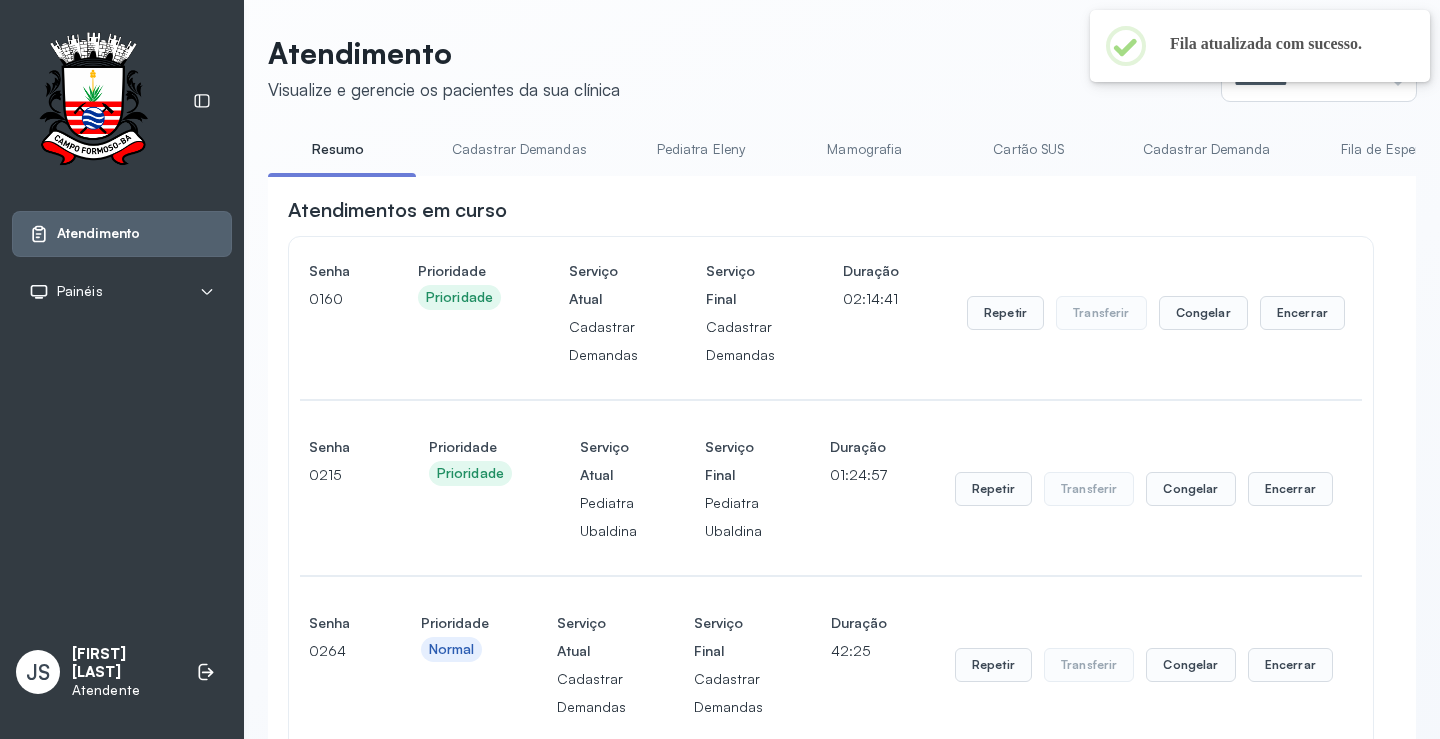 scroll, scrollTop: 1700, scrollLeft: 0, axis: vertical 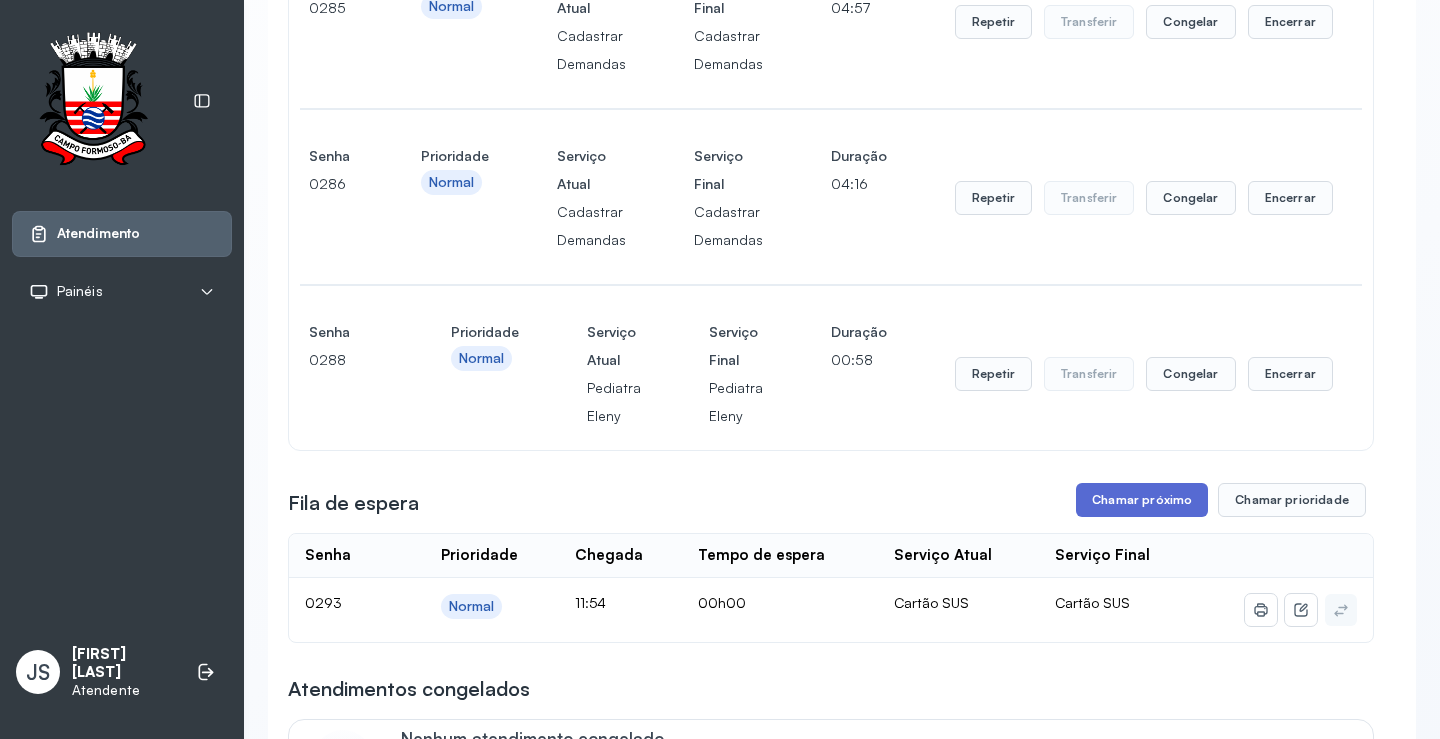 click on "Chamar próximo" at bounding box center (1142, 500) 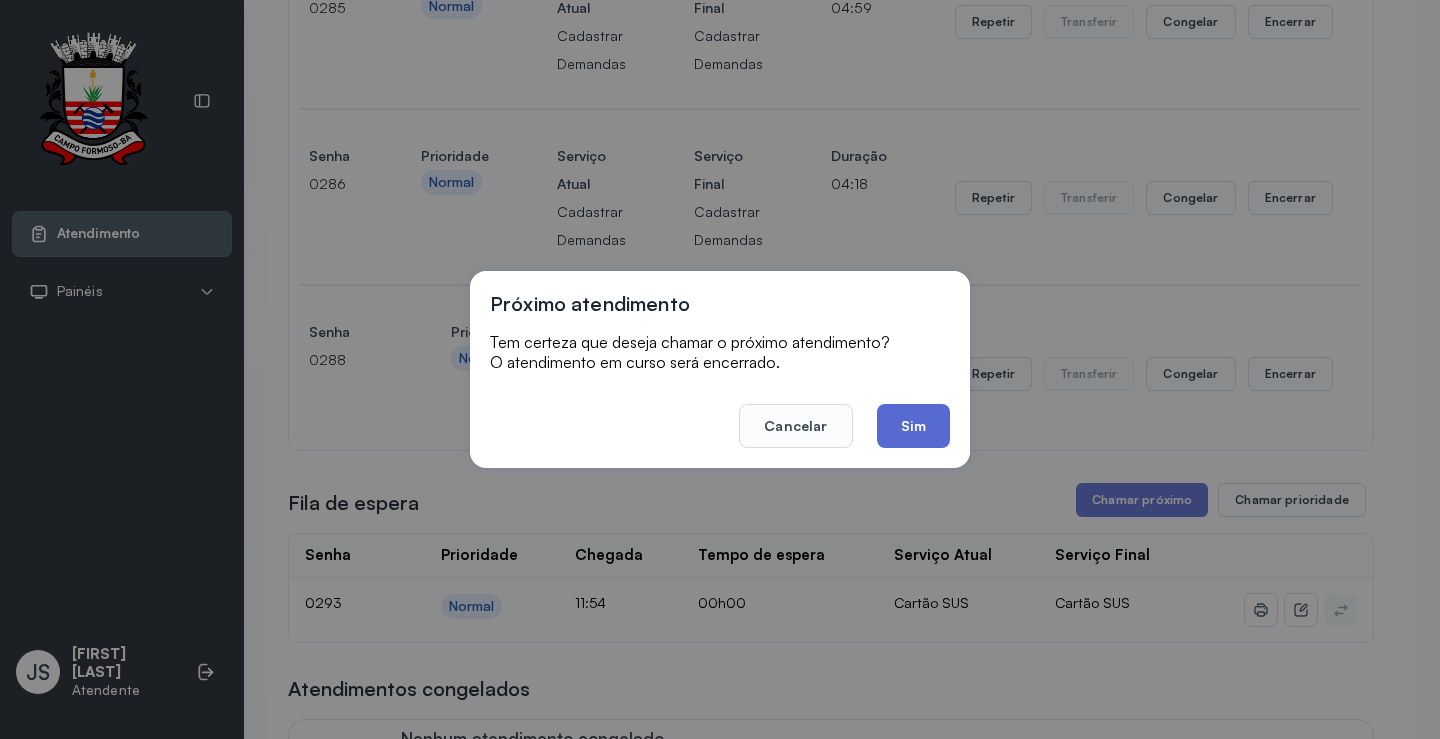 click on "Sim" 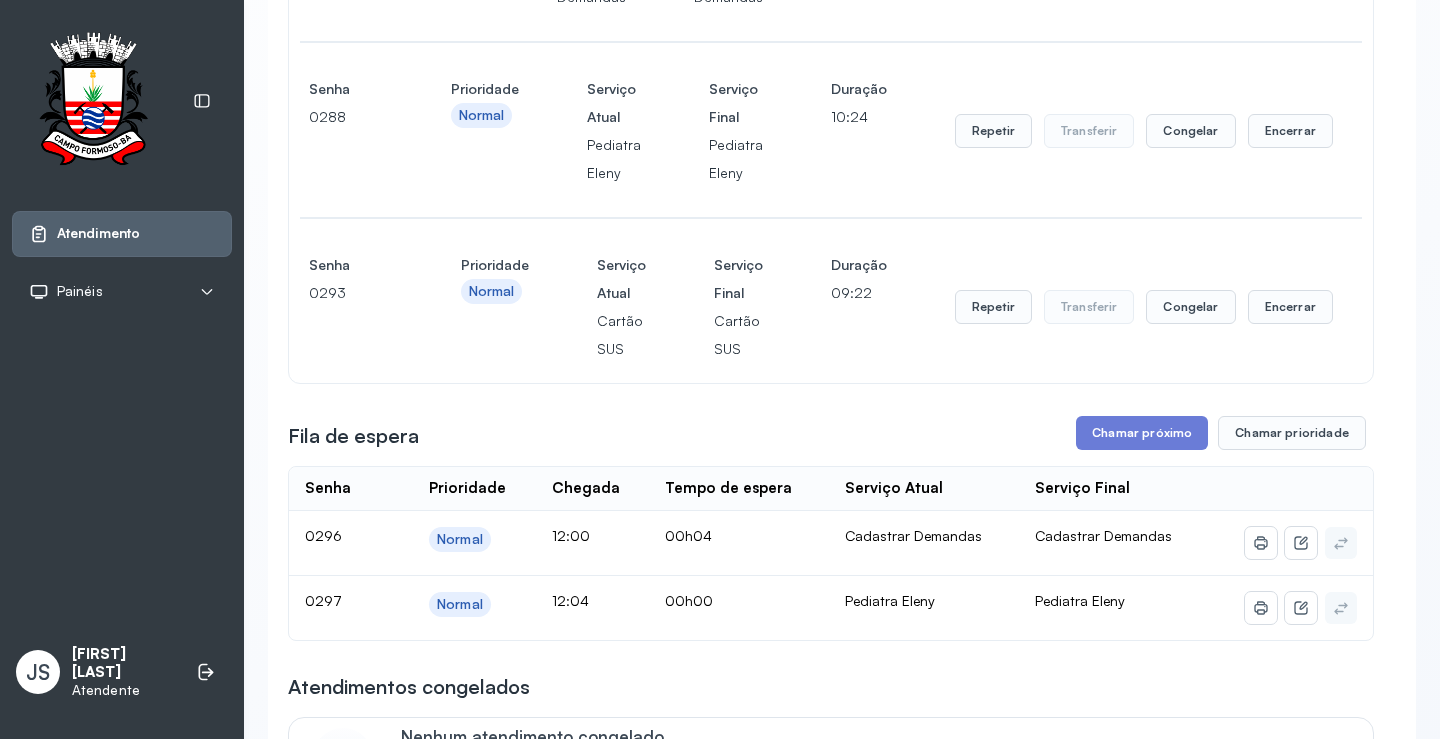 scroll, scrollTop: 1800, scrollLeft: 0, axis: vertical 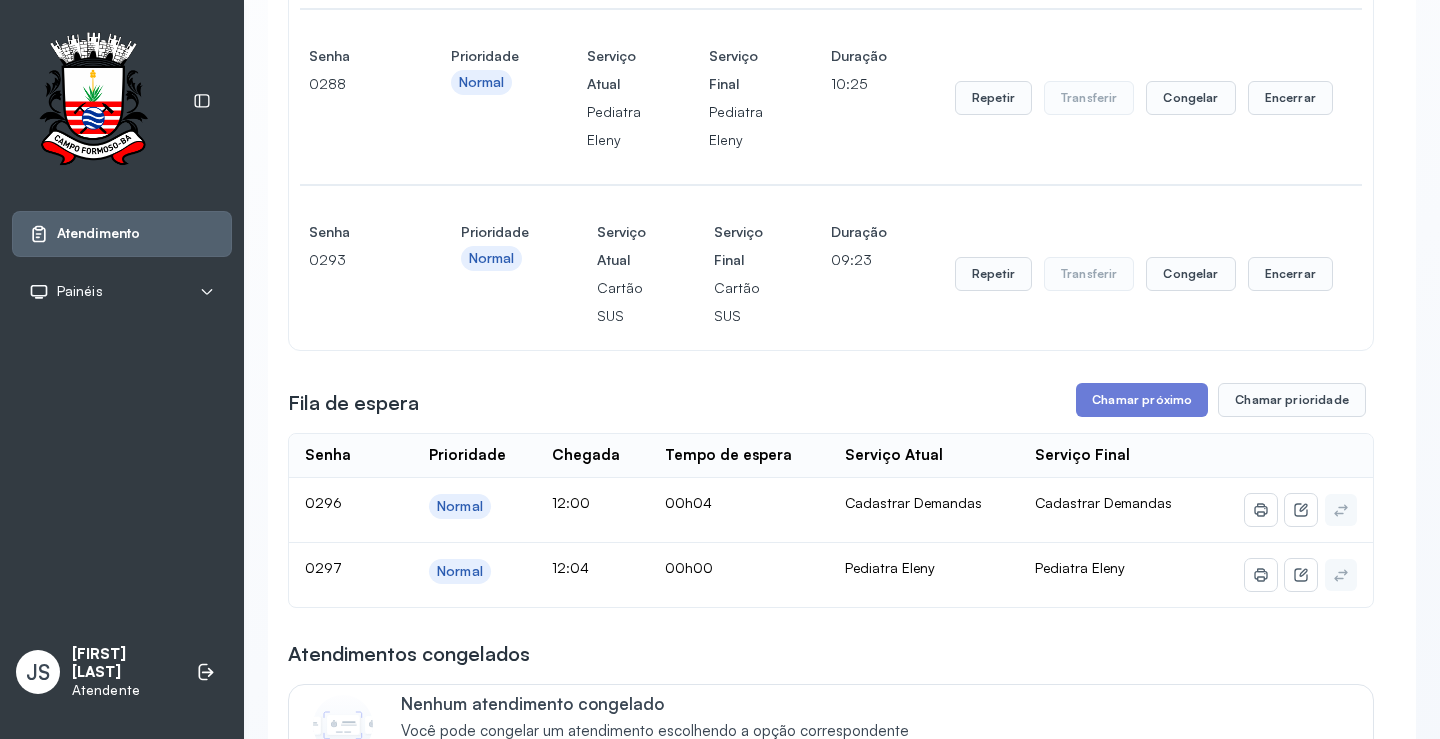 click on "Atendimentos em curso Senha 0160 Prioridade Prioridade Serviço Atual Cadastrar Demandas Serviço Final Cadastrar Demandas Duração 02:25:04 Repetir Transferir Congelar Encerrar Senha 0215 Prioridade Prioridade Serviço Atual Pediatra Ubaldina Serviço Final Pediatra Ubaldina Duração 01:35:20 Repetir Transferir Congelar Encerrar Senha 0264 Prioridade Normal Serviço Atual Cadastrar Demandas Serviço Final Cadastrar Demandas Duração 52:48 Repetir Transferir Congelar Encerrar Senha 0268 Prioridade Normal Serviço Atual Cadastrar Demanda Serviço Final Cadastrar Demanda Duração 43:25 Repetir Transferir Congelar Encerrar Senha 0276 Prioridade Normal Serviço Atual Cadastrar Demandas Serviço Final Cadastrar Demandas Duração 35:34 Repetir Transferir Congelar Encerrar Senha 0278 Prioridade Normal Serviço Atual Cadastrar Demandas Serviço Final Cadastrar Demandas Duração 33:16 Repetir Transferir Congelar Encerrar Senha 0282 Prioridade Normal Serviço Atual Cadastrar Demandas Serviço Final Duração 0285" at bounding box center (842, 1265) 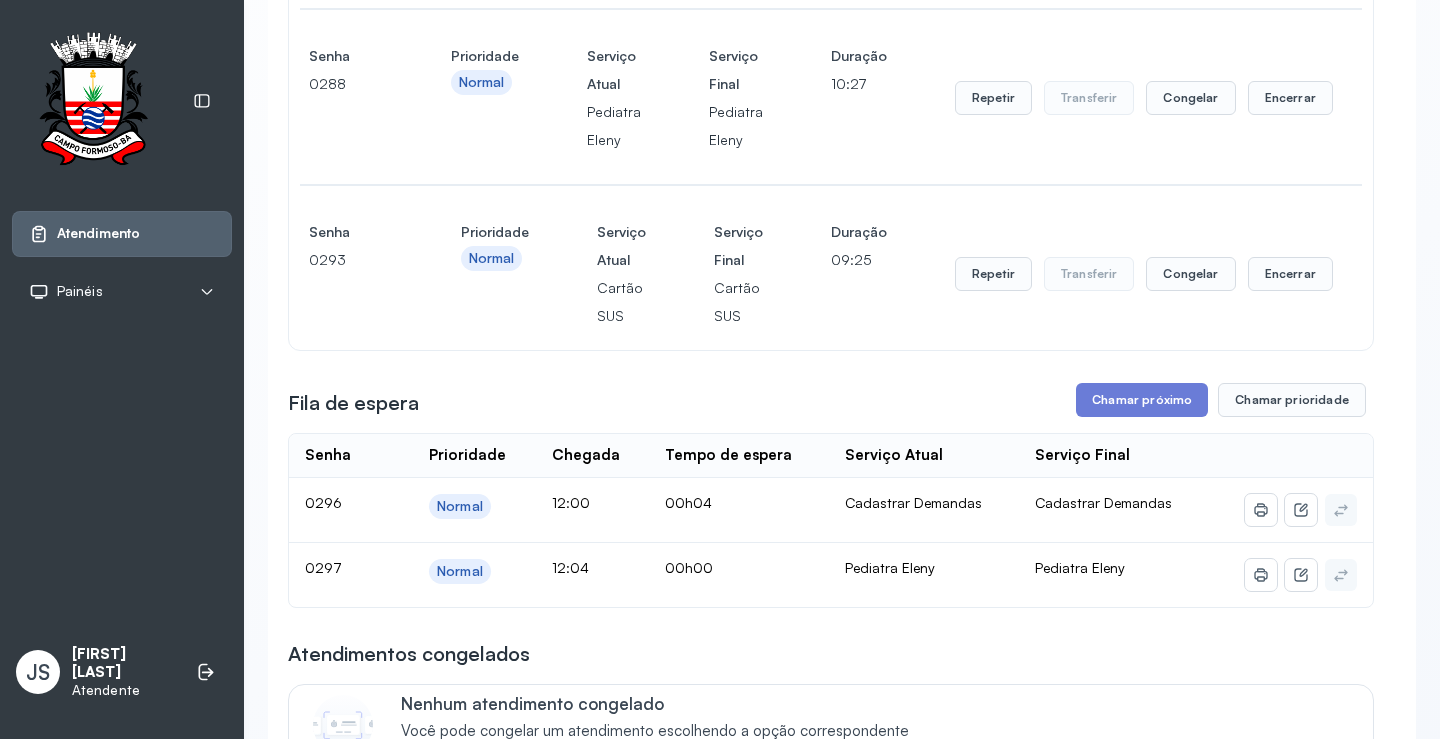 click on "Fila de espera Chamar próximo Chamar prioridade" at bounding box center [831, 400] 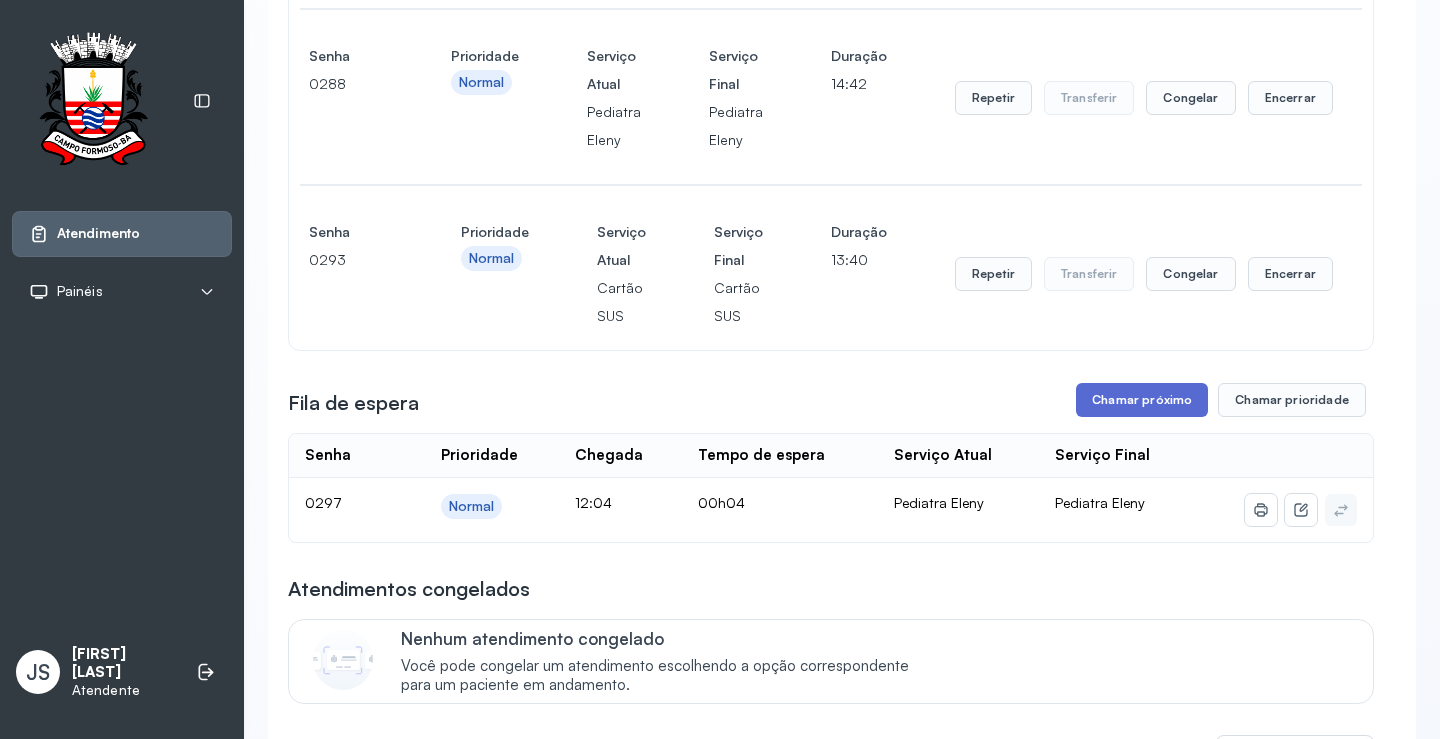 click on "Chamar próximo" at bounding box center [1142, 400] 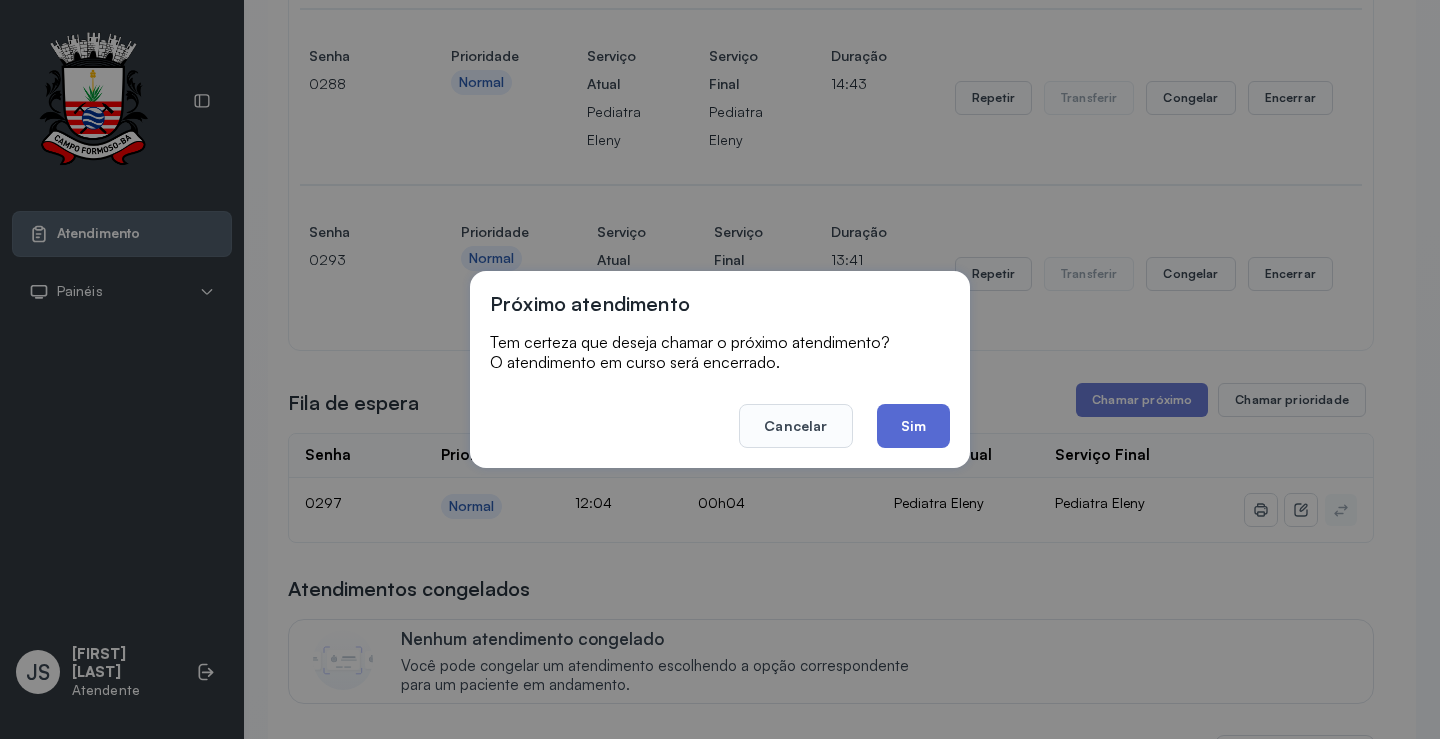click on "Sim" 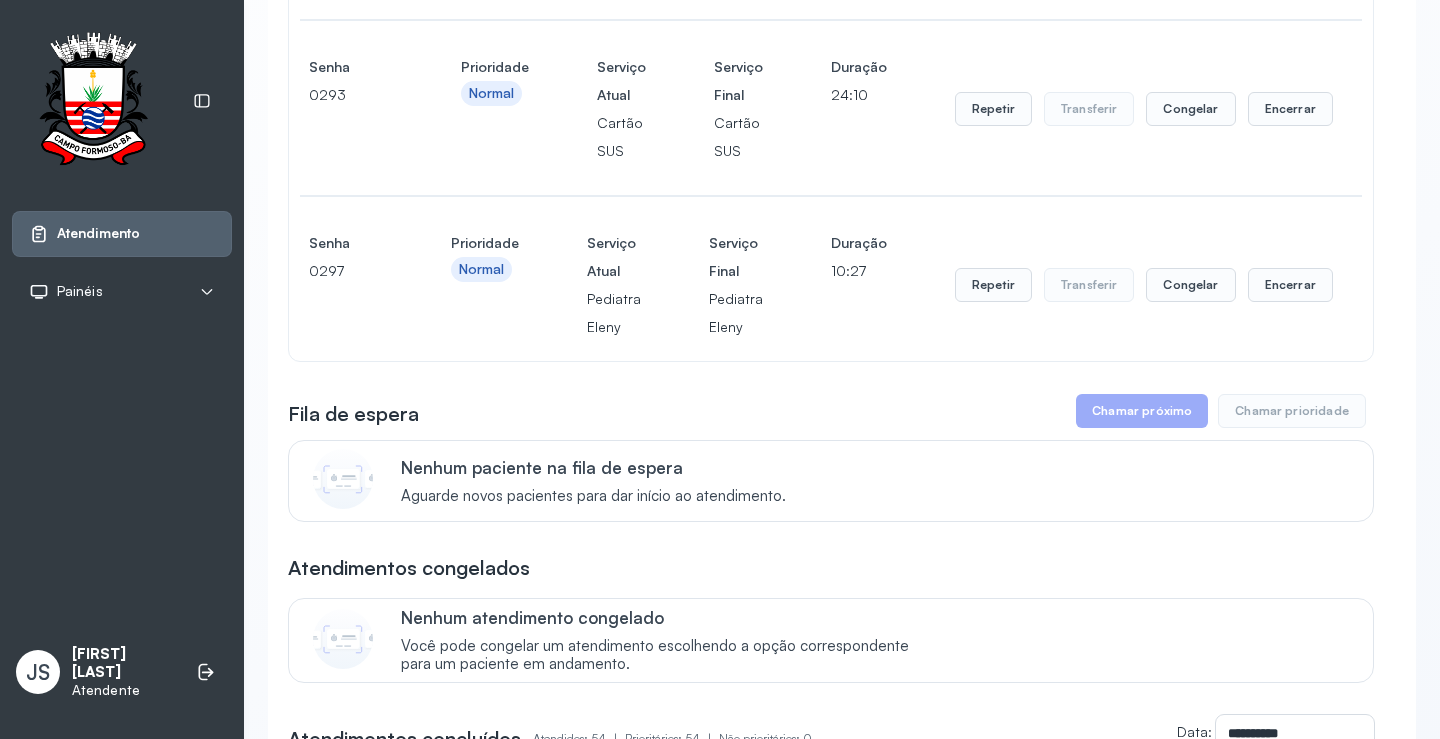 scroll, scrollTop: 2000, scrollLeft: 0, axis: vertical 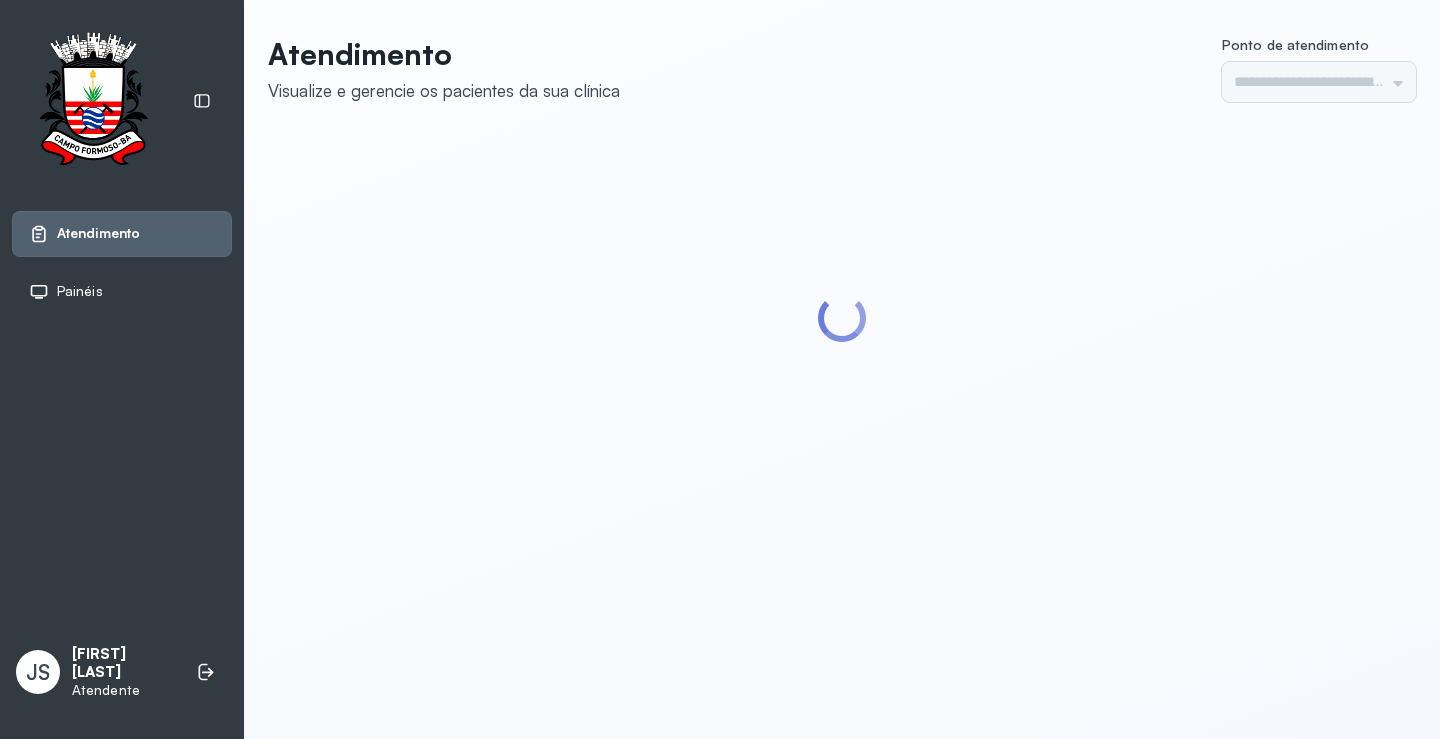 type on "*********" 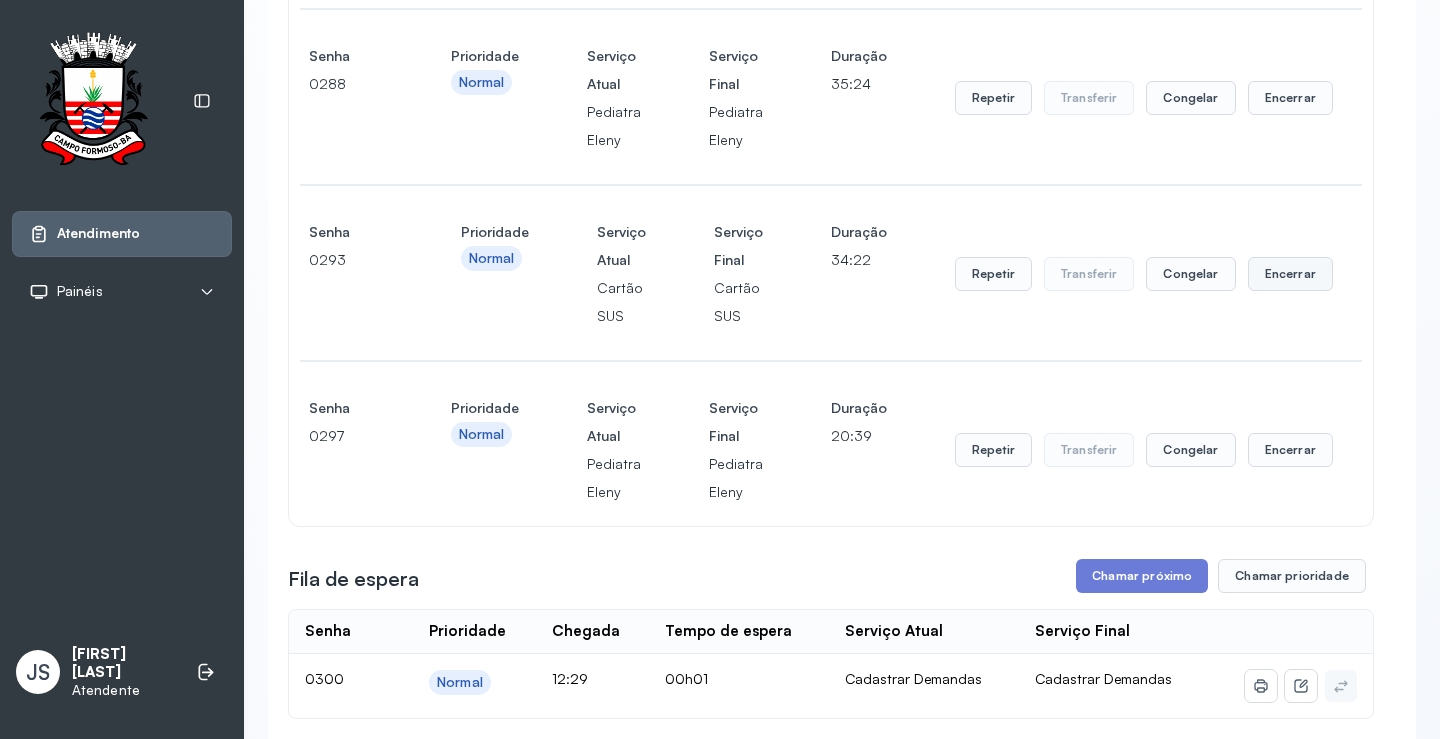 scroll, scrollTop: 2000, scrollLeft: 0, axis: vertical 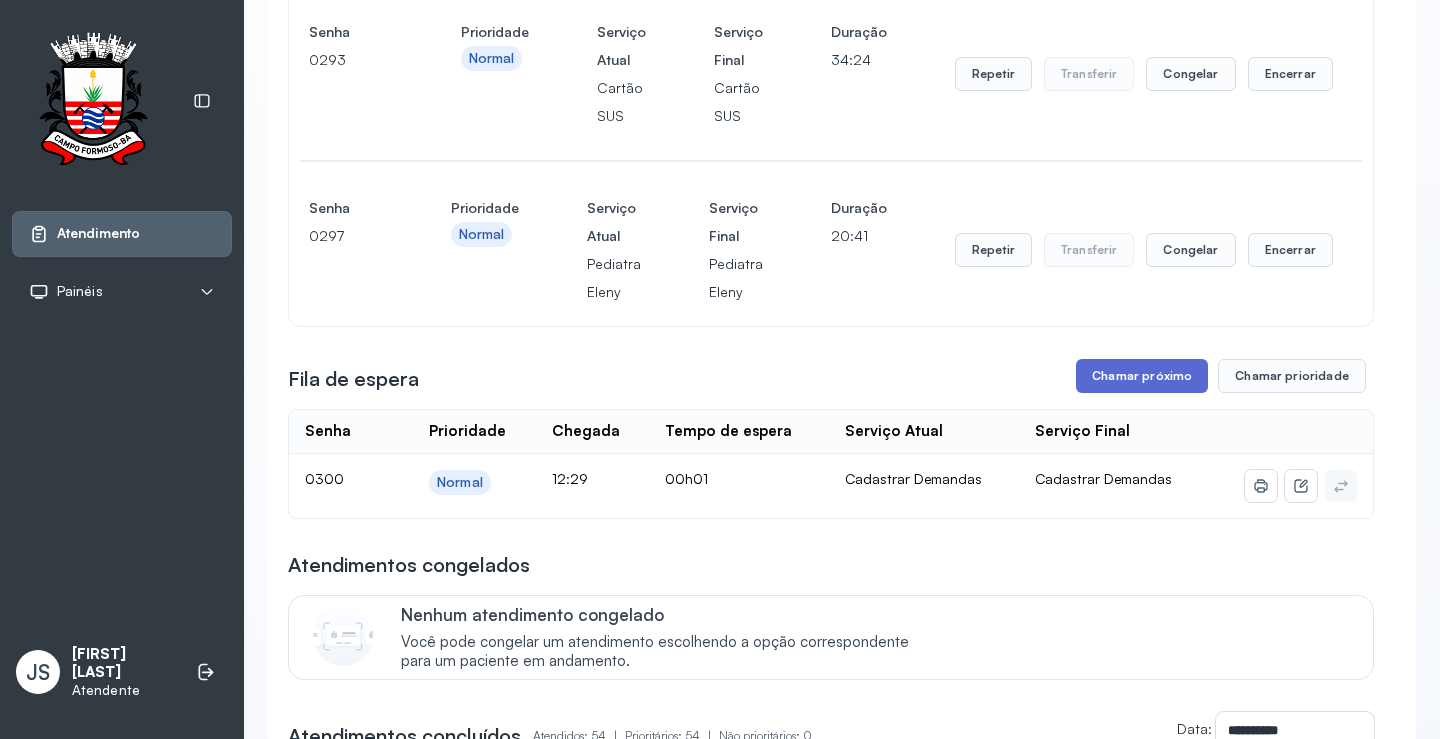 click on "Chamar próximo" at bounding box center (1142, 376) 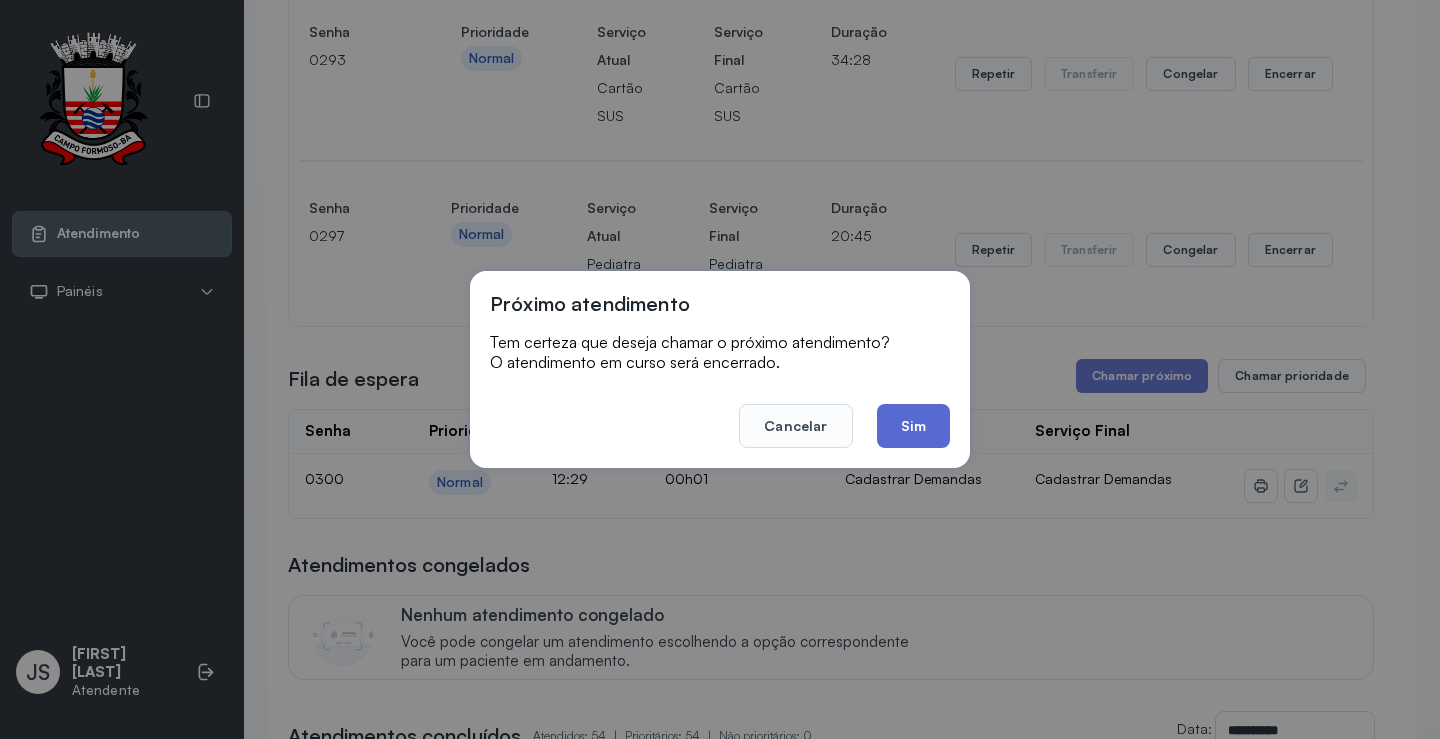 click on "Sim" 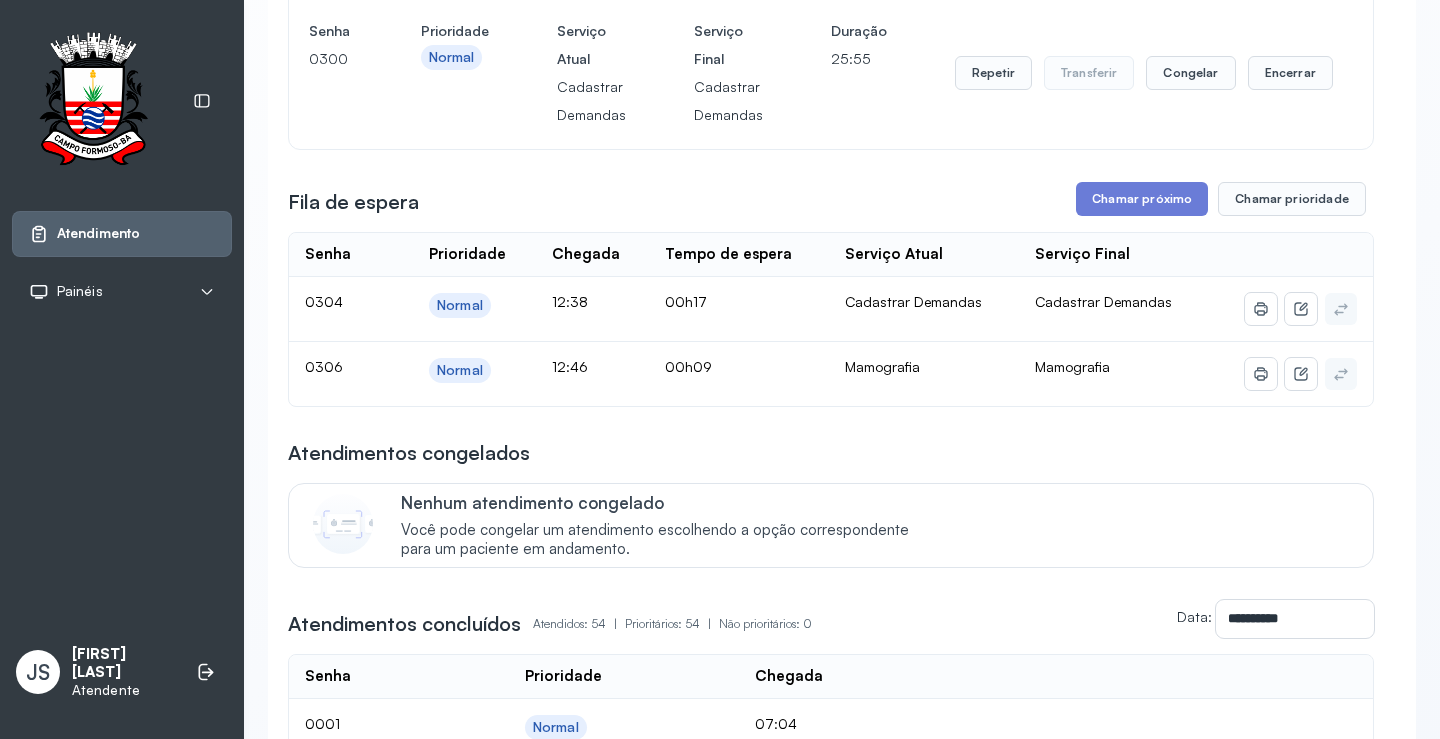 scroll, scrollTop: 2400, scrollLeft: 0, axis: vertical 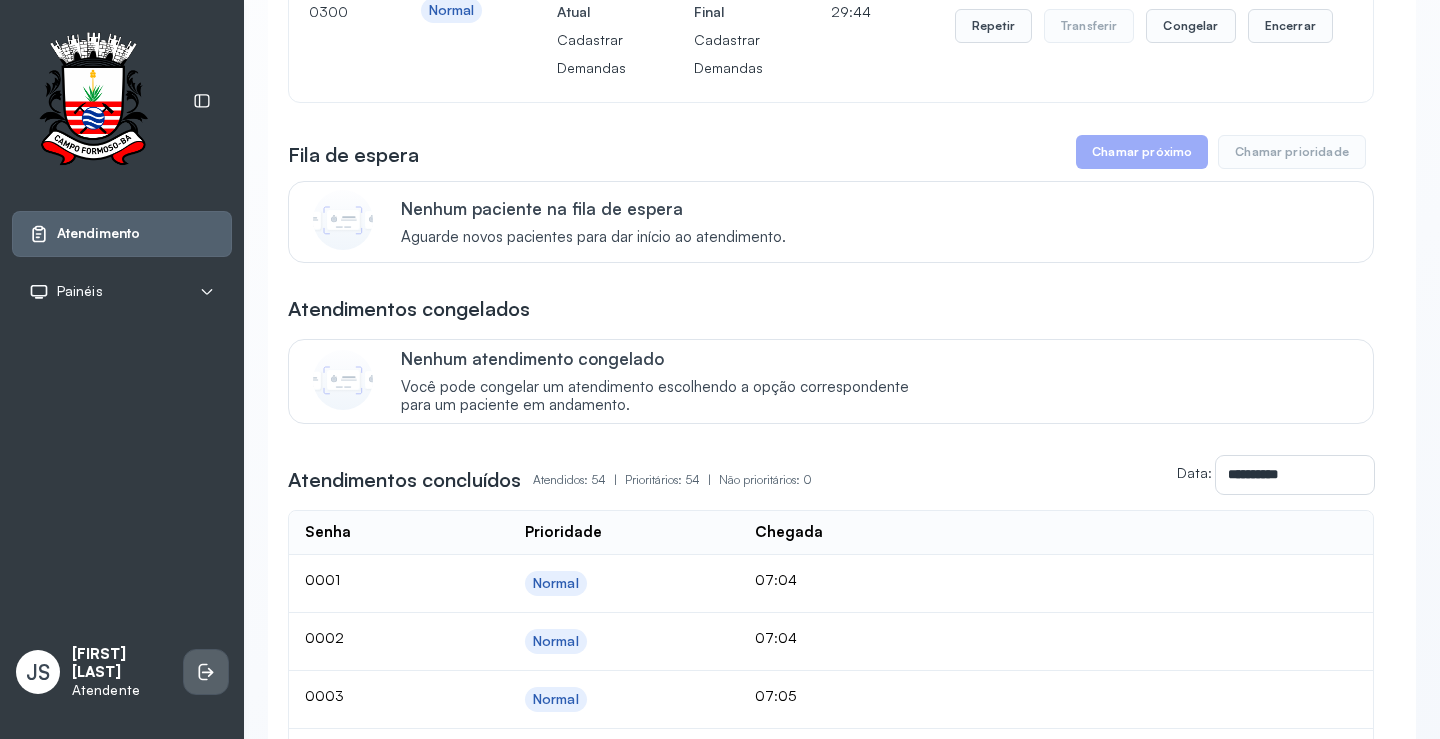 click at bounding box center [206, 672] 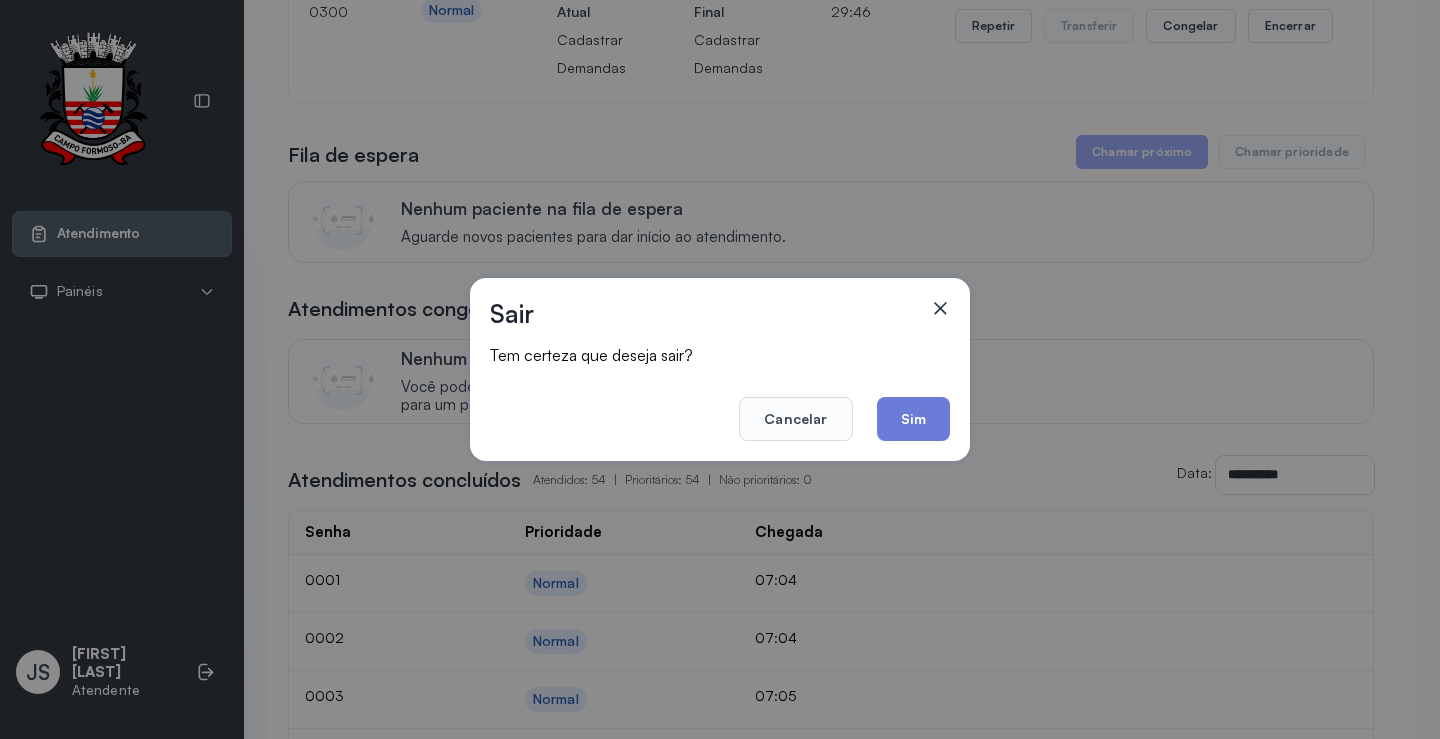 click on "Sim" 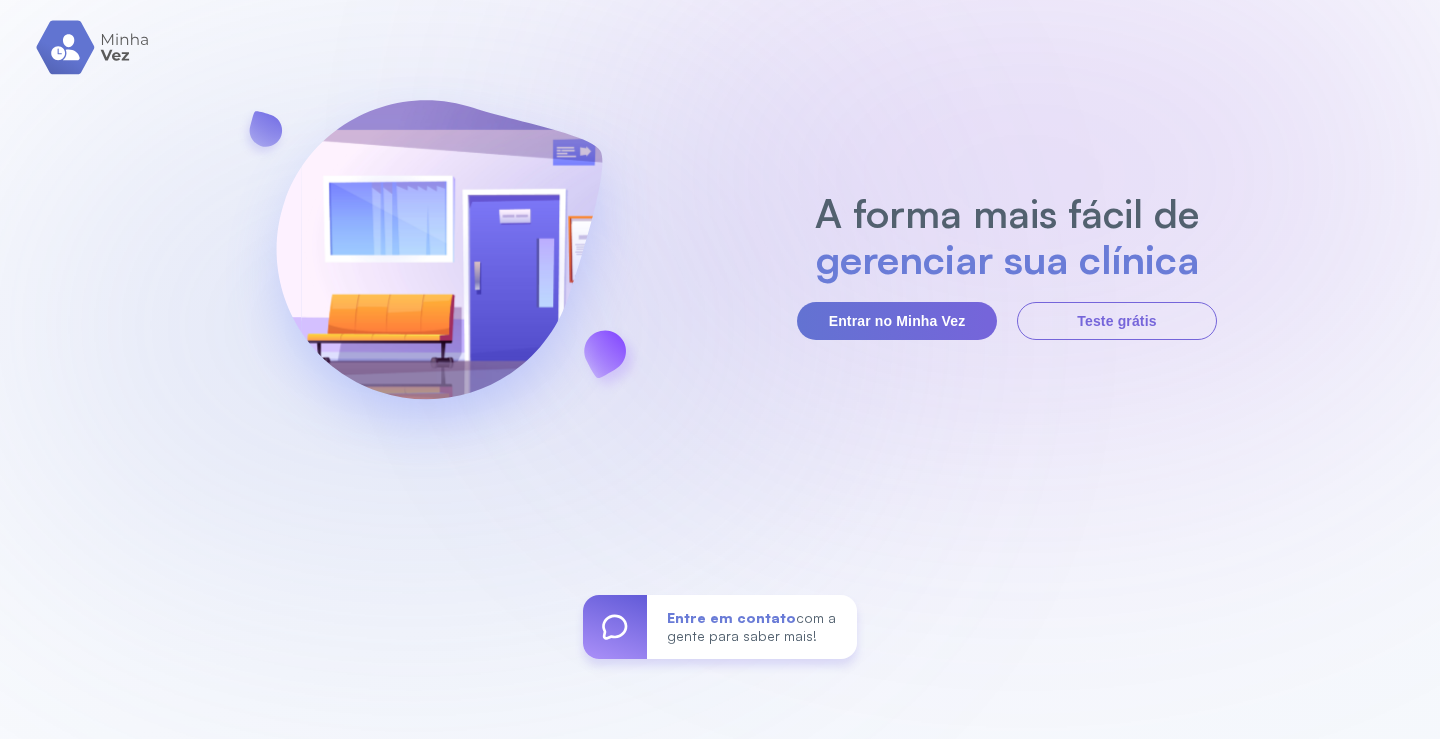 scroll, scrollTop: 0, scrollLeft: 0, axis: both 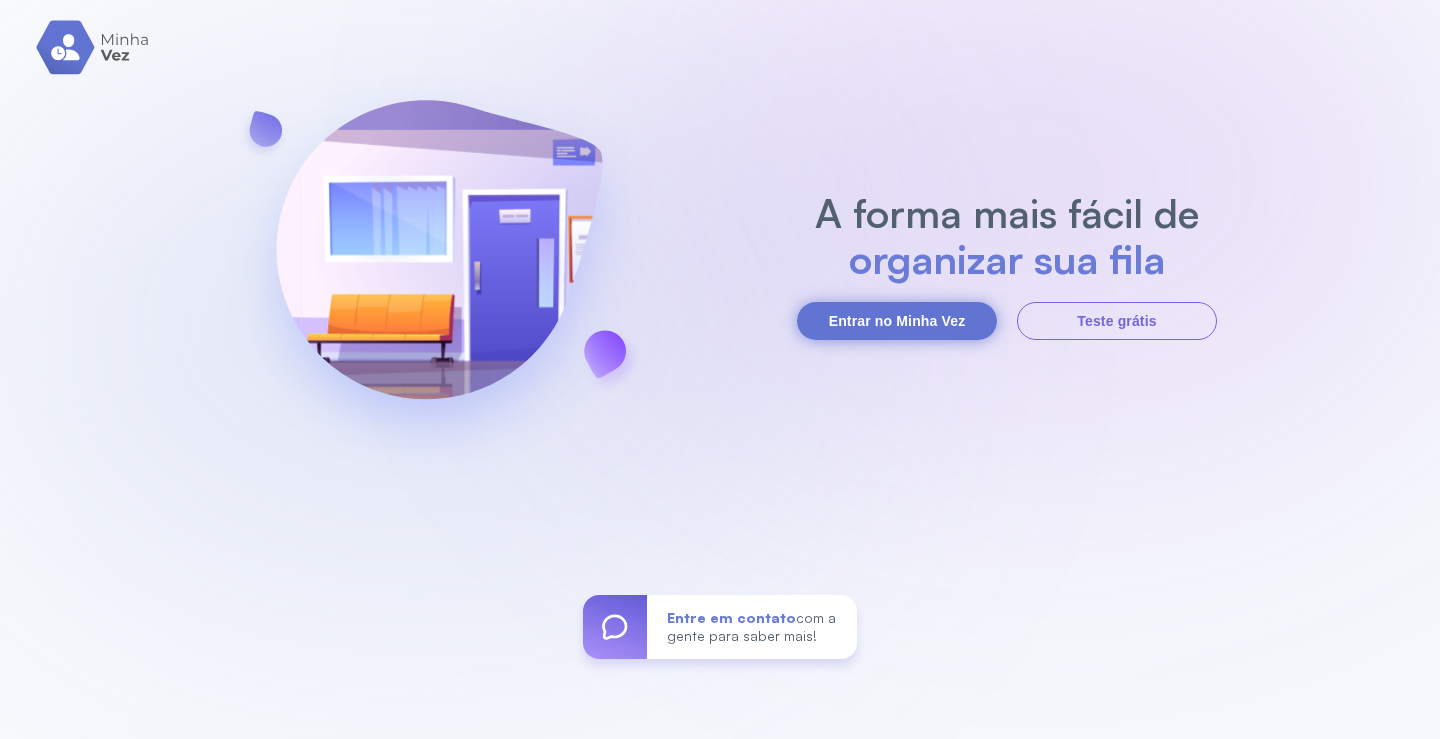 click on "Entrar no Minha Vez" at bounding box center (897, 321) 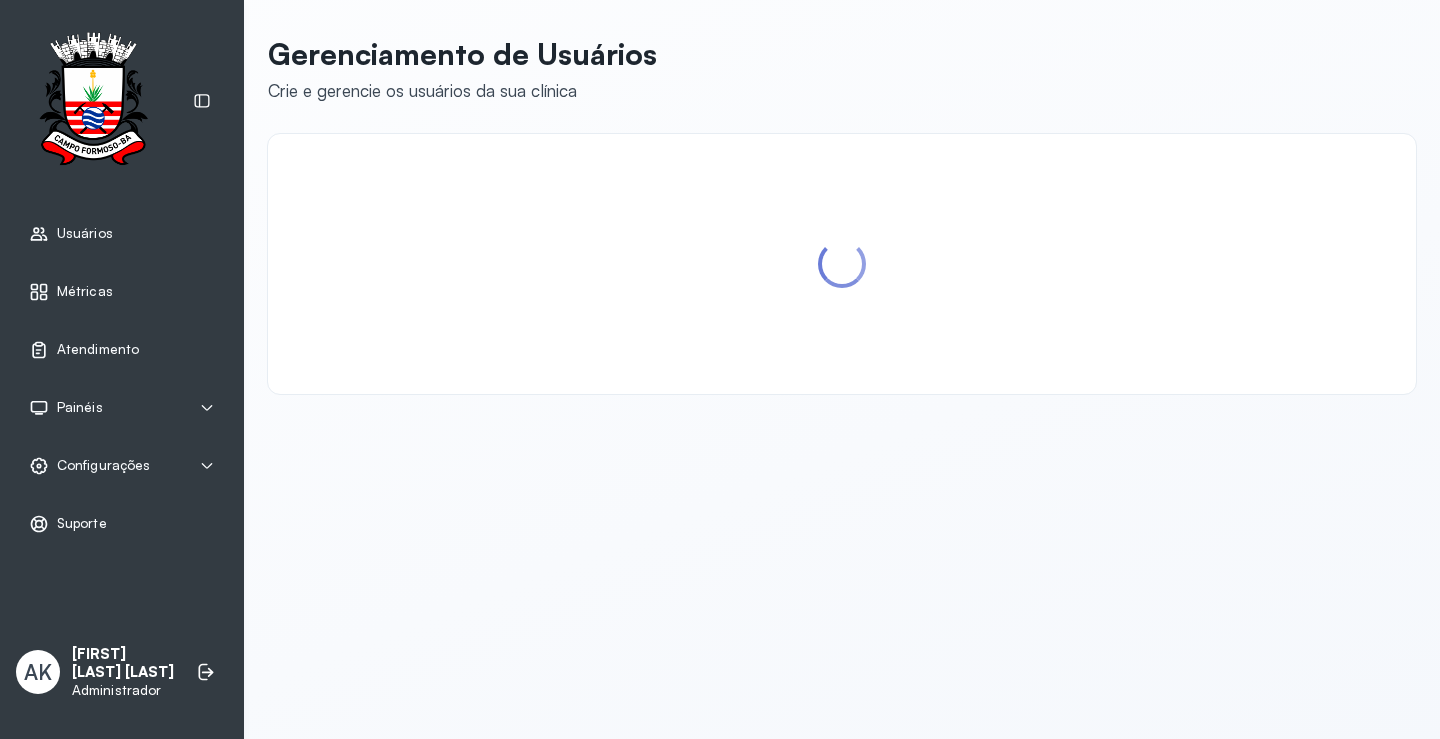 scroll, scrollTop: 0, scrollLeft: 0, axis: both 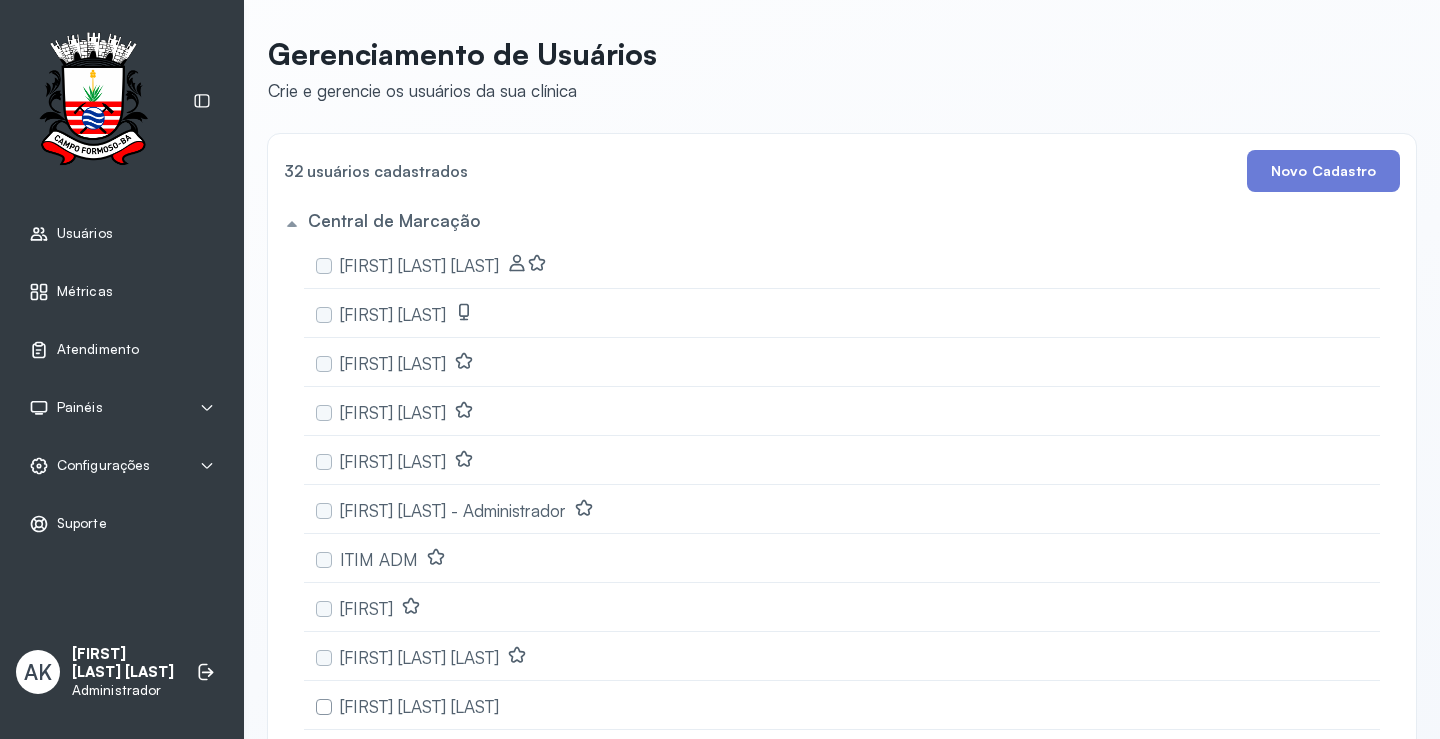 click on "Atendimento" at bounding box center [122, 350] 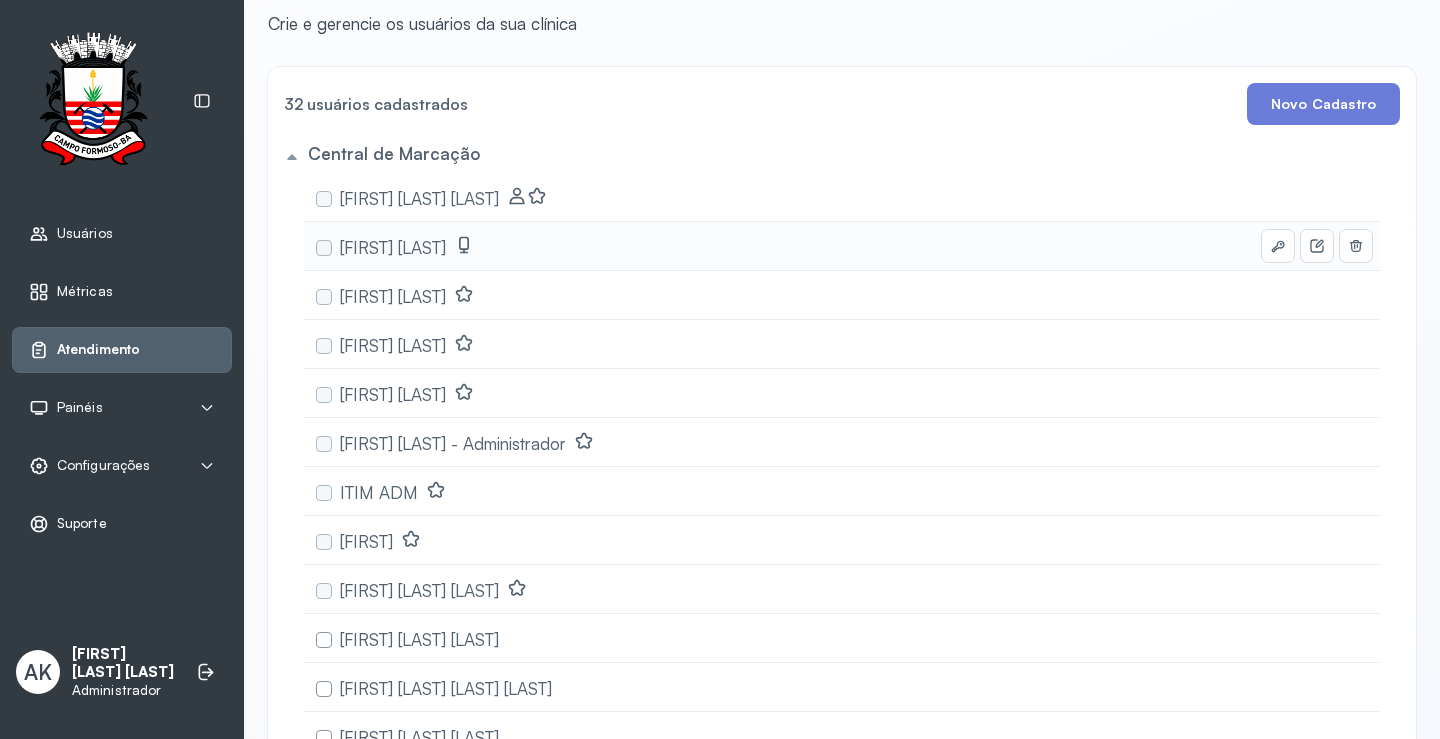 scroll, scrollTop: 300, scrollLeft: 0, axis: vertical 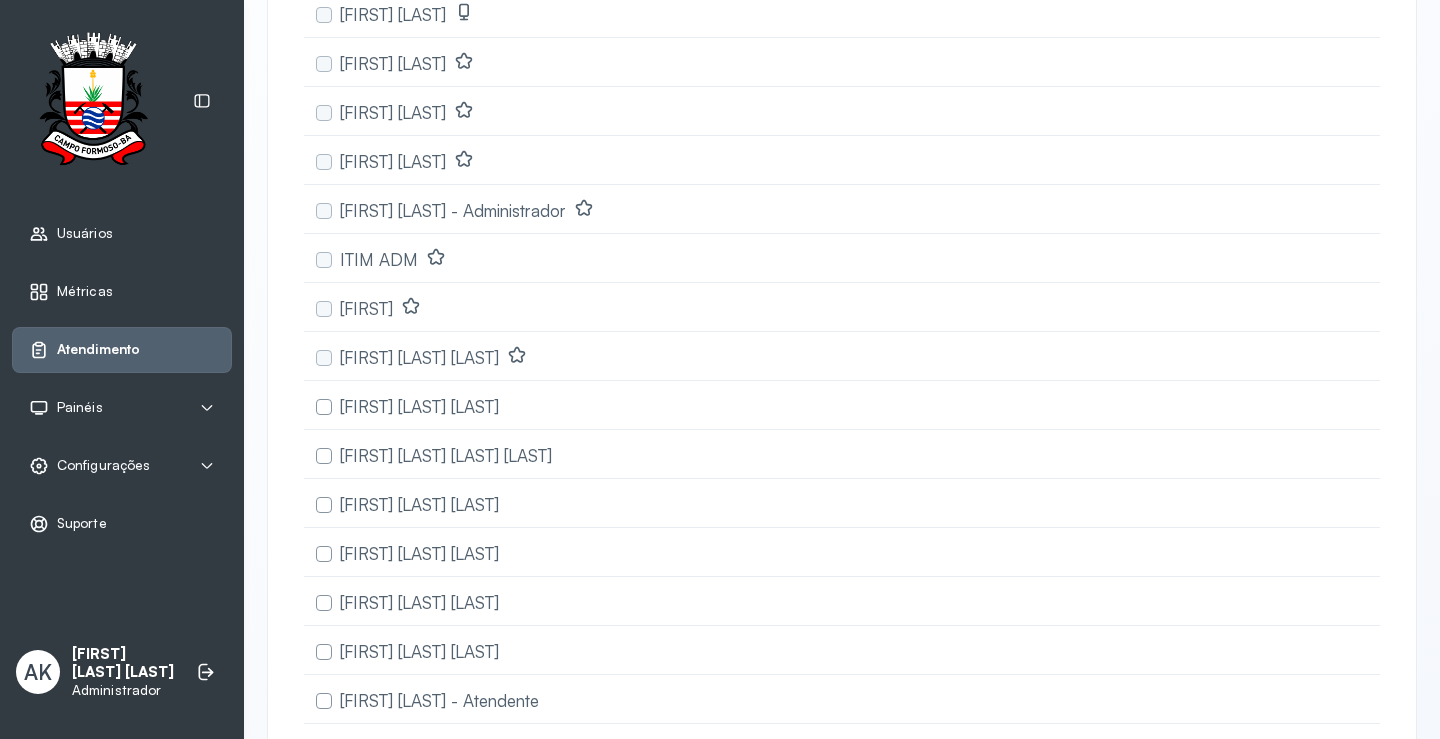 click on "Atendimento" at bounding box center (122, 350) 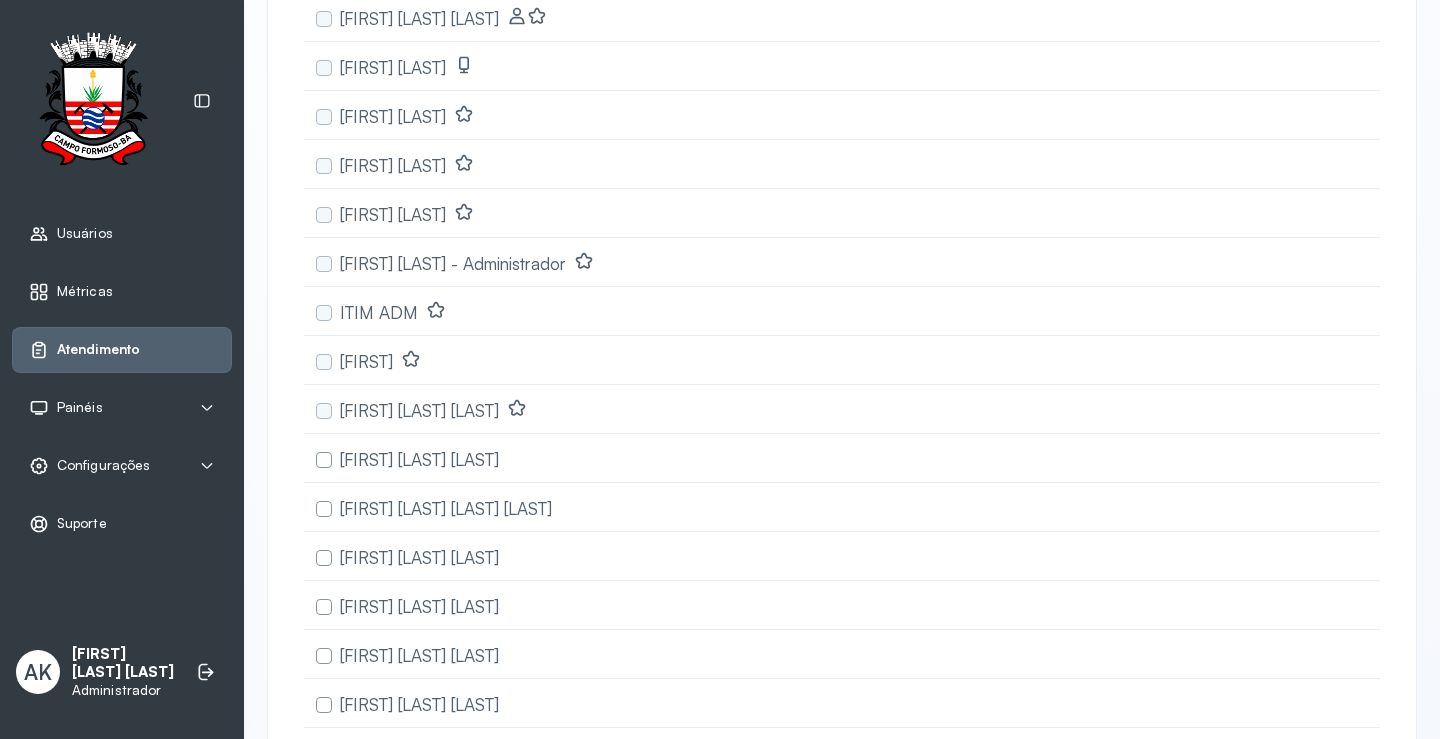 scroll, scrollTop: 200, scrollLeft: 0, axis: vertical 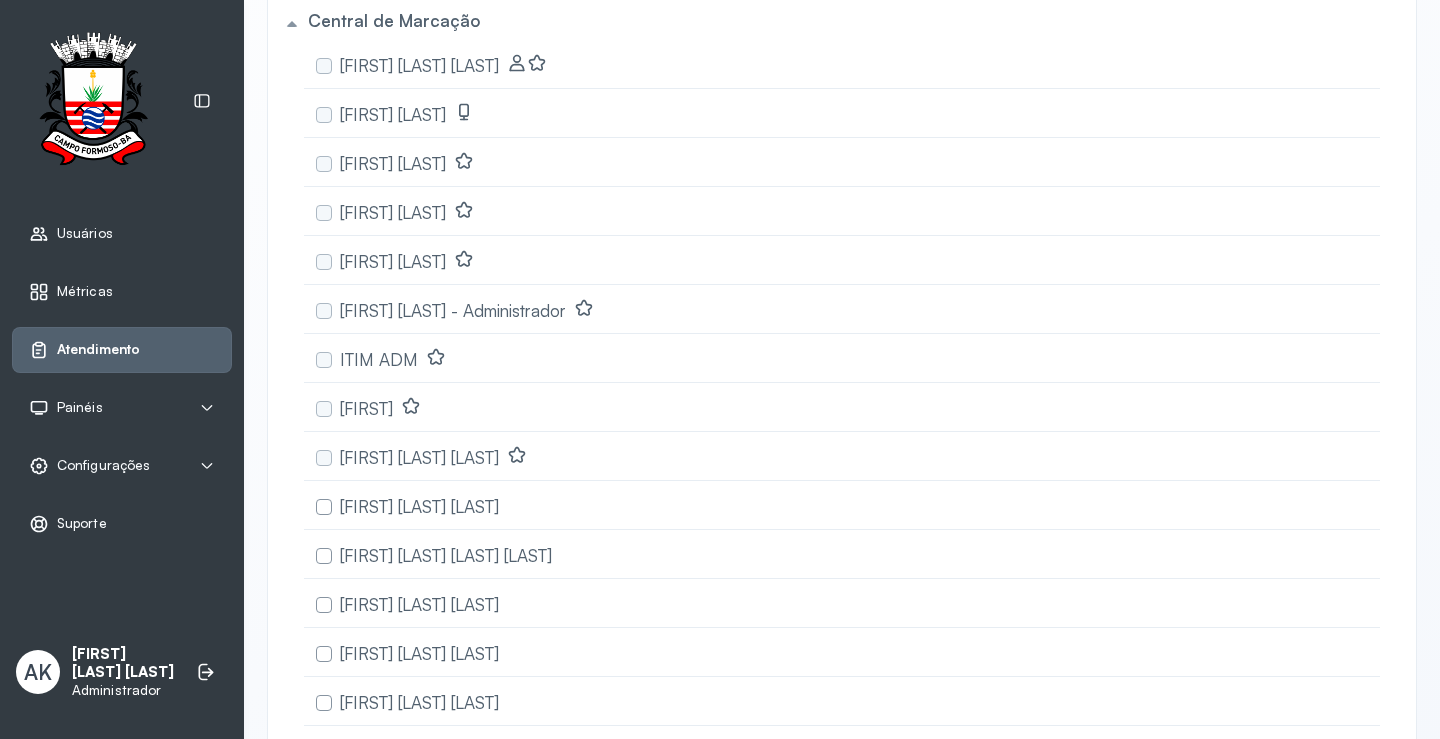 click on "Atendimento" at bounding box center [122, 350] 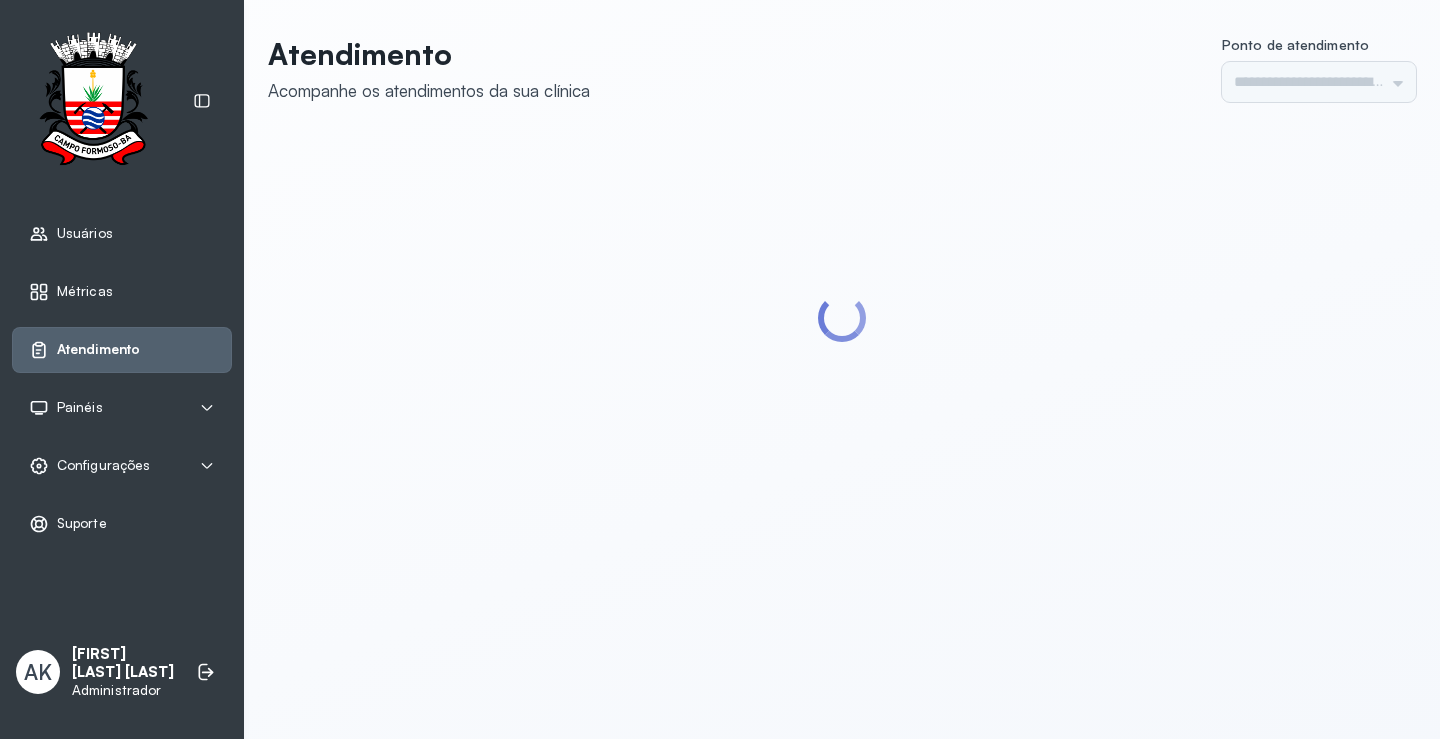type on "*********" 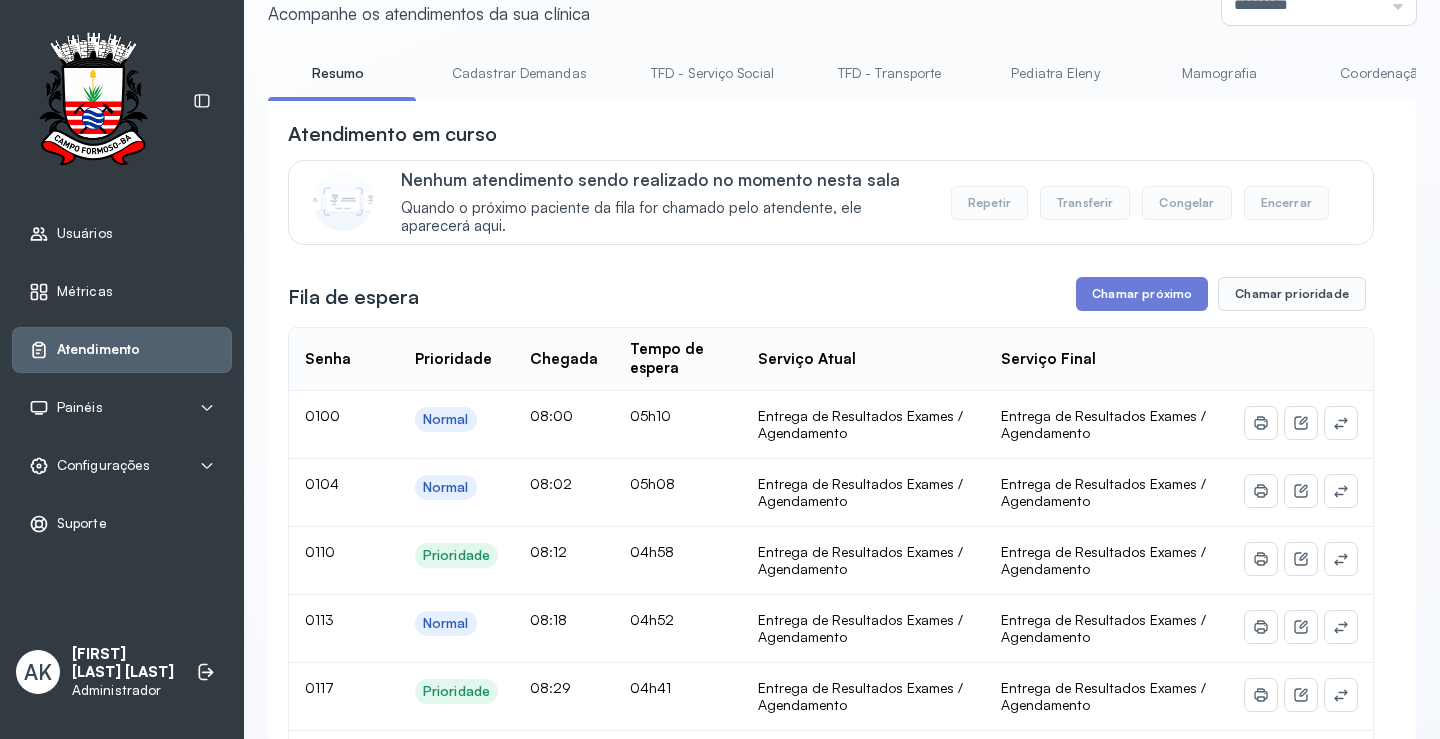 scroll, scrollTop: 0, scrollLeft: 0, axis: both 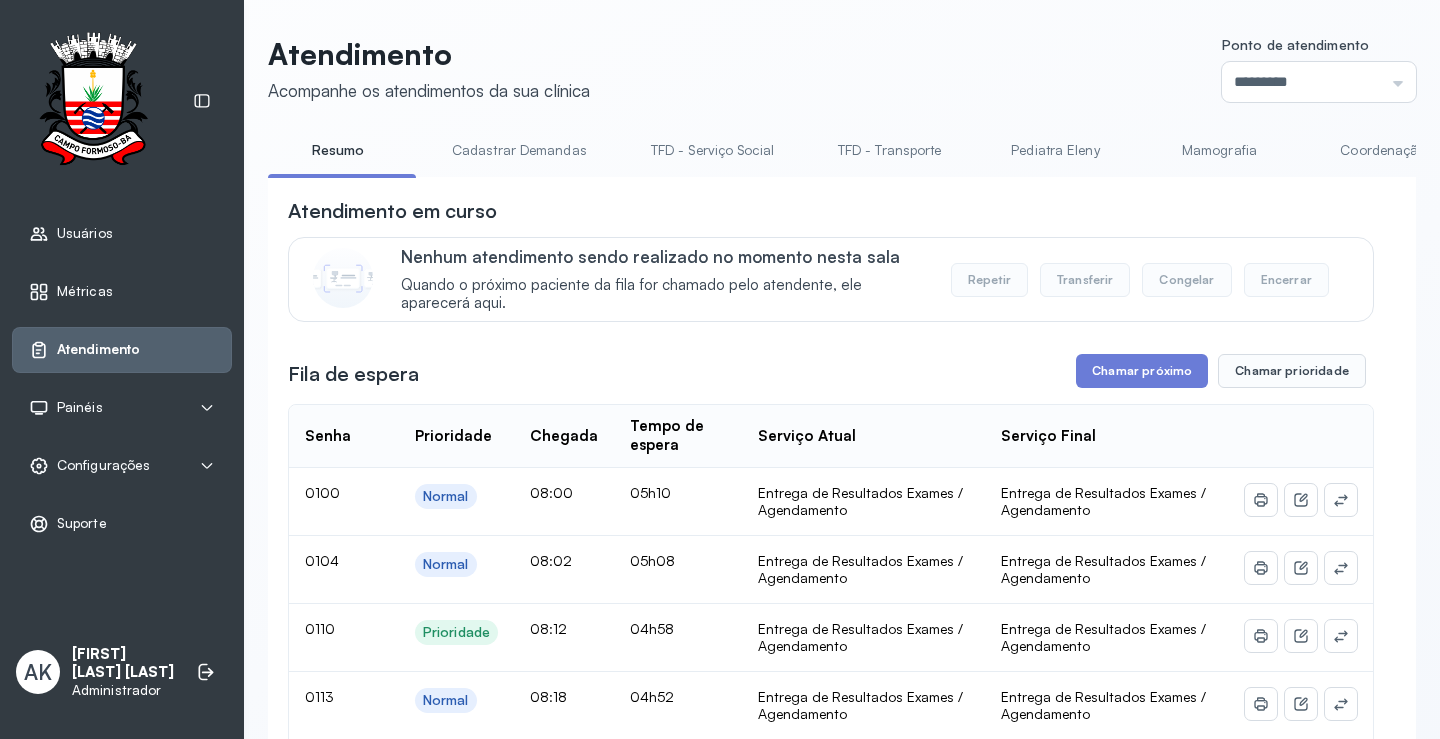 click on "Cadastrar Demandas" at bounding box center [519, 150] 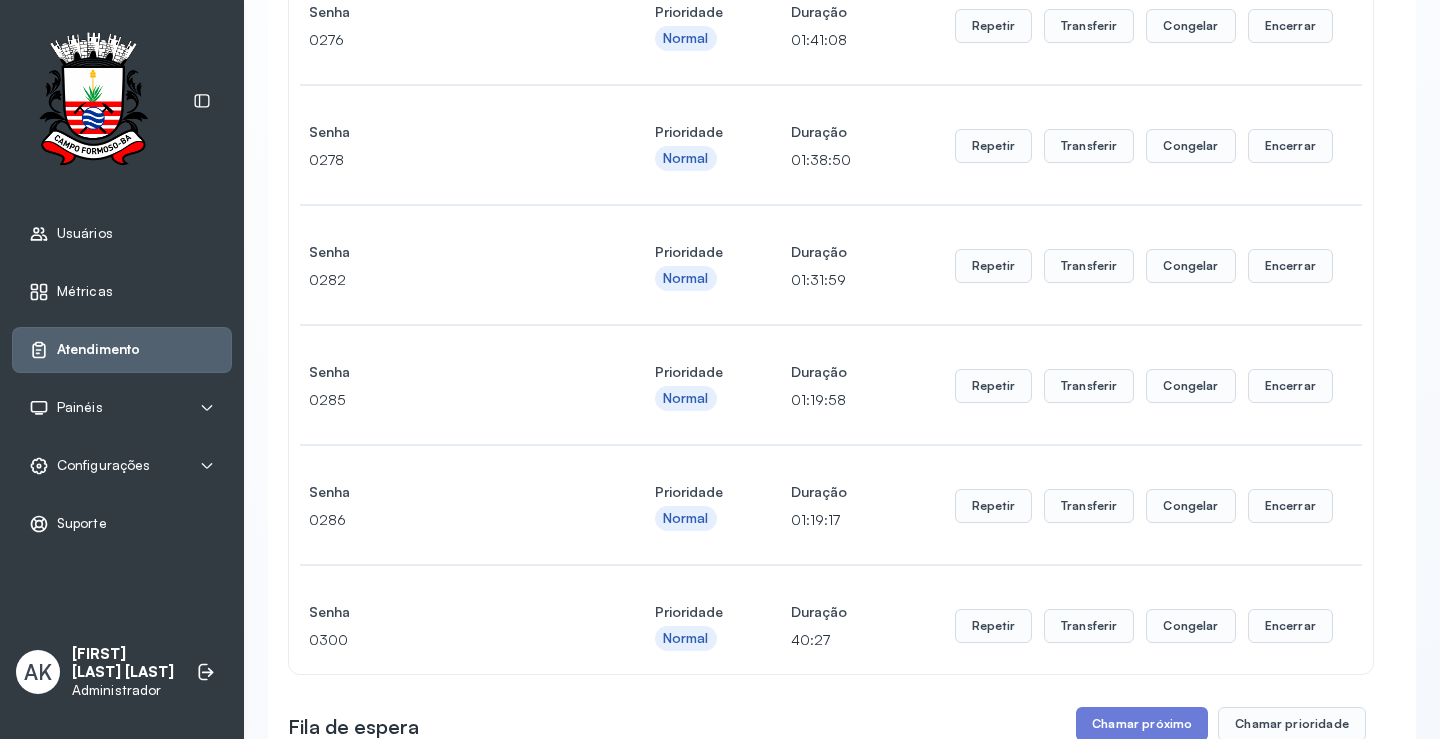 scroll, scrollTop: 0, scrollLeft: 0, axis: both 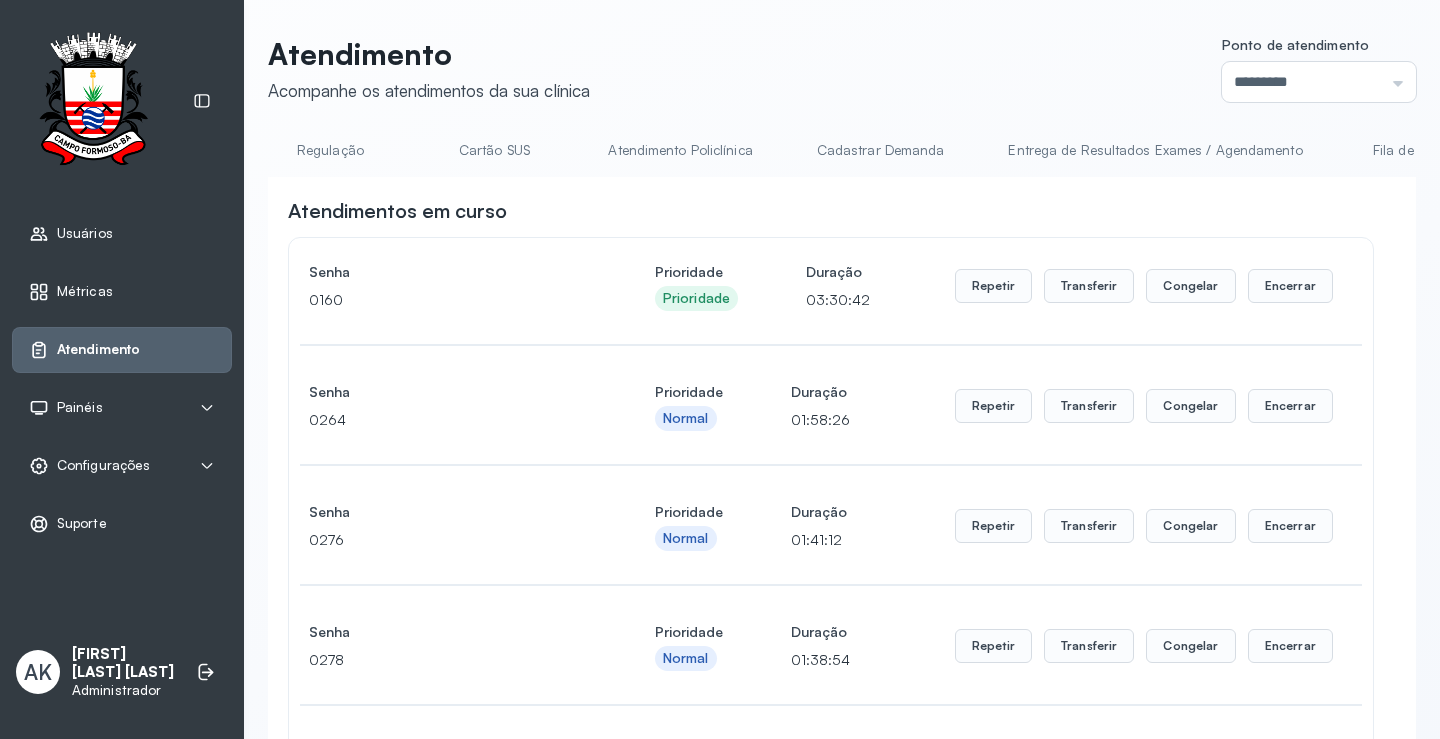 click on "Cadastrar Demanda" at bounding box center [881, 150] 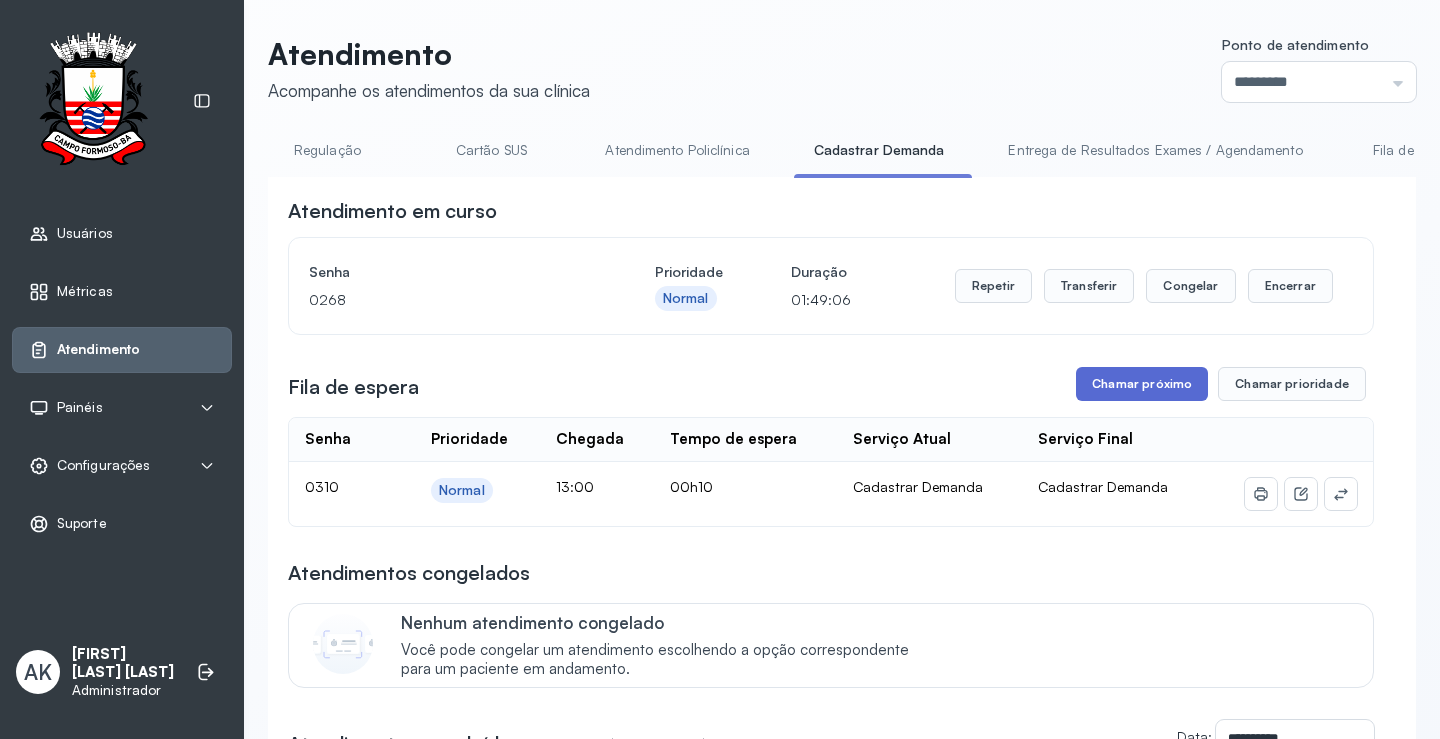 click on "Chamar próximo" at bounding box center [1142, 384] 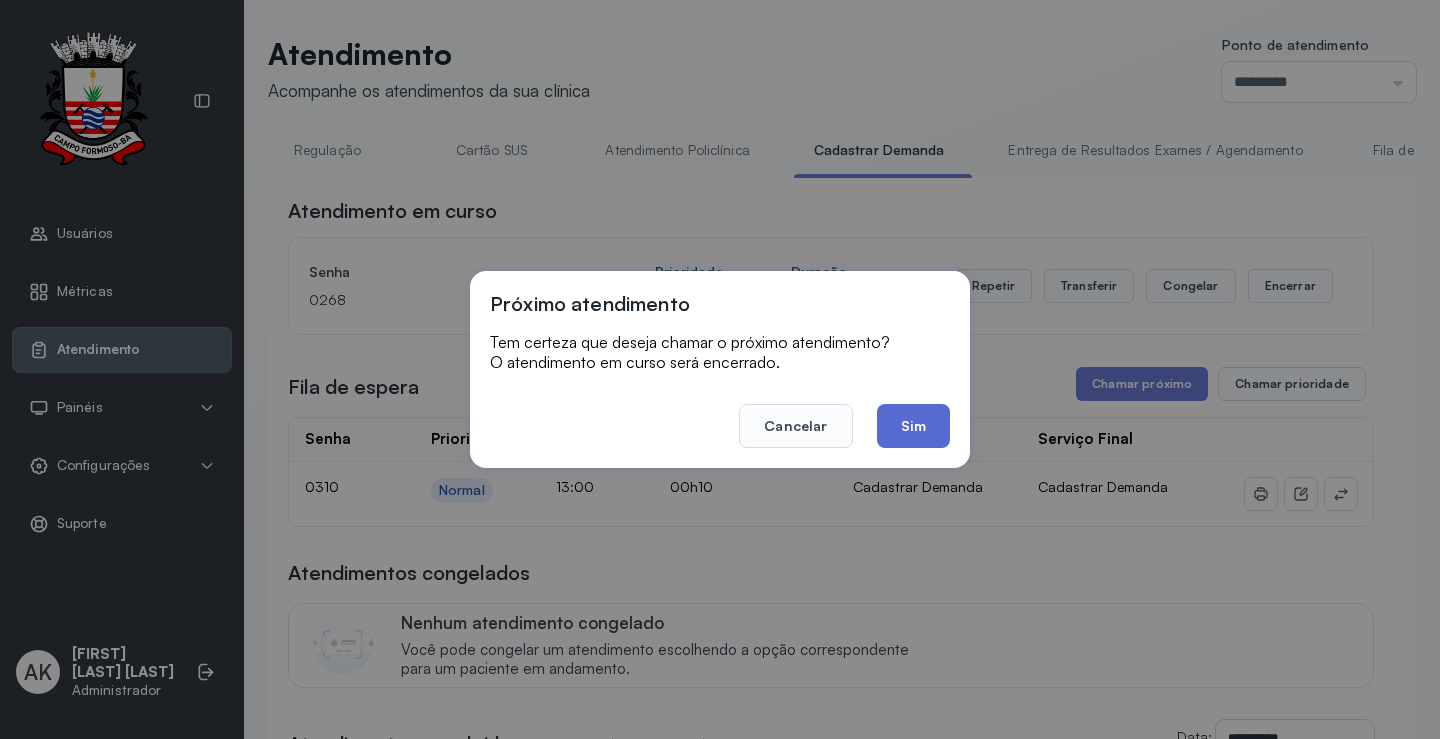 click on "Sim" 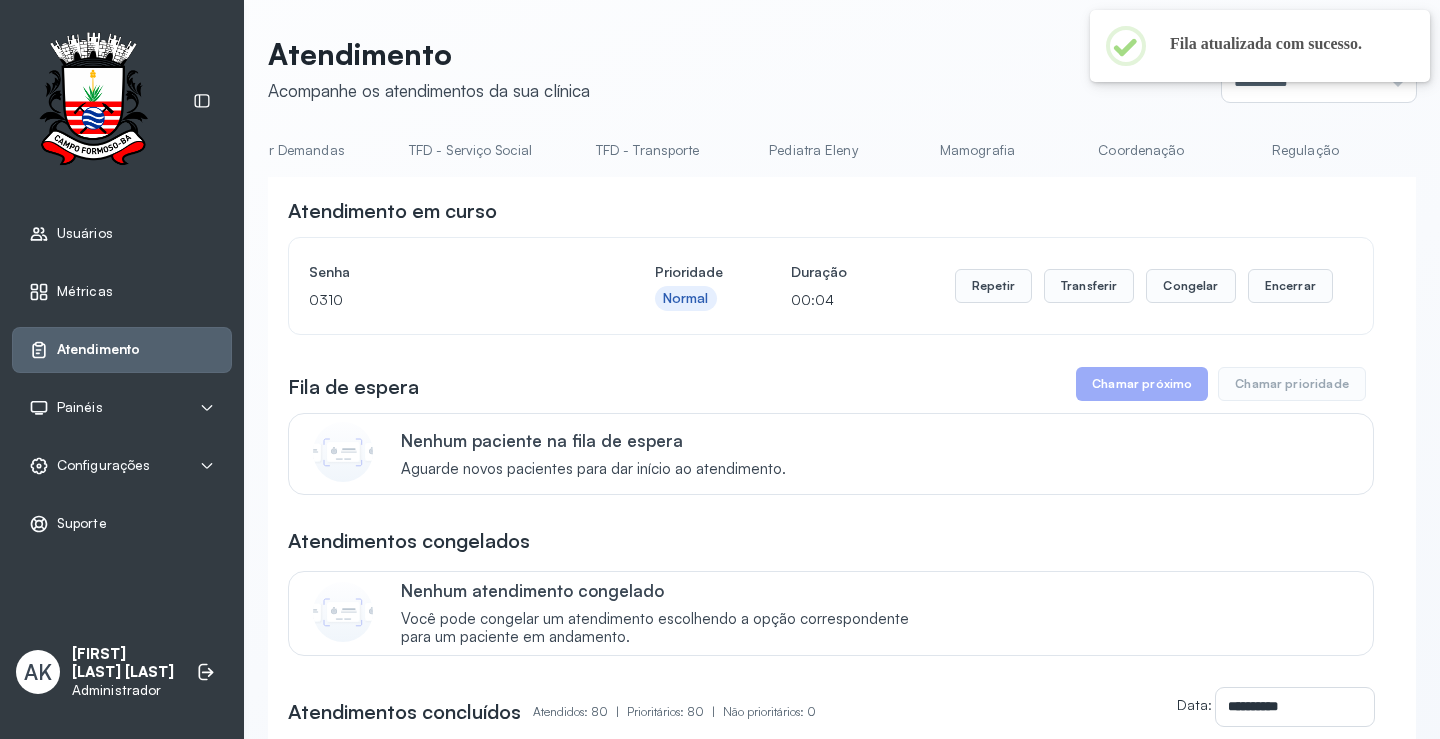 scroll, scrollTop: 0, scrollLeft: 0, axis: both 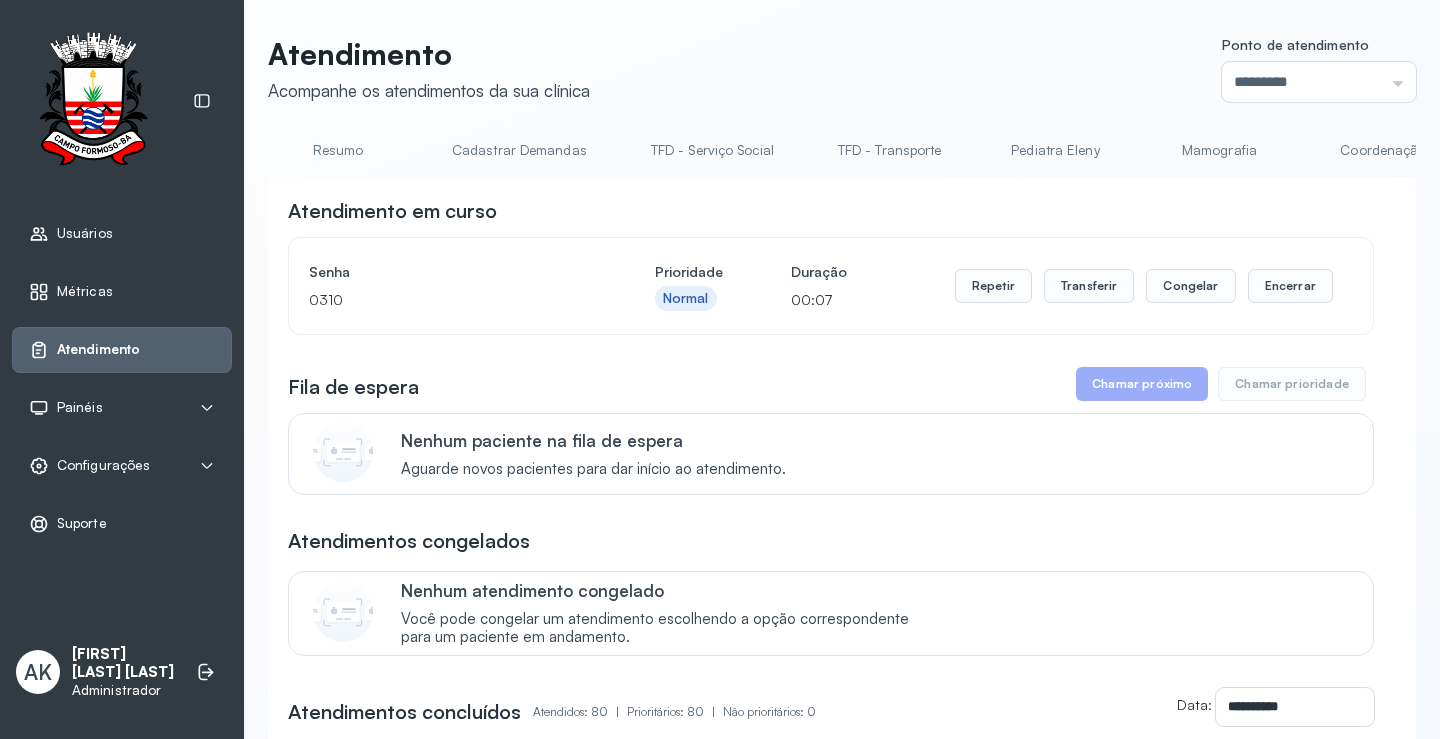 click on "Cadastrar Demandas" at bounding box center [519, 150] 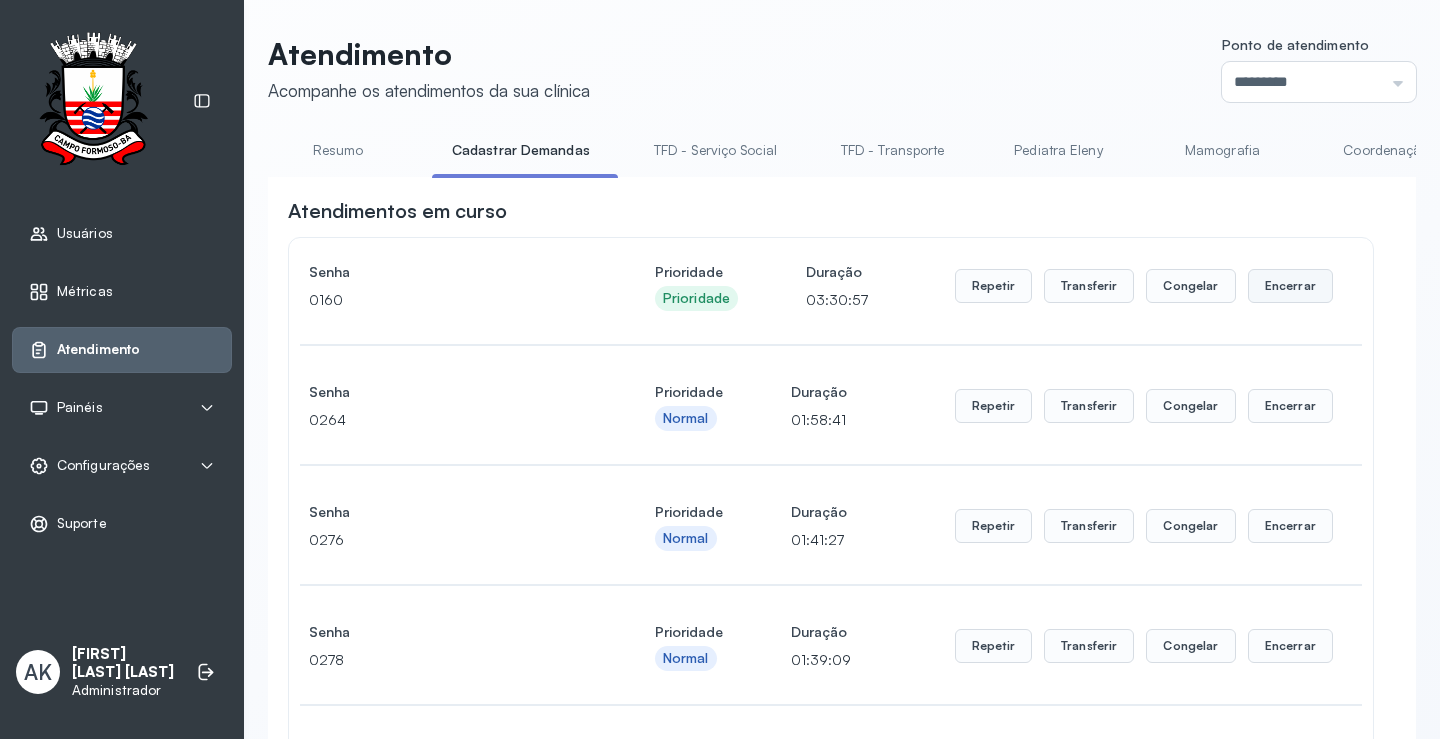 click on "Encerrar" at bounding box center (1290, 286) 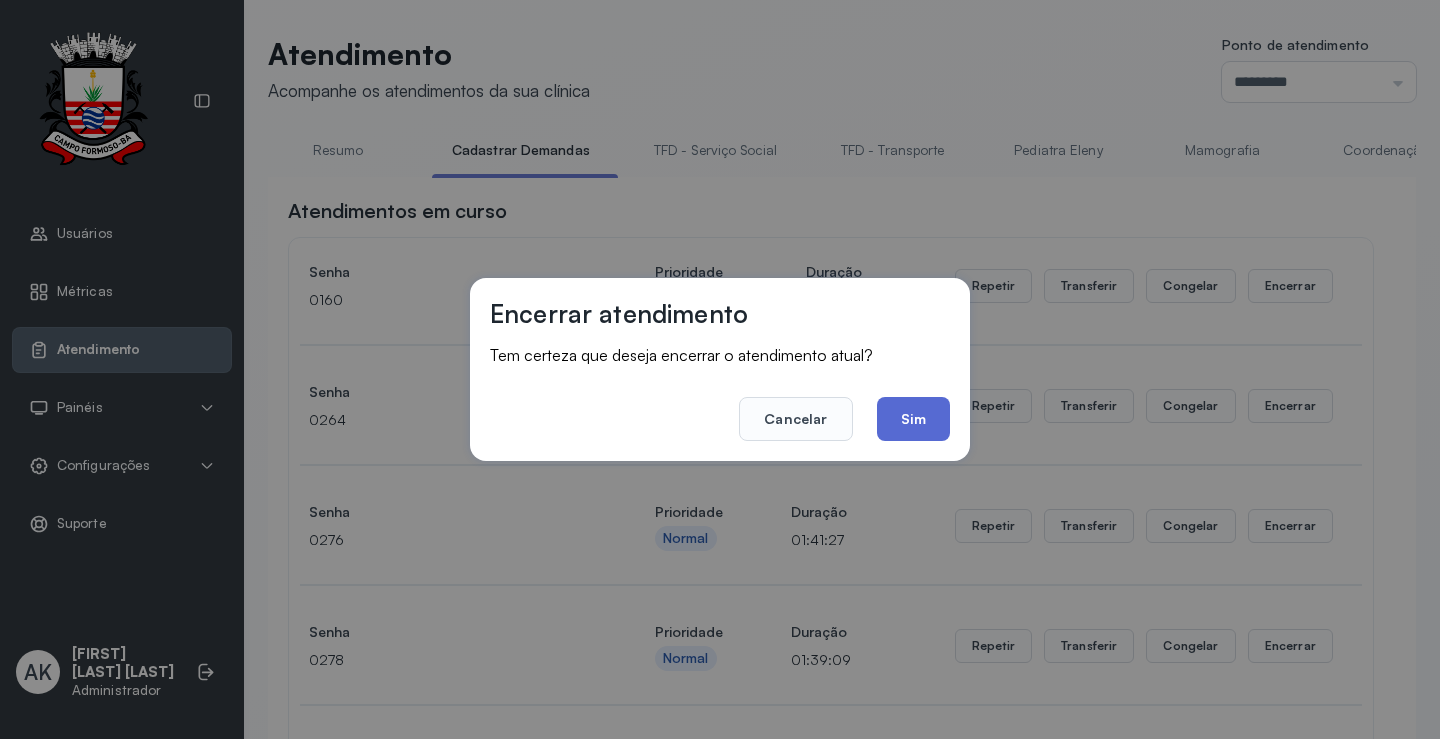 click on "Sim" 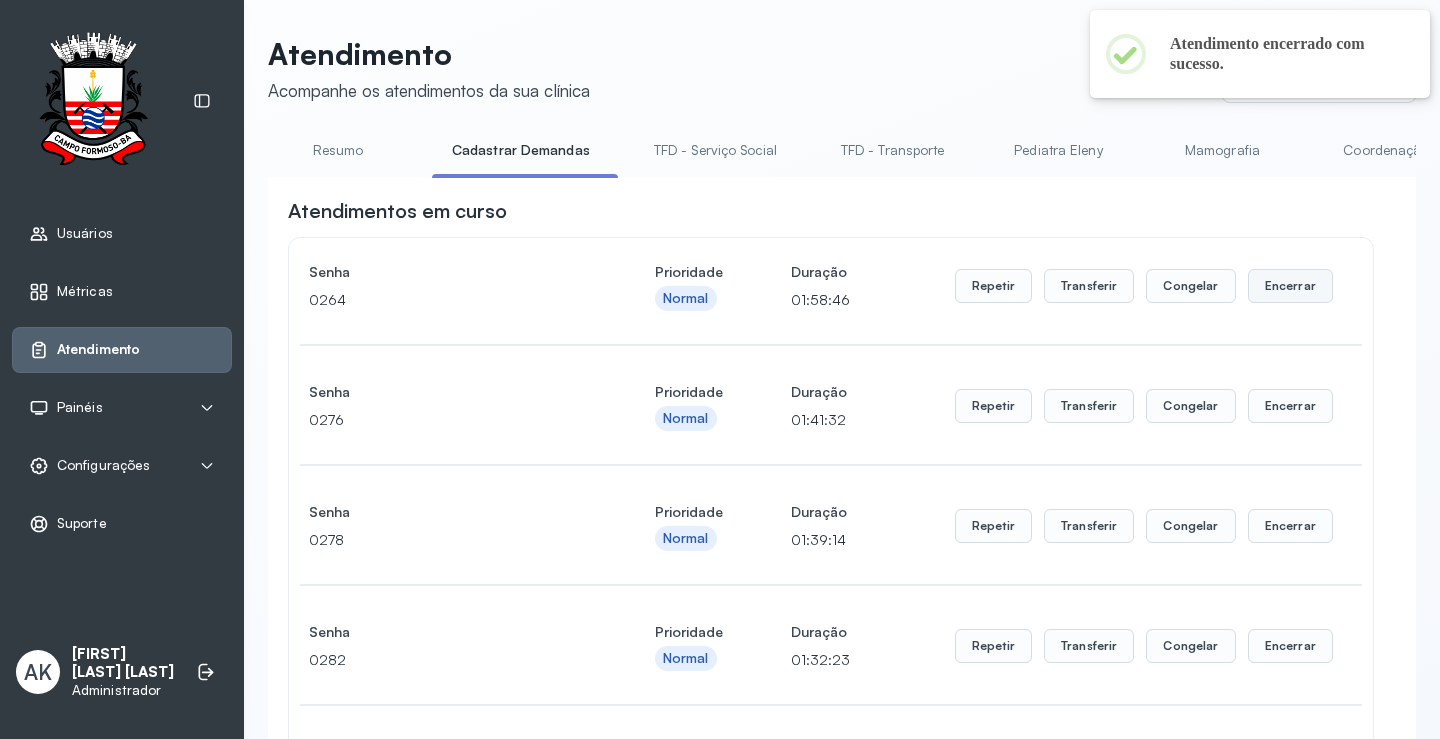 click on "Encerrar" at bounding box center [1290, 286] 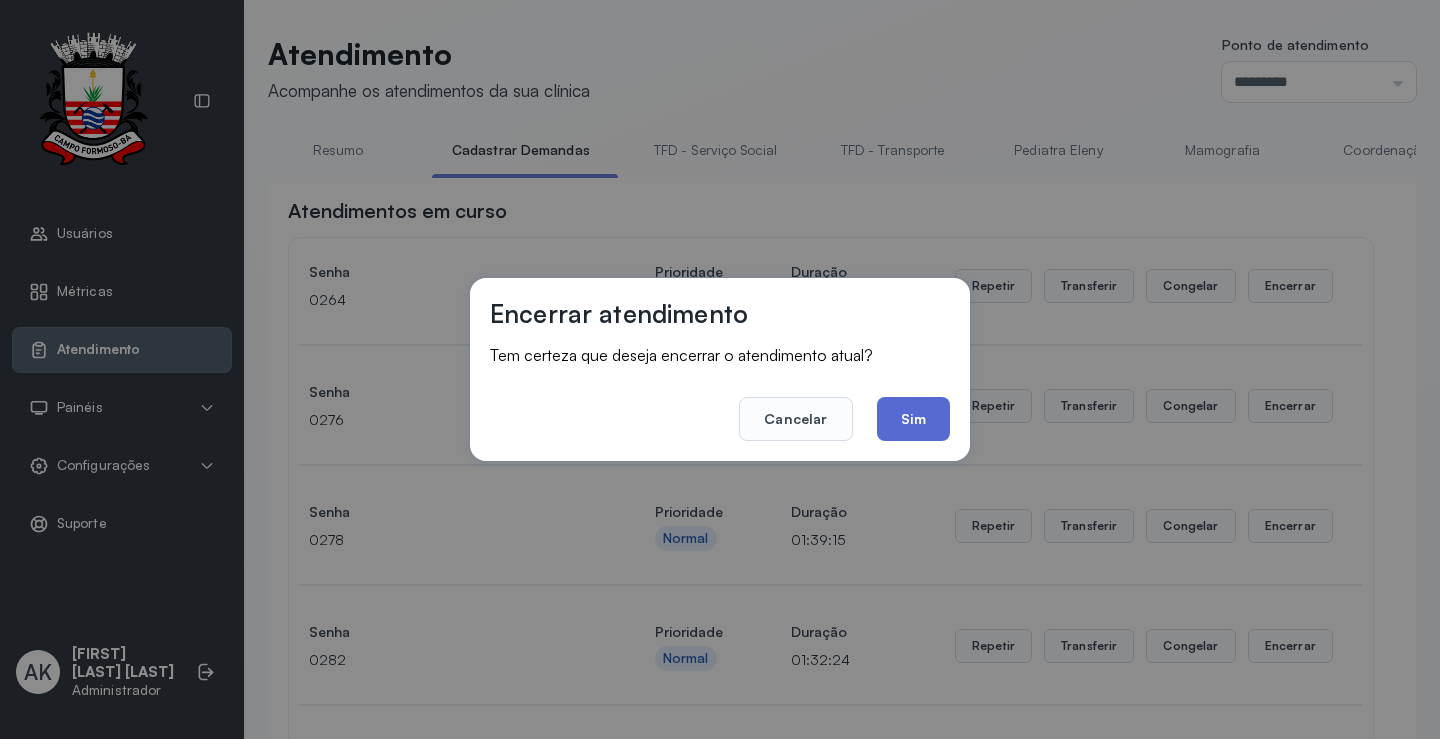 click on "Sim" 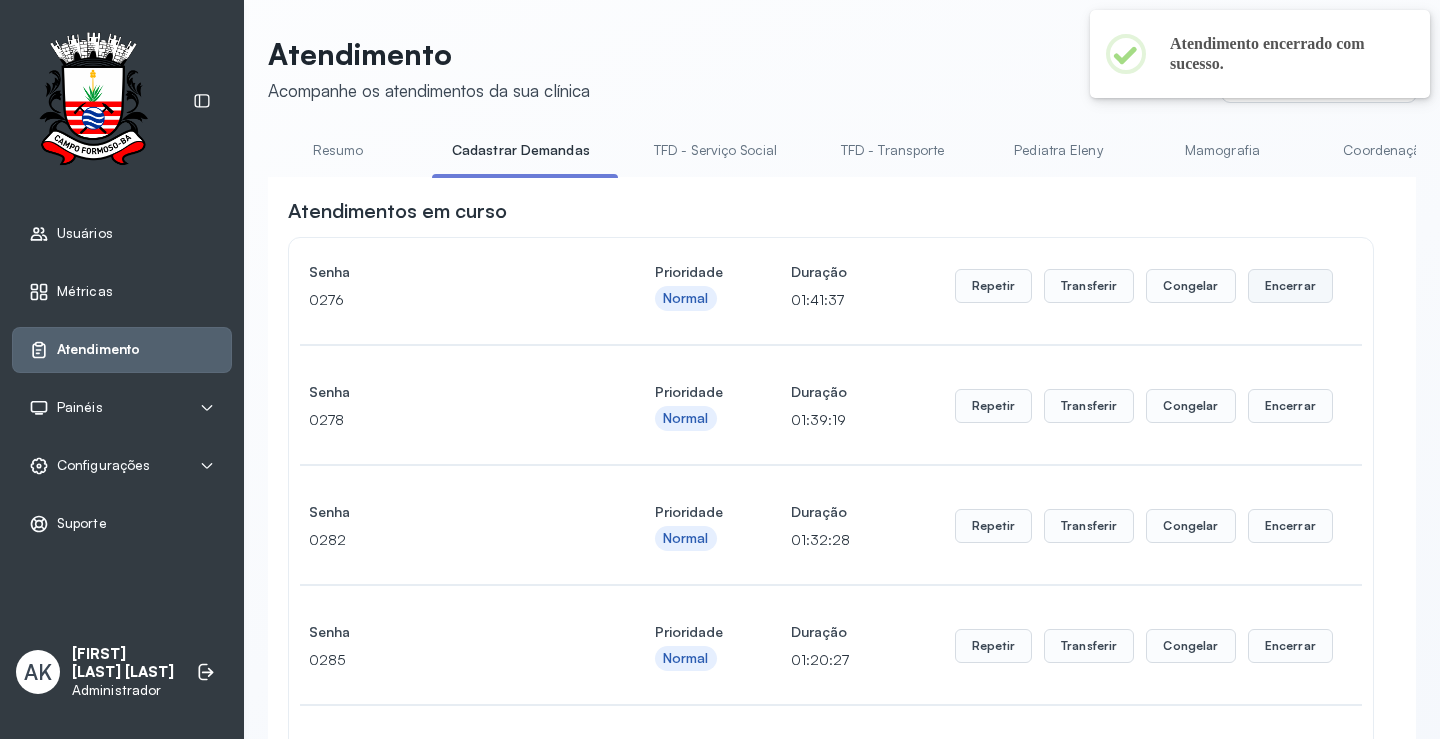 click on "Encerrar" at bounding box center (1290, 286) 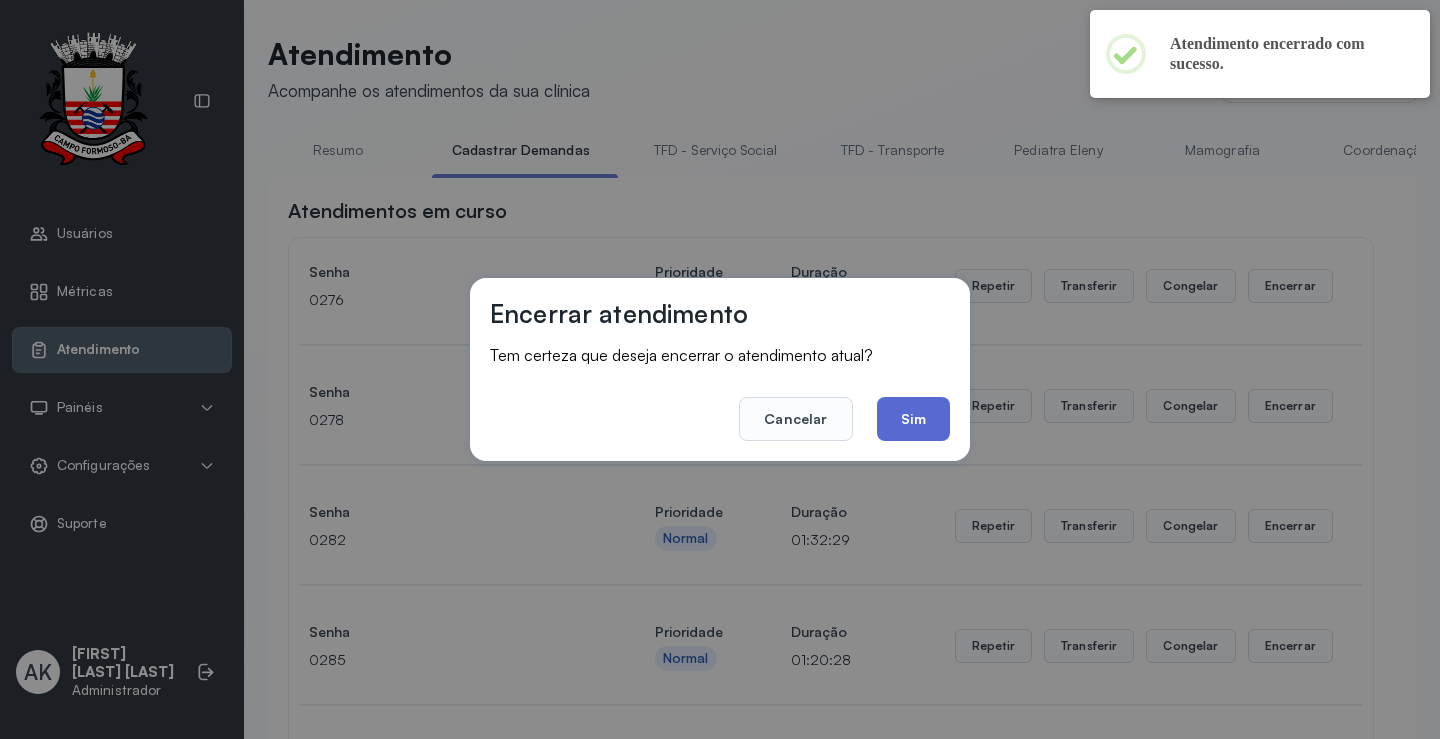 click on "Sim" 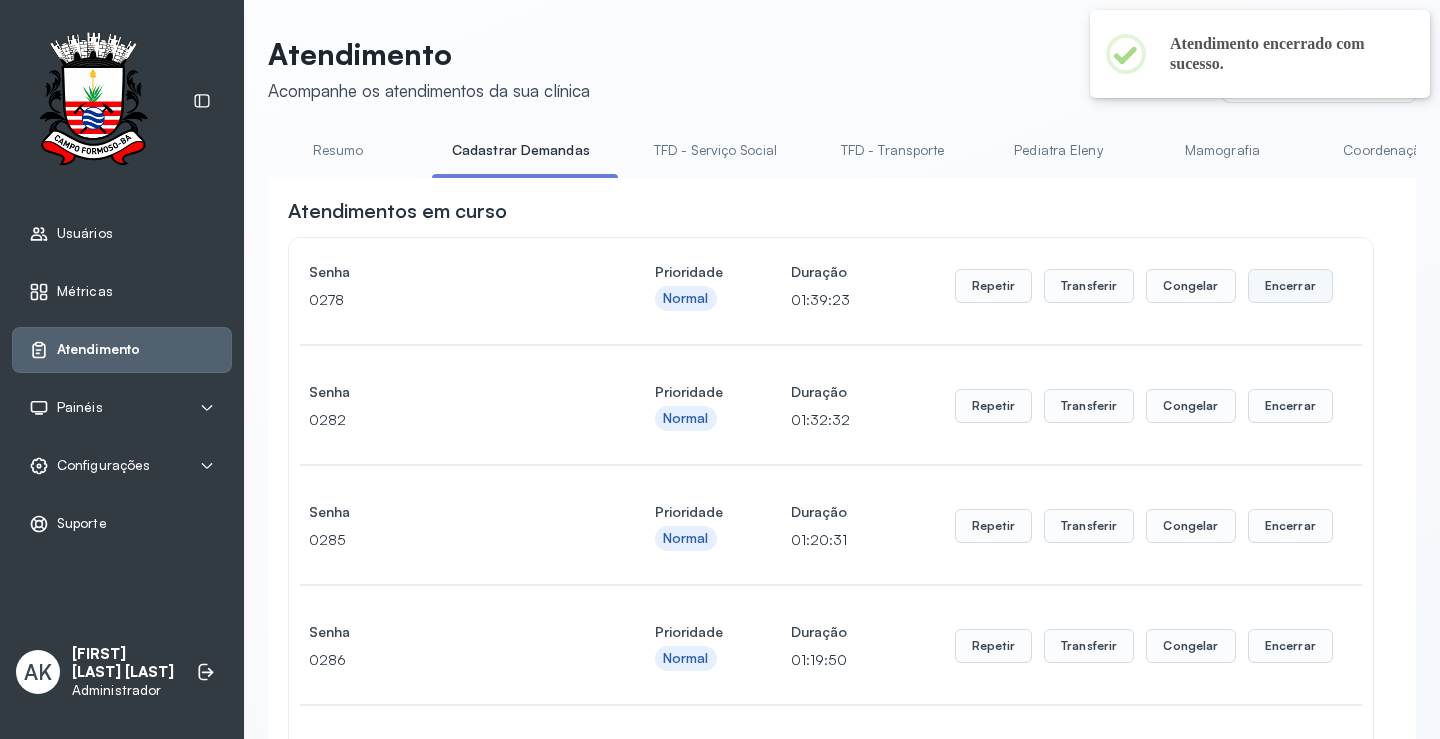 click on "Encerrar" at bounding box center [1290, 286] 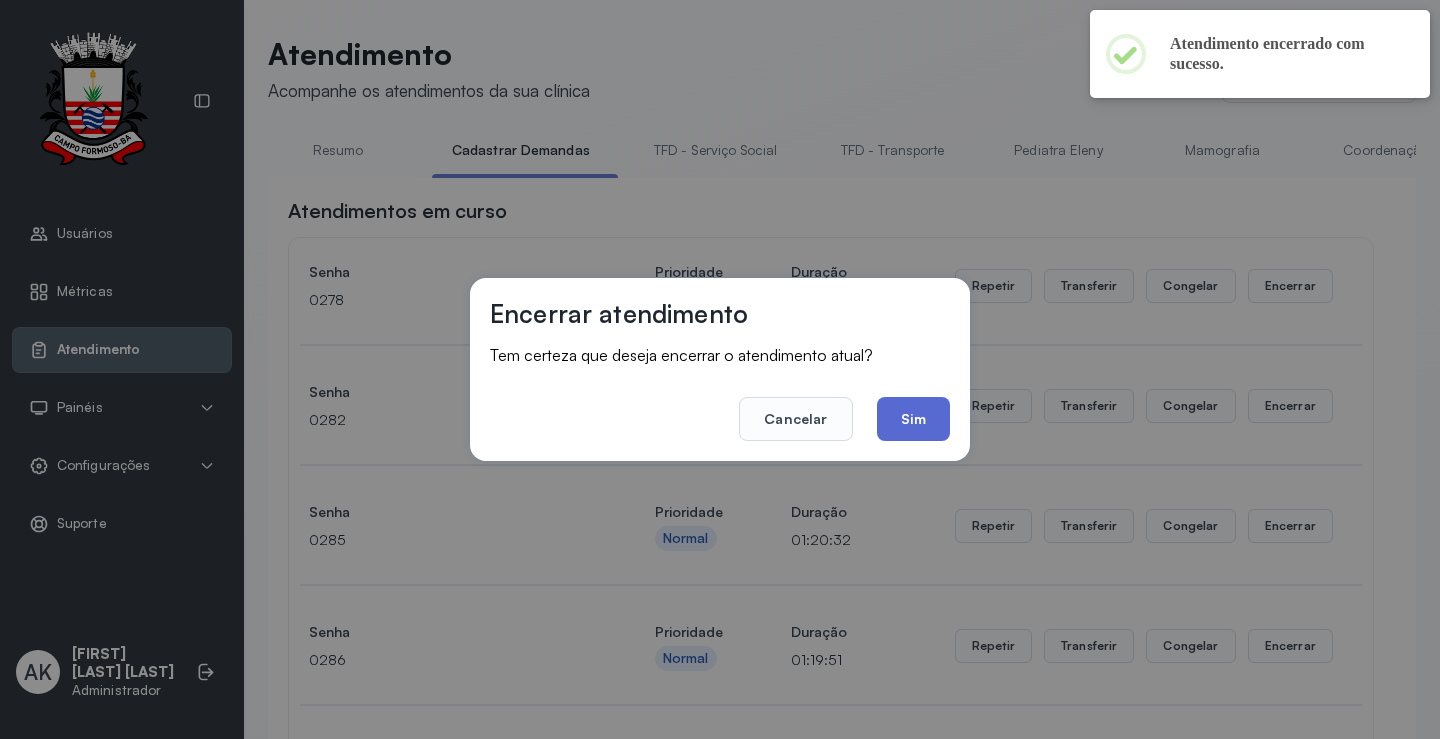 click on "Sim" 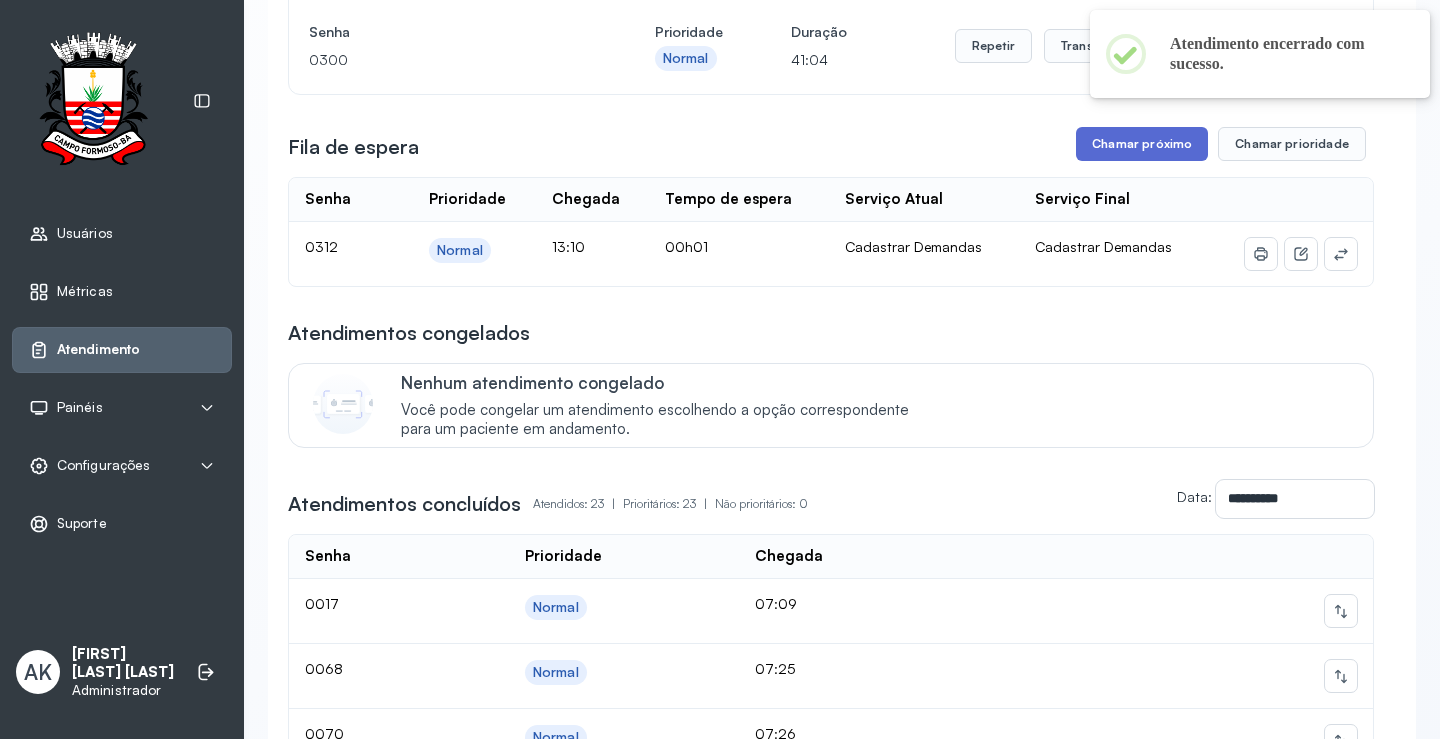 click on "Chamar próximo" at bounding box center [1142, 144] 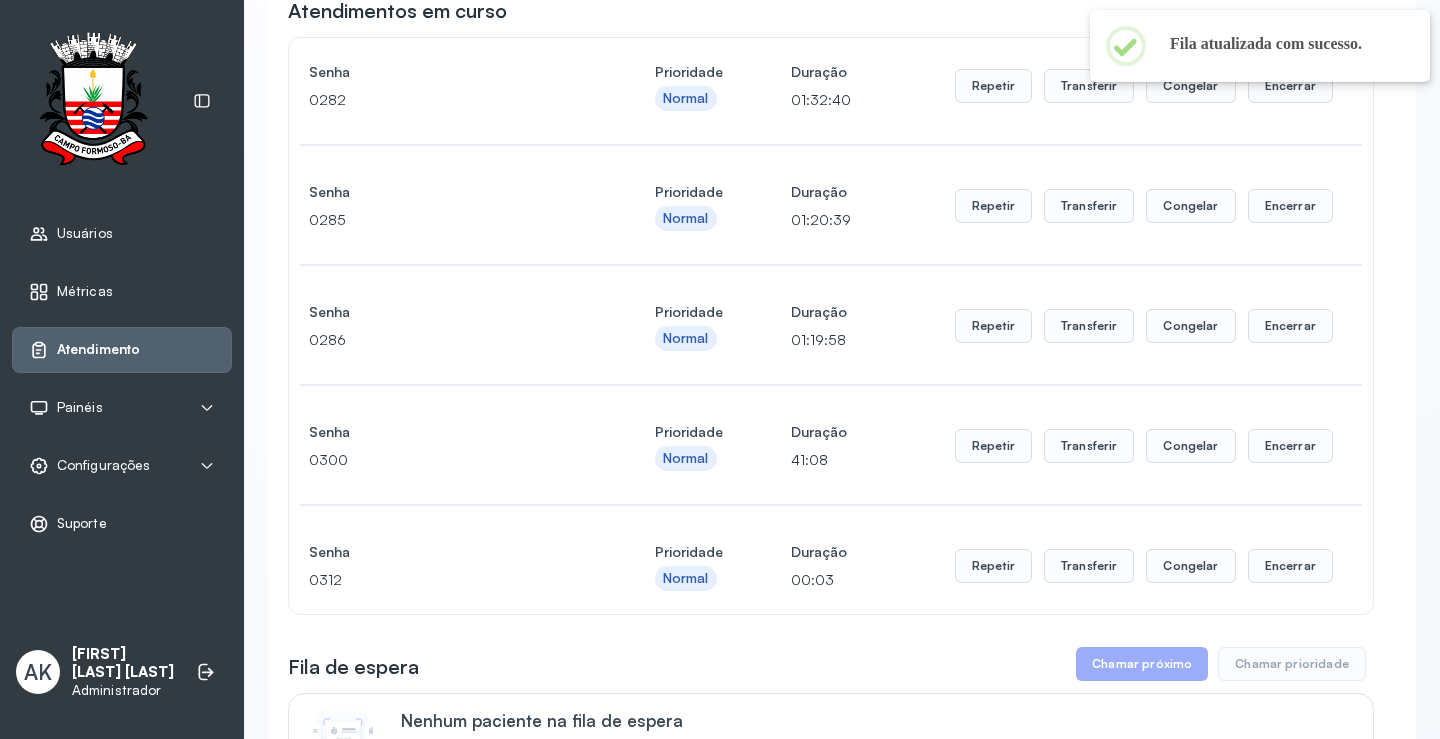 scroll, scrollTop: 0, scrollLeft: 0, axis: both 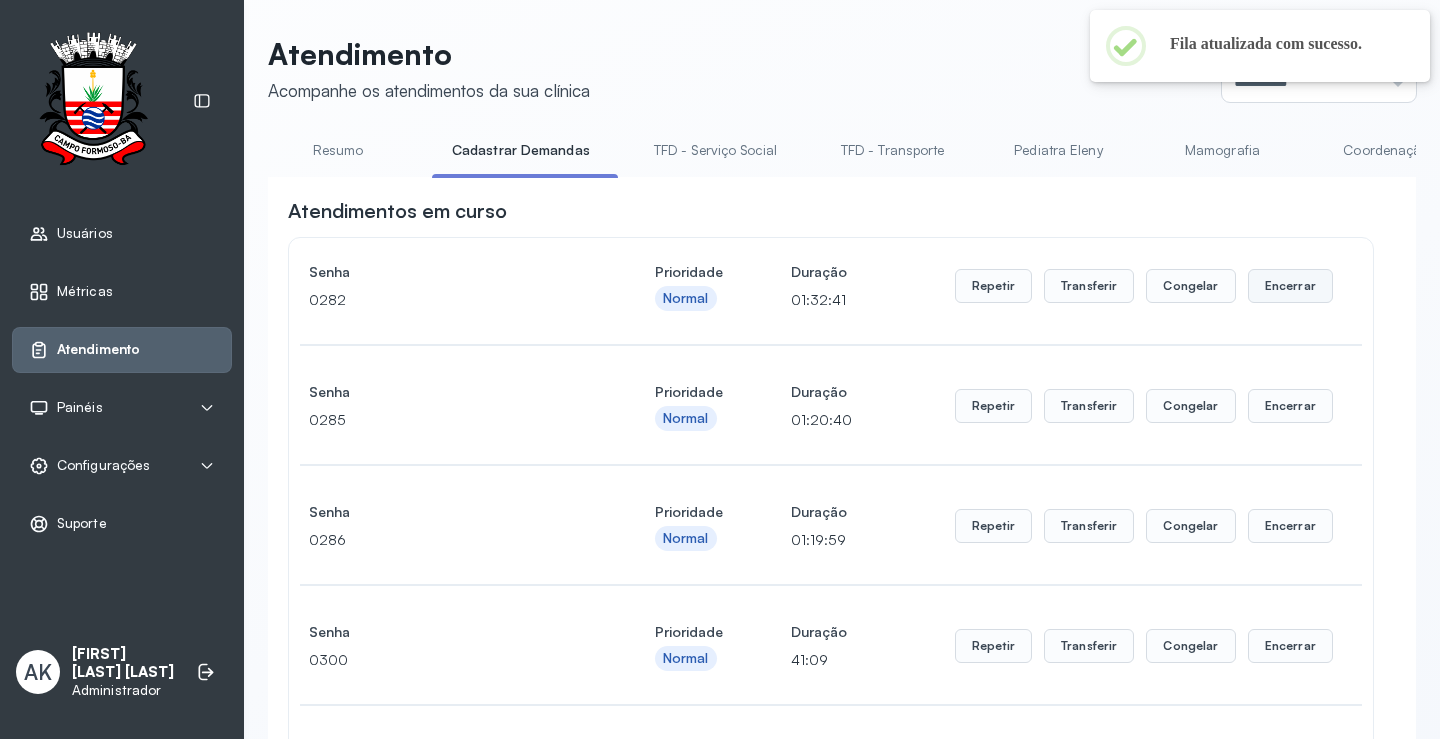click on "Encerrar" at bounding box center (1290, 286) 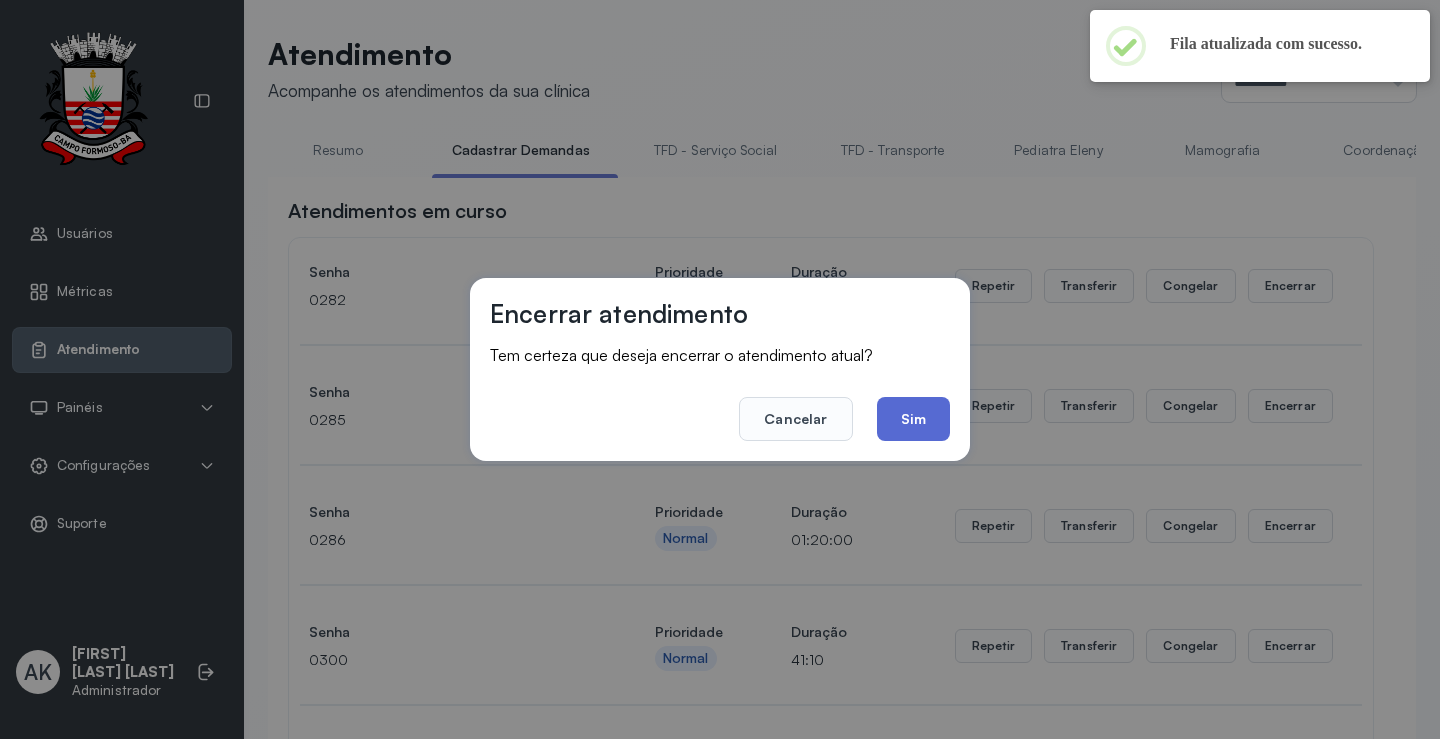 click on "Sim" 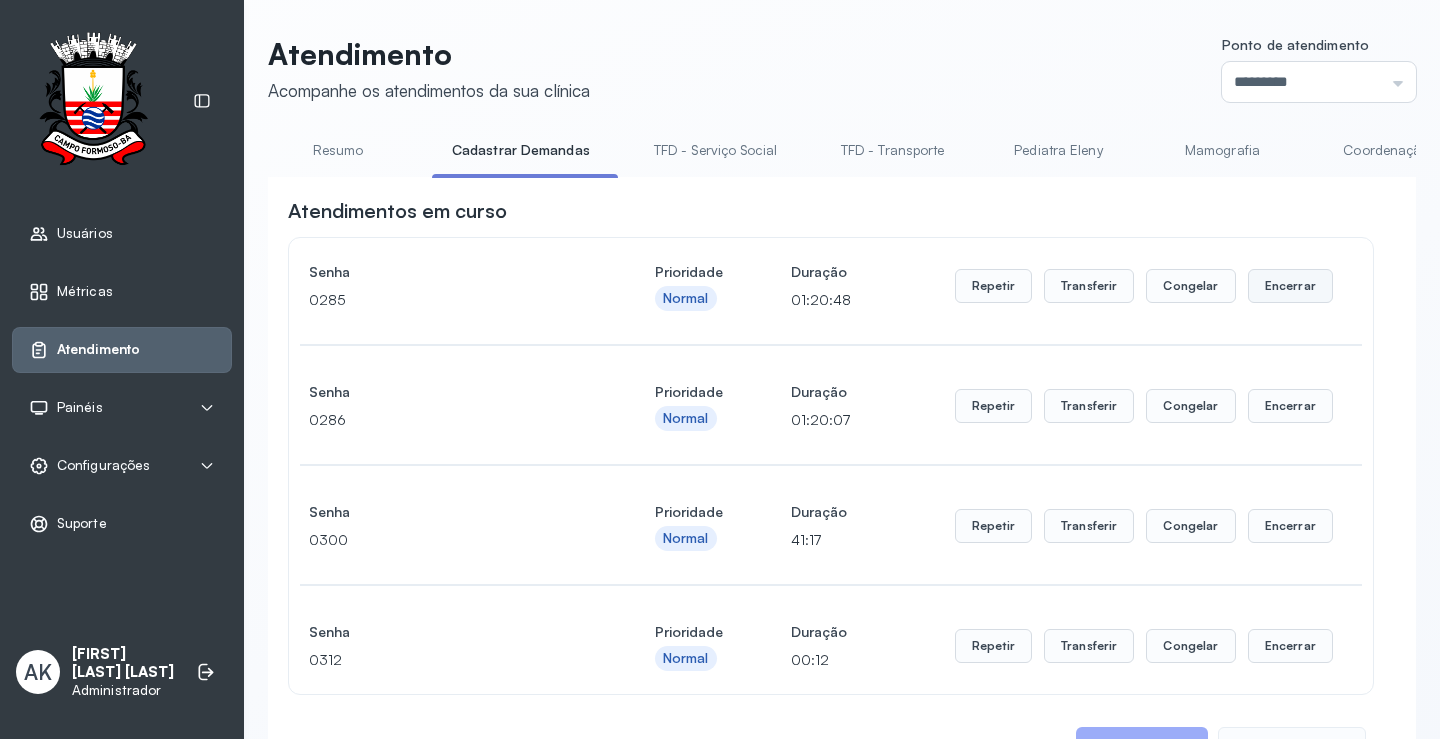 click on "Encerrar" at bounding box center [1290, 286] 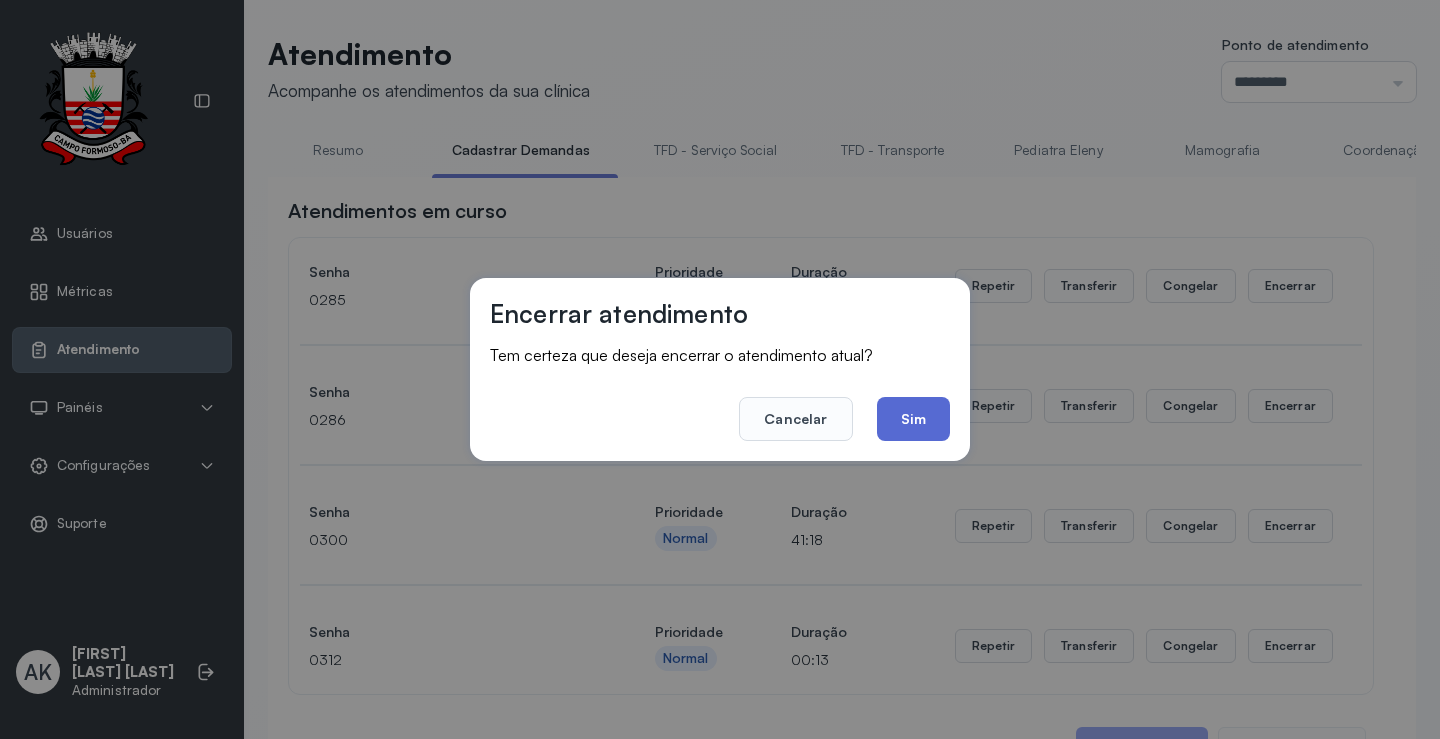 click on "Sim" 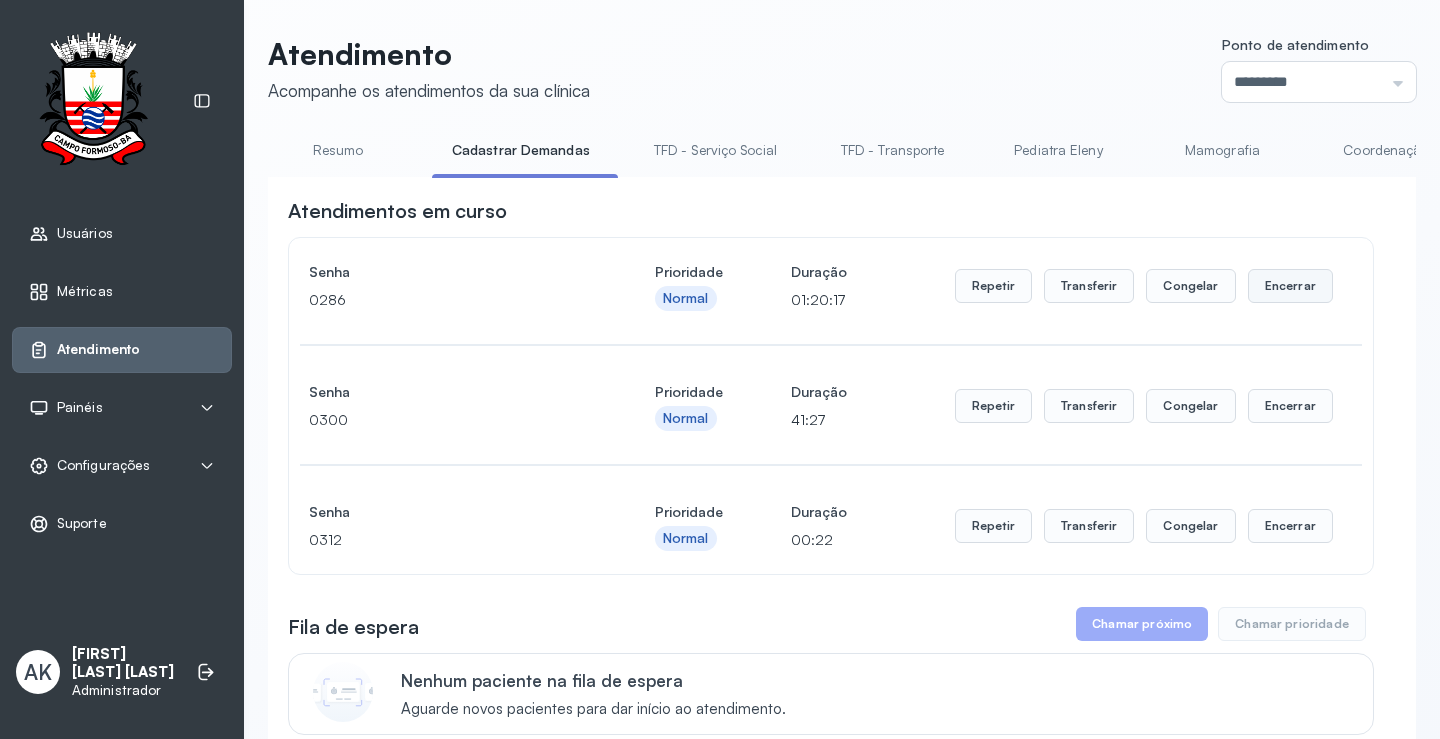 click on "Encerrar" at bounding box center [1290, 286] 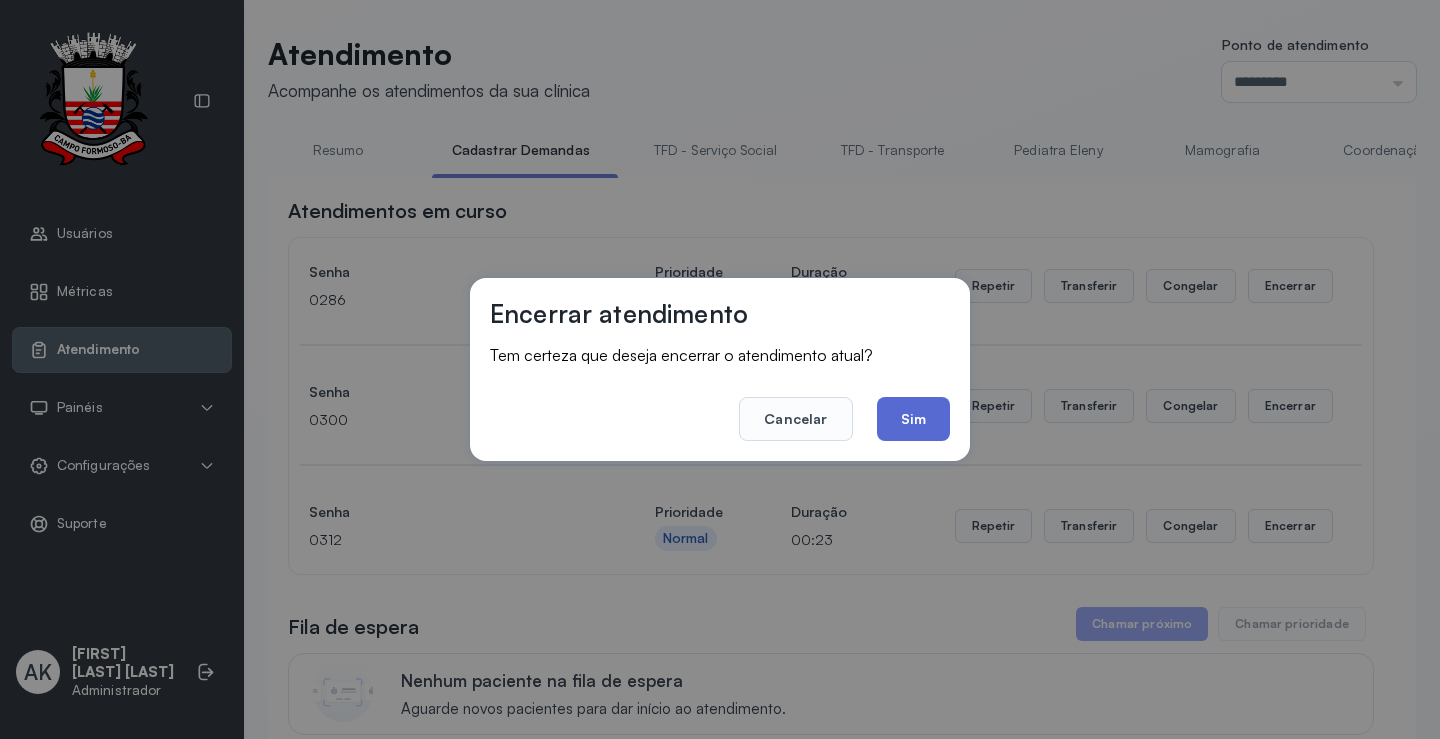 click on "Sim" 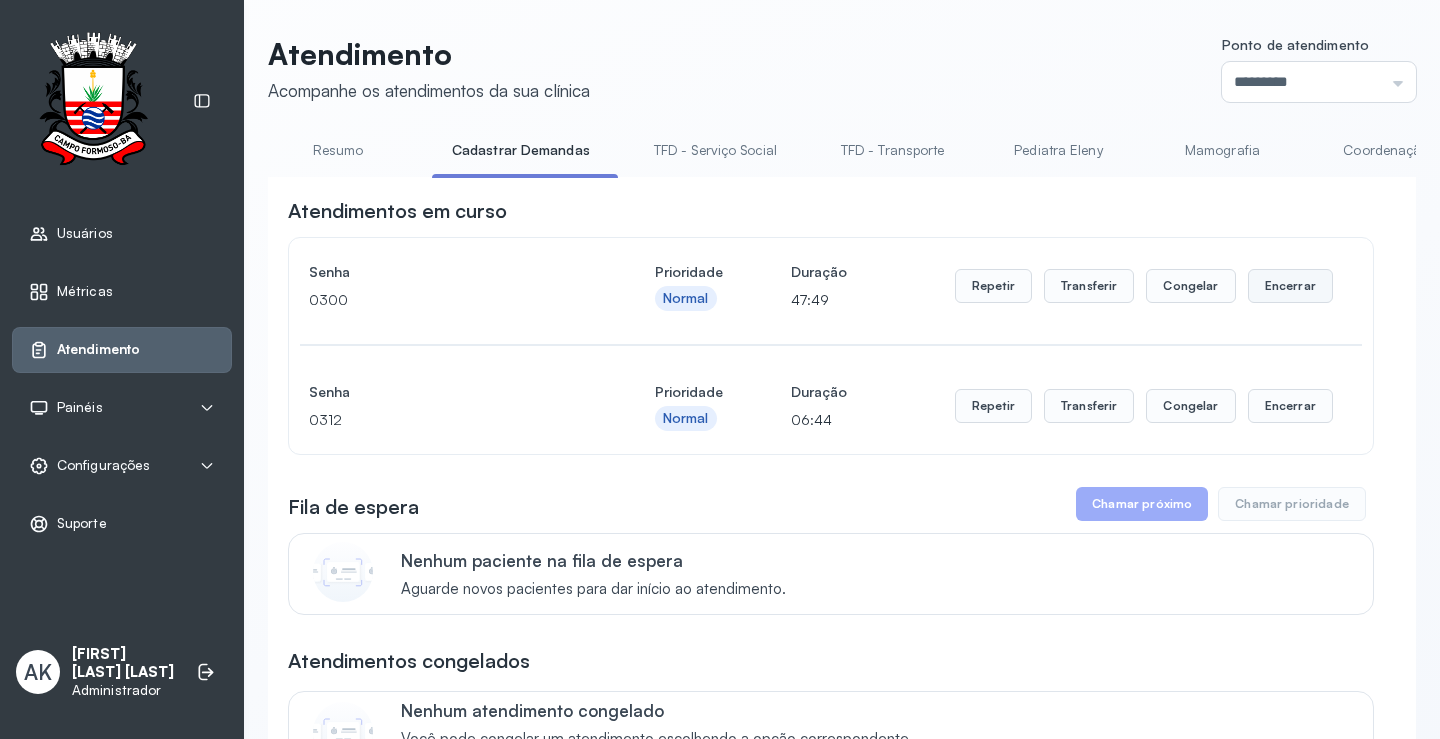 click on "Encerrar" at bounding box center [1290, 286] 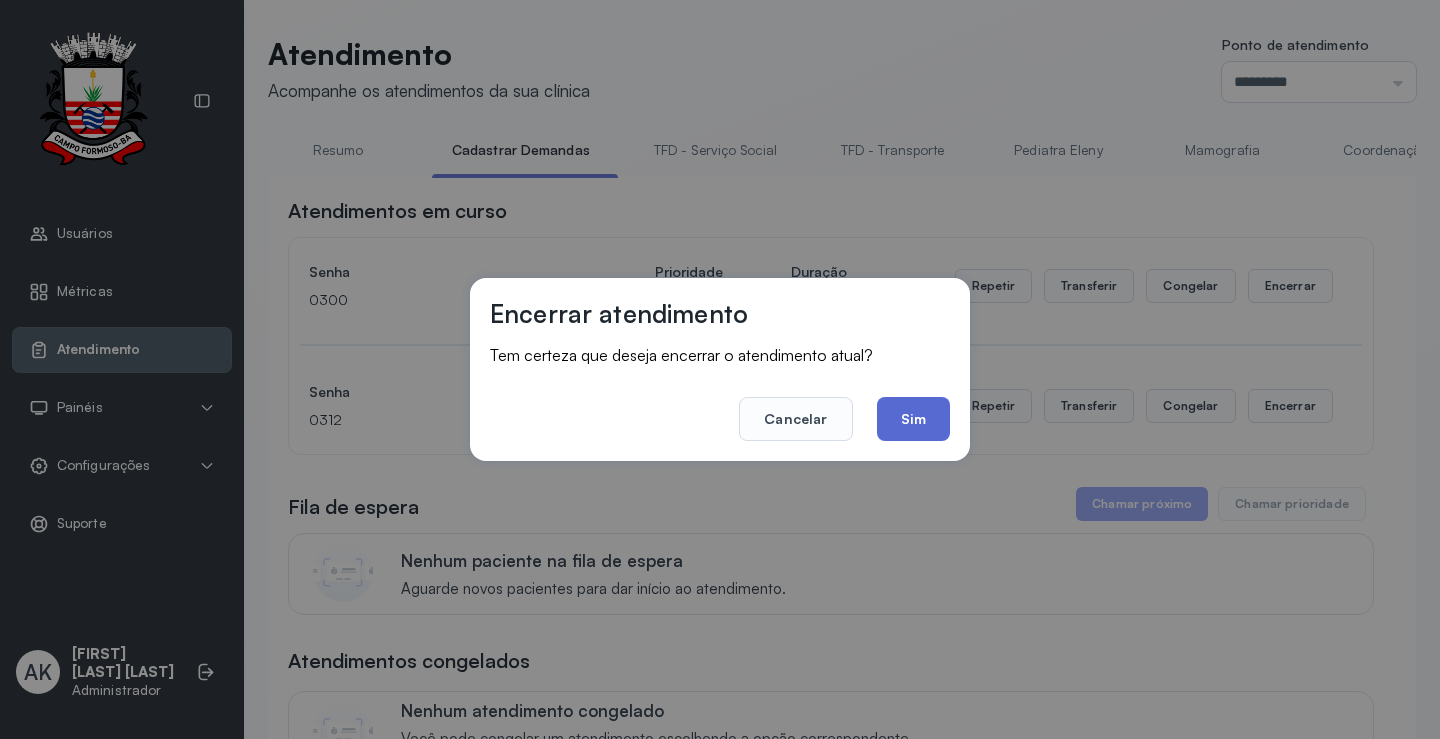 click on "Sim" 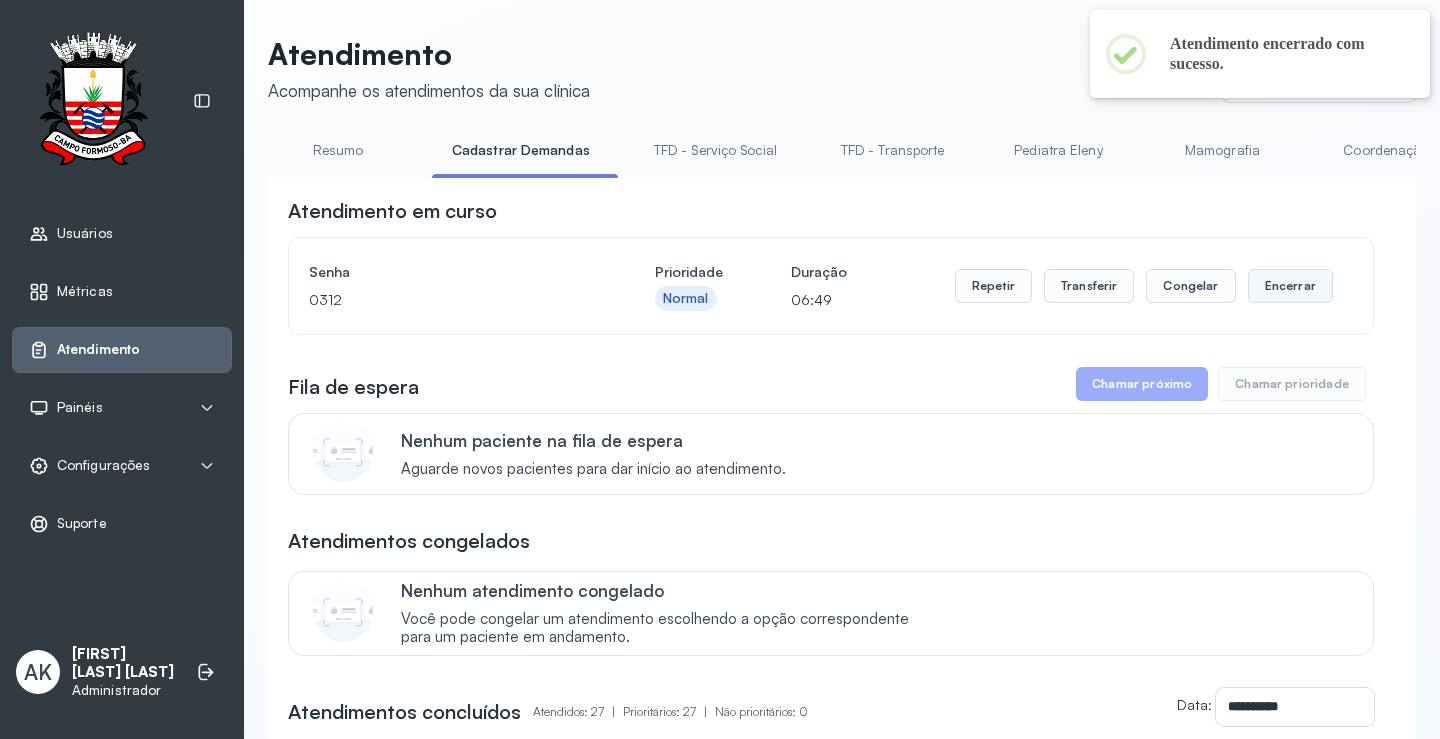 click on "Encerrar" at bounding box center [1290, 286] 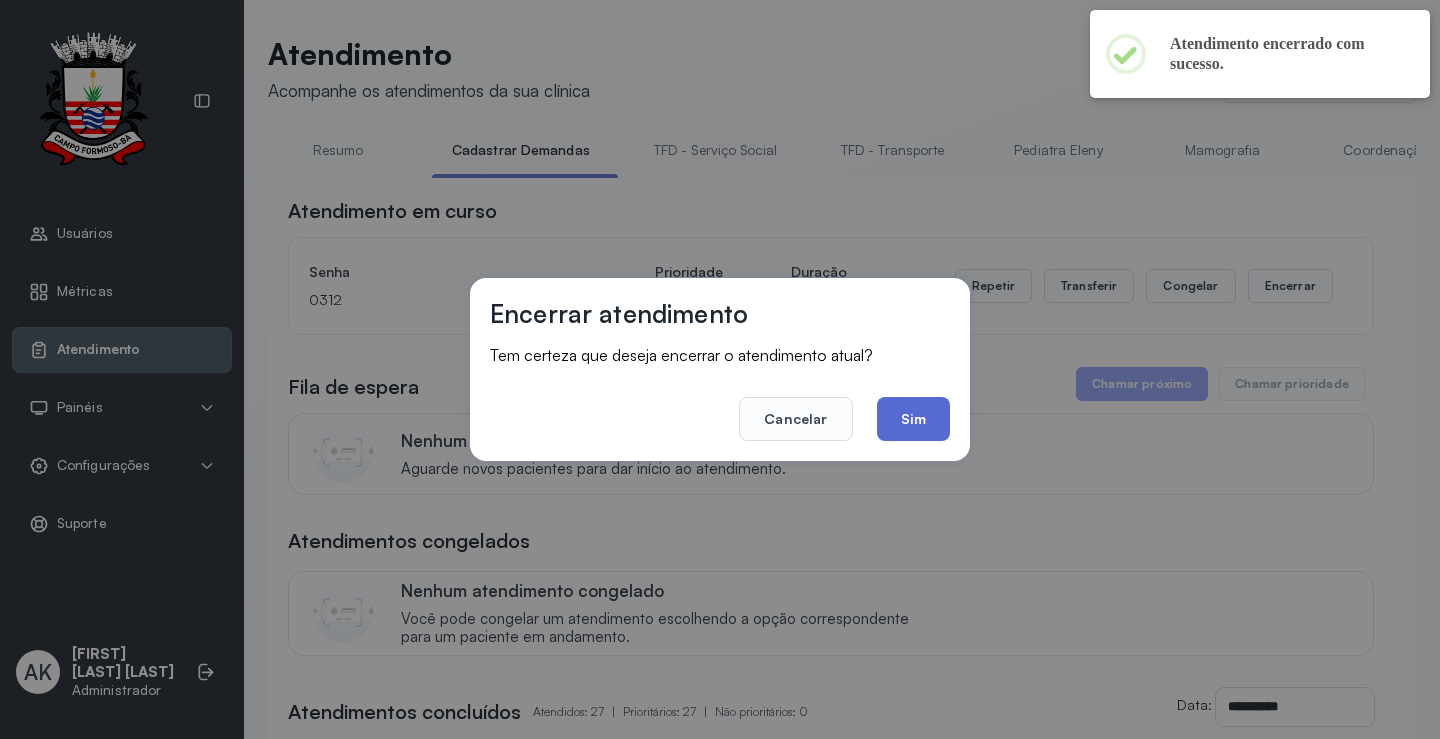 click on "Sim" 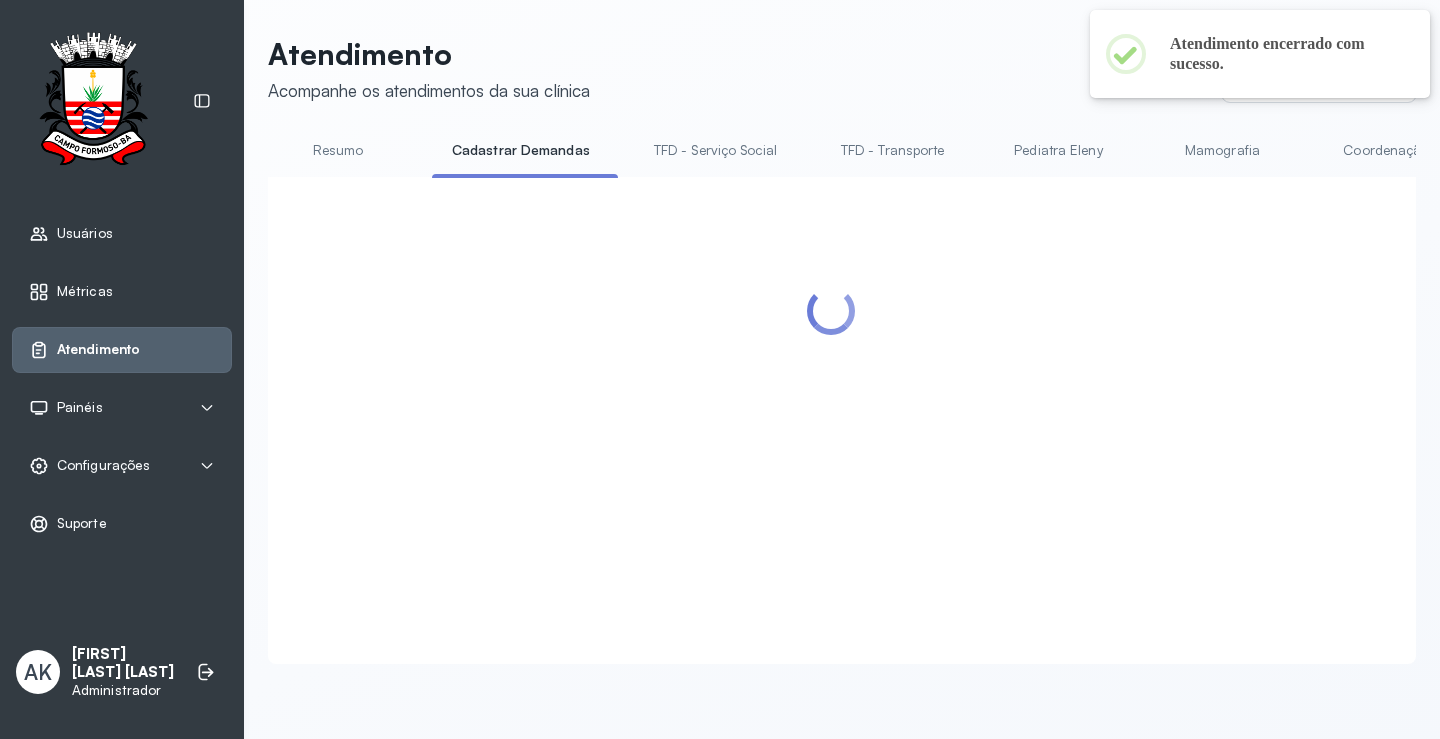 click on "Resumo" at bounding box center (338, 150) 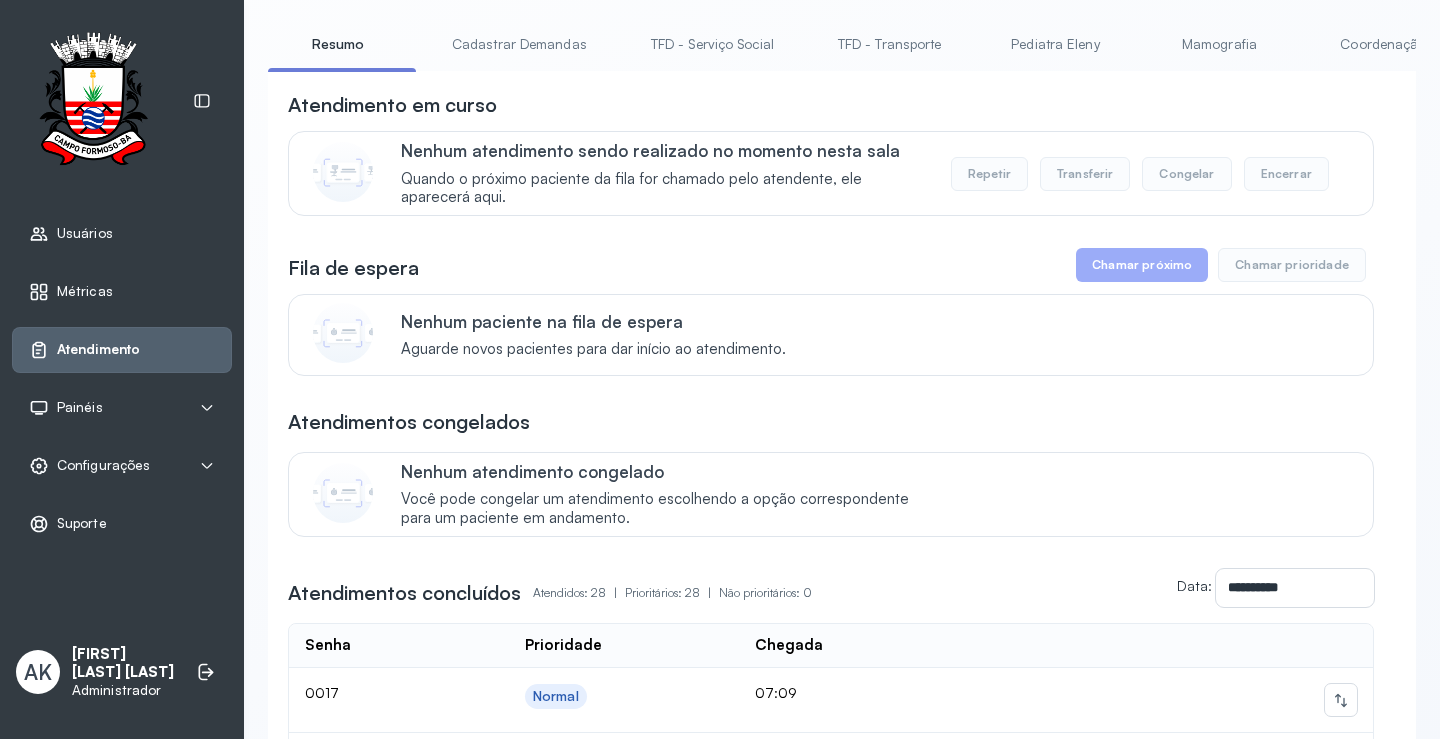 scroll, scrollTop: 0, scrollLeft: 0, axis: both 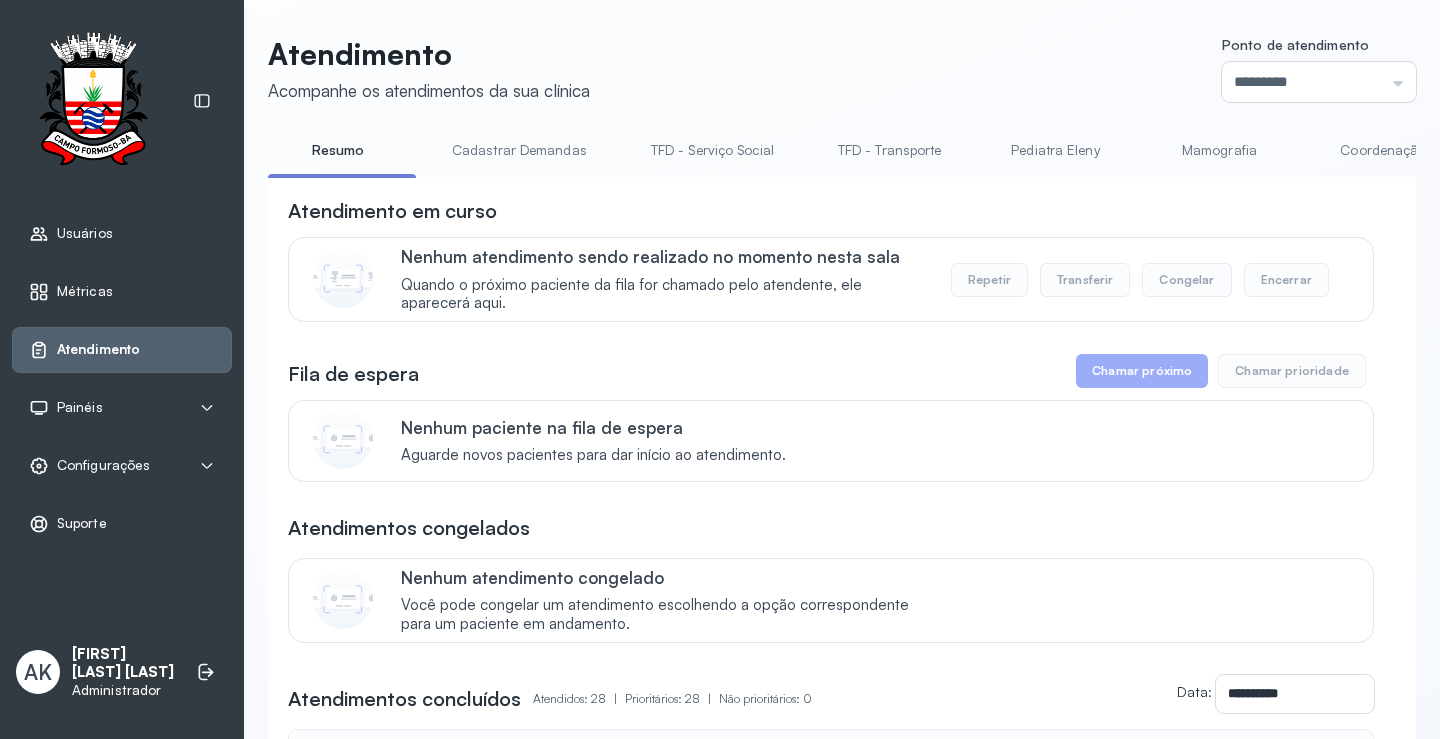 click on "Cadastrar Demandas" at bounding box center [519, 150] 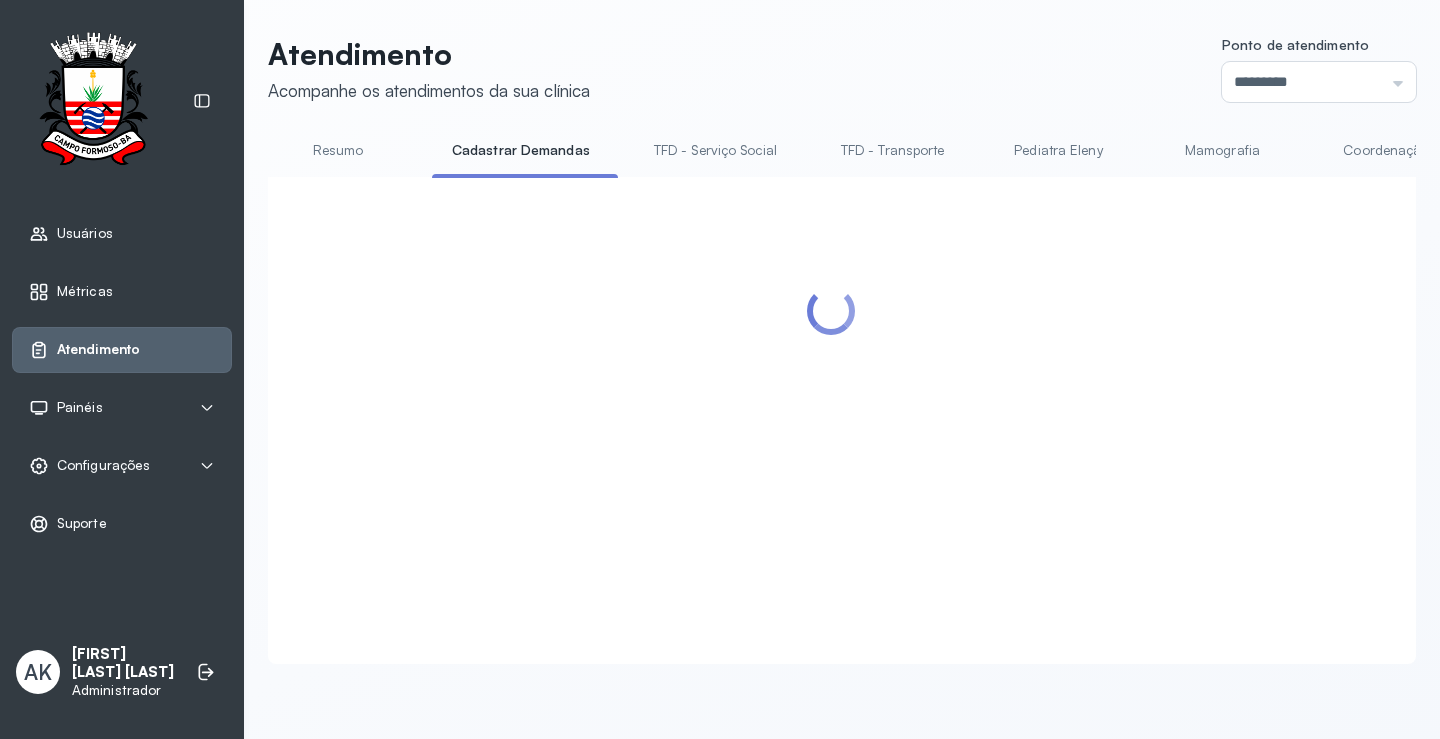 click on "Resumo" at bounding box center (338, 150) 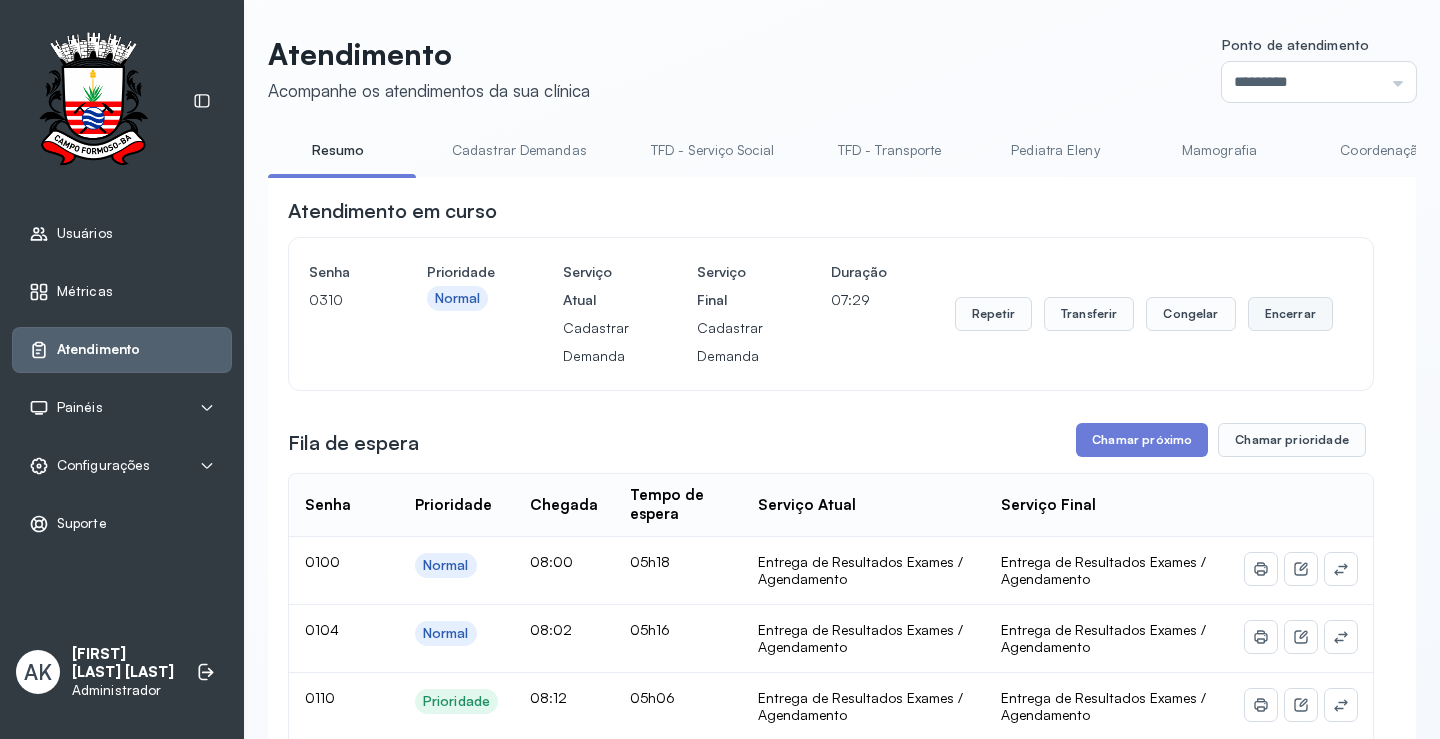 click on "Encerrar" at bounding box center (1290, 314) 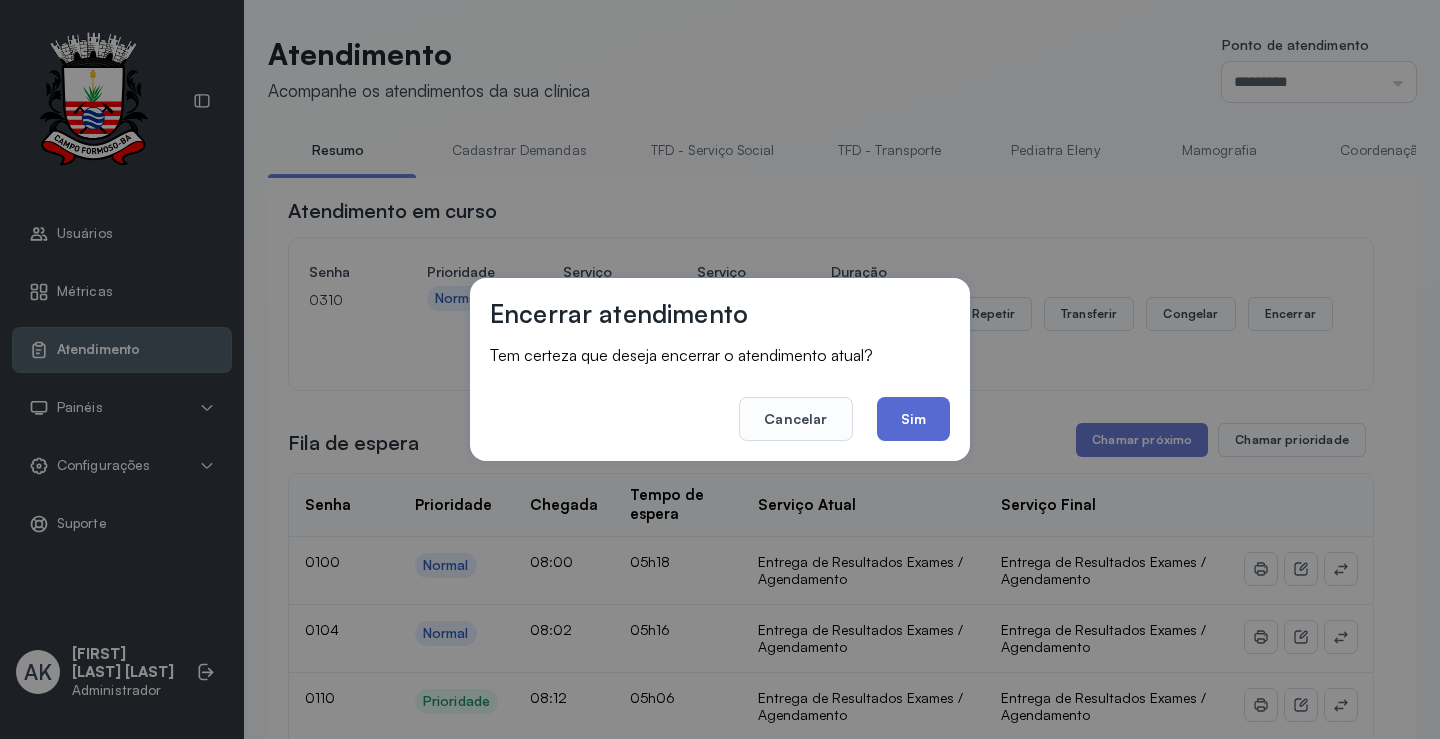 click on "Sim" 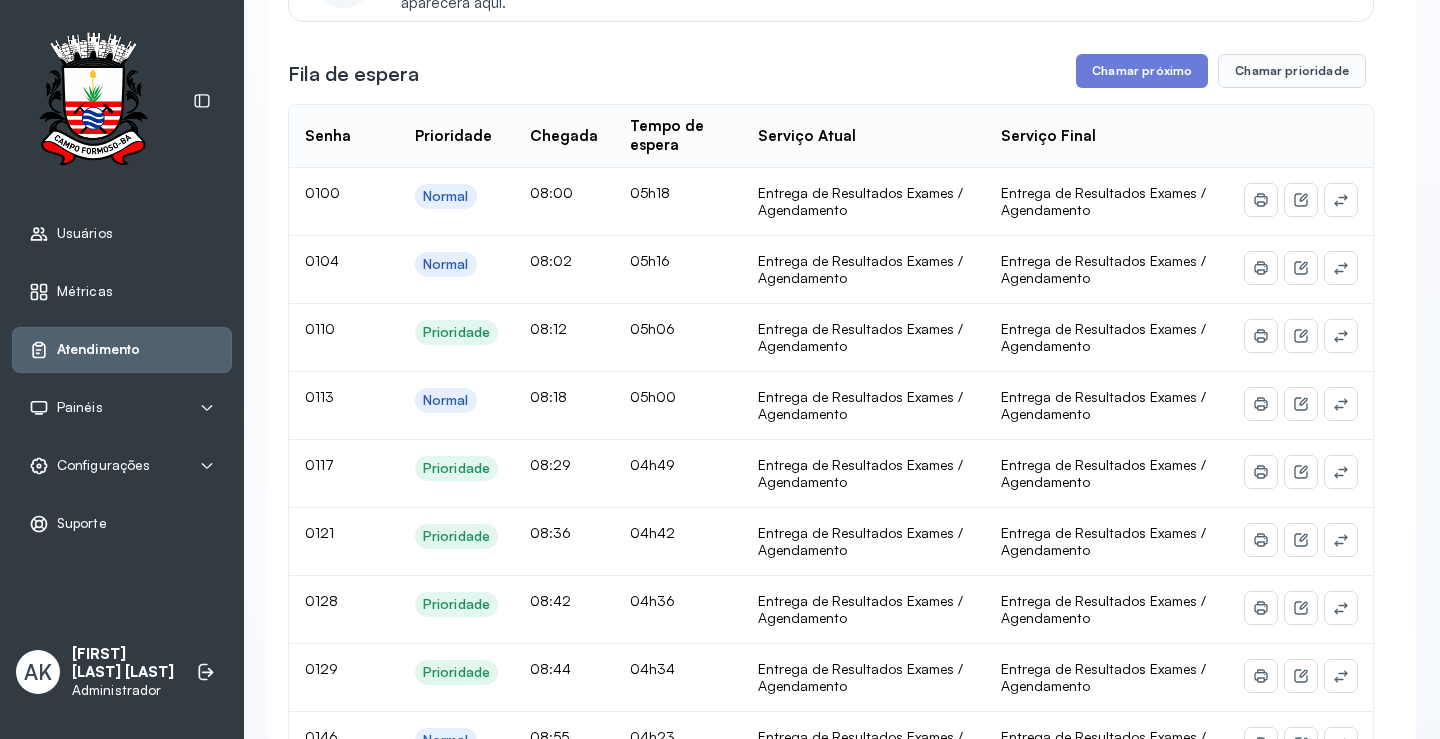 scroll, scrollTop: 0, scrollLeft: 0, axis: both 